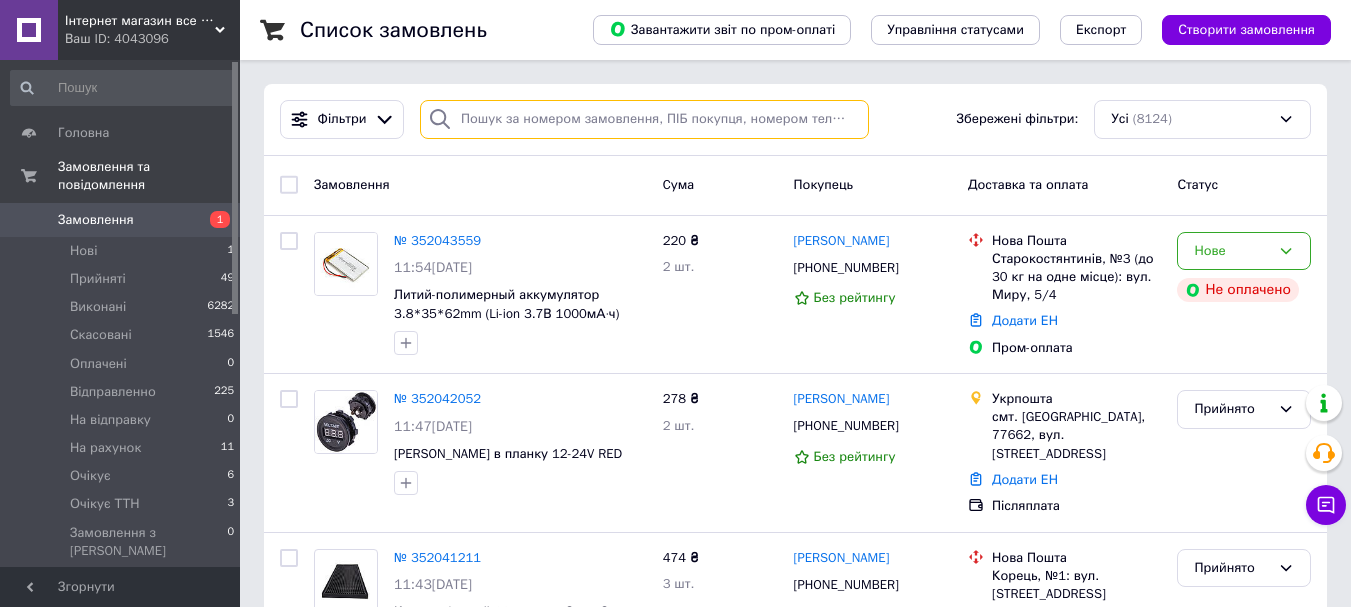 click at bounding box center [644, 119] 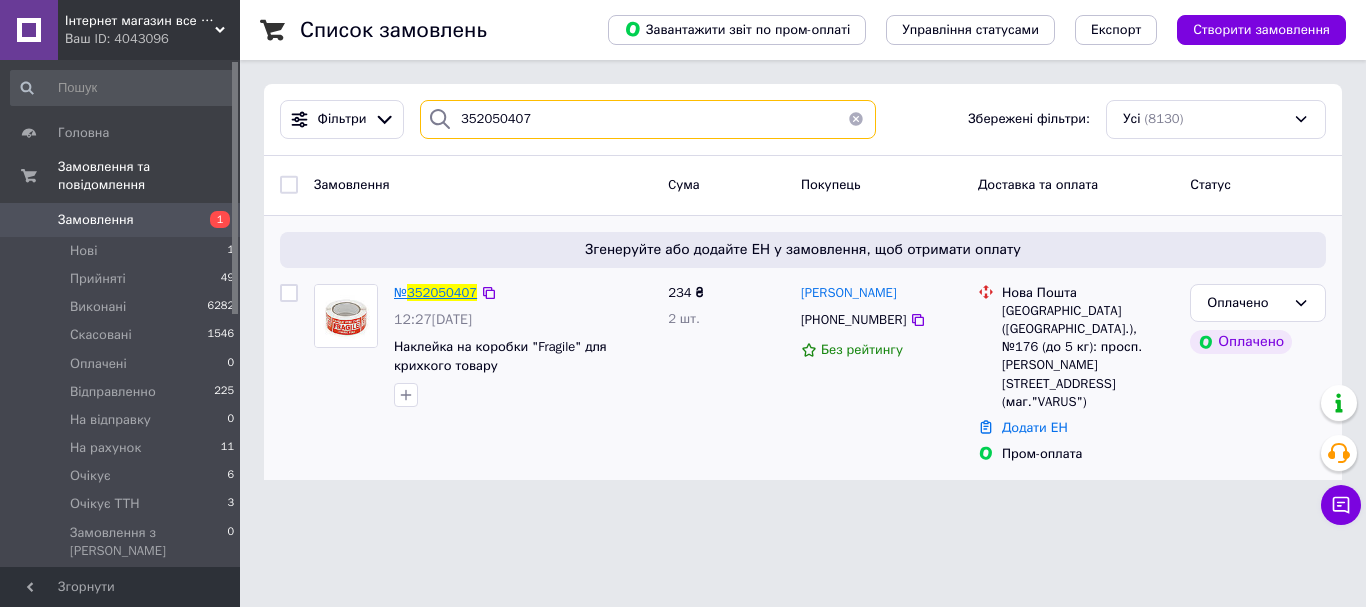 type on "352050407" 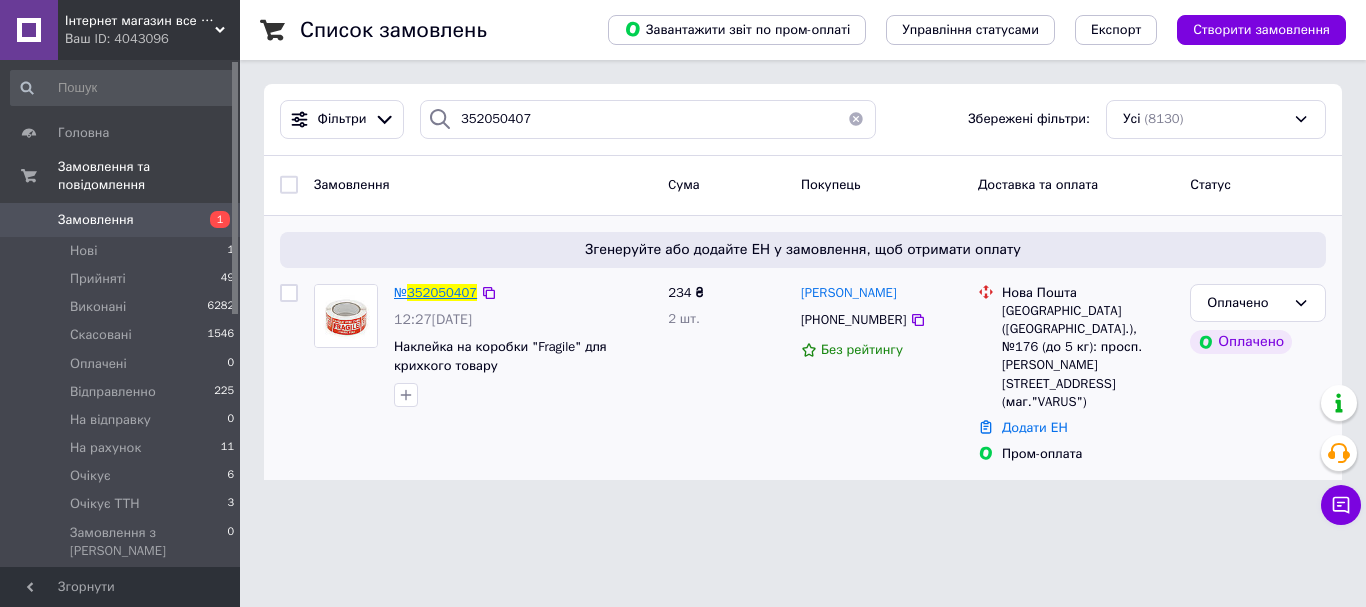 click on "352050407" at bounding box center (442, 292) 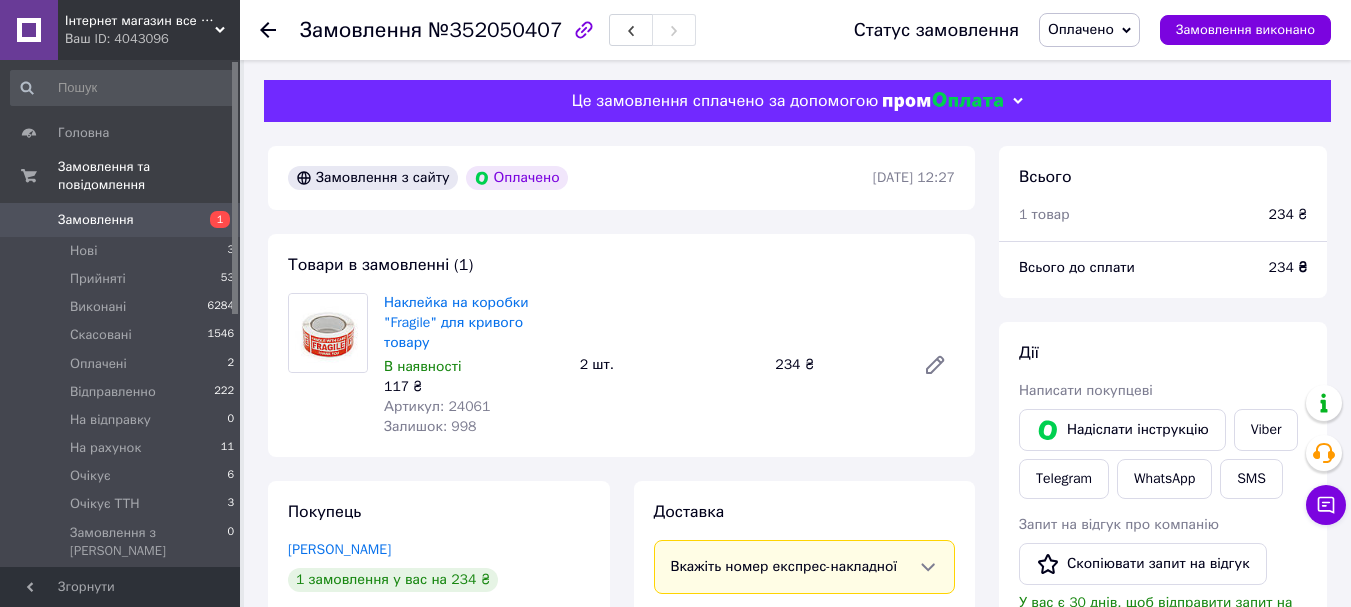 click on "117 ₴" at bounding box center [474, 387] 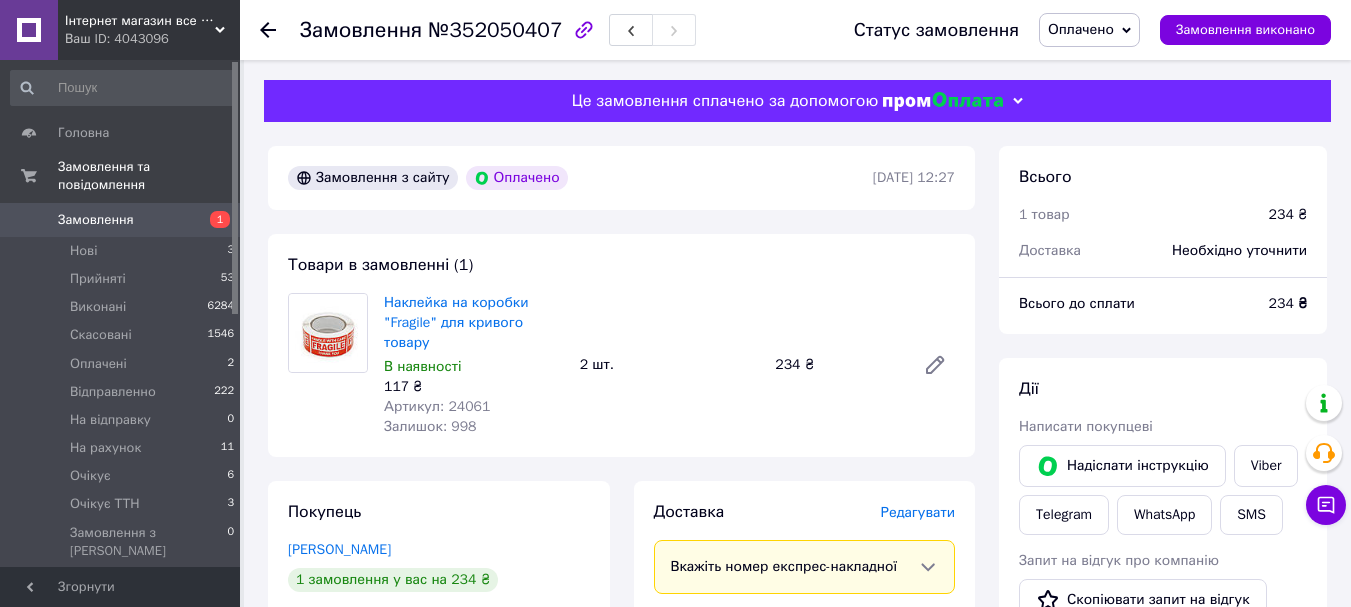 click on "117 ₴" at bounding box center [474, 387] 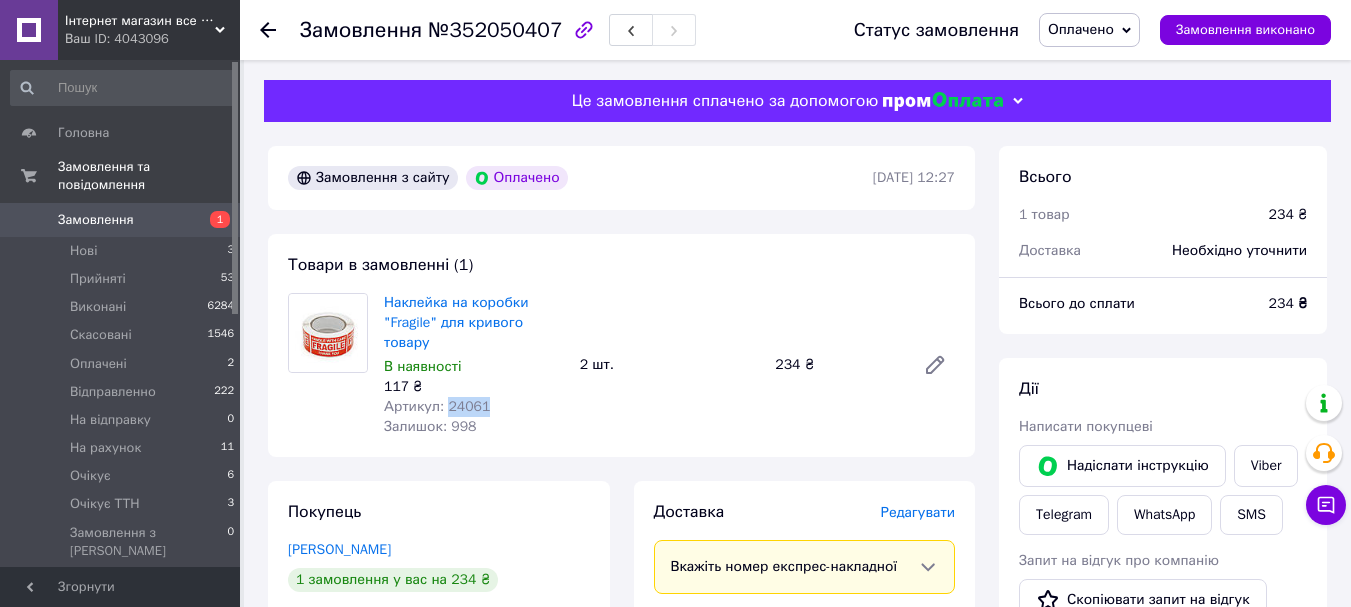 click on "Артикул: 24061" at bounding box center [437, 406] 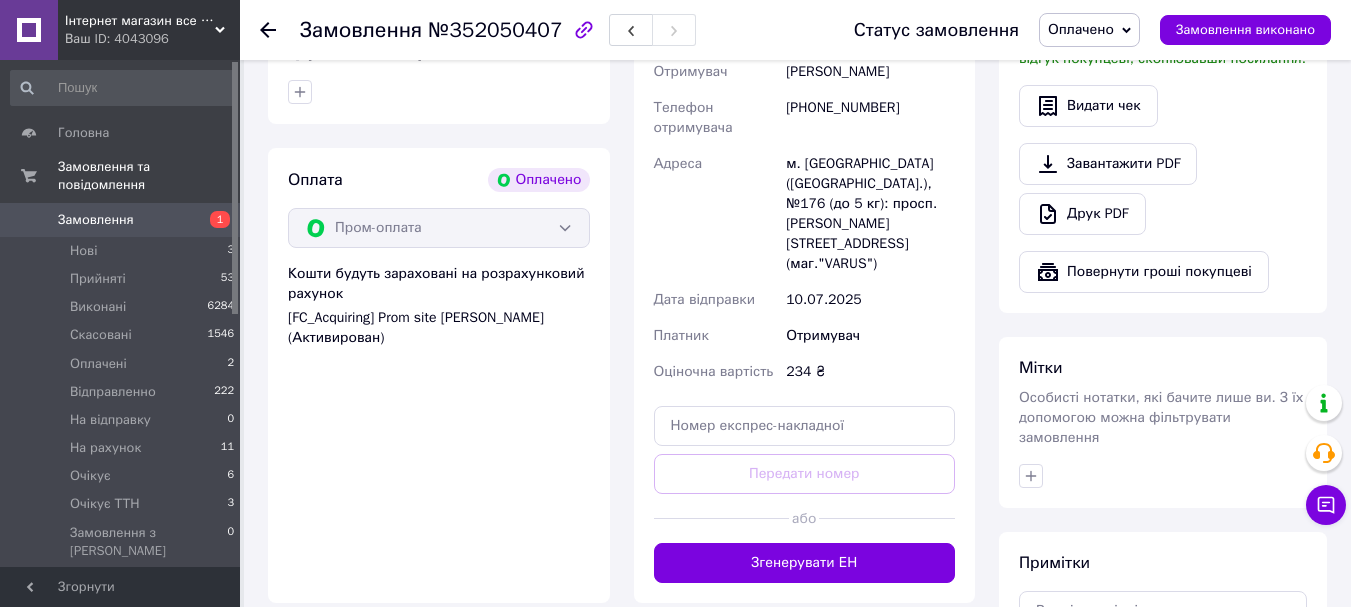 scroll, scrollTop: 800, scrollLeft: 0, axis: vertical 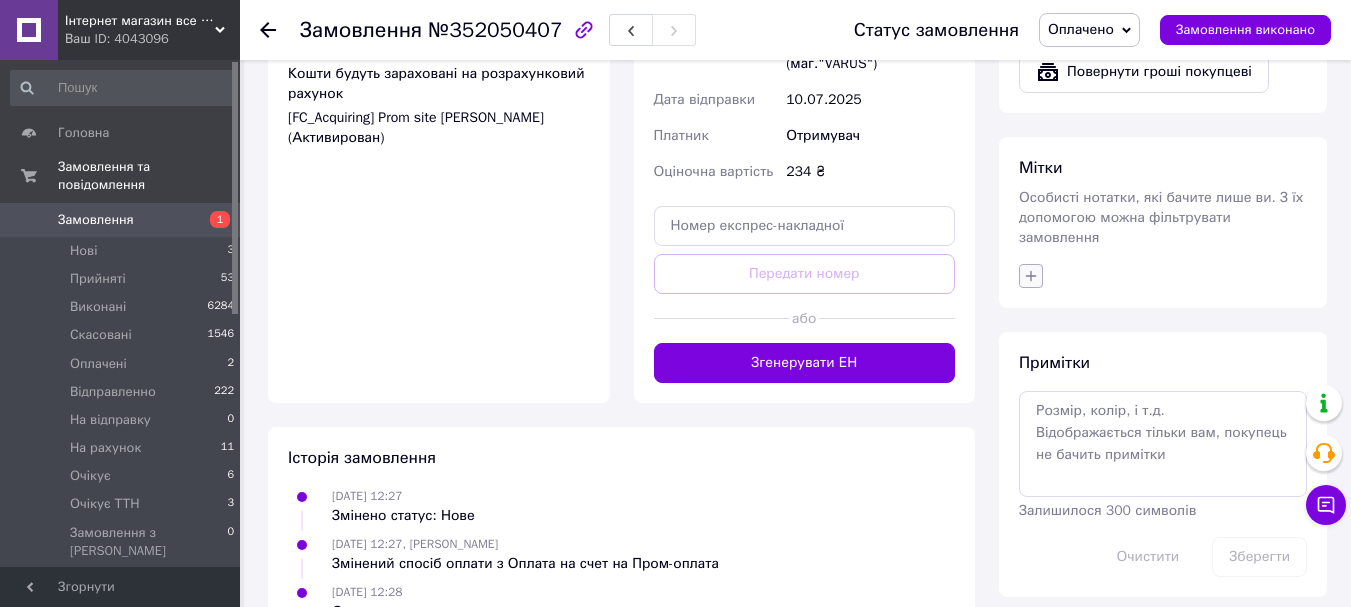 click 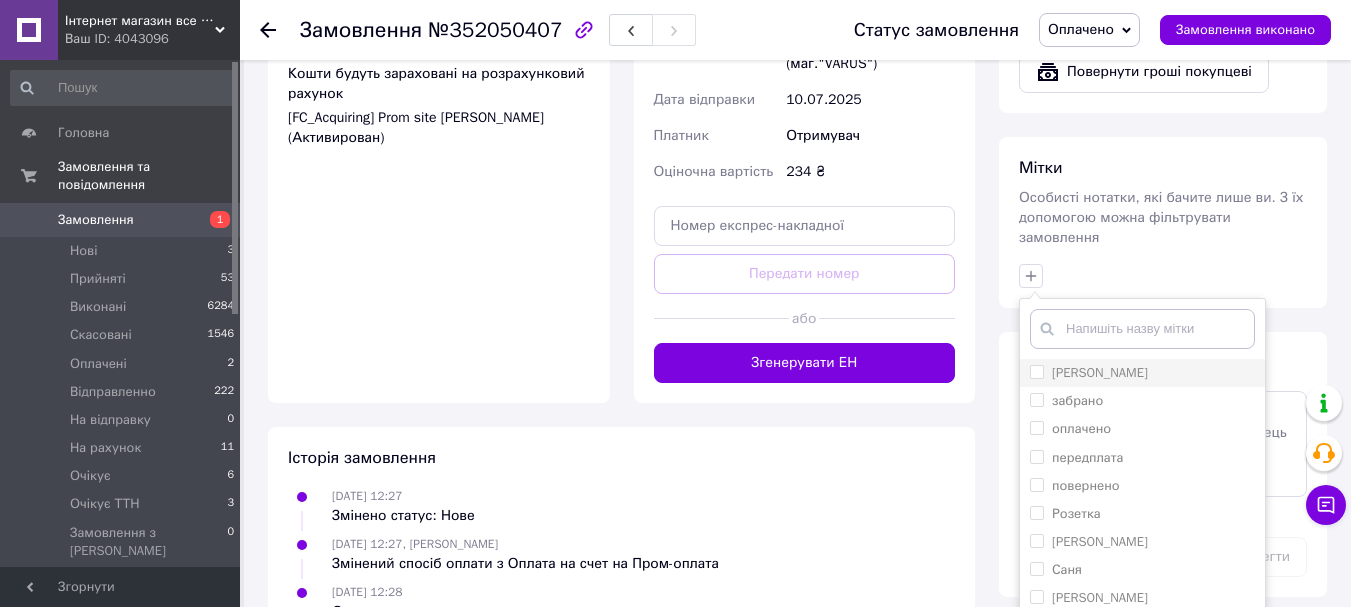click on "[PERSON_NAME]" at bounding box center (1036, 371) 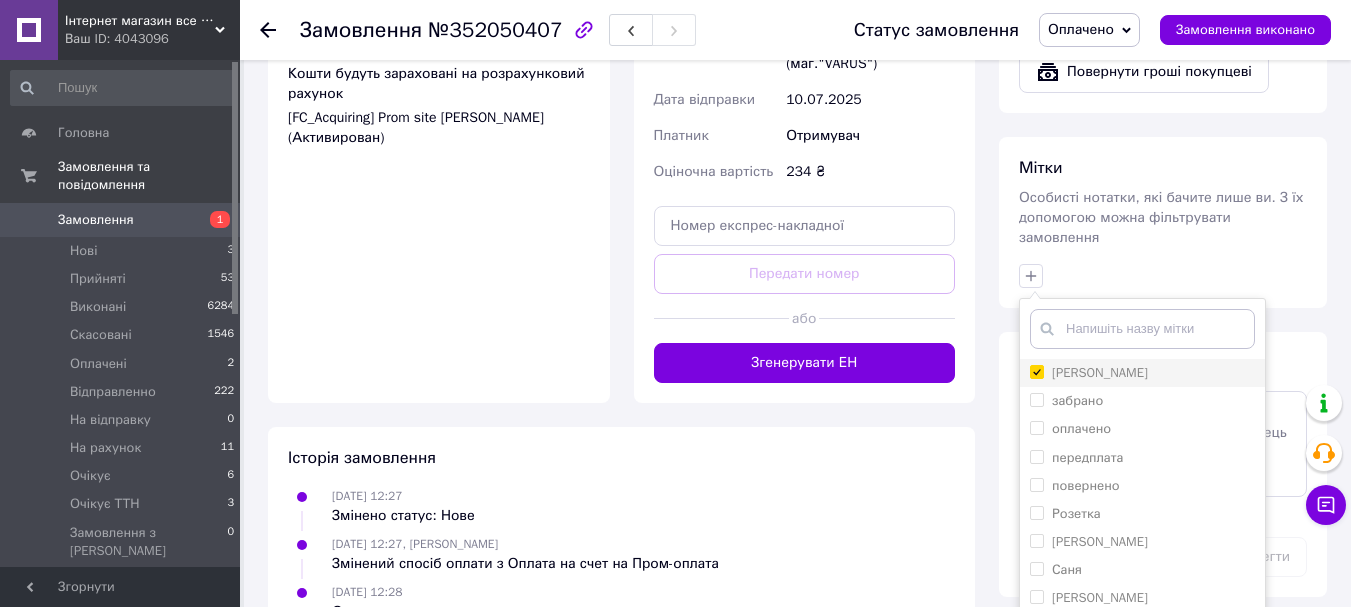 checkbox on "true" 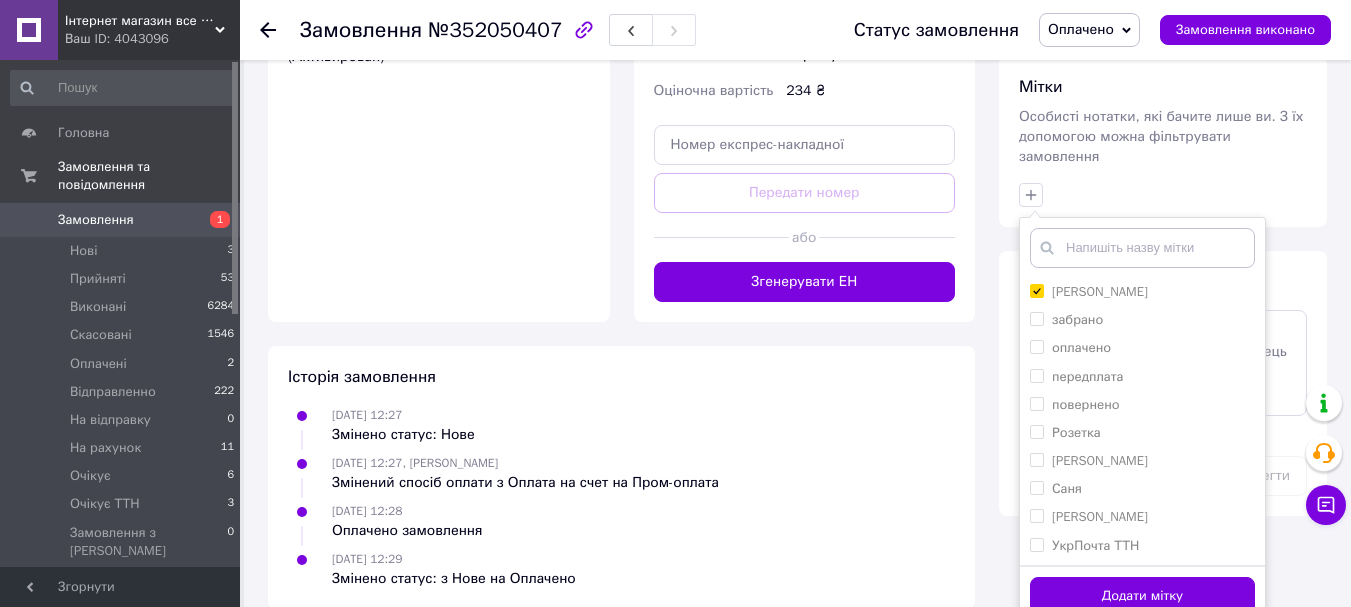 click on "Додати мітку" at bounding box center [1142, 596] 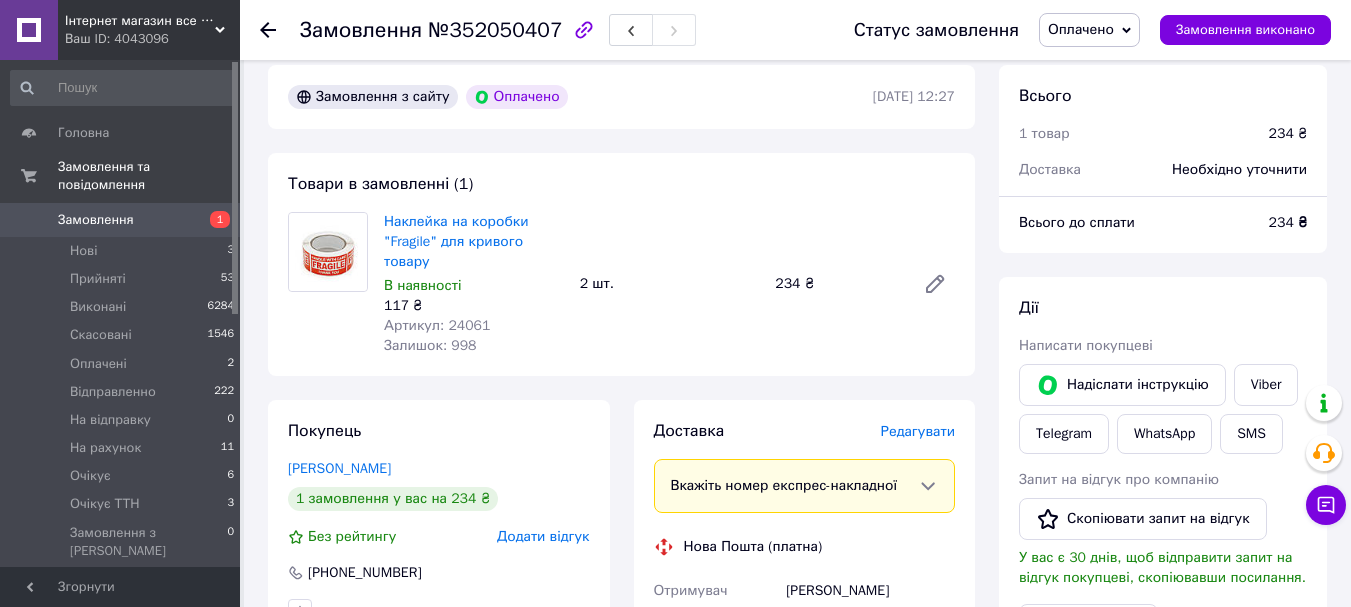 scroll, scrollTop: 0, scrollLeft: 0, axis: both 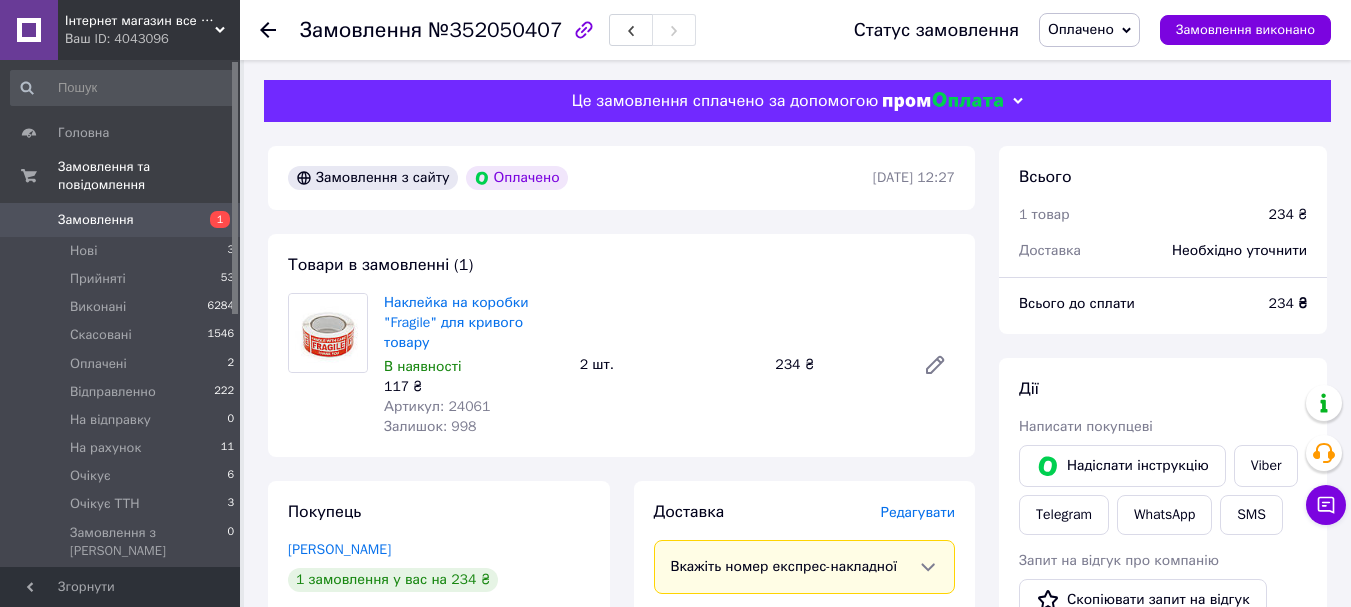 click on "Оплачено" at bounding box center [1081, 29] 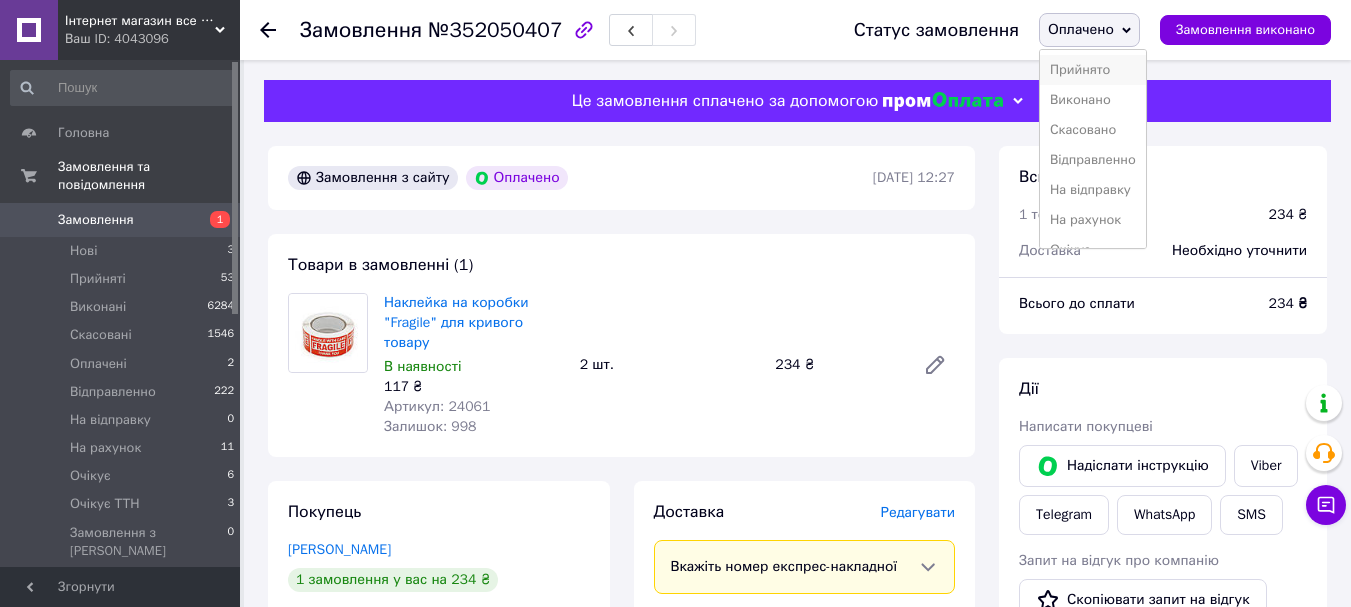 click on "Прийнято" at bounding box center (1093, 70) 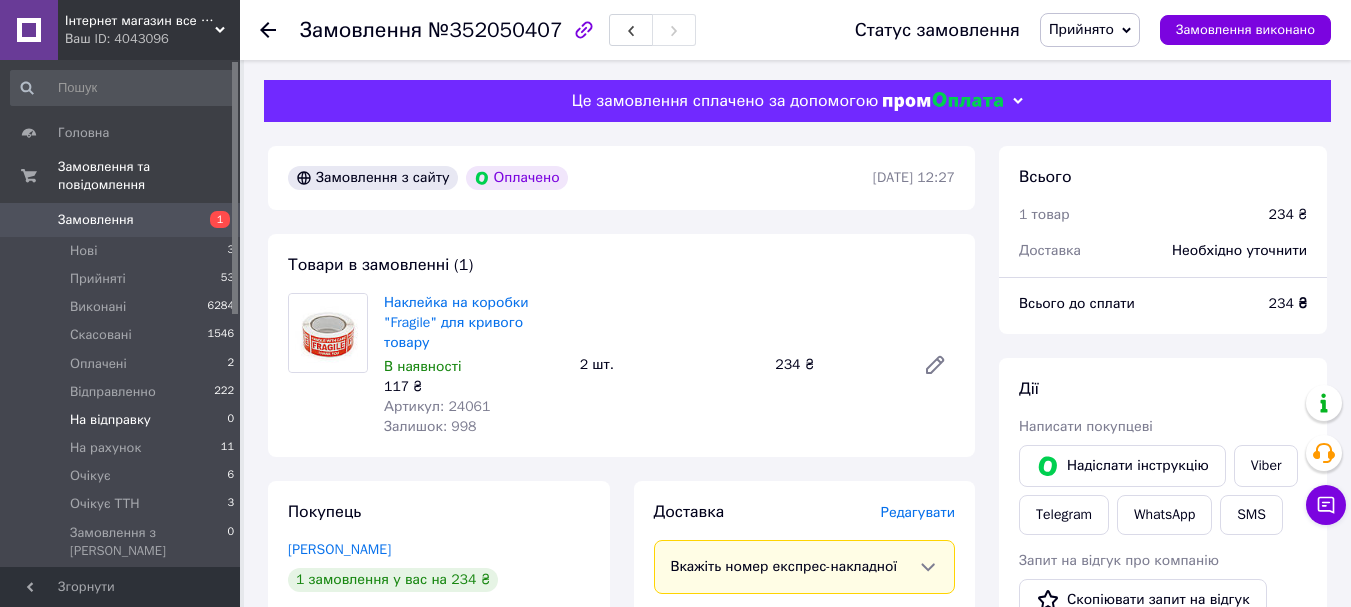 click on "Прийняті 53" at bounding box center [123, 279] 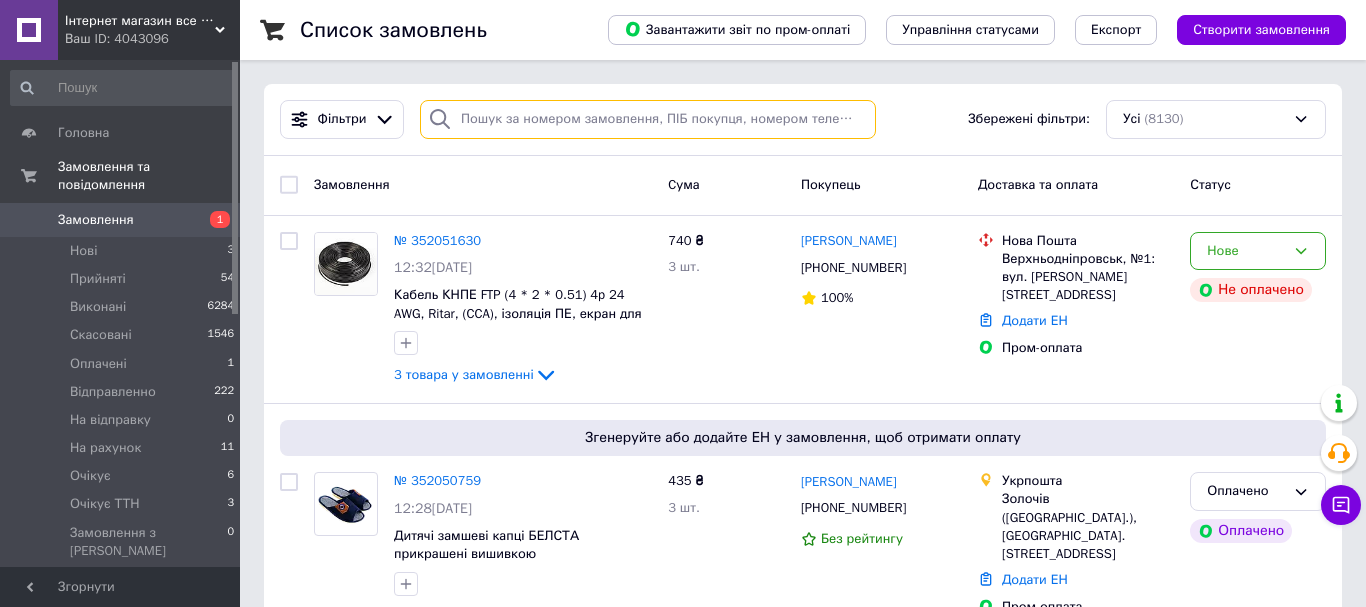 click at bounding box center [648, 119] 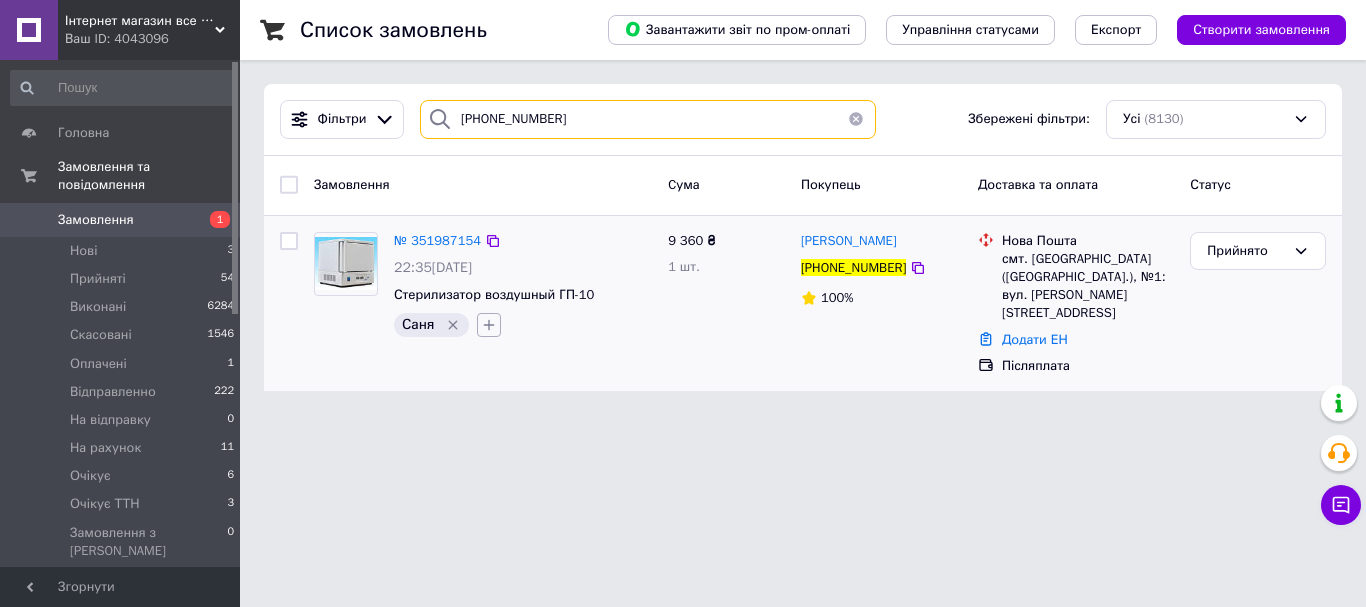 type on "+380978573175" 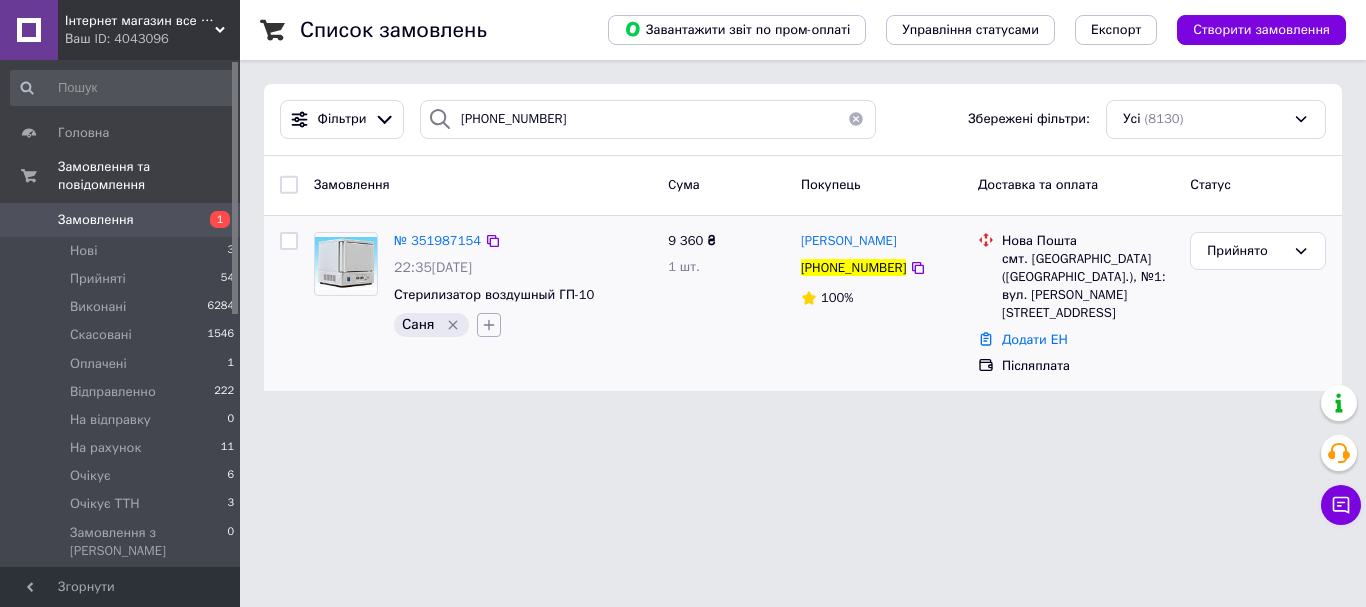 click 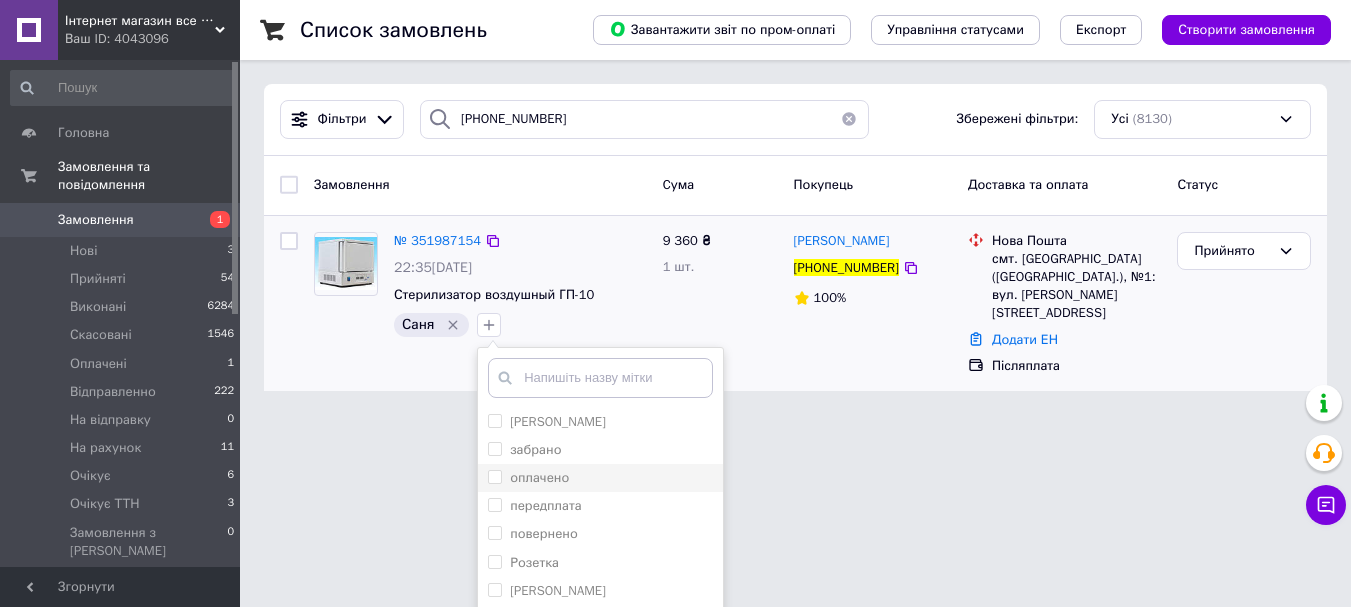 click on "оплачено" at bounding box center (494, 476) 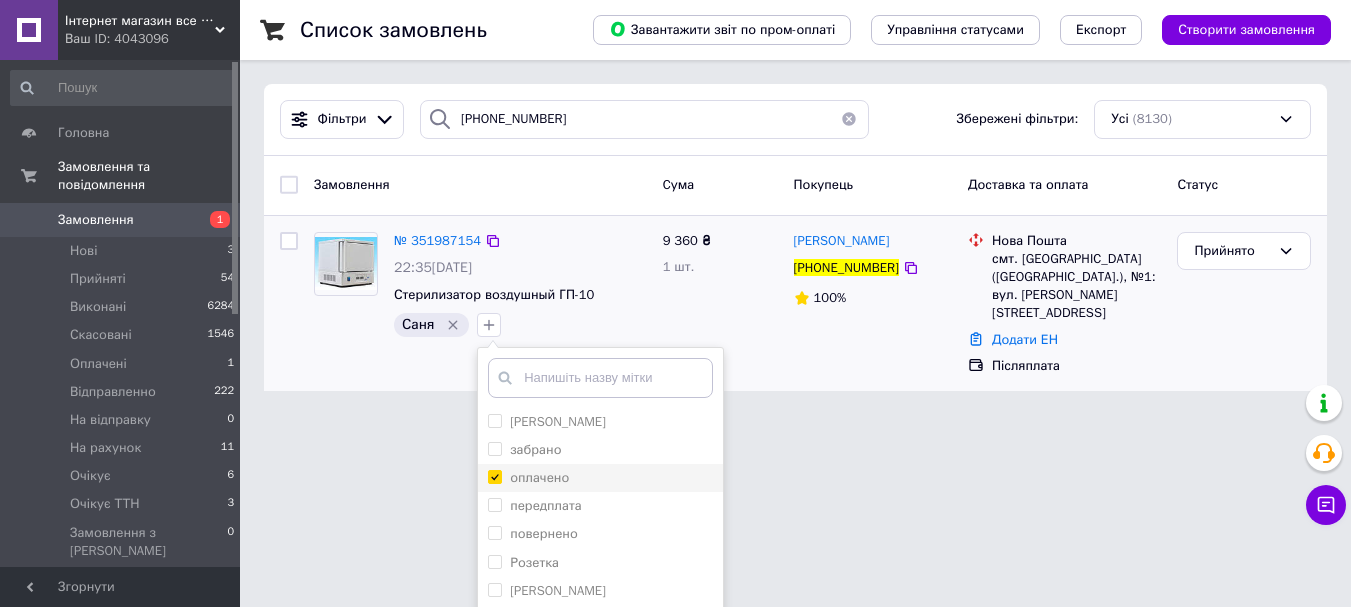 checkbox on "true" 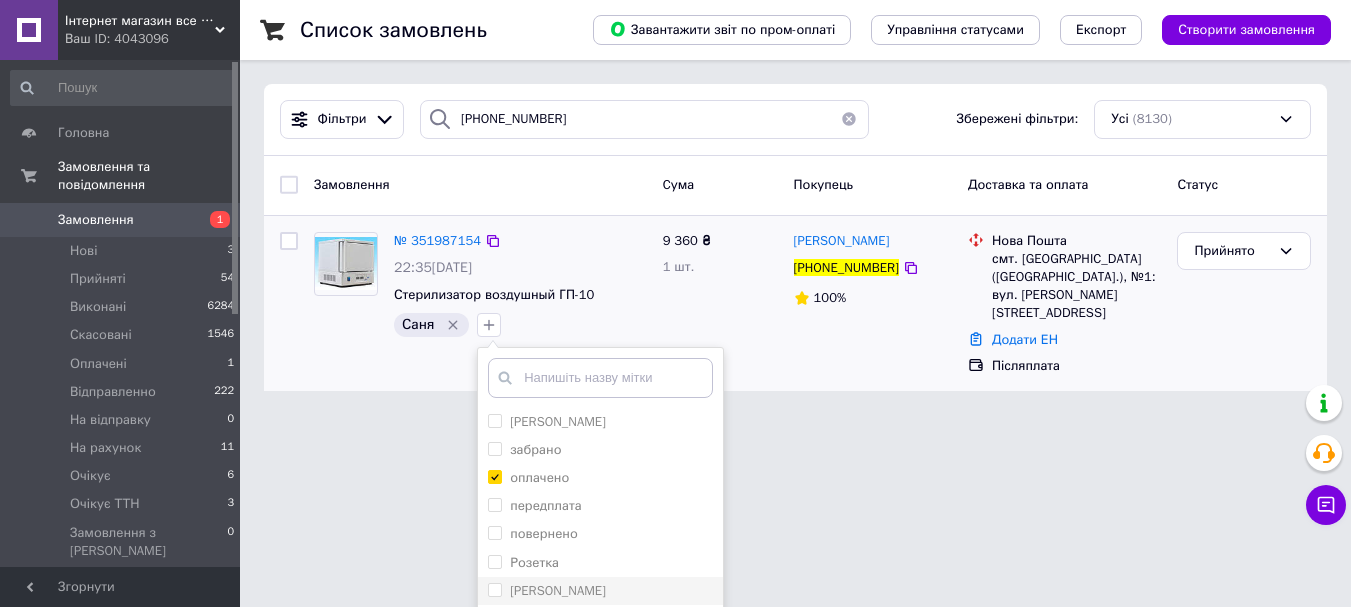 scroll, scrollTop: 121, scrollLeft: 0, axis: vertical 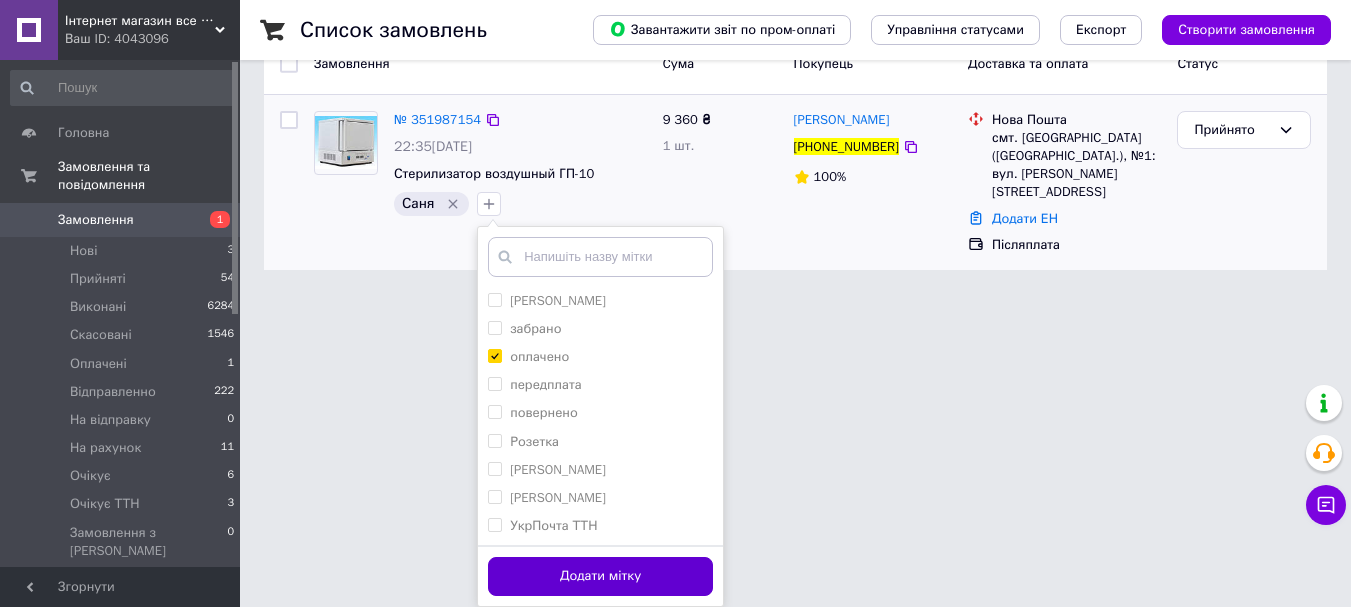 click on "Додати мітку" at bounding box center [600, 576] 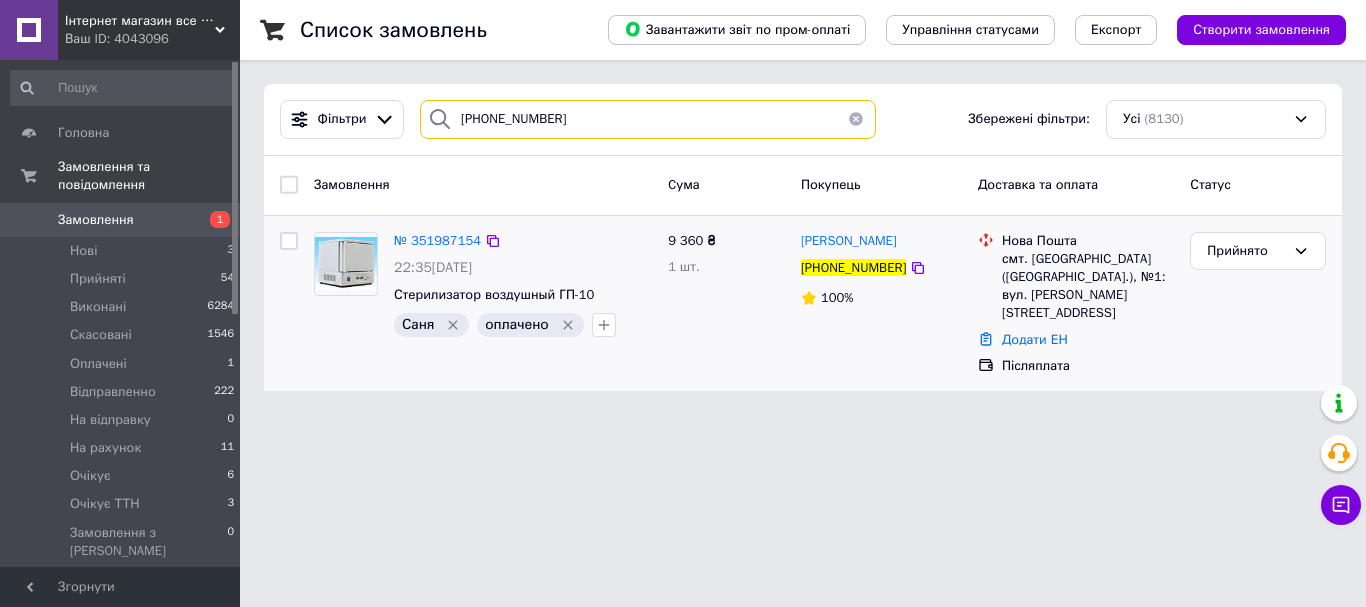 click on "+380978573175" at bounding box center (648, 119) 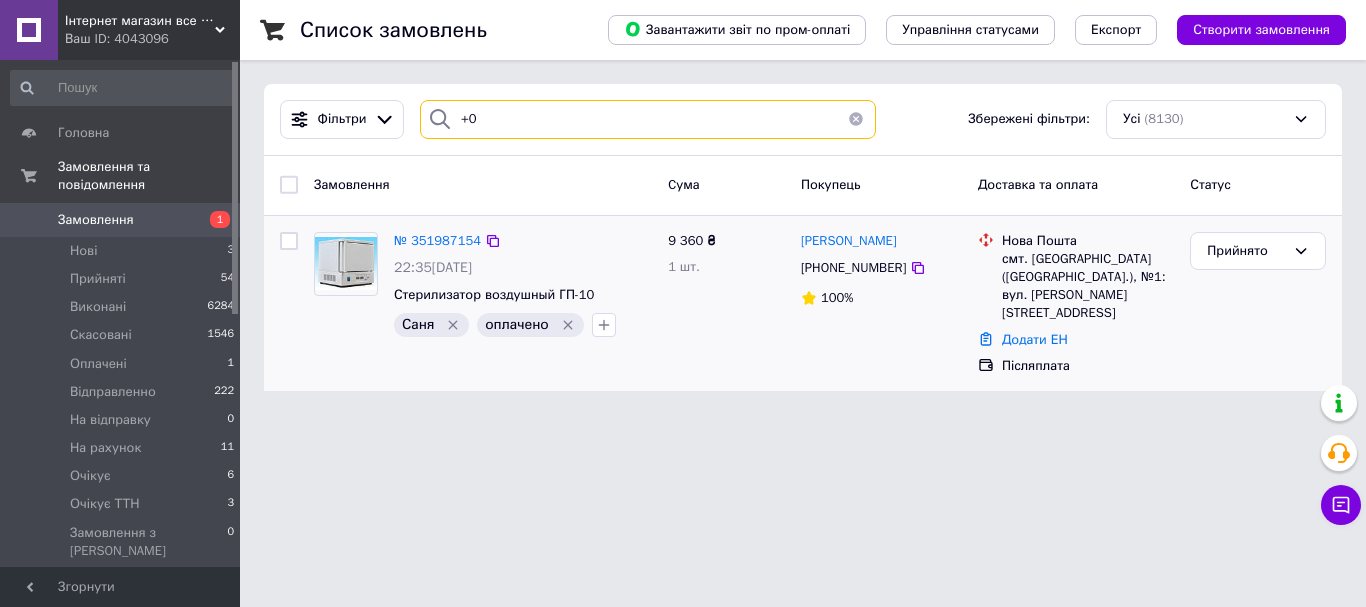 type on "+" 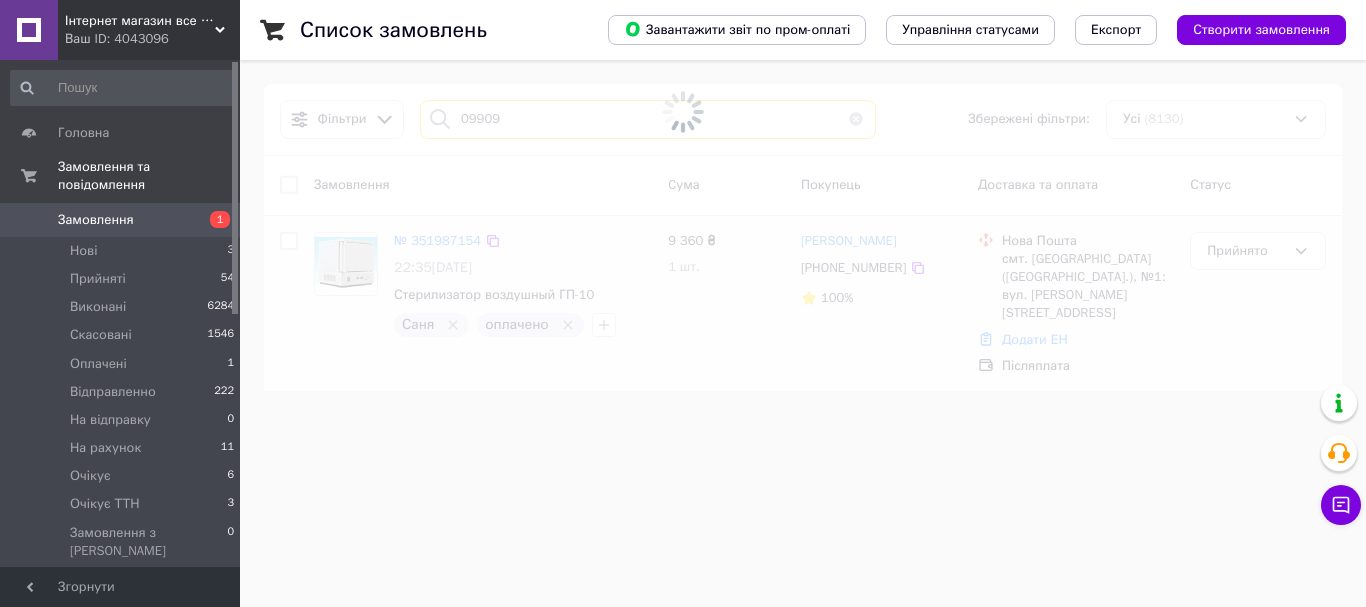 type on "099095" 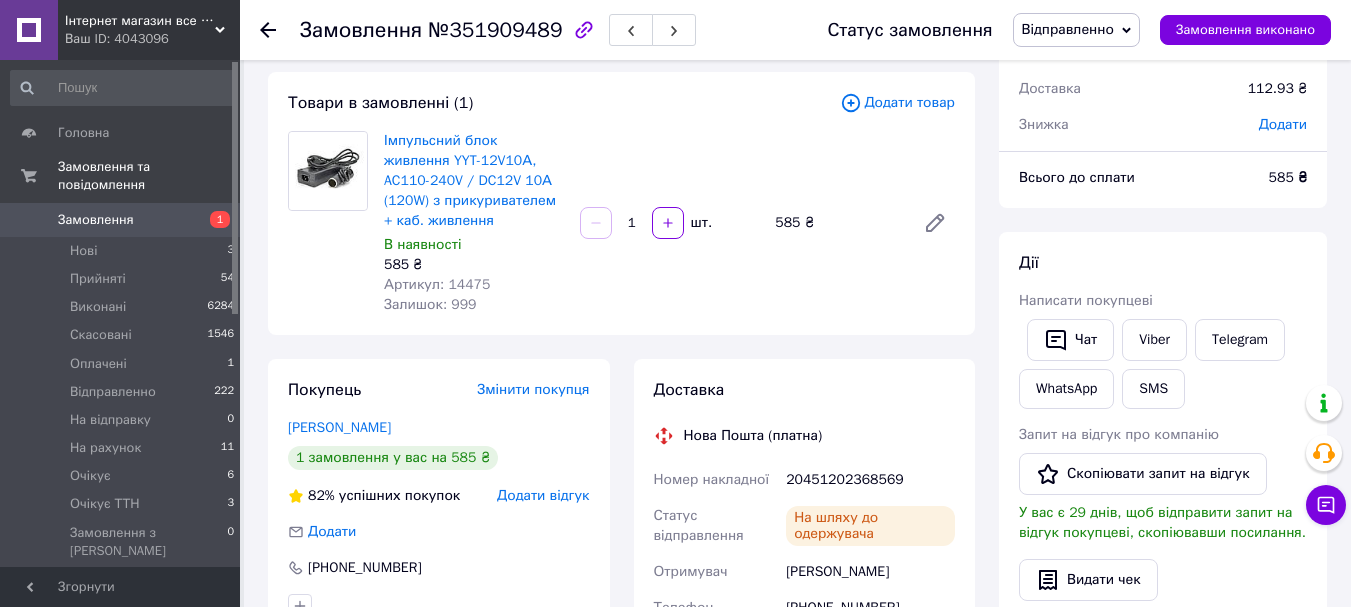 scroll, scrollTop: 200, scrollLeft: 0, axis: vertical 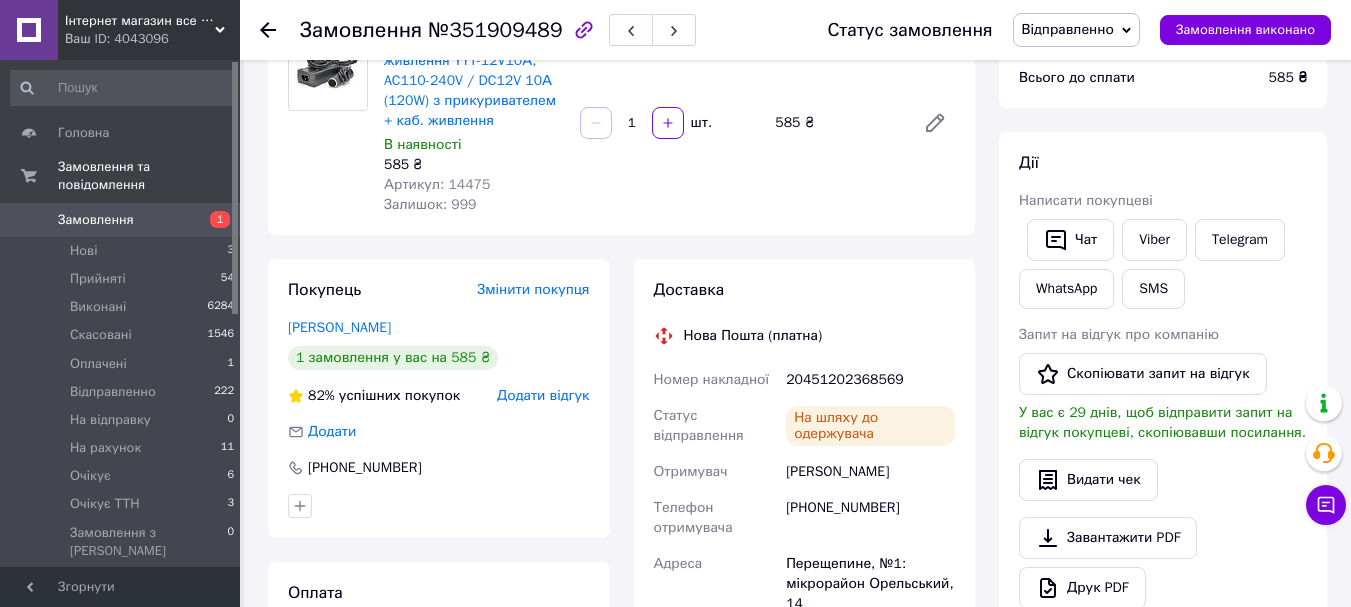 click on "20451202368569" at bounding box center (870, 380) 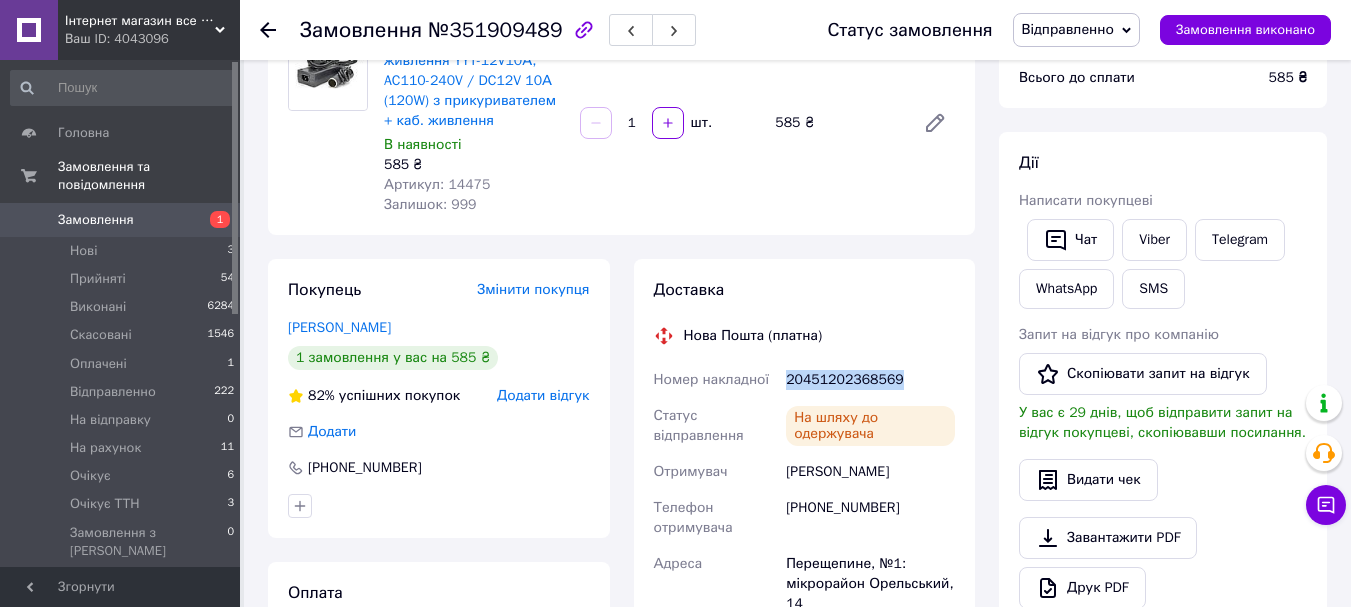 click on "20451202368569" at bounding box center (870, 380) 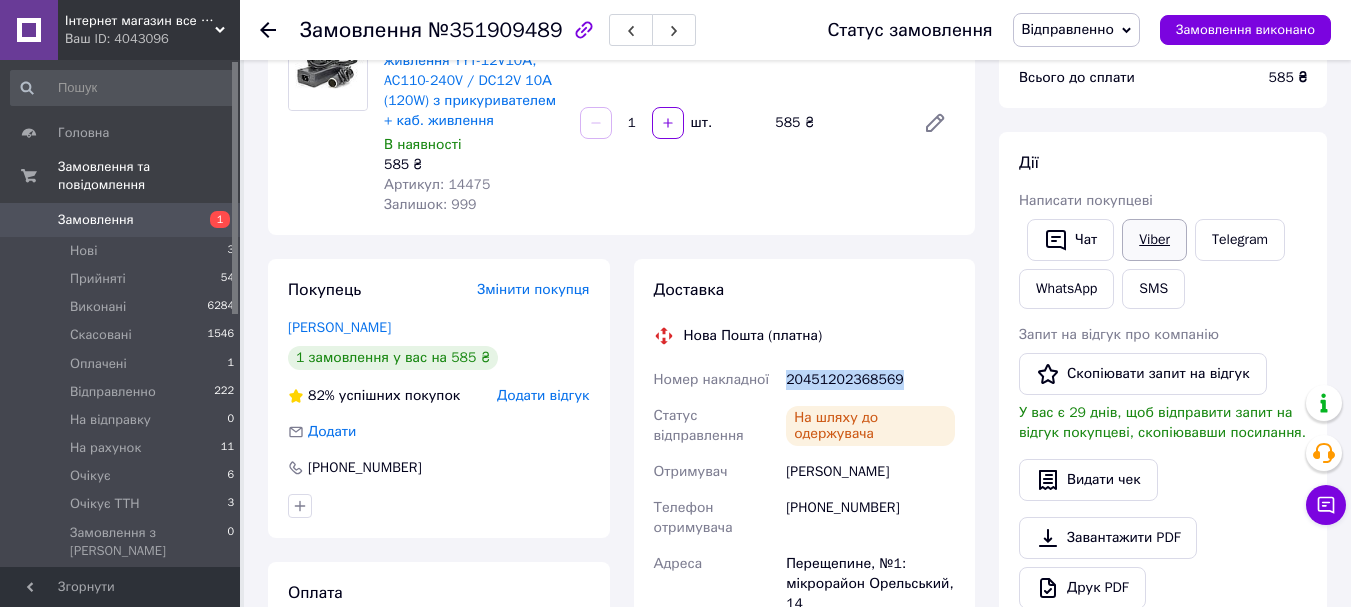 click on "Viber" at bounding box center [1154, 240] 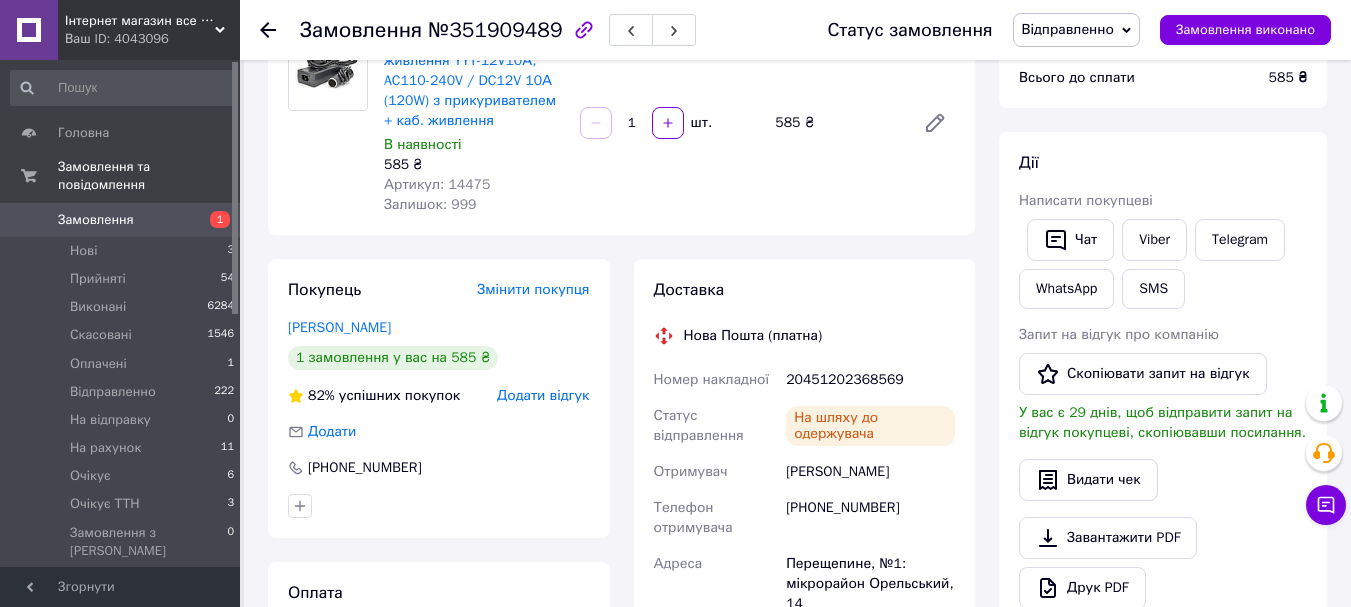 click on "Залишок: 999" at bounding box center (474, 205) 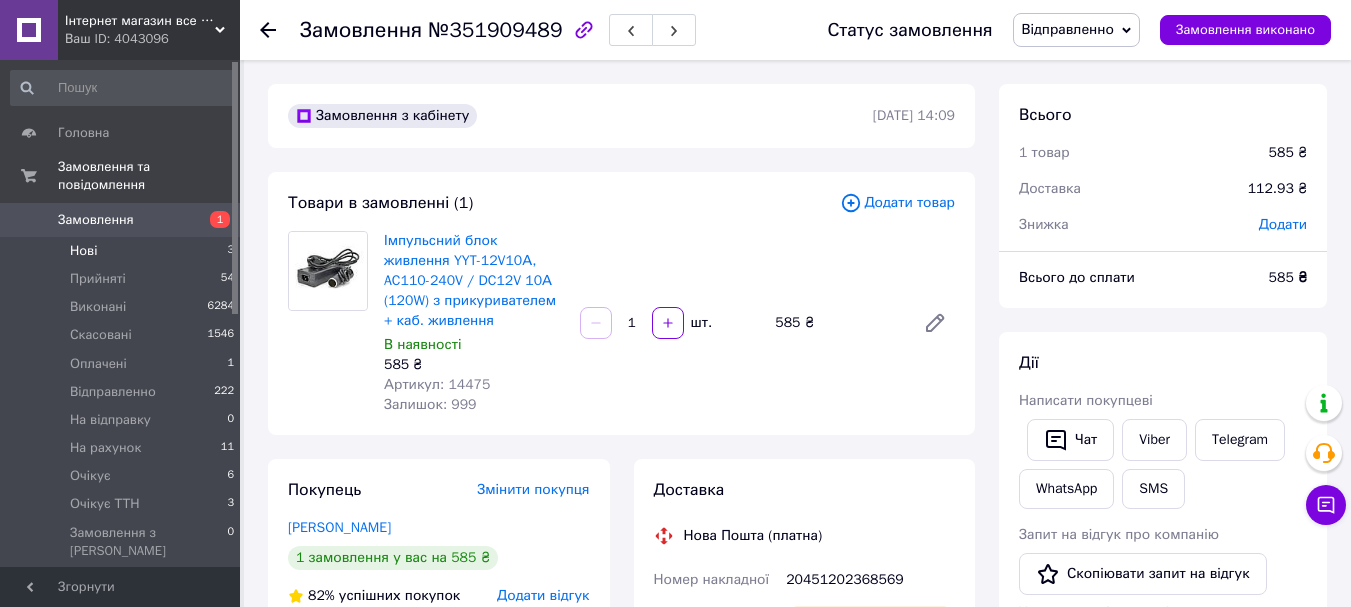 click on "Нові 3" at bounding box center [123, 251] 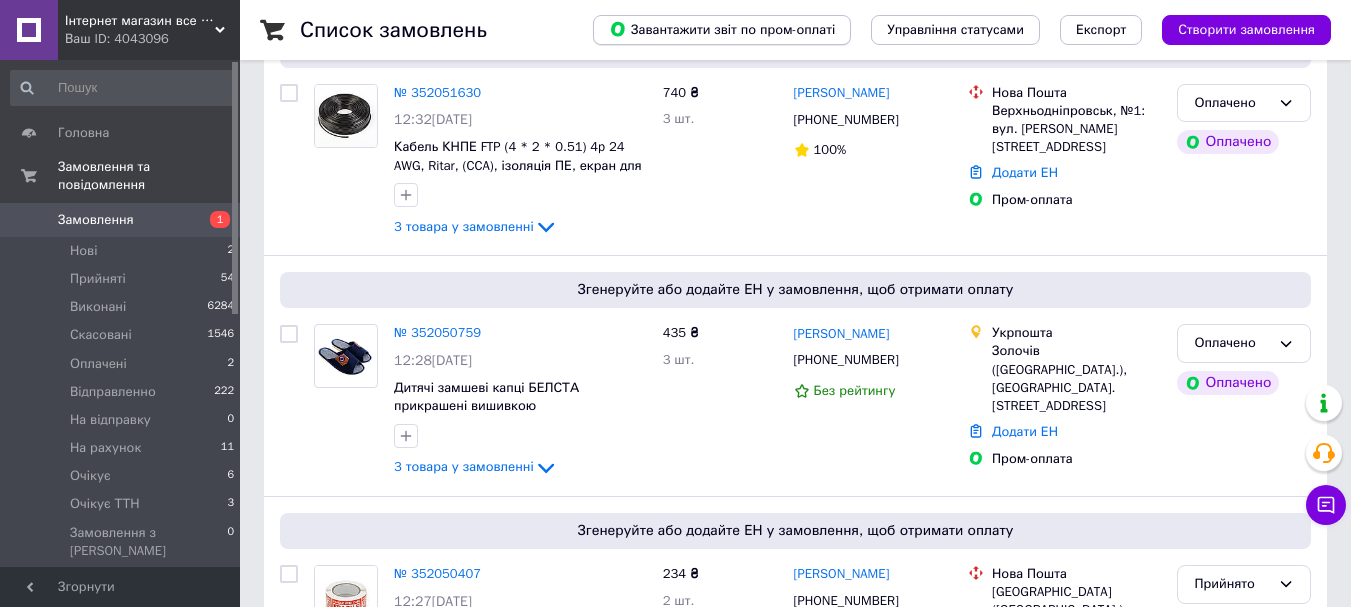 scroll, scrollTop: 0, scrollLeft: 0, axis: both 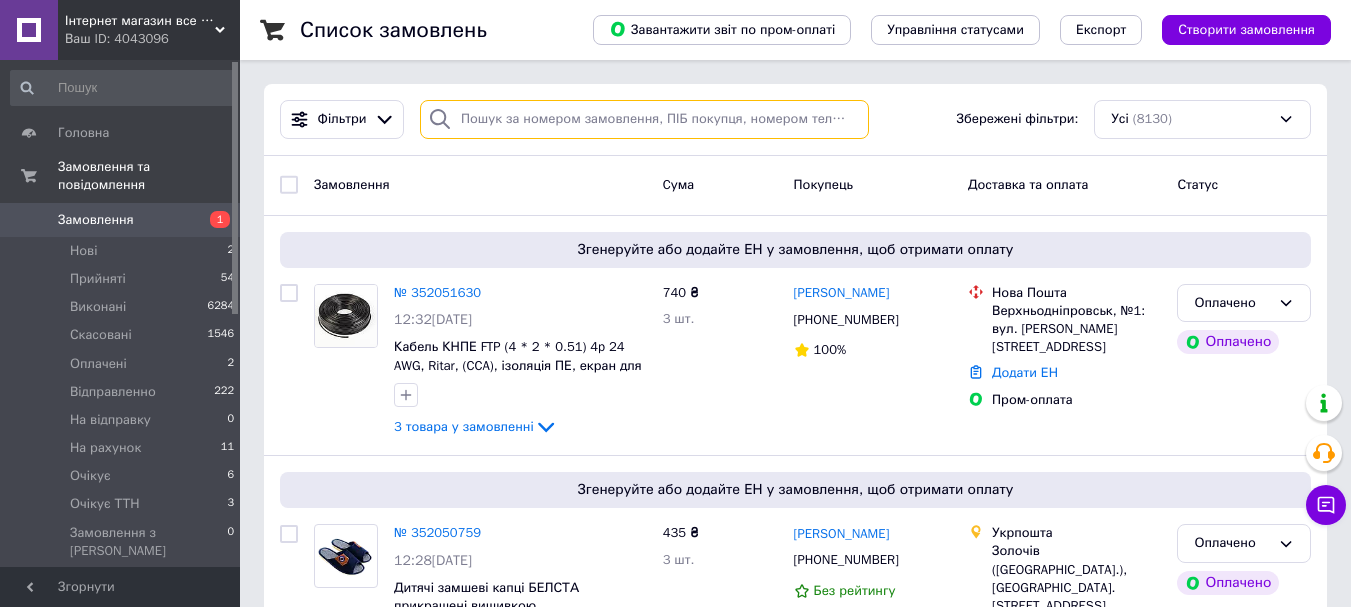click at bounding box center (644, 119) 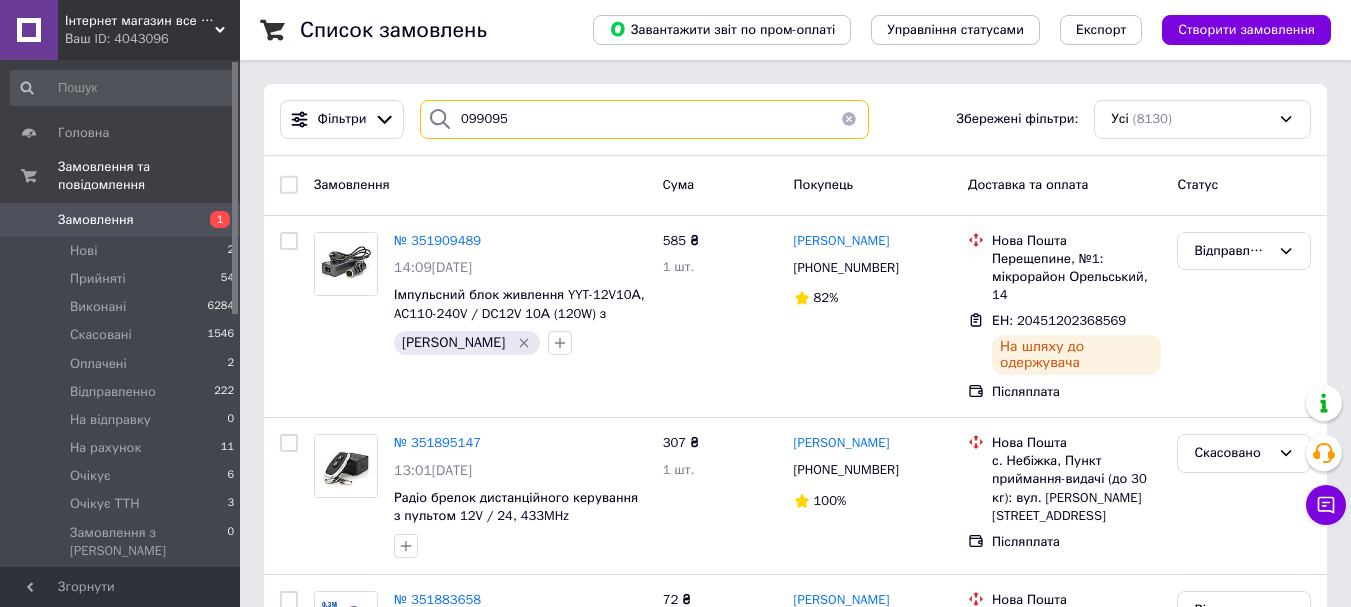 click on "099095" at bounding box center [644, 119] 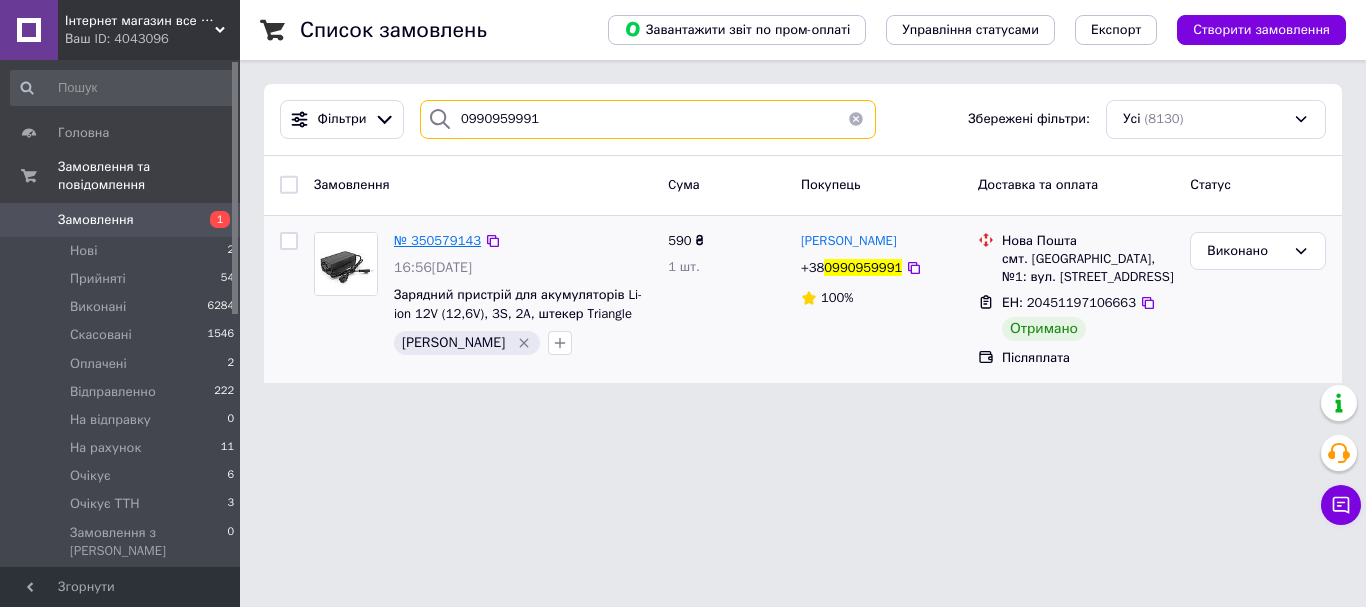 type on "0990959991" 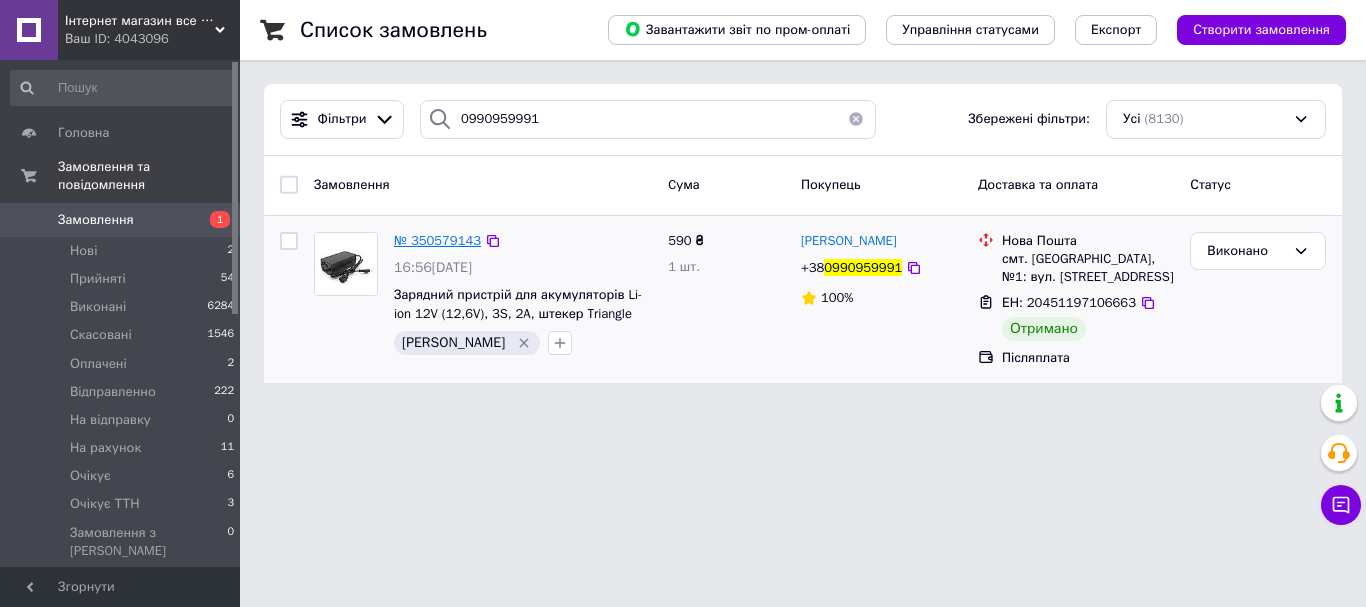 click on "№ 350579143" at bounding box center (437, 240) 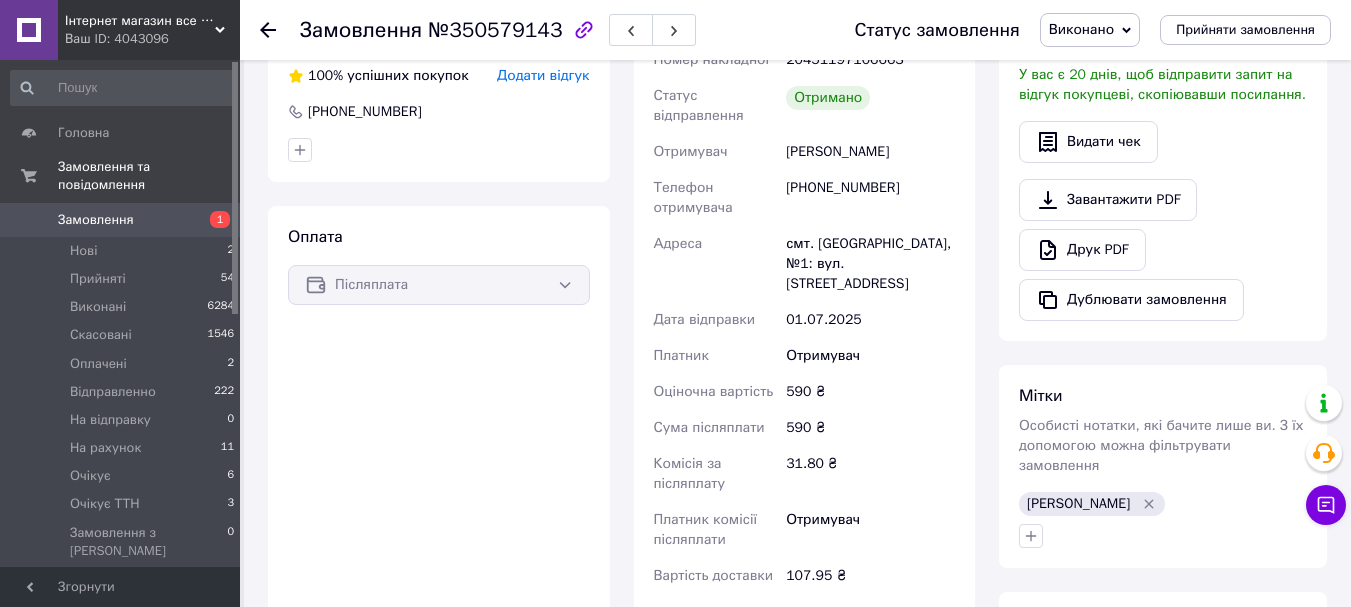scroll, scrollTop: 100, scrollLeft: 0, axis: vertical 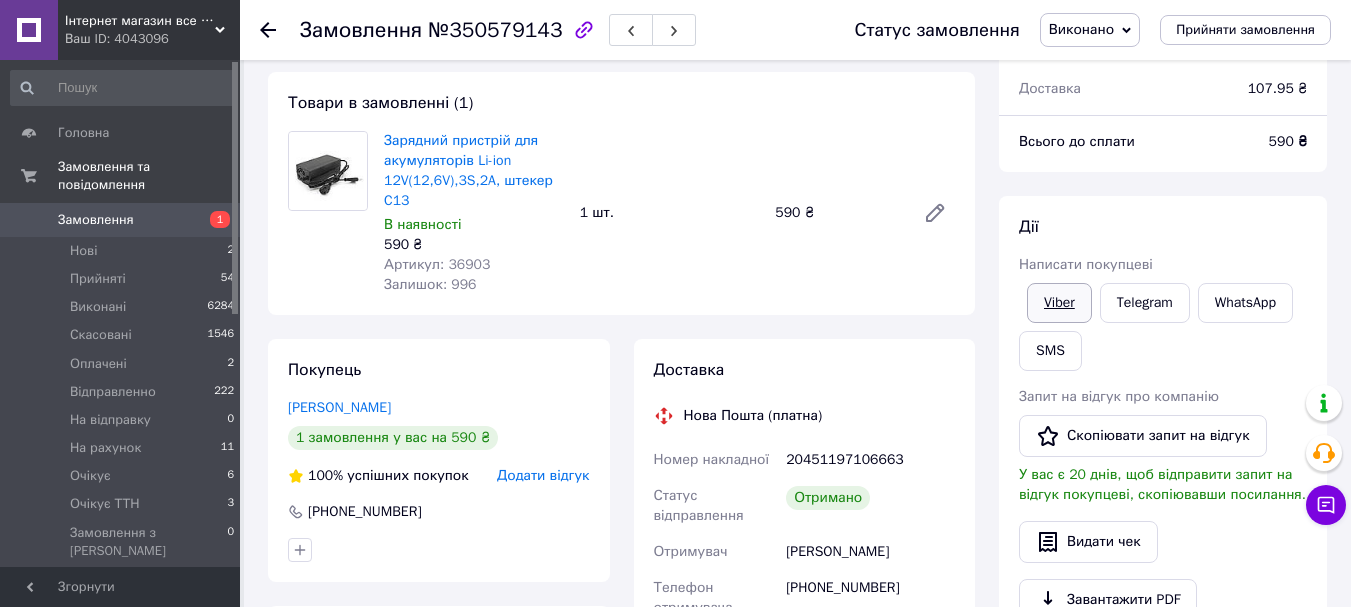 click on "Viber" at bounding box center (1059, 303) 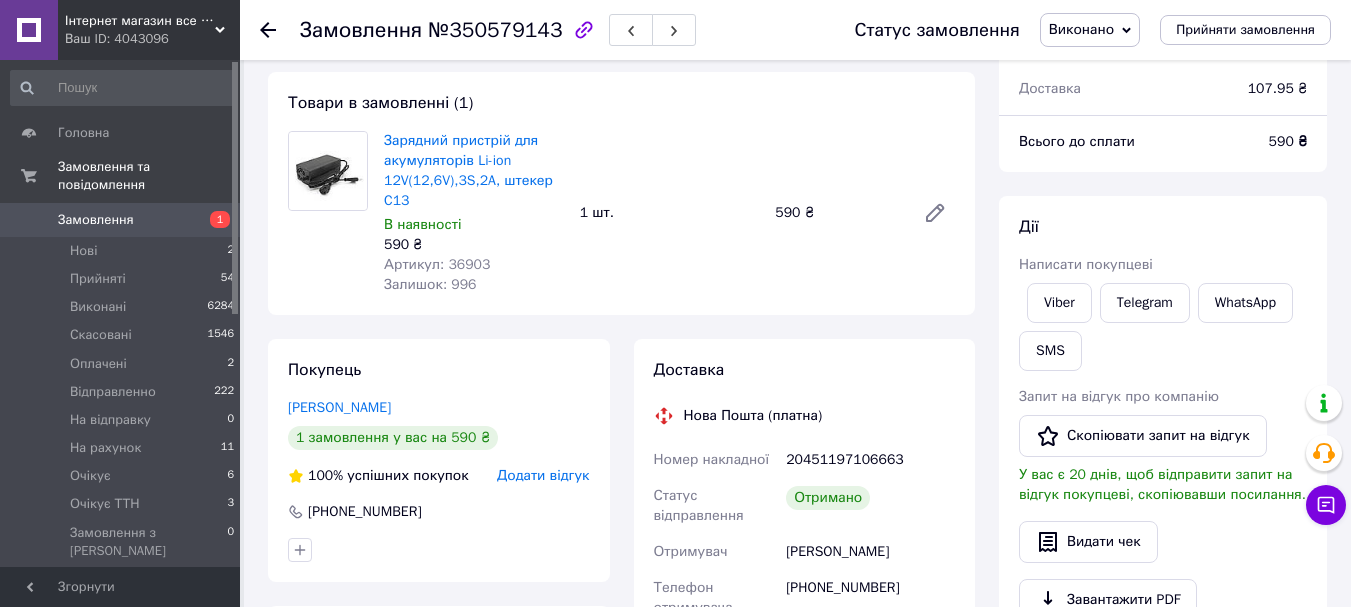 scroll, scrollTop: 500, scrollLeft: 0, axis: vertical 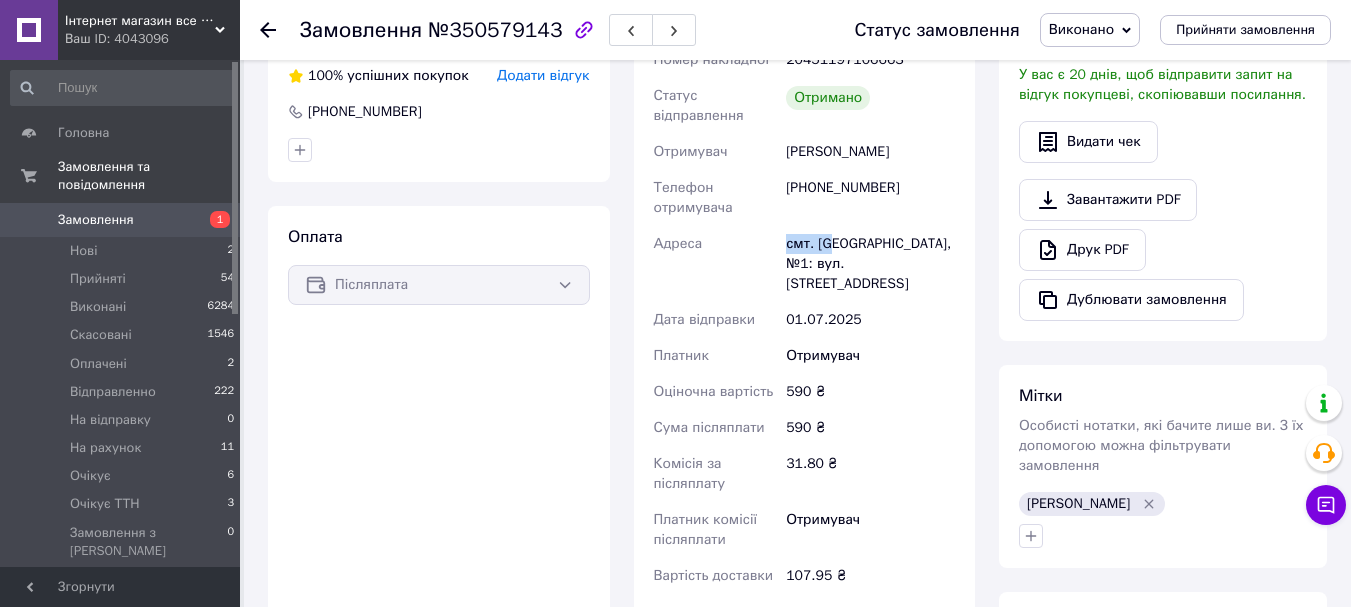 drag, startPoint x: 805, startPoint y: 238, endPoint x: 835, endPoint y: 242, distance: 30.265491 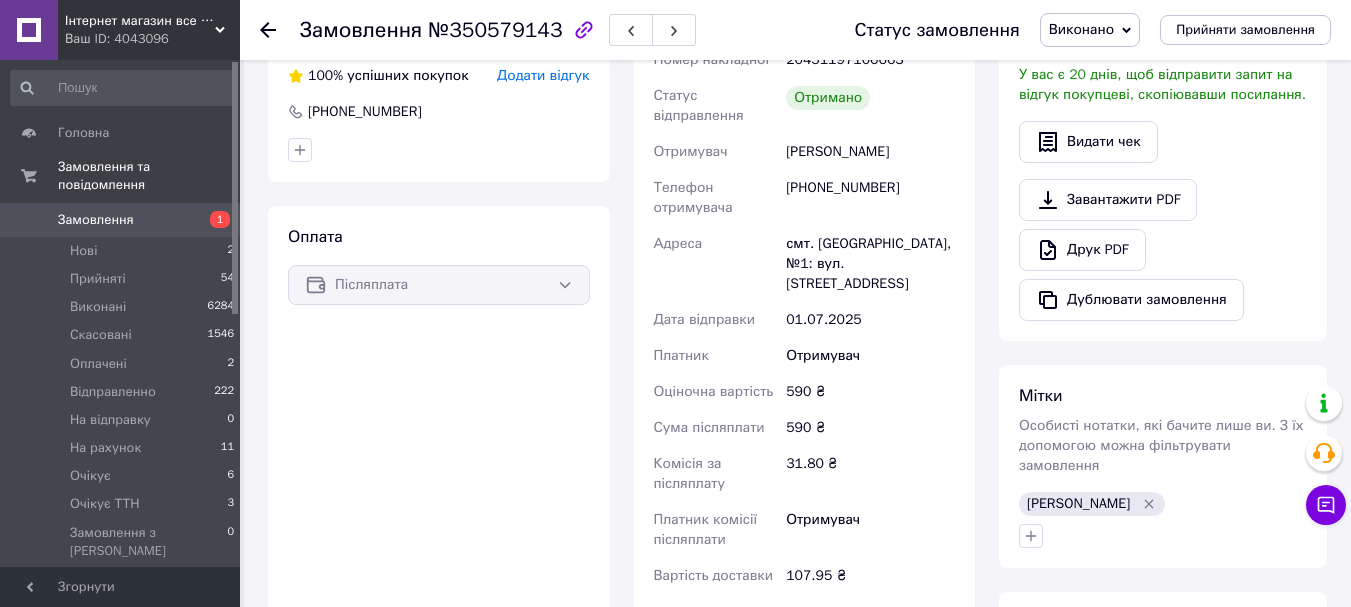 click on "смт. Нові Санжари, №1: вул. Центральна, 76" at bounding box center [870, 264] 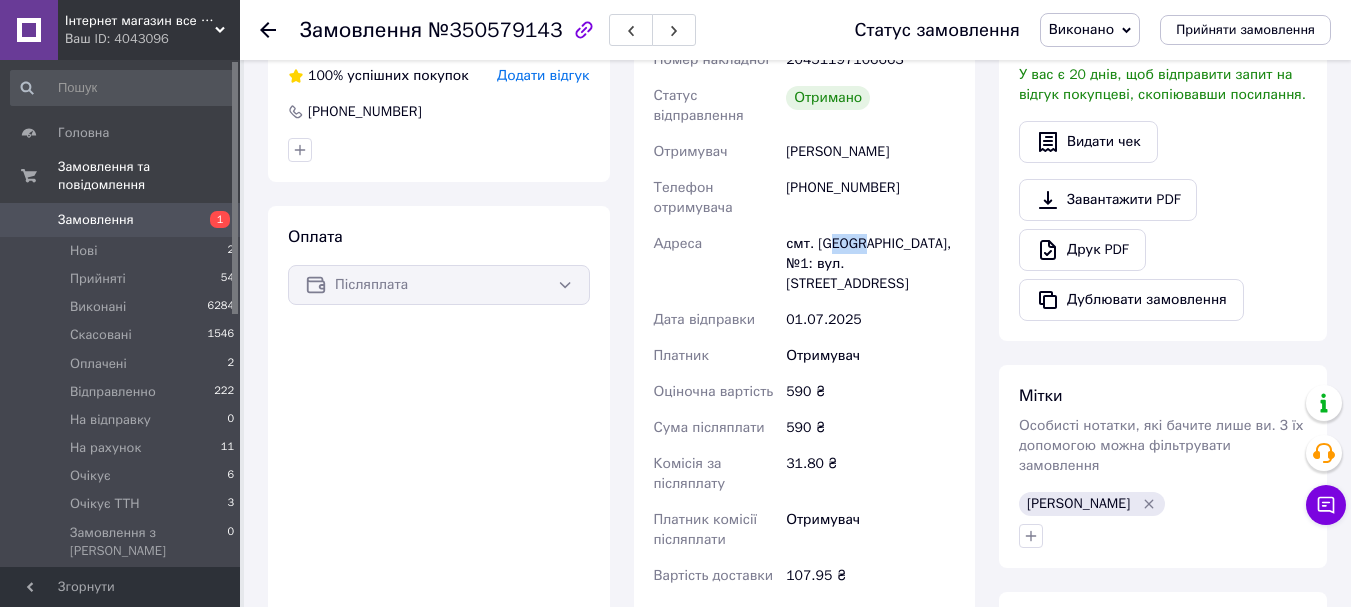 click on "смт. Нові Санжари, №1: вул. Центральна, 76" at bounding box center (870, 264) 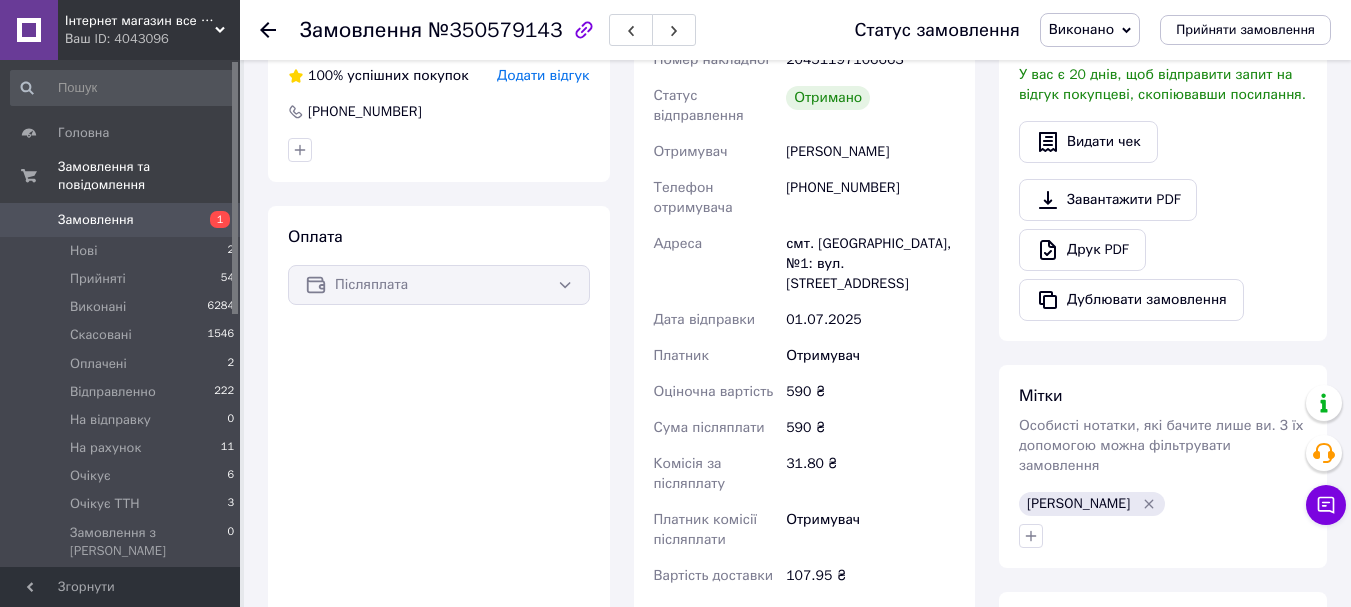 click on "смт. Нові Санжари, №1: вул. Центральна, 76" at bounding box center [870, 264] 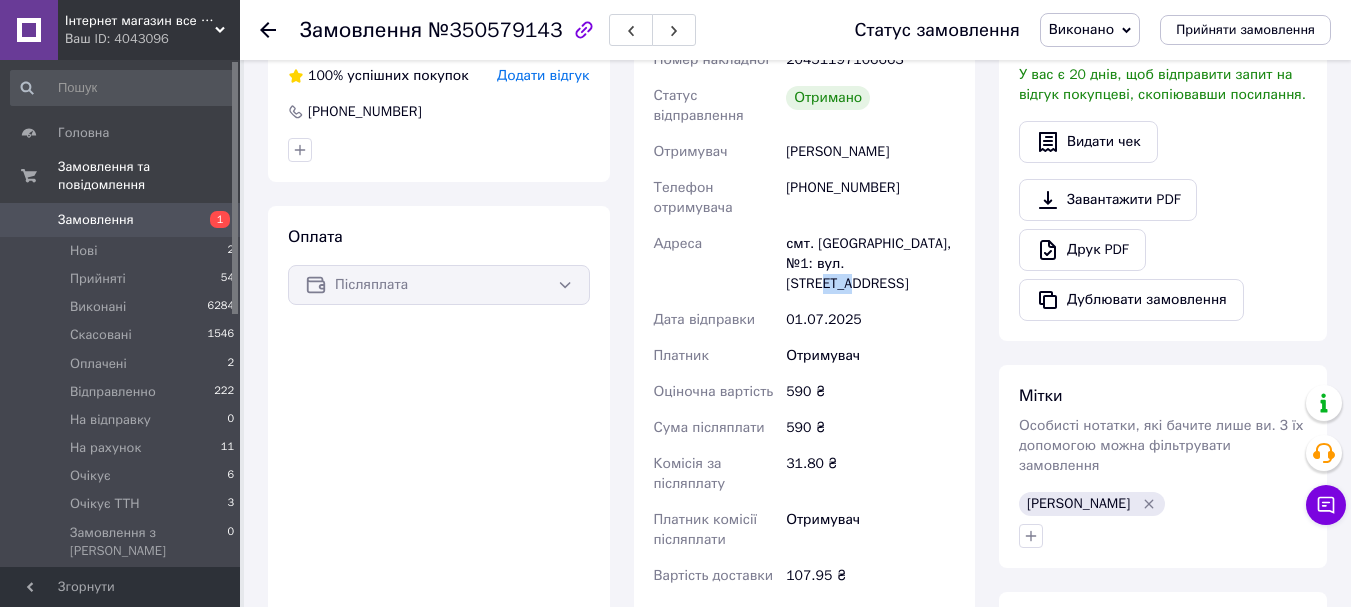 click on "смт. Нові Санжари, №1: вул. Центральна, 76" at bounding box center (870, 264) 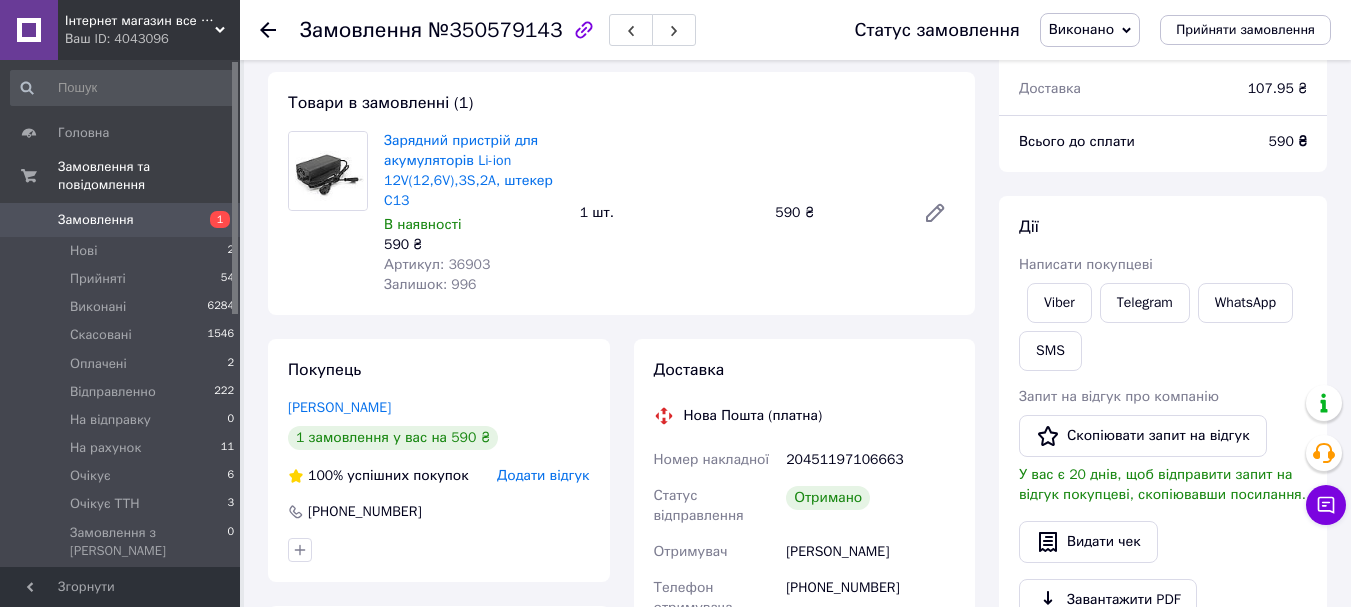 scroll, scrollTop: 0, scrollLeft: 0, axis: both 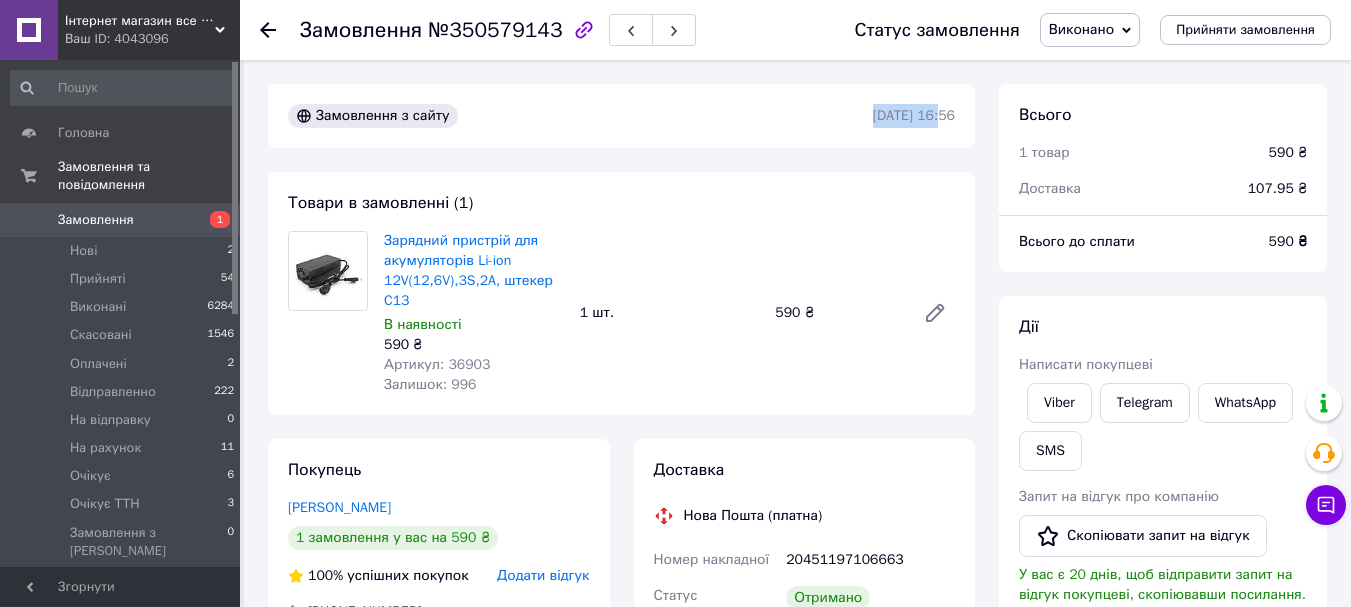 drag, startPoint x: 901, startPoint y: 121, endPoint x: 914, endPoint y: 123, distance: 13.152946 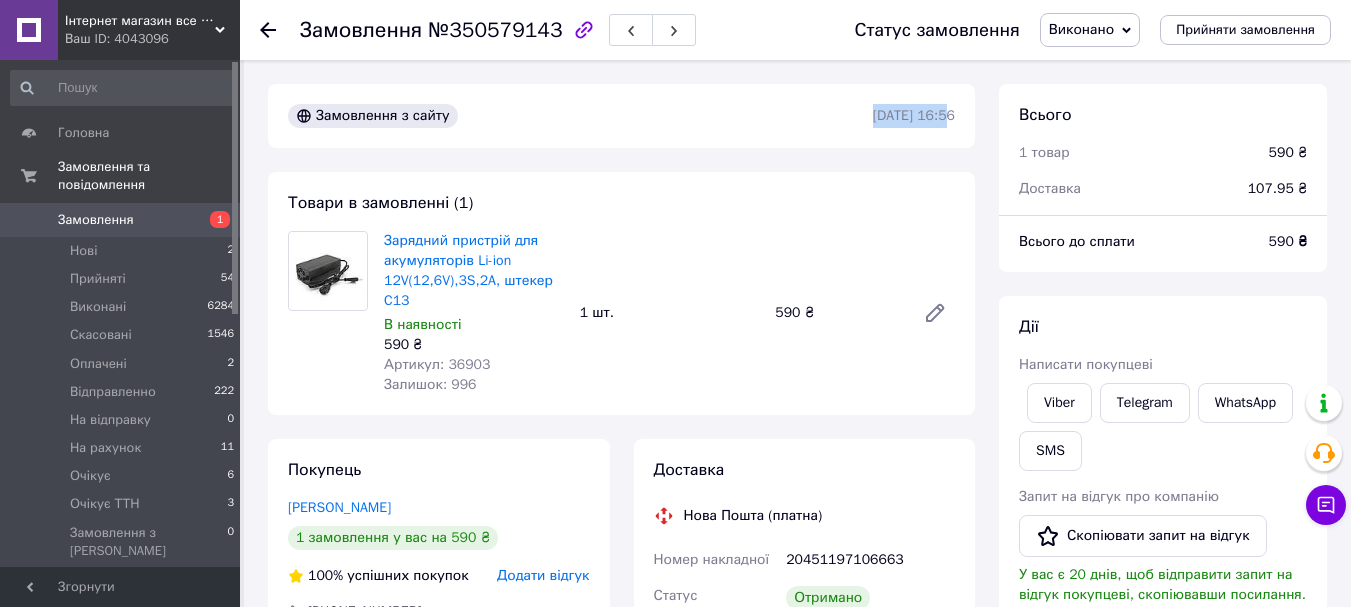 click on "30.06.2025 | 16:56" at bounding box center (914, 115) 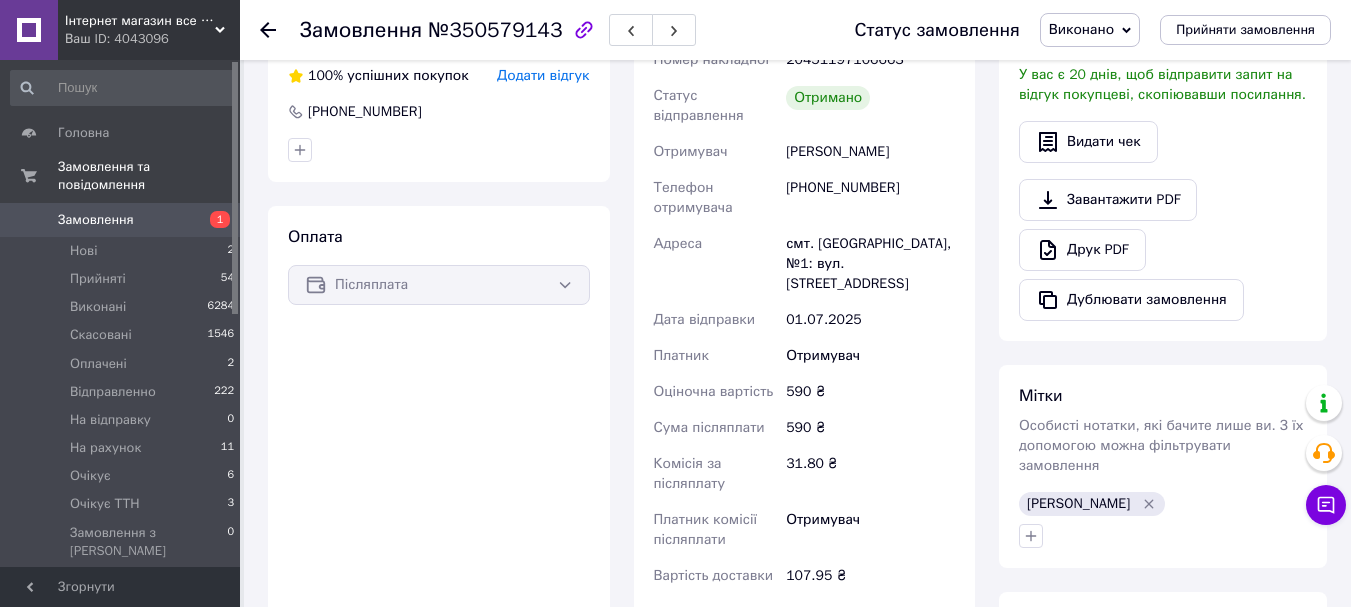 scroll, scrollTop: 600, scrollLeft: 0, axis: vertical 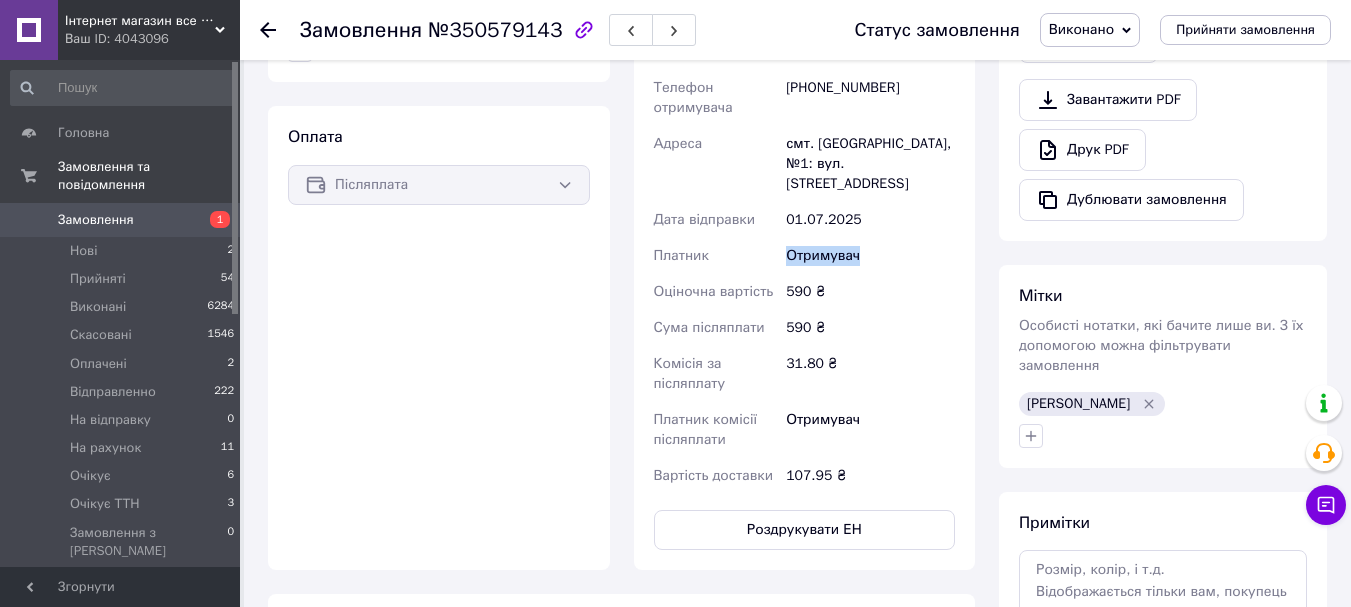 drag, startPoint x: 825, startPoint y: 228, endPoint x: 780, endPoint y: 230, distance: 45.044422 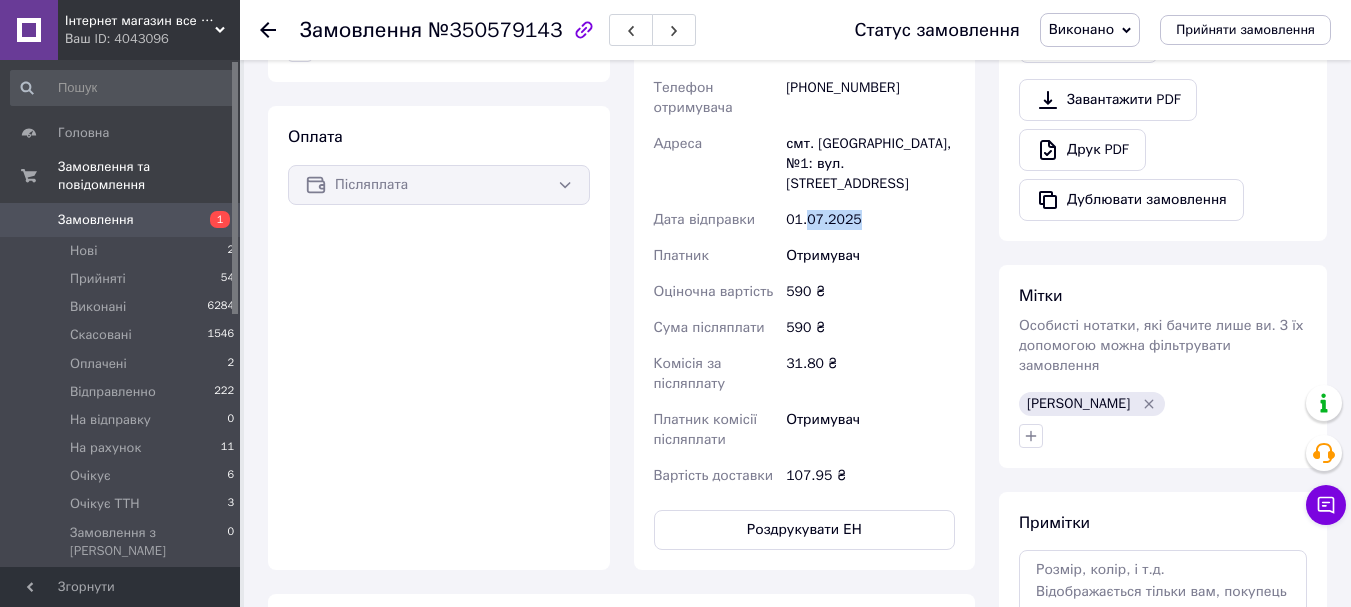 drag, startPoint x: 818, startPoint y: 204, endPoint x: 804, endPoint y: 203, distance: 14.035668 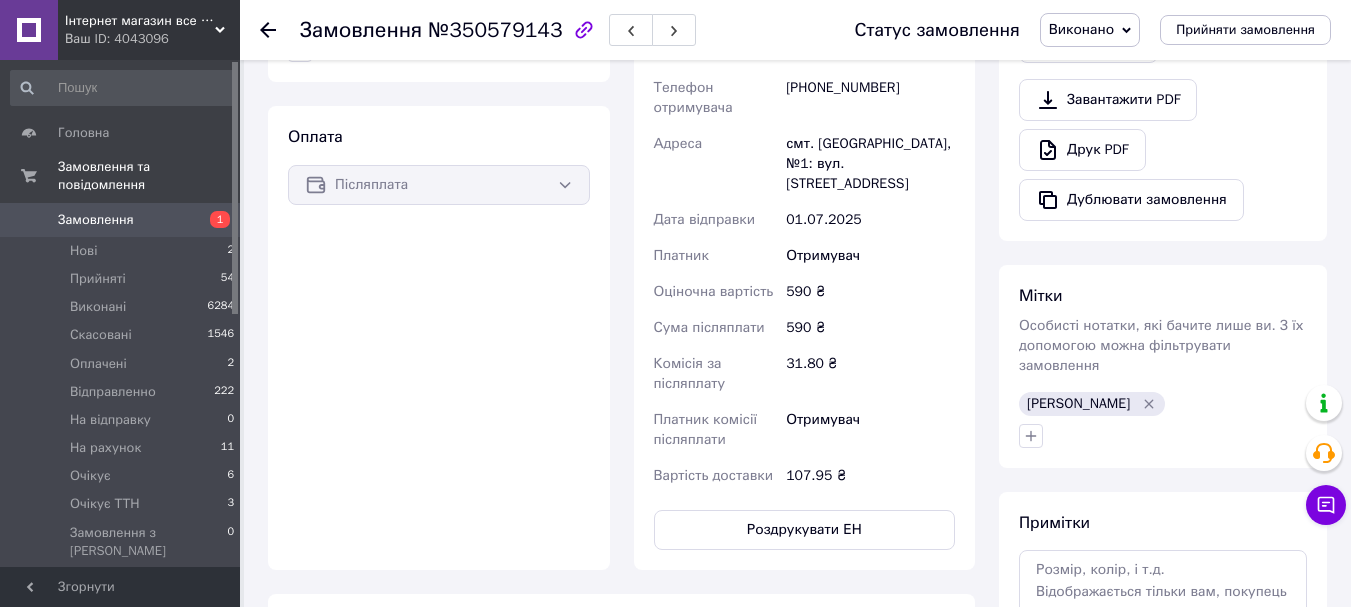 click on "01.07.2025" at bounding box center [870, 220] 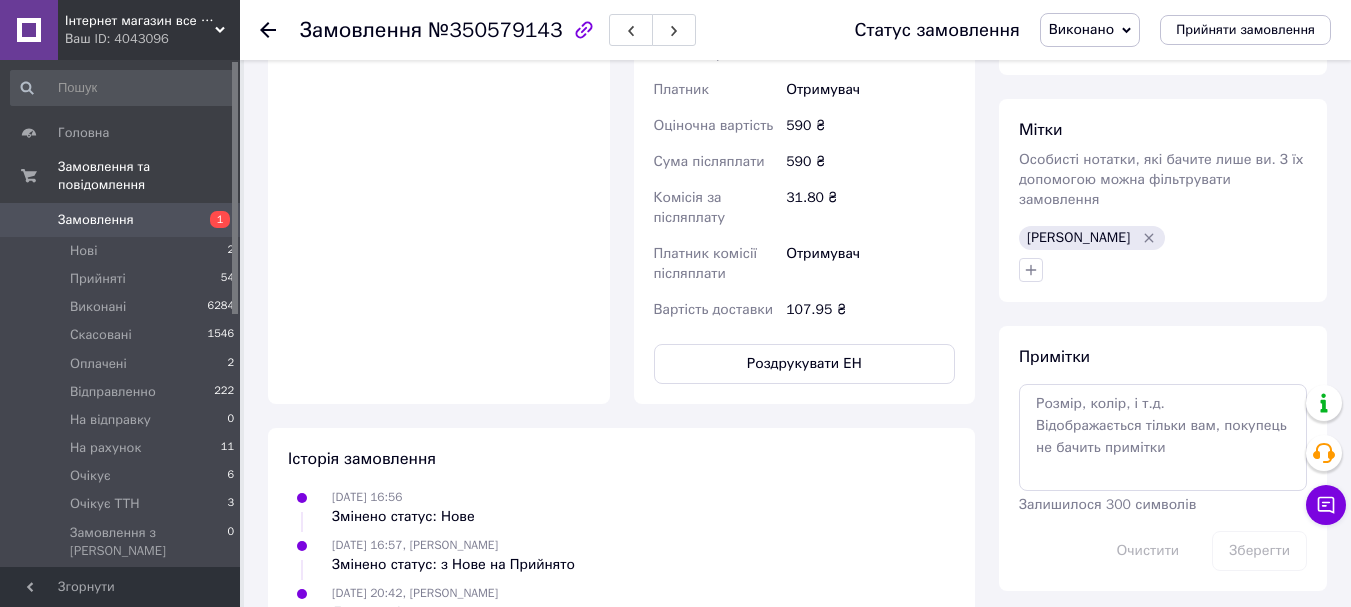 scroll, scrollTop: 366, scrollLeft: 0, axis: vertical 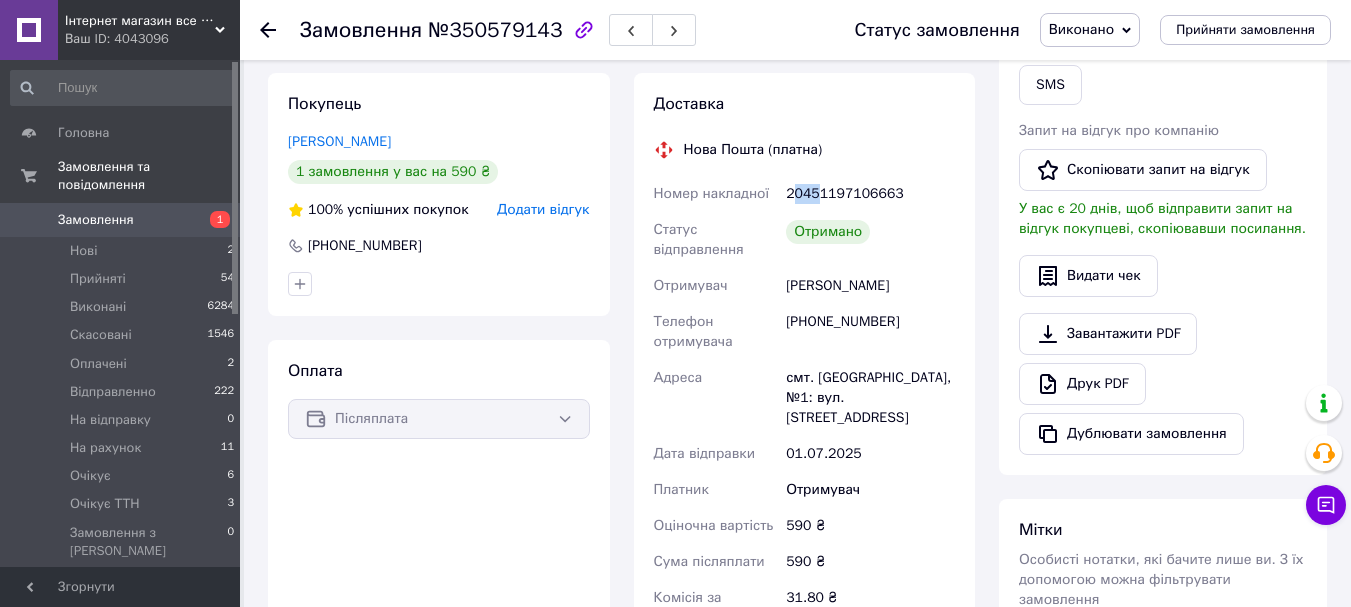 drag, startPoint x: 790, startPoint y: 188, endPoint x: 816, endPoint y: 188, distance: 26 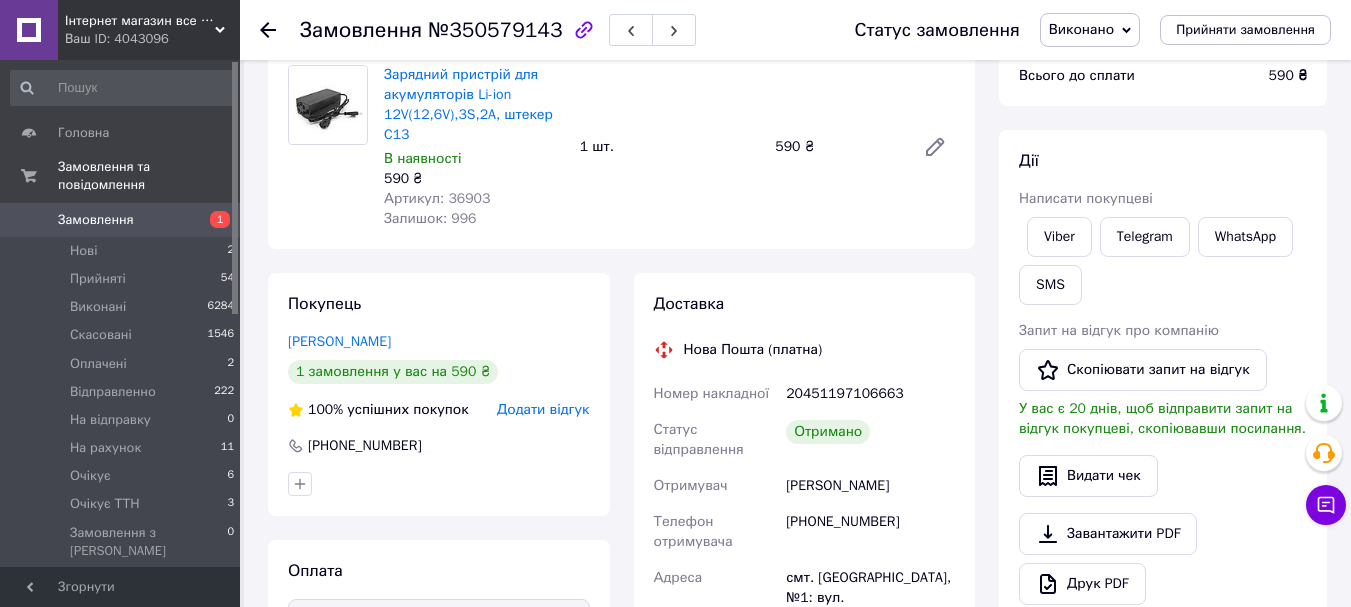 scroll, scrollTop: 66, scrollLeft: 0, axis: vertical 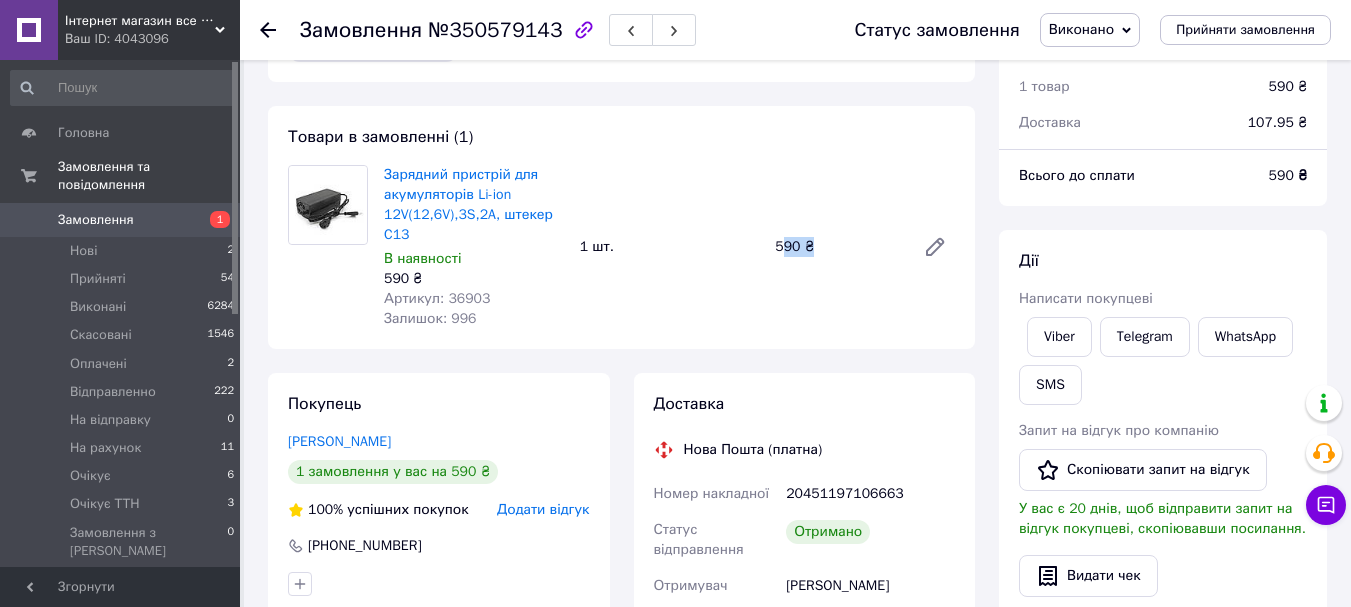 drag, startPoint x: 807, startPoint y: 241, endPoint x: 782, endPoint y: 243, distance: 25.079872 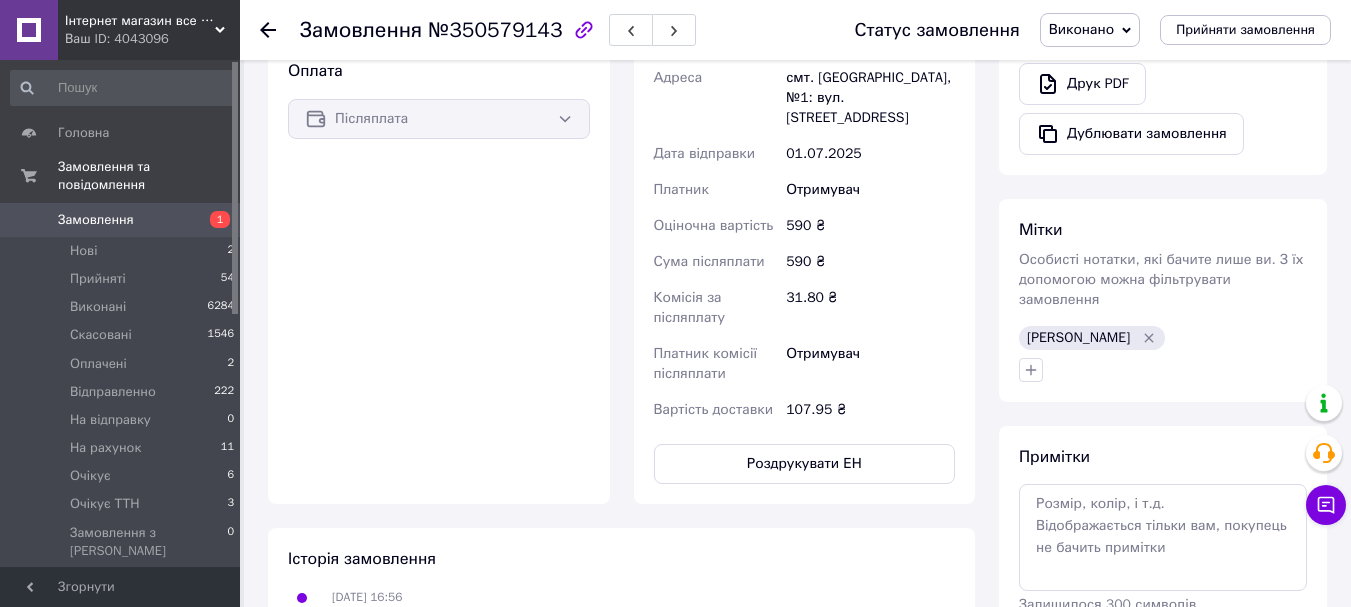 scroll, scrollTop: 1066, scrollLeft: 0, axis: vertical 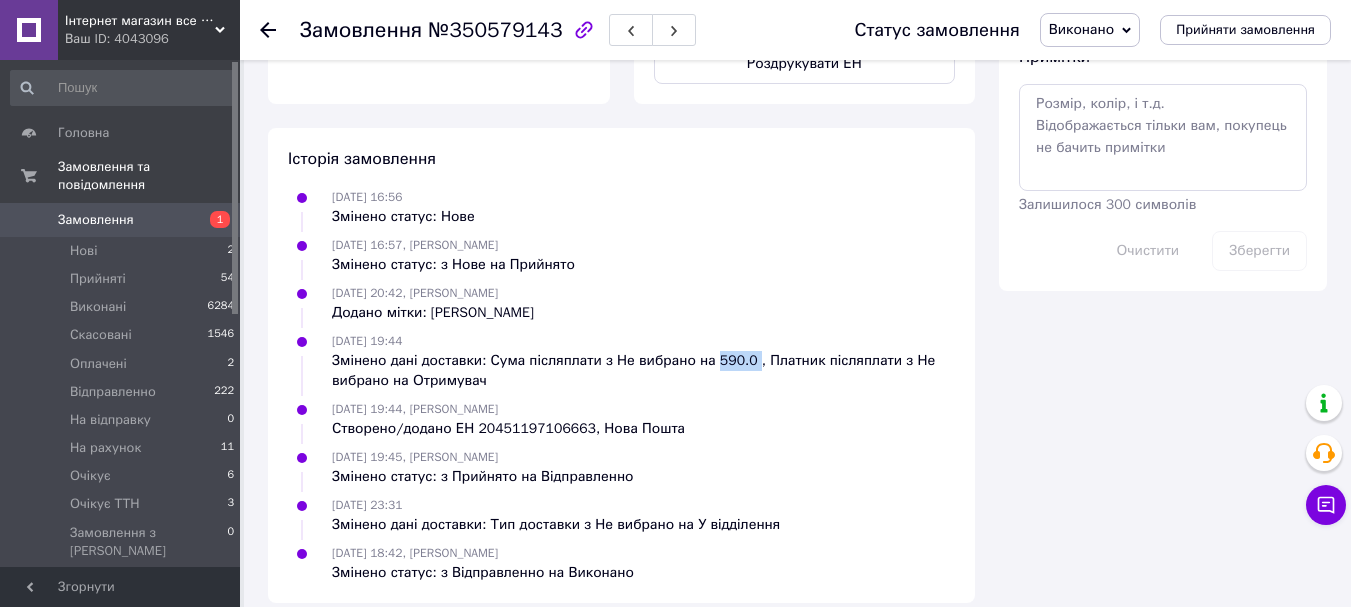 drag, startPoint x: 701, startPoint y: 334, endPoint x: 738, endPoint y: 337, distance: 37.12142 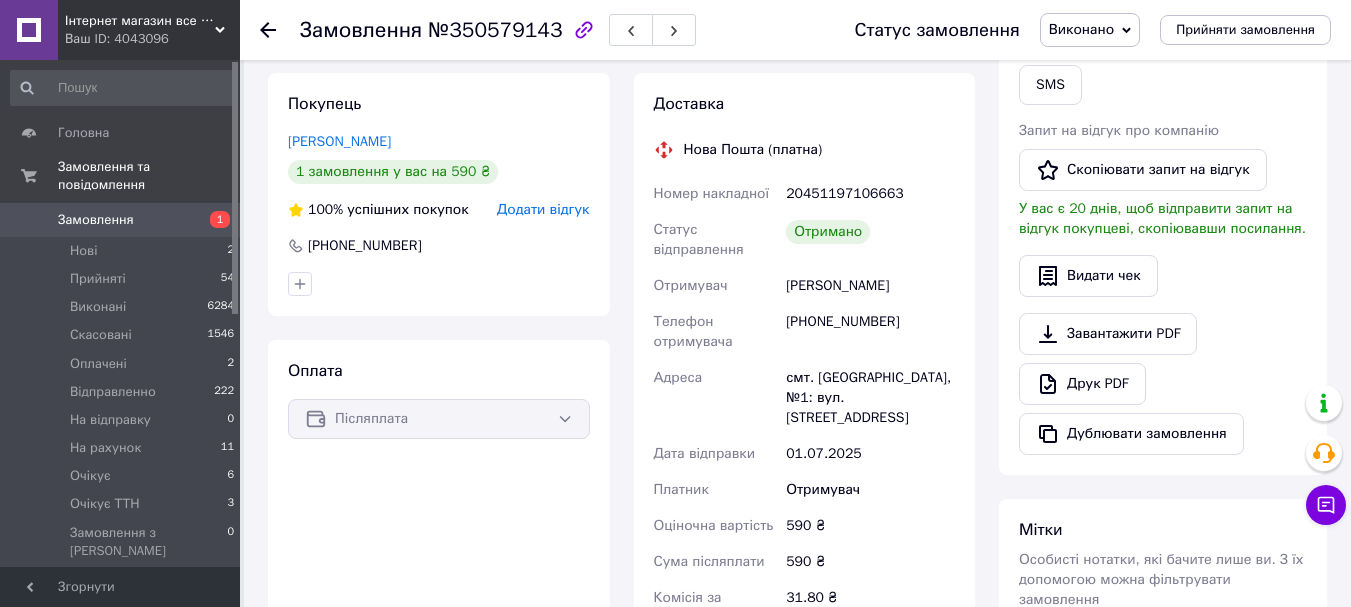 scroll, scrollTop: 66, scrollLeft: 0, axis: vertical 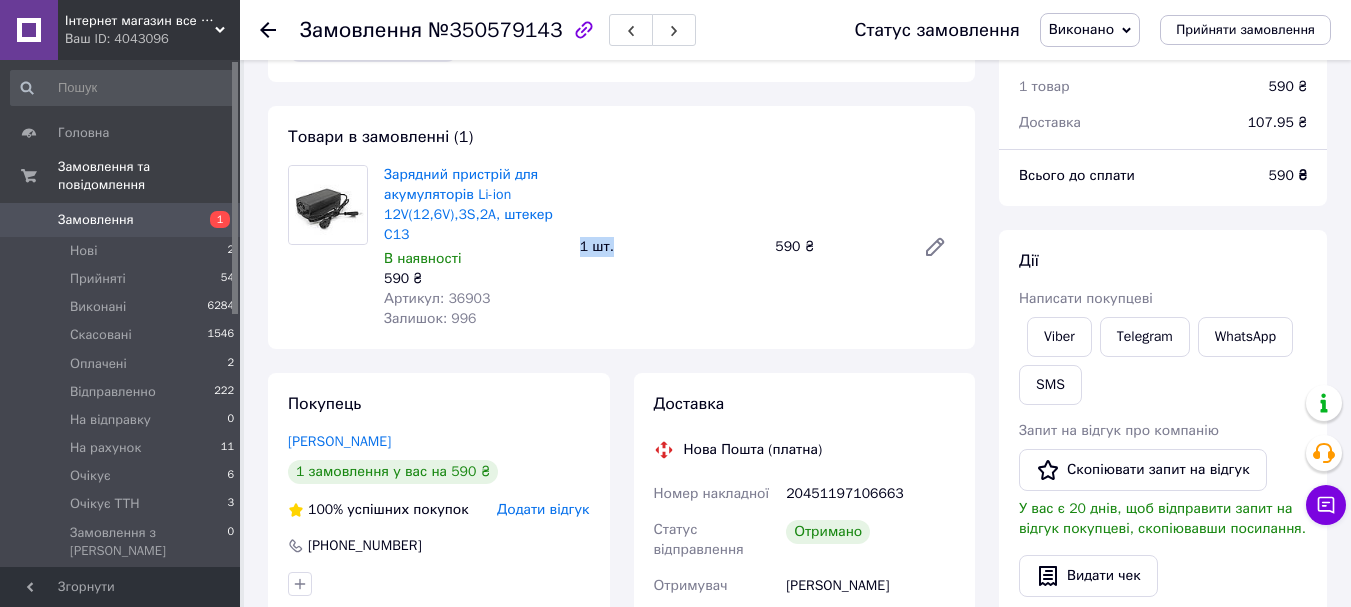 drag, startPoint x: 617, startPoint y: 243, endPoint x: 579, endPoint y: 249, distance: 38.470768 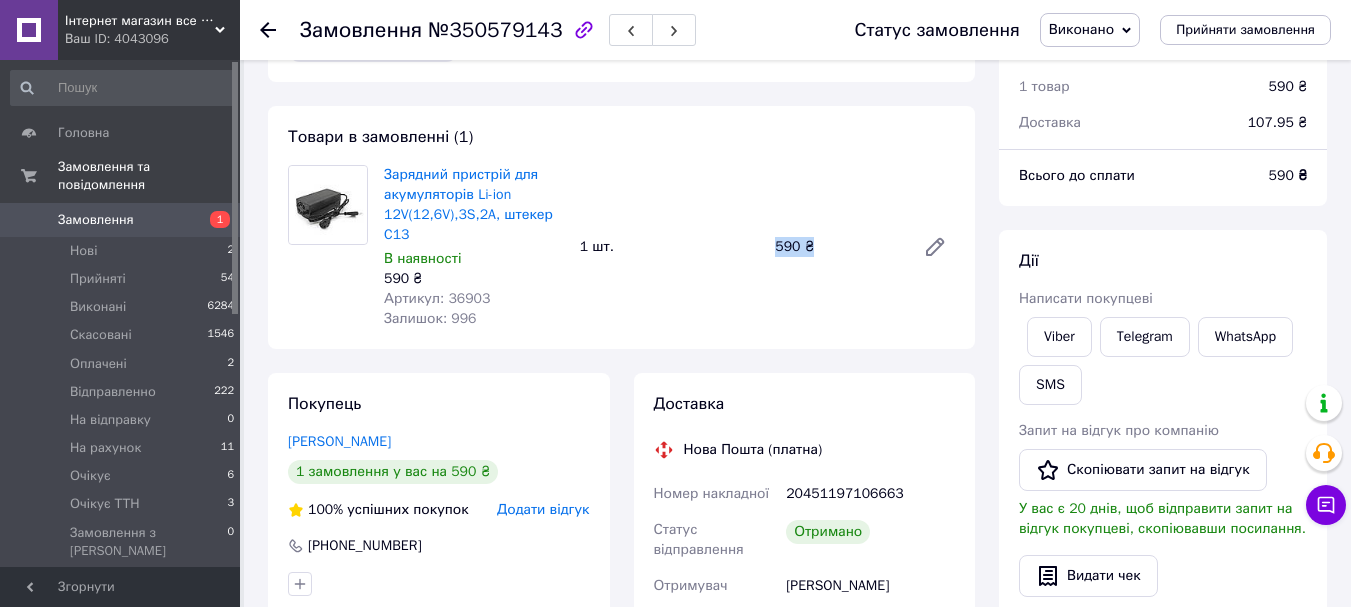 drag, startPoint x: 793, startPoint y: 246, endPoint x: 827, endPoint y: 246, distance: 34 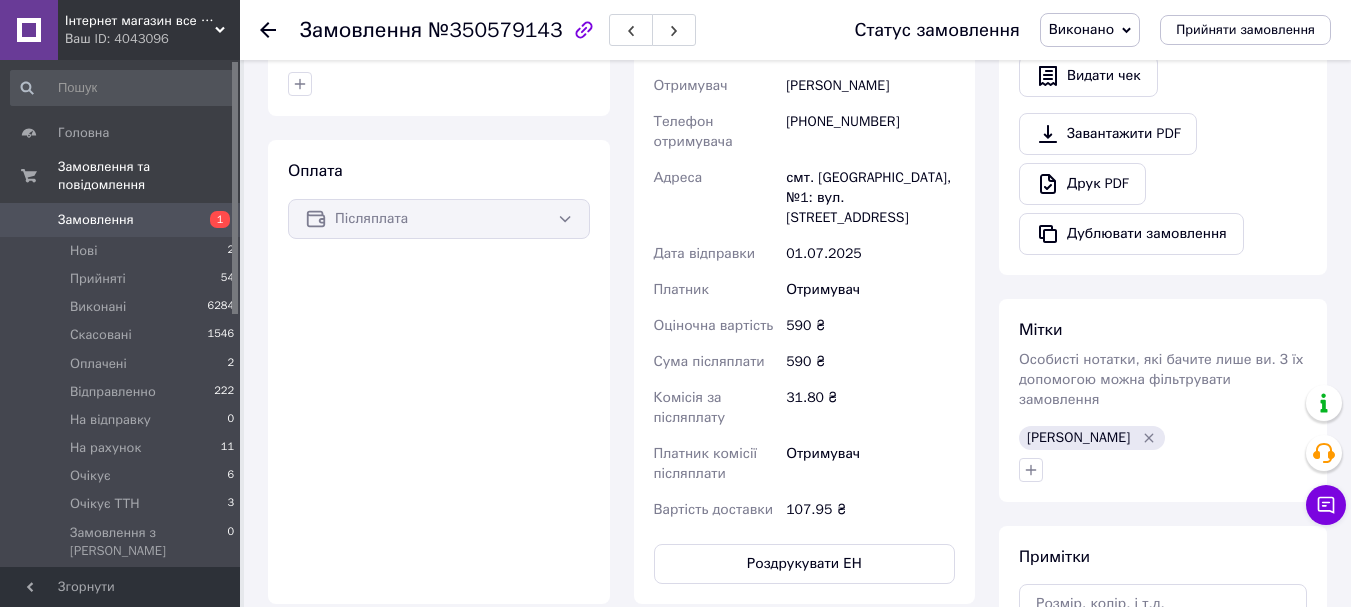 scroll, scrollTop: 66, scrollLeft: 0, axis: vertical 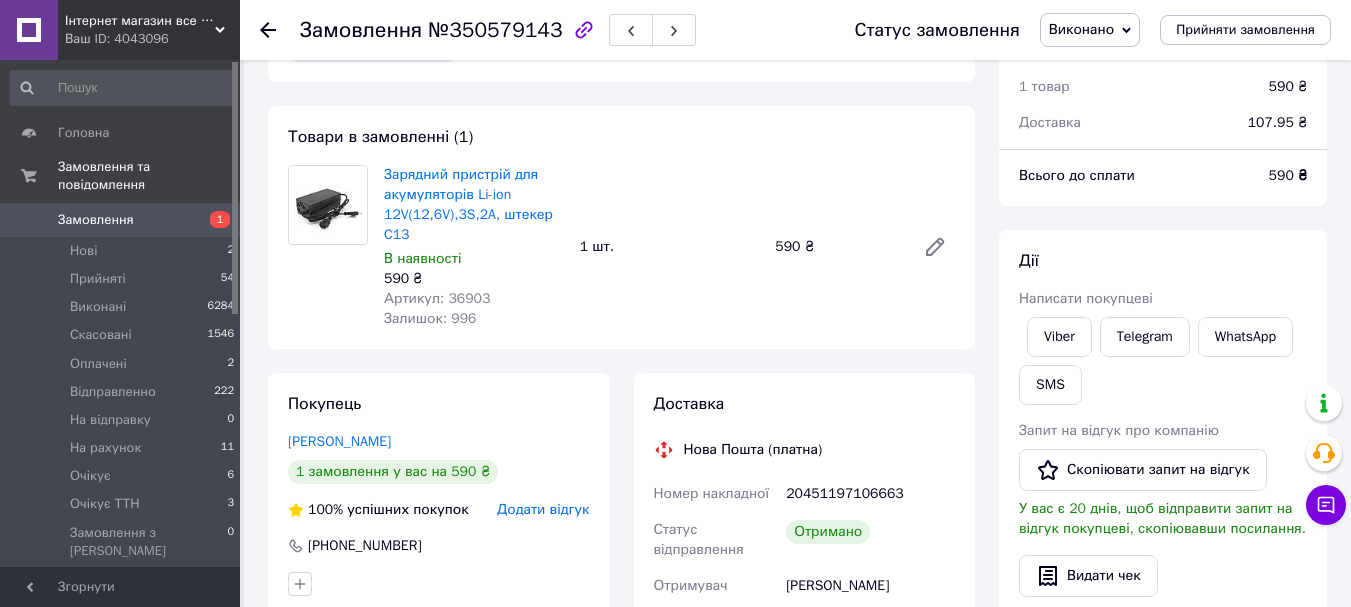 click on "Зарядний пристрій для акумуляторів Li-ion 12V(12,6V),3S,2A, штекер C13 В наявності 590 ₴ Артикул: 36903 Залишок: 996 1 шт. 590 ₴" at bounding box center (669, 247) 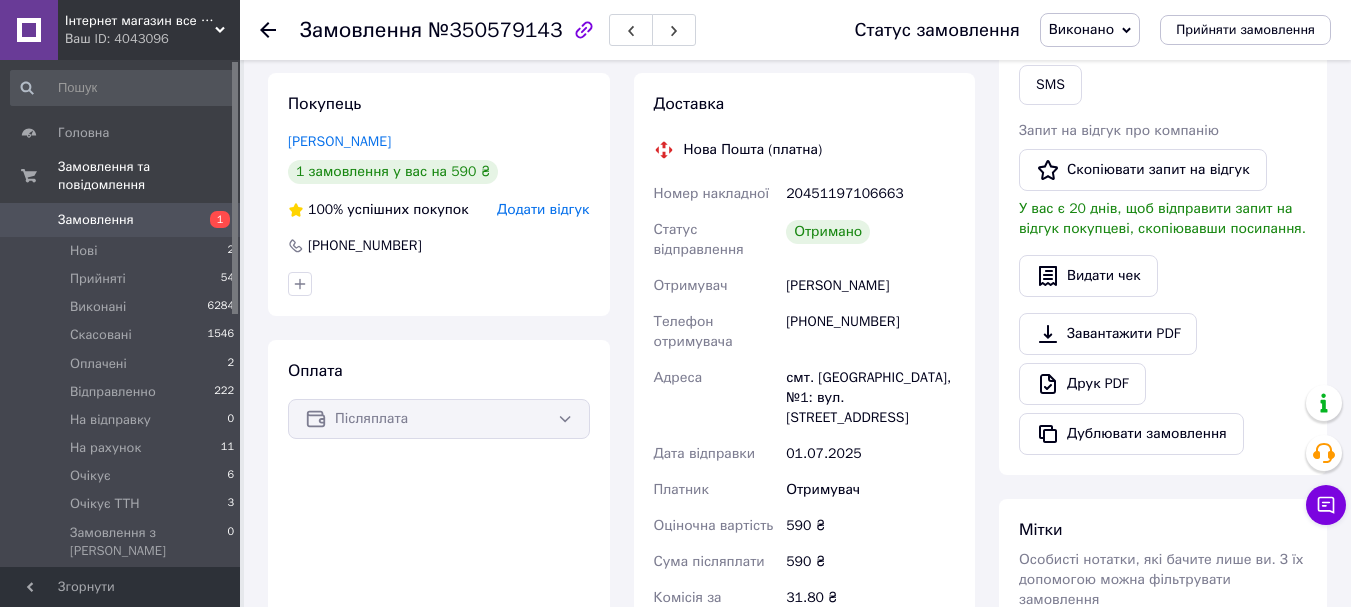 click on "[PHONE_NUMBER]" at bounding box center (870, 332) 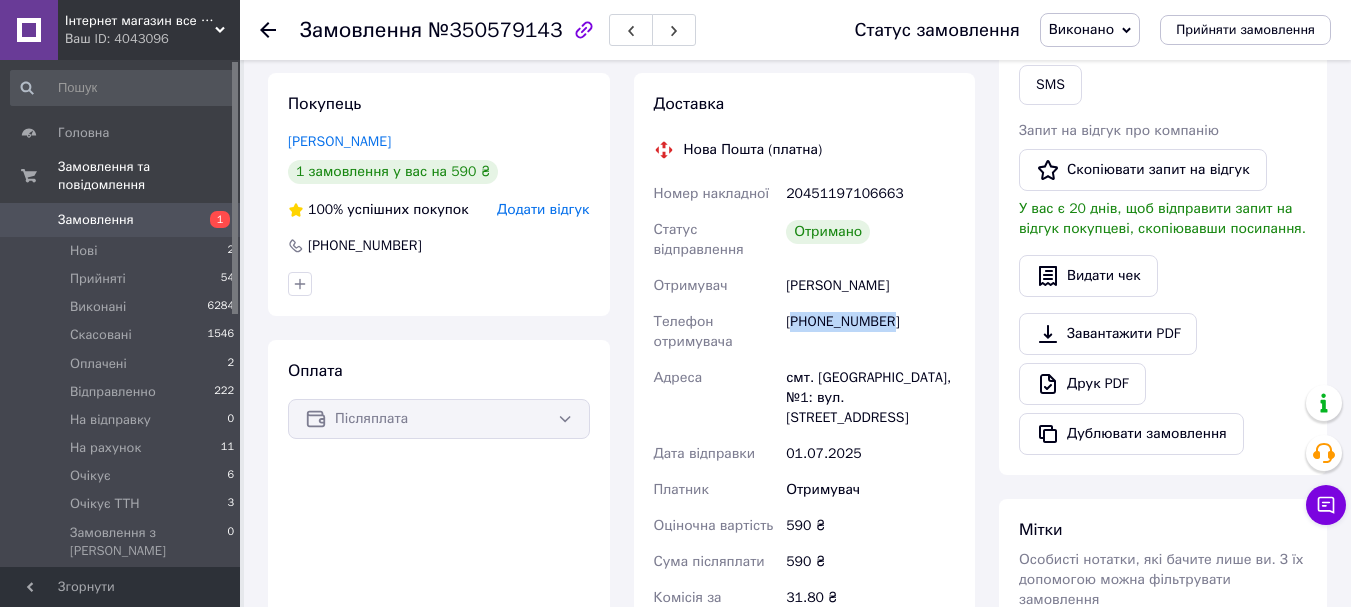 click on "[PHONE_NUMBER]" at bounding box center (870, 332) 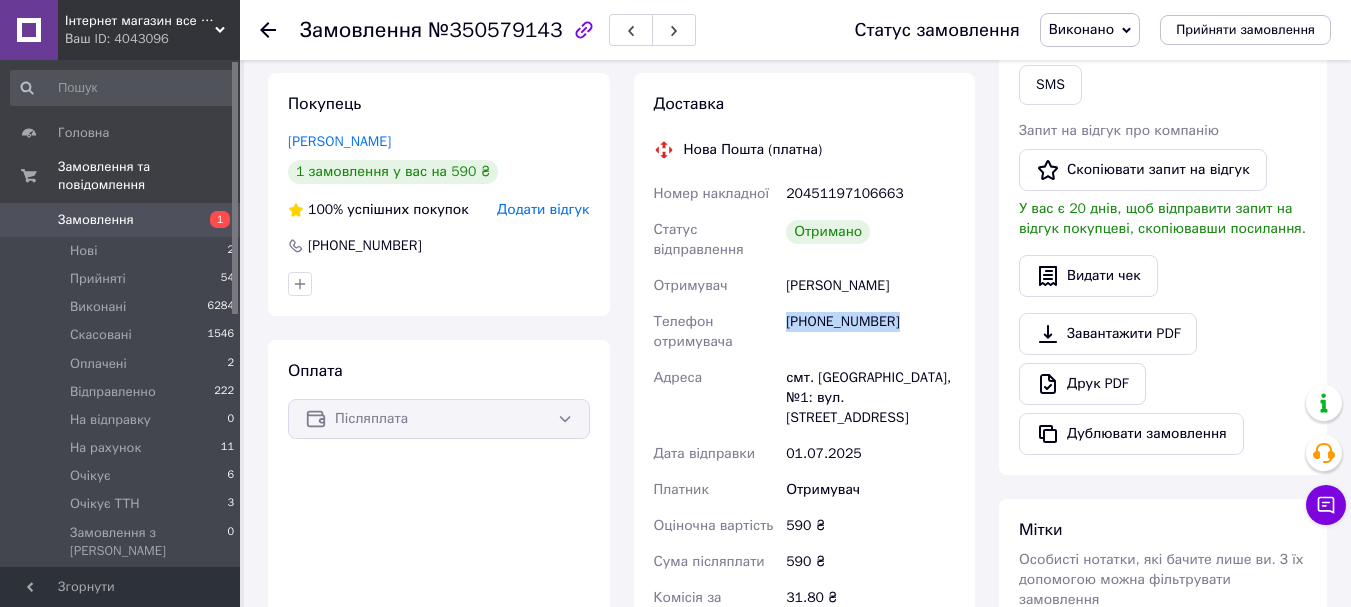 click on "[PHONE_NUMBER]" at bounding box center [870, 332] 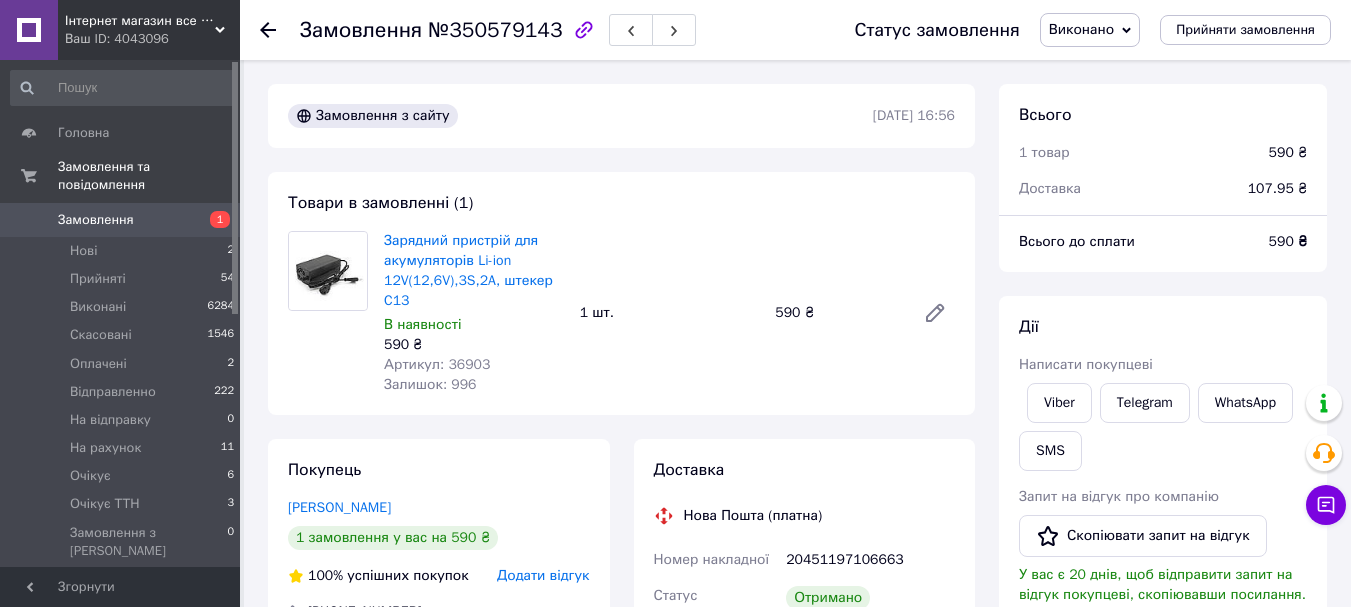 scroll, scrollTop: 300, scrollLeft: 0, axis: vertical 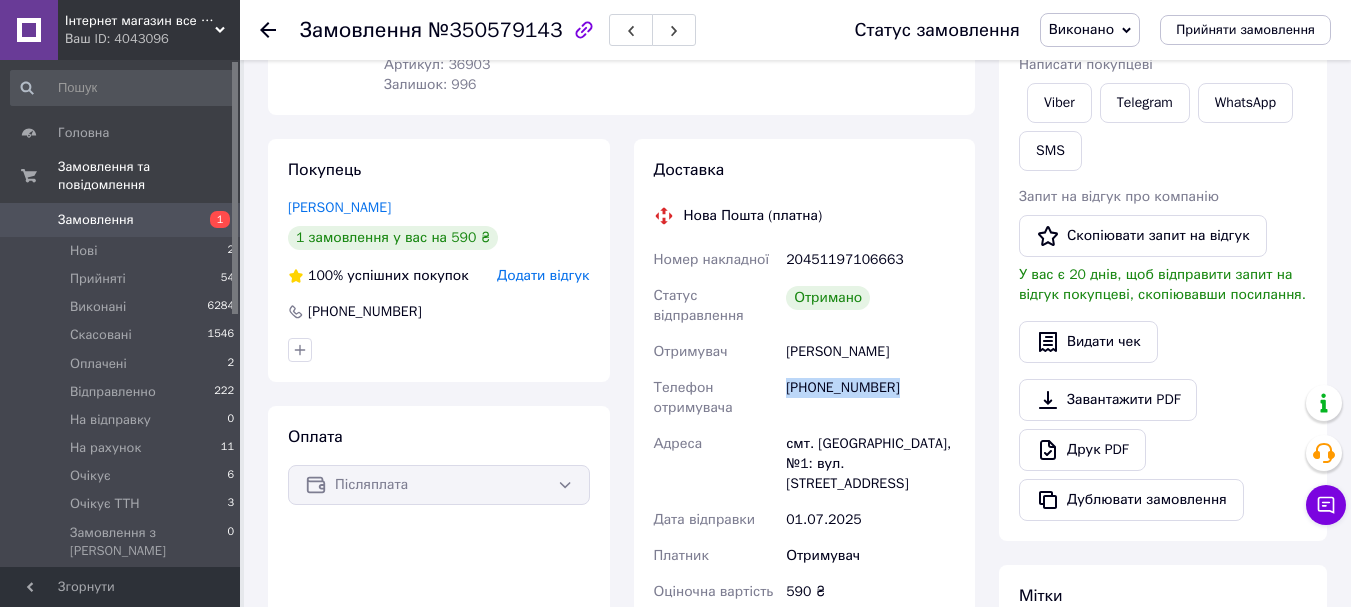 copy on "[PHONE_NUMBER]" 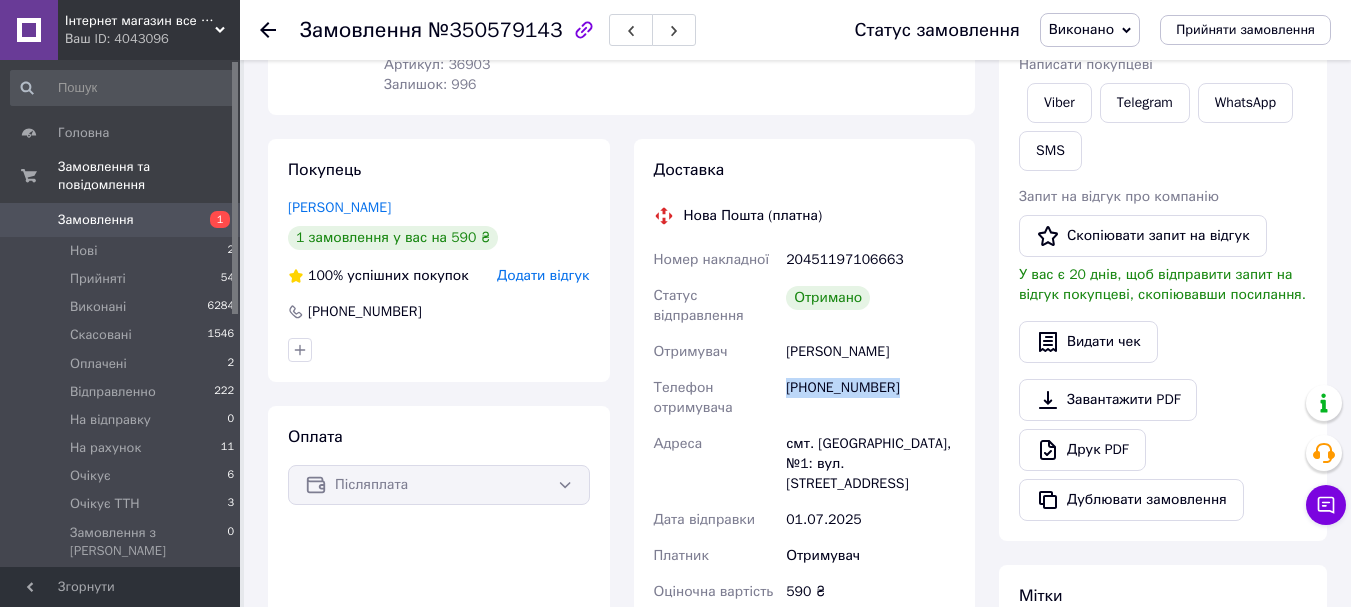 scroll, scrollTop: 400, scrollLeft: 0, axis: vertical 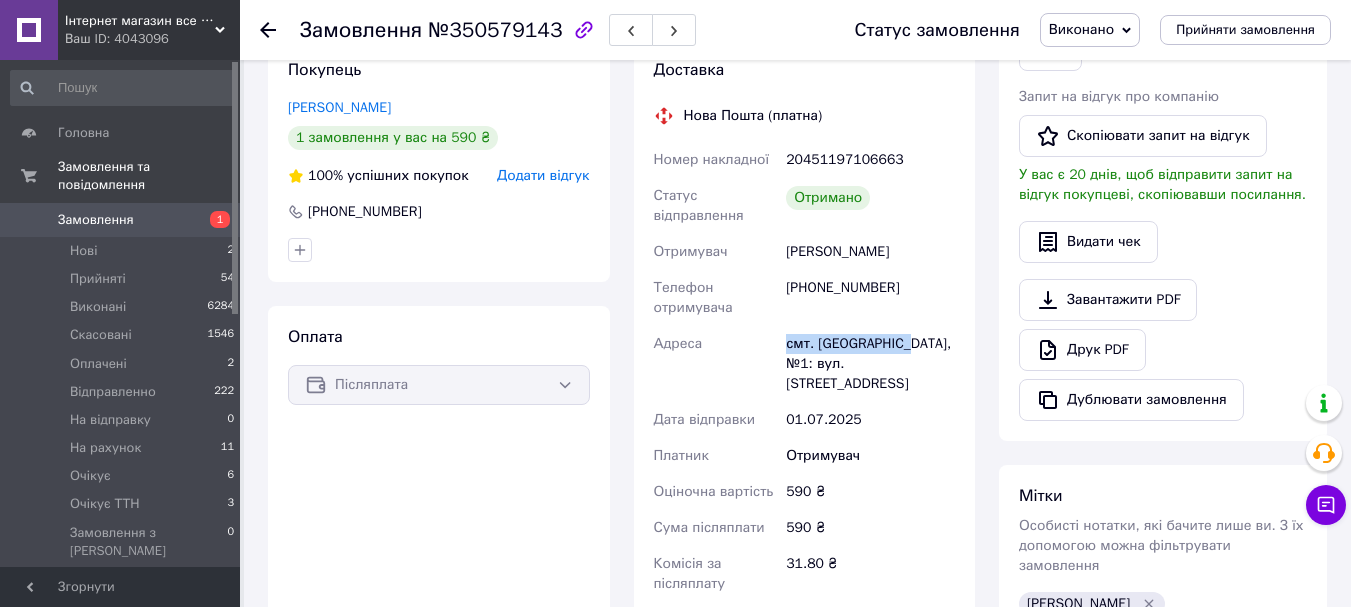 drag, startPoint x: 783, startPoint y: 347, endPoint x: 905, endPoint y: 348, distance: 122.0041 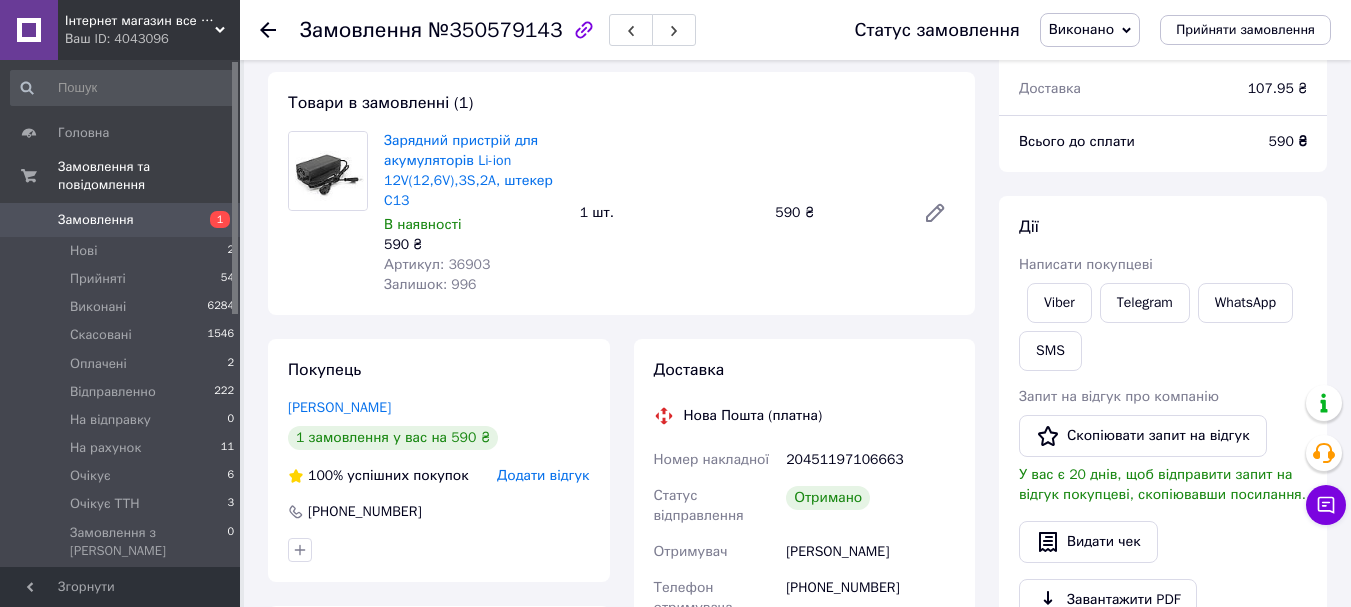 scroll, scrollTop: 300, scrollLeft: 0, axis: vertical 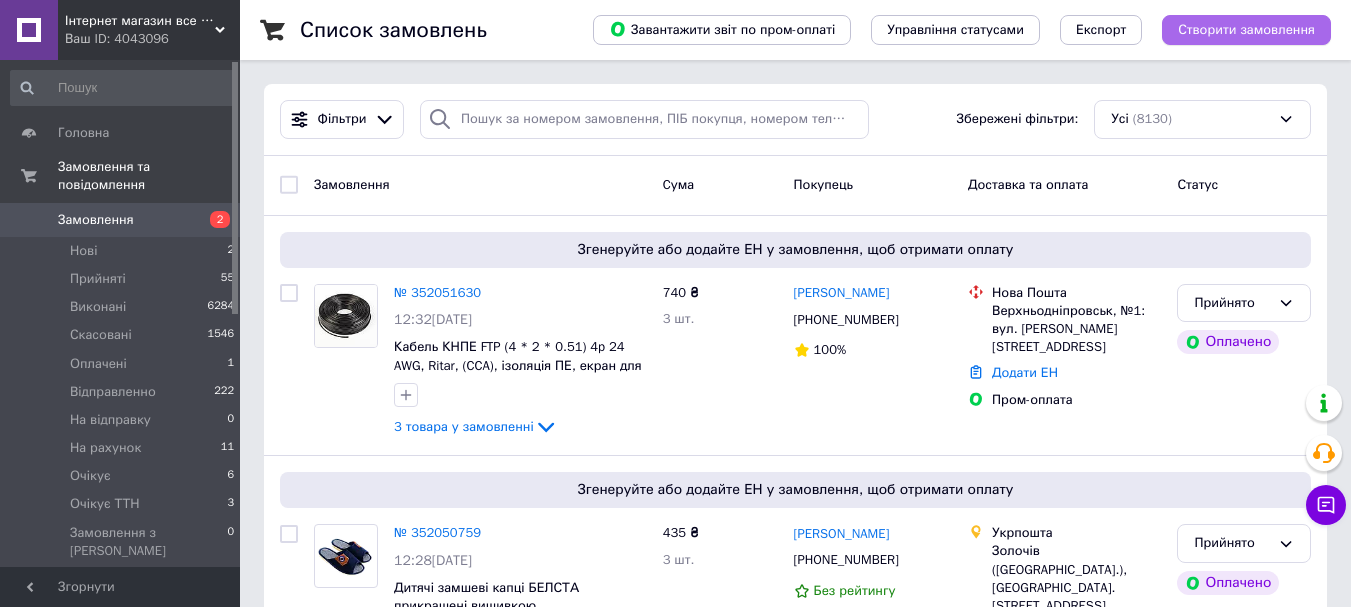 click on "Створити замовлення" at bounding box center (1246, 30) 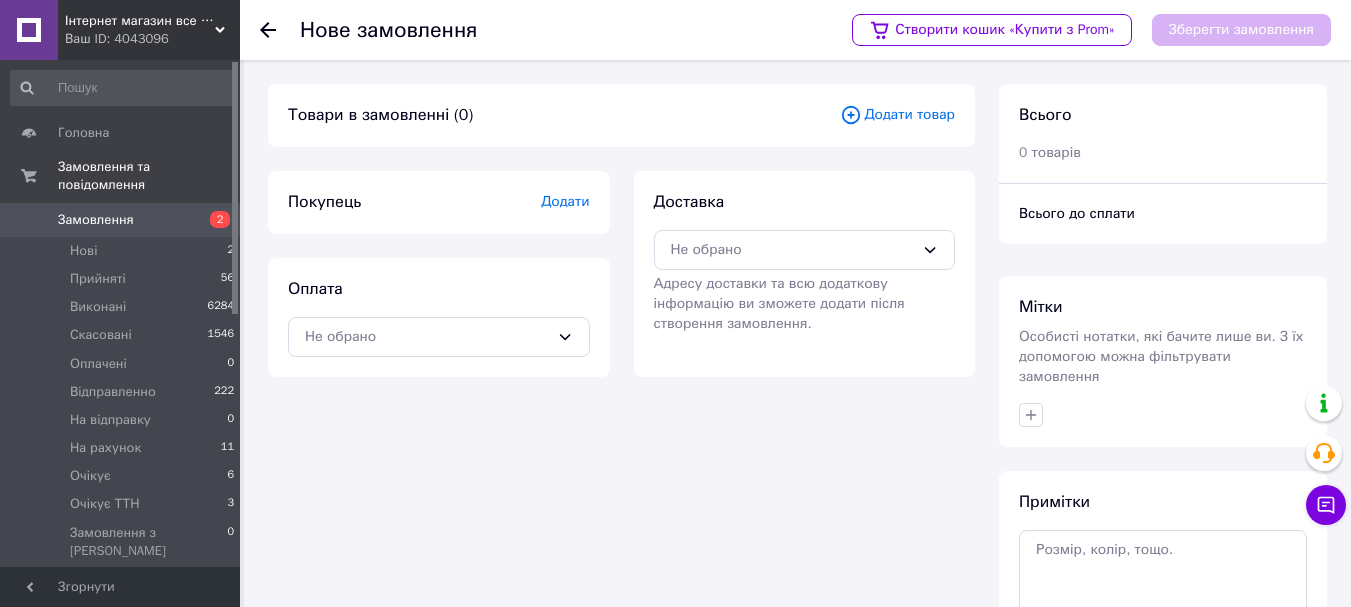 click on "Додати товар" at bounding box center [897, 115] 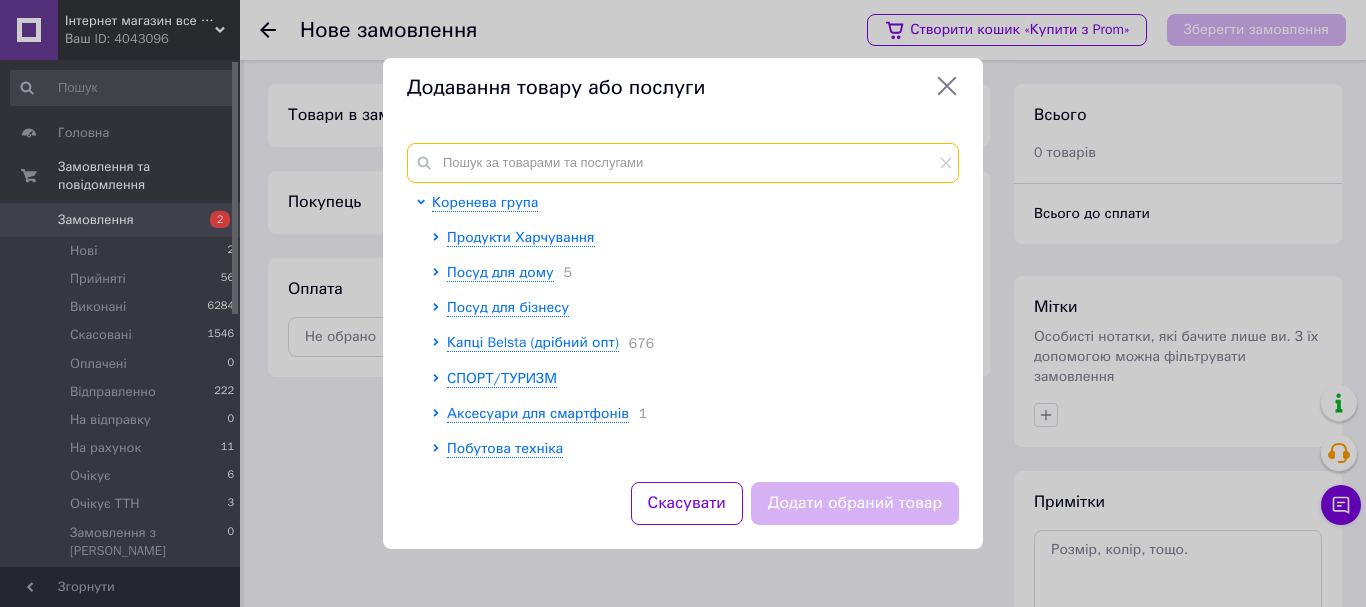 click at bounding box center [683, 163] 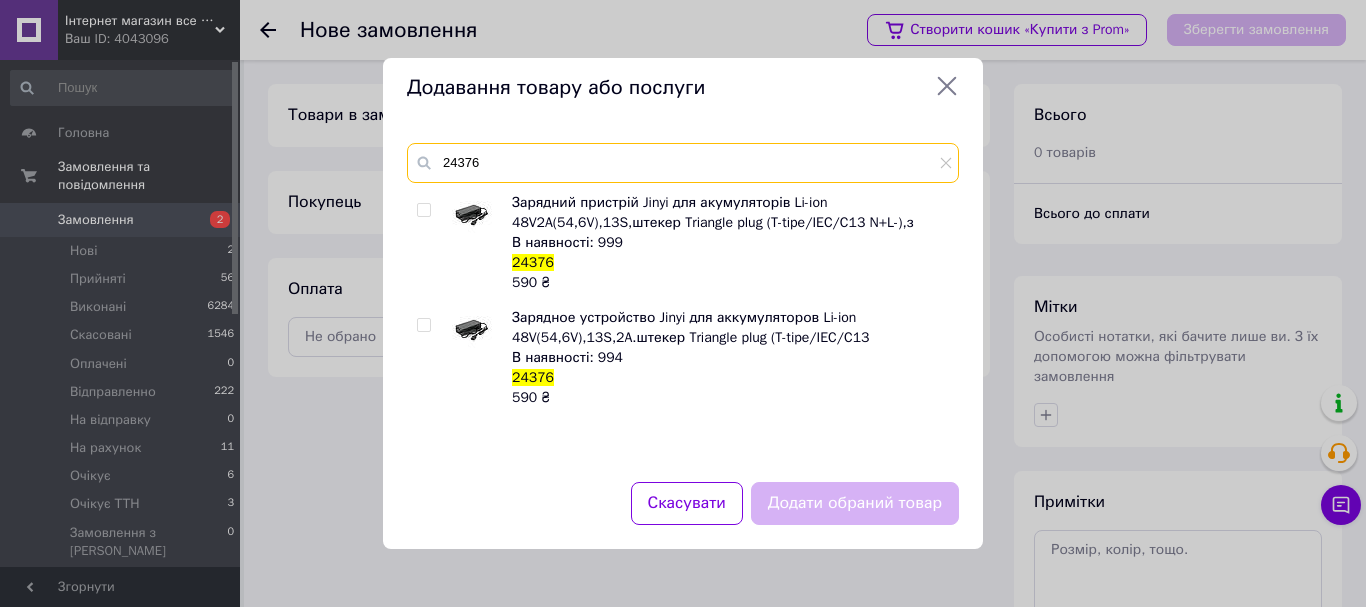 type on "24376" 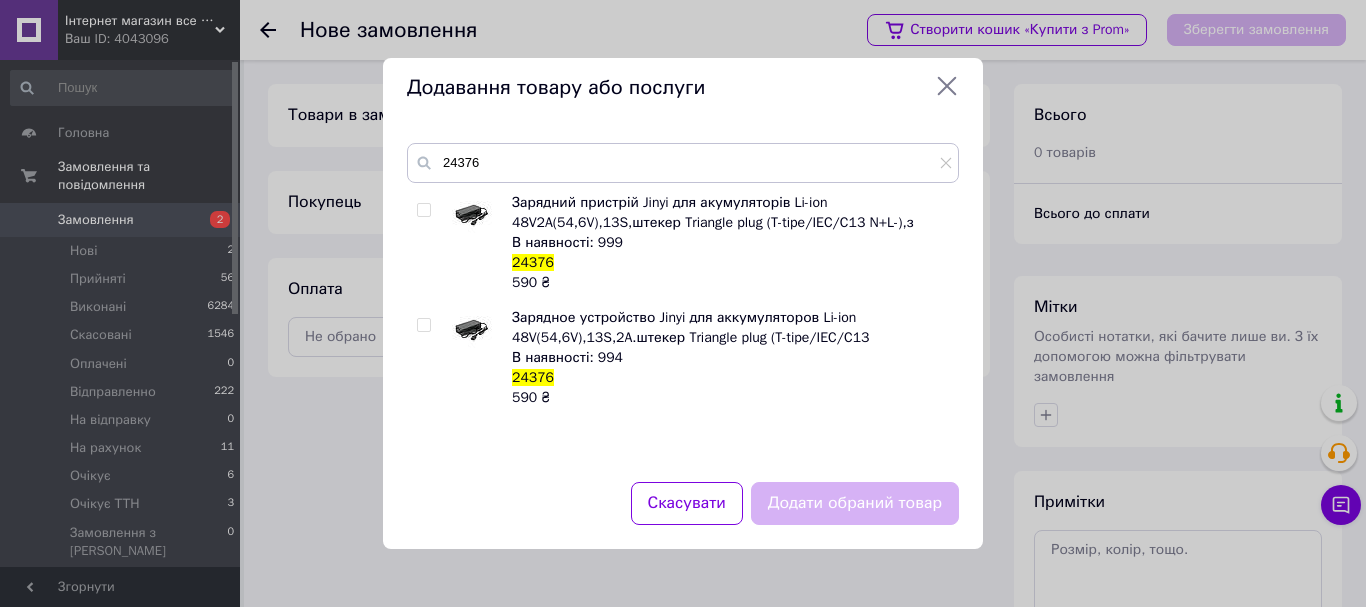 click at bounding box center [423, 210] 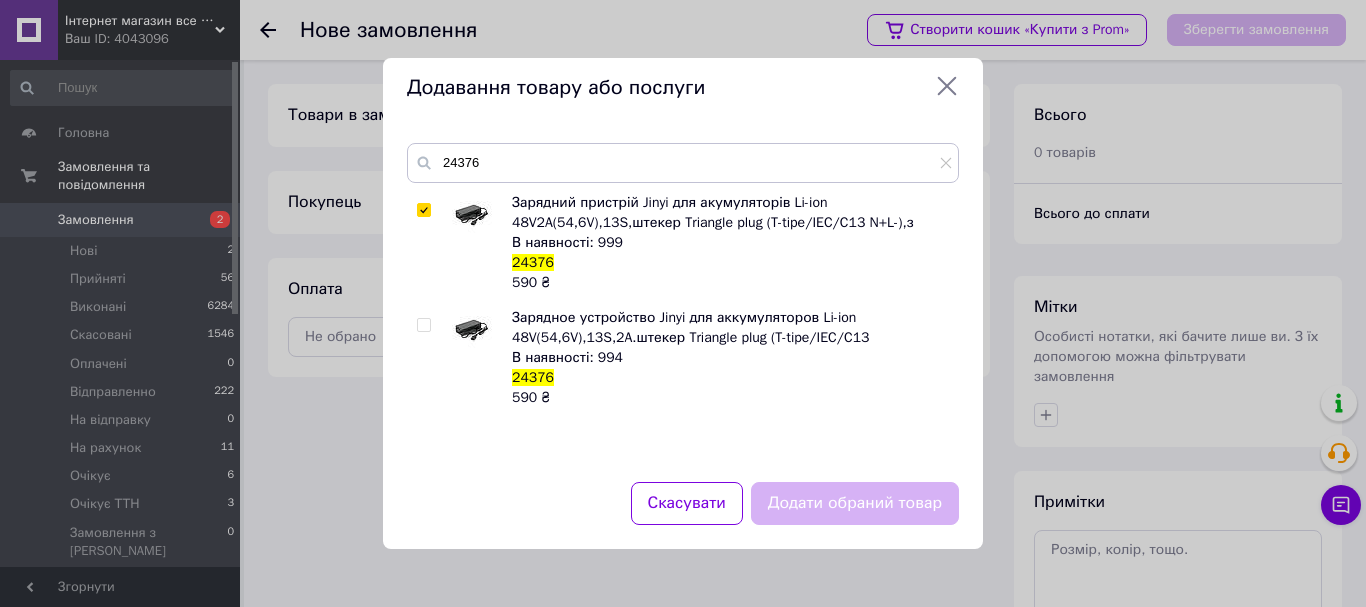checkbox on "true" 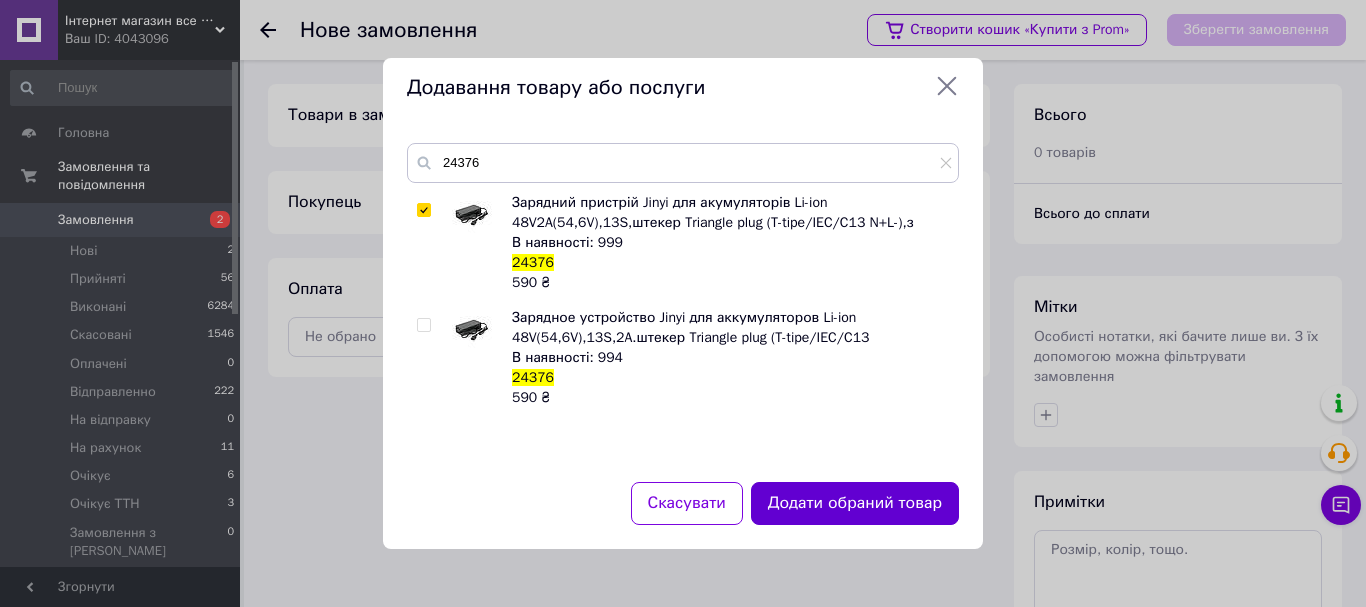 click on "Додати обраний товар" at bounding box center [855, 503] 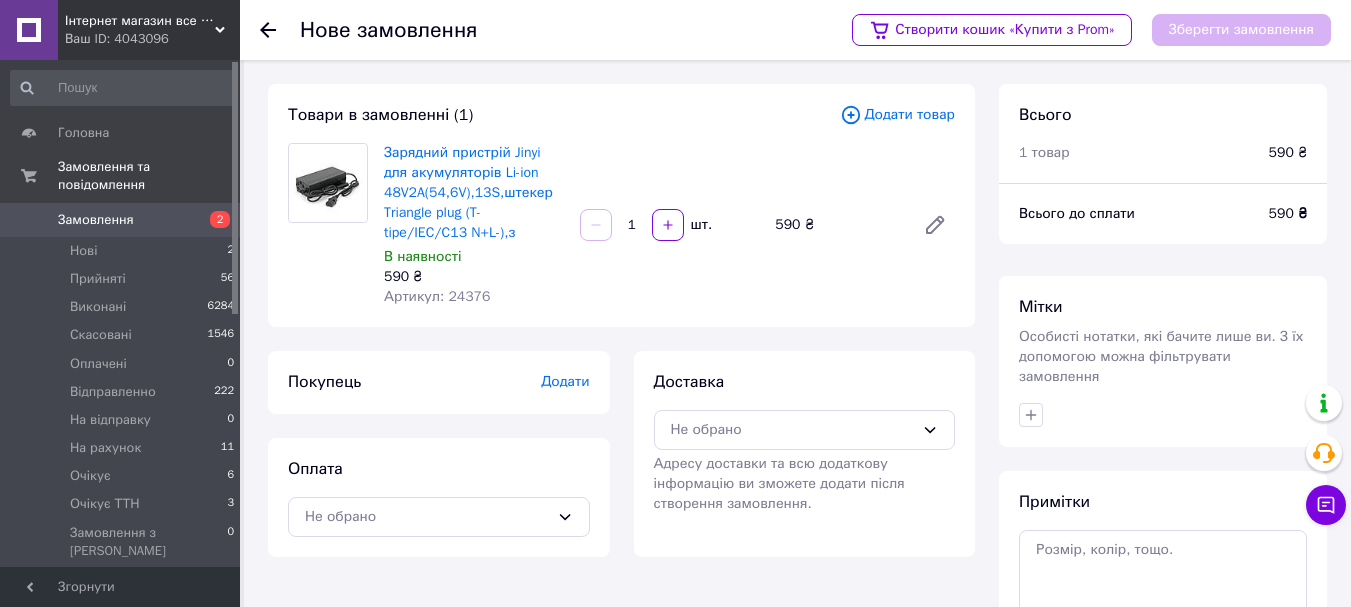 click on "Додати" at bounding box center (565, 381) 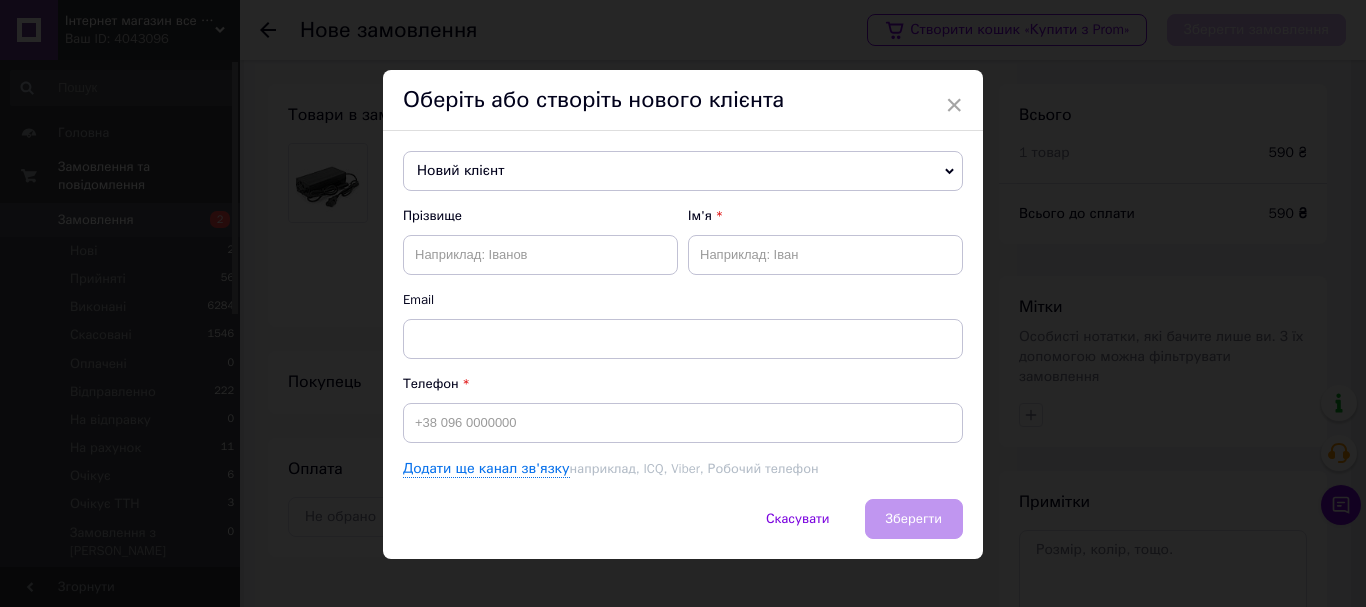click on "Новий клієнт" at bounding box center (683, 171) 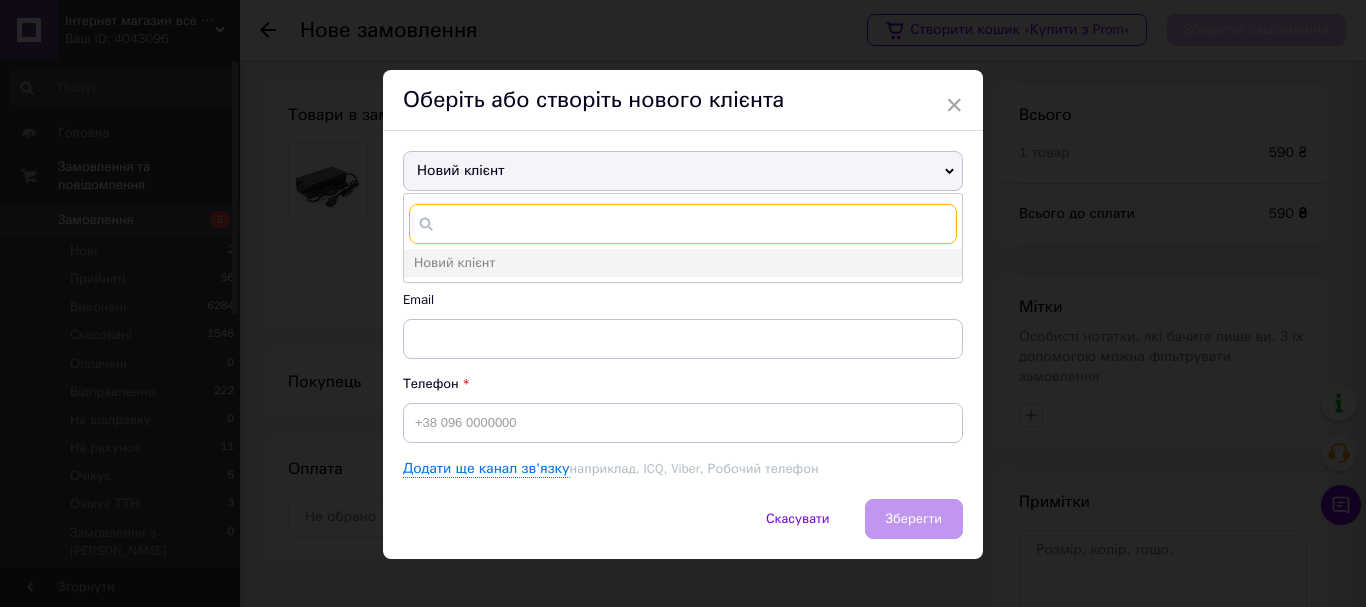 paste on "+380990959991" 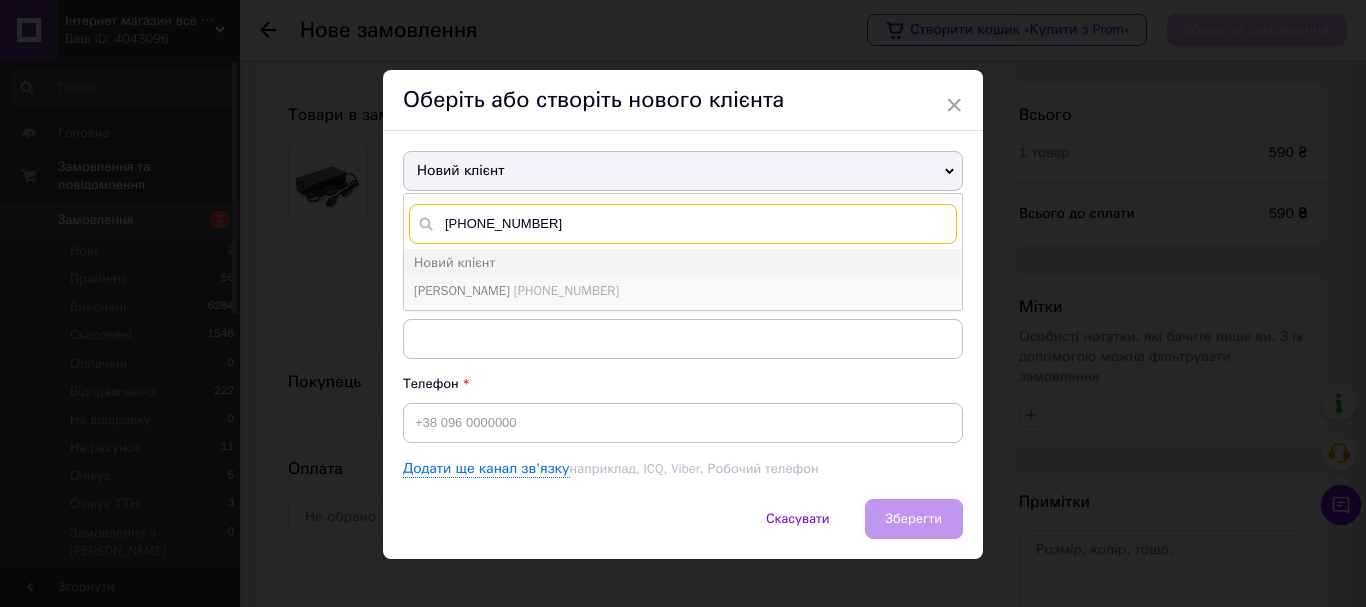 type on "+380990959991" 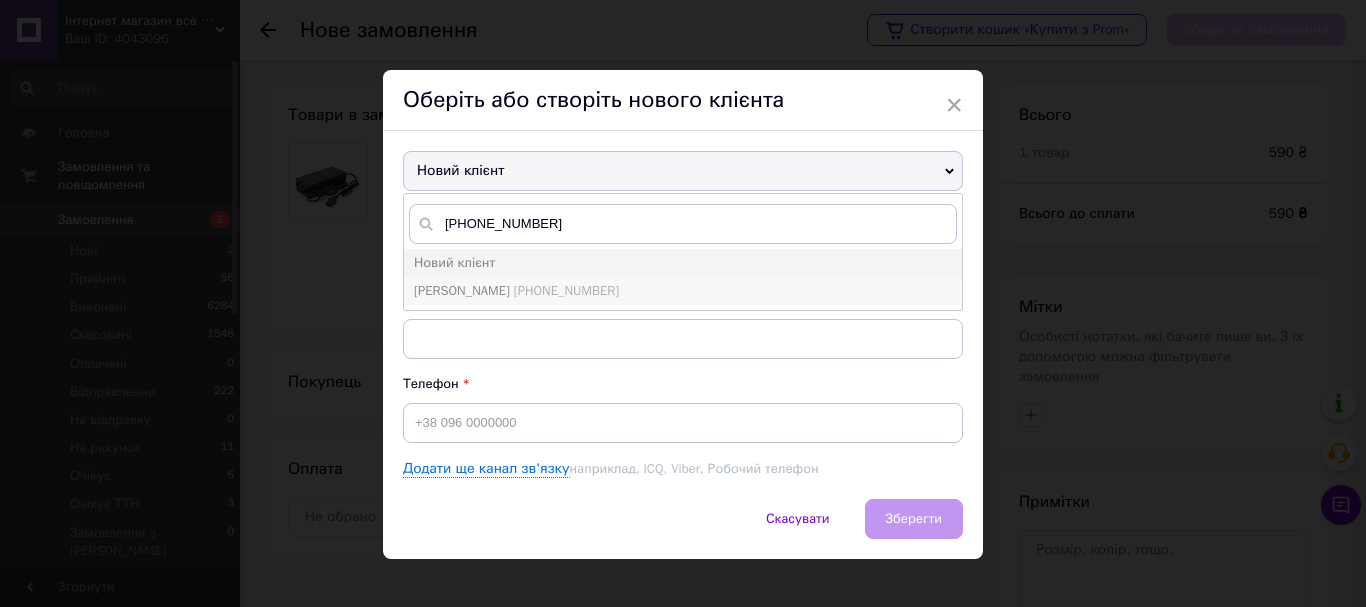 click on "Корнев Павло" at bounding box center [462, 290] 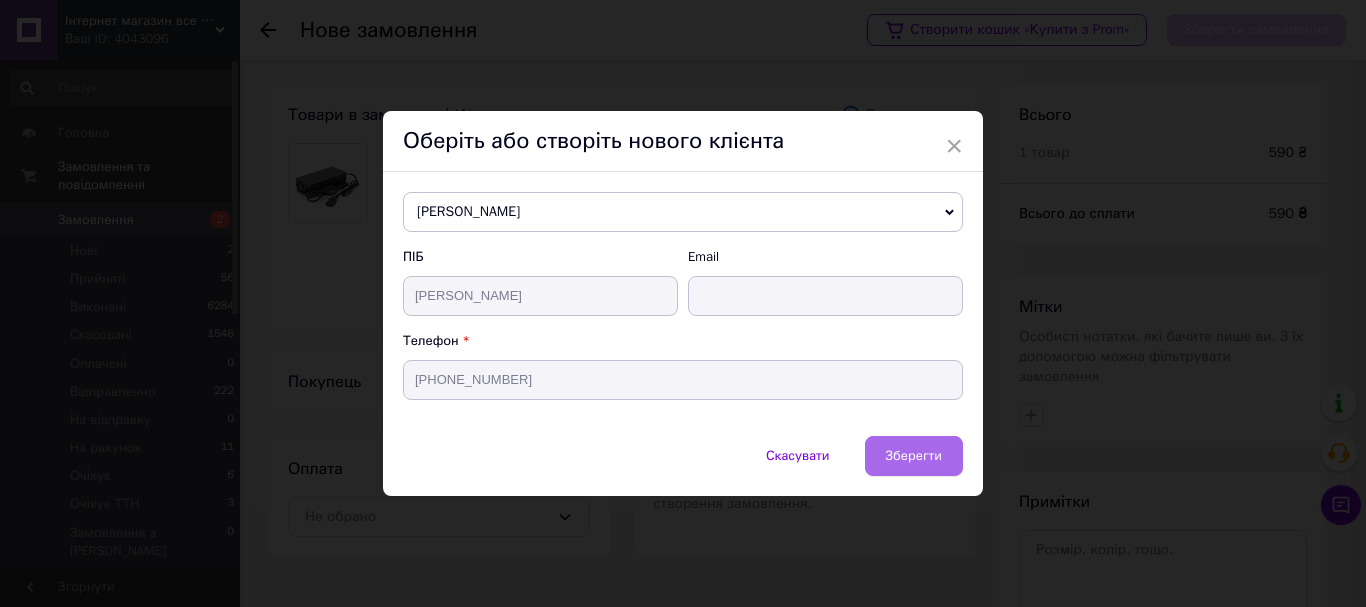click on "Зберегти" at bounding box center (914, 455) 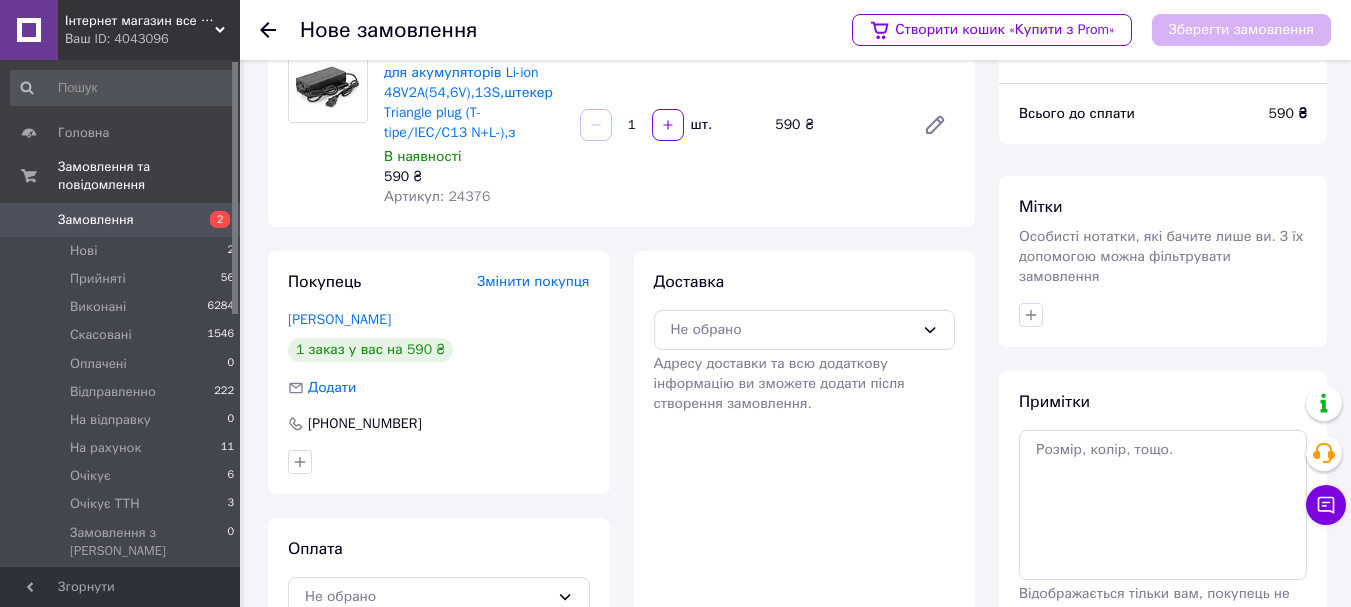 scroll, scrollTop: 217, scrollLeft: 0, axis: vertical 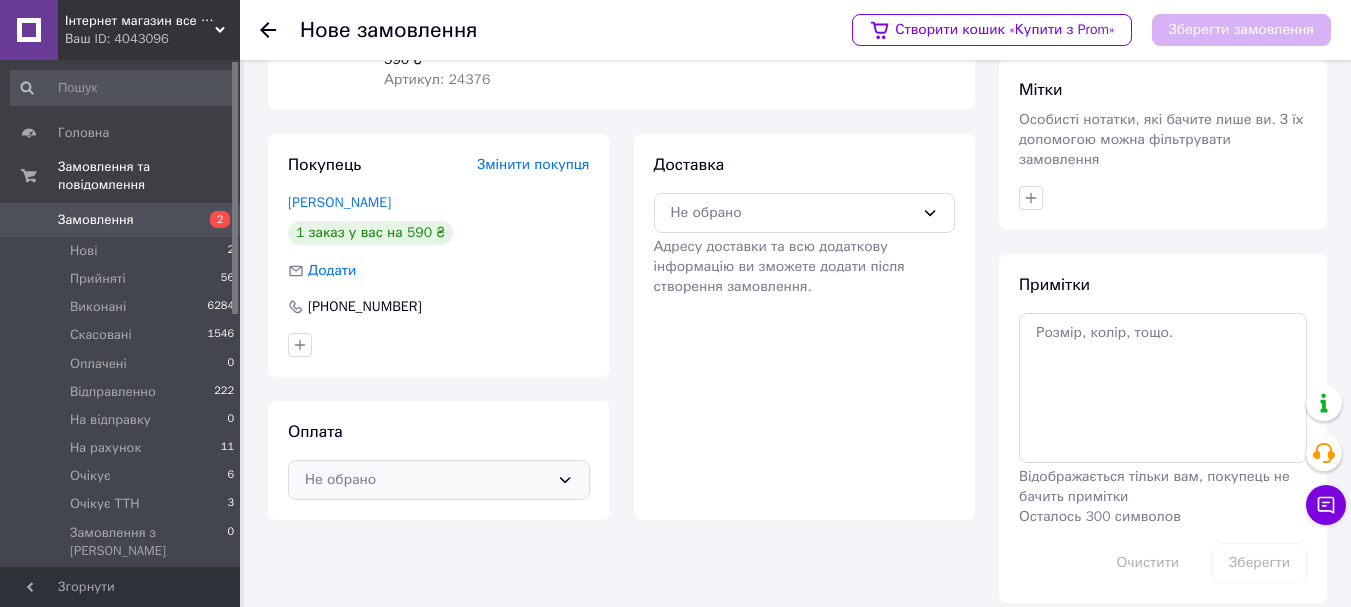 click on "Не обрано" at bounding box center (439, 480) 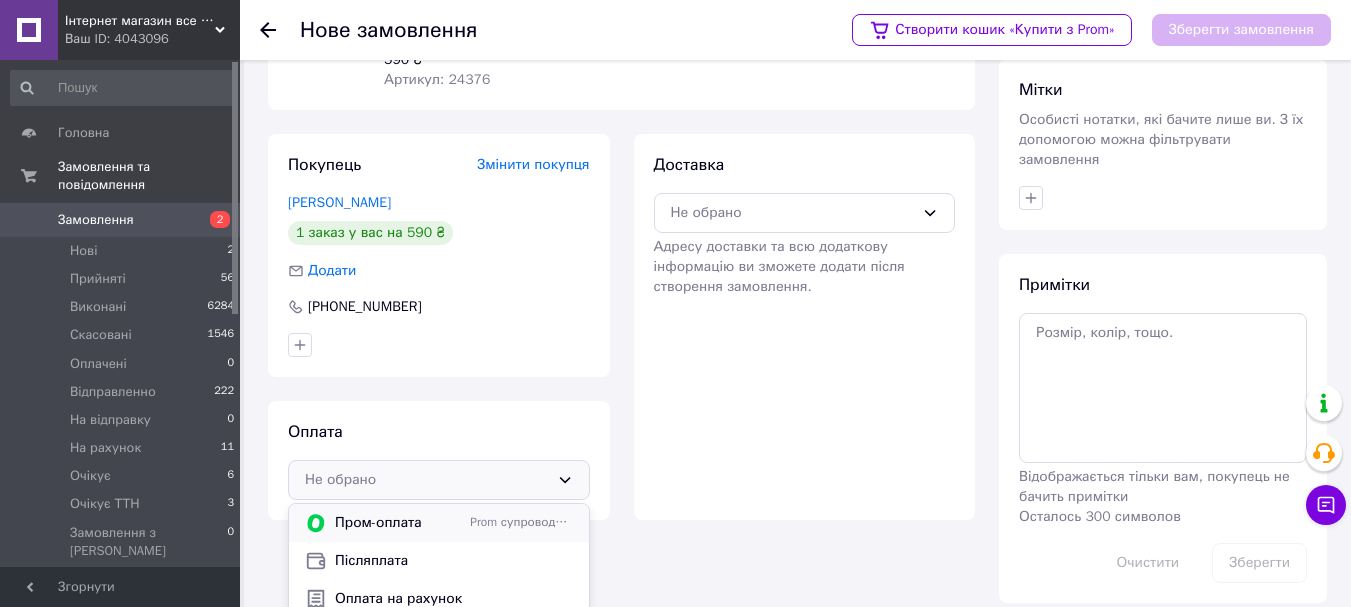 scroll, scrollTop: 287, scrollLeft: 0, axis: vertical 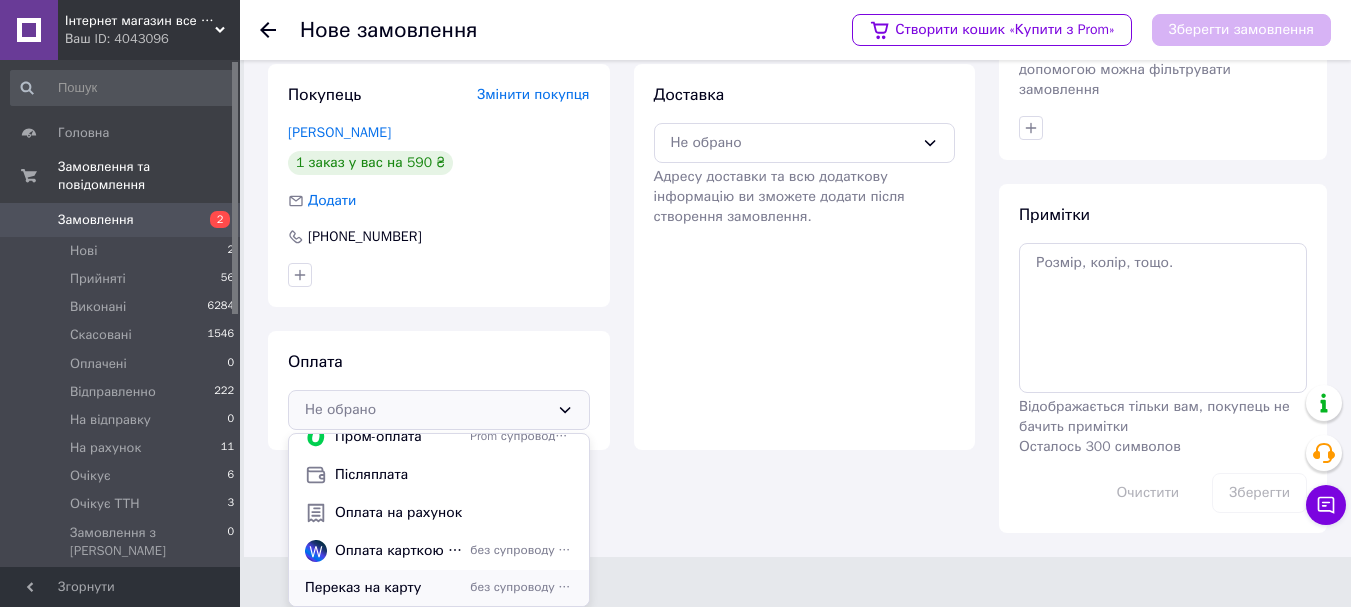 click on "Переказ на карту" at bounding box center [383, 588] 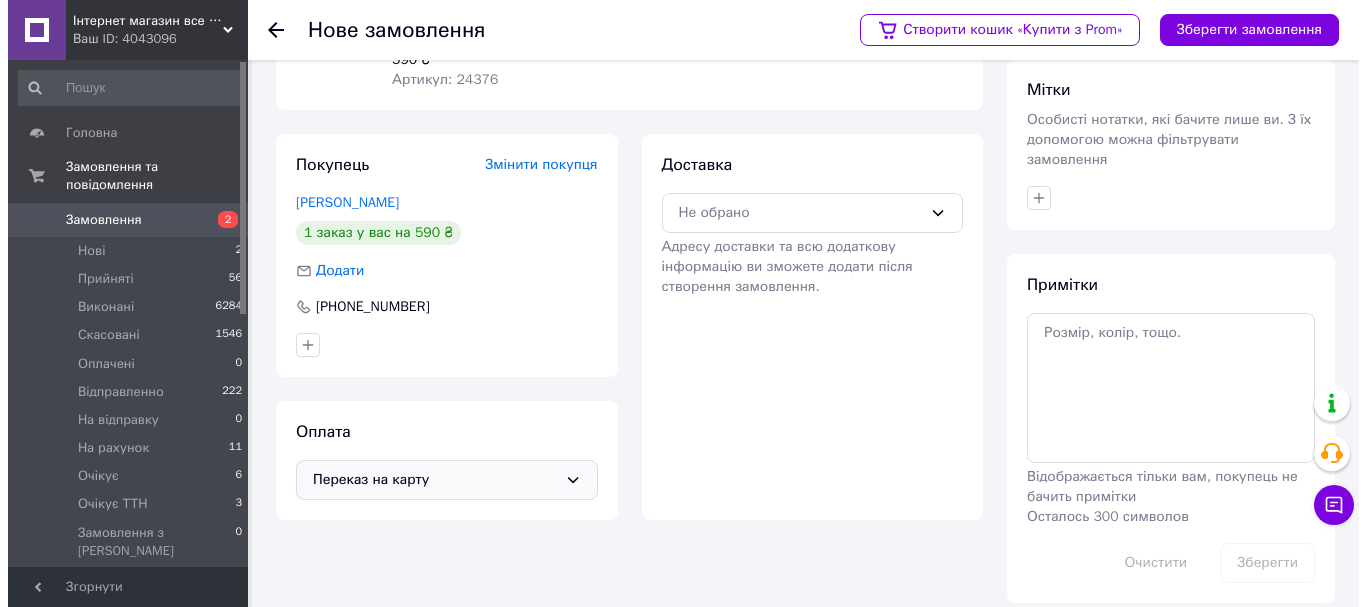 scroll, scrollTop: 117, scrollLeft: 0, axis: vertical 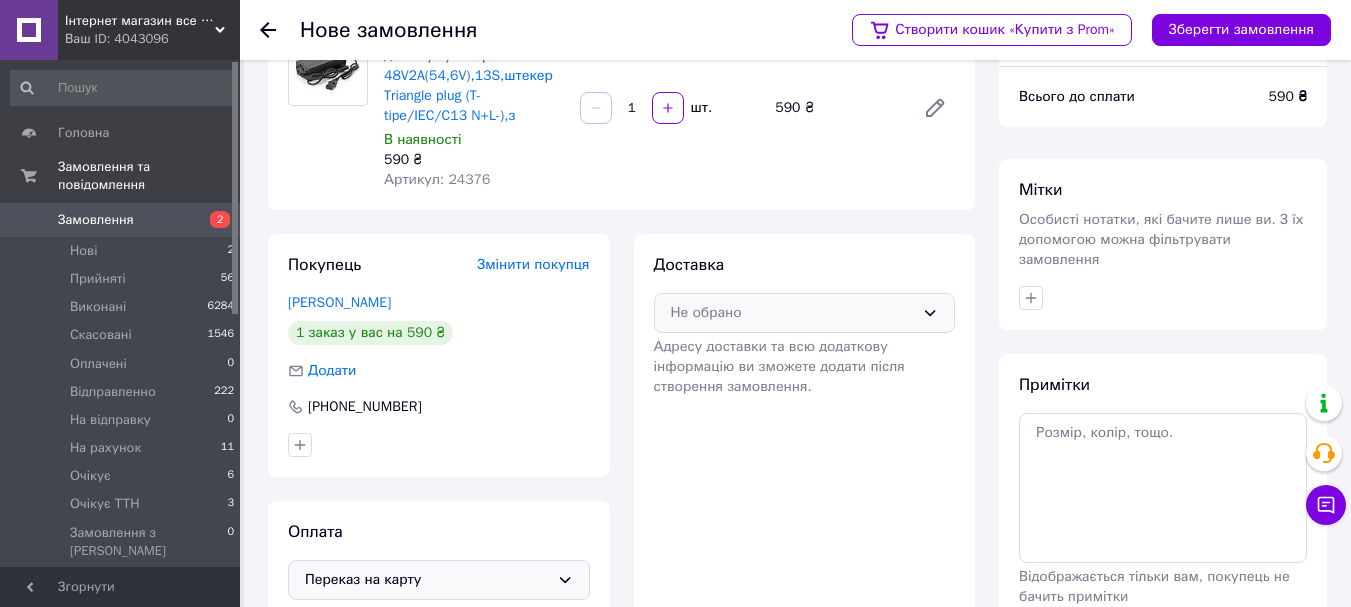 click on "Не обрано" at bounding box center (805, 313) 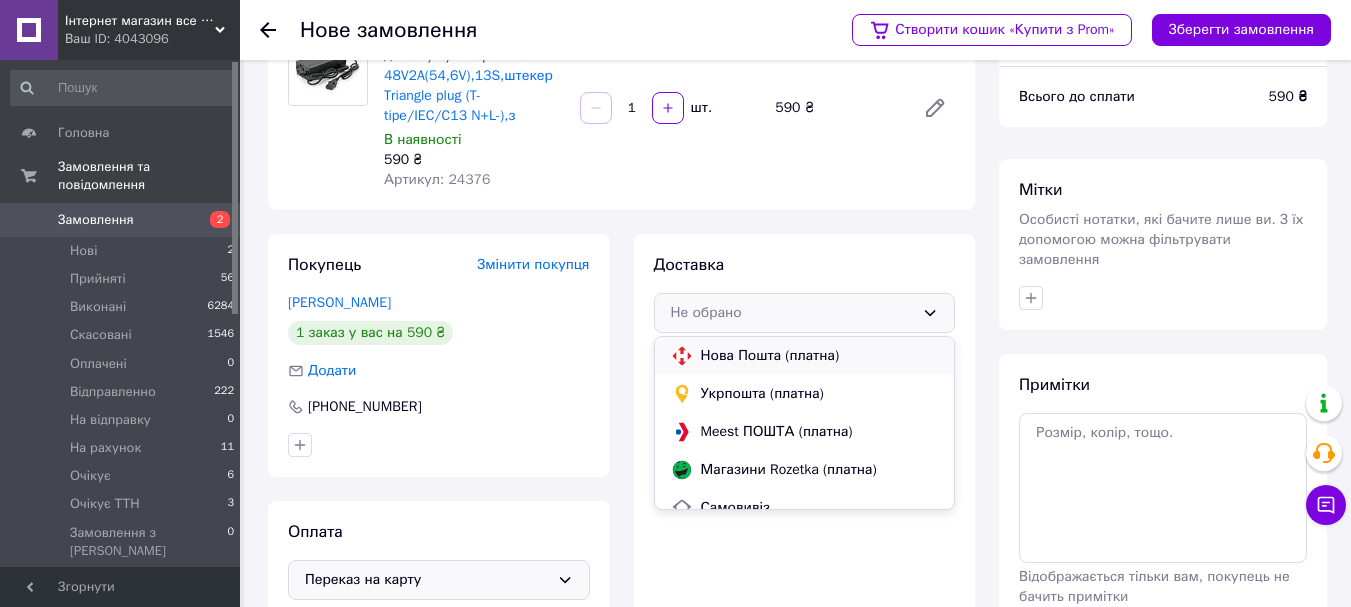 click on "Нова Пошта (платна)" at bounding box center (820, 356) 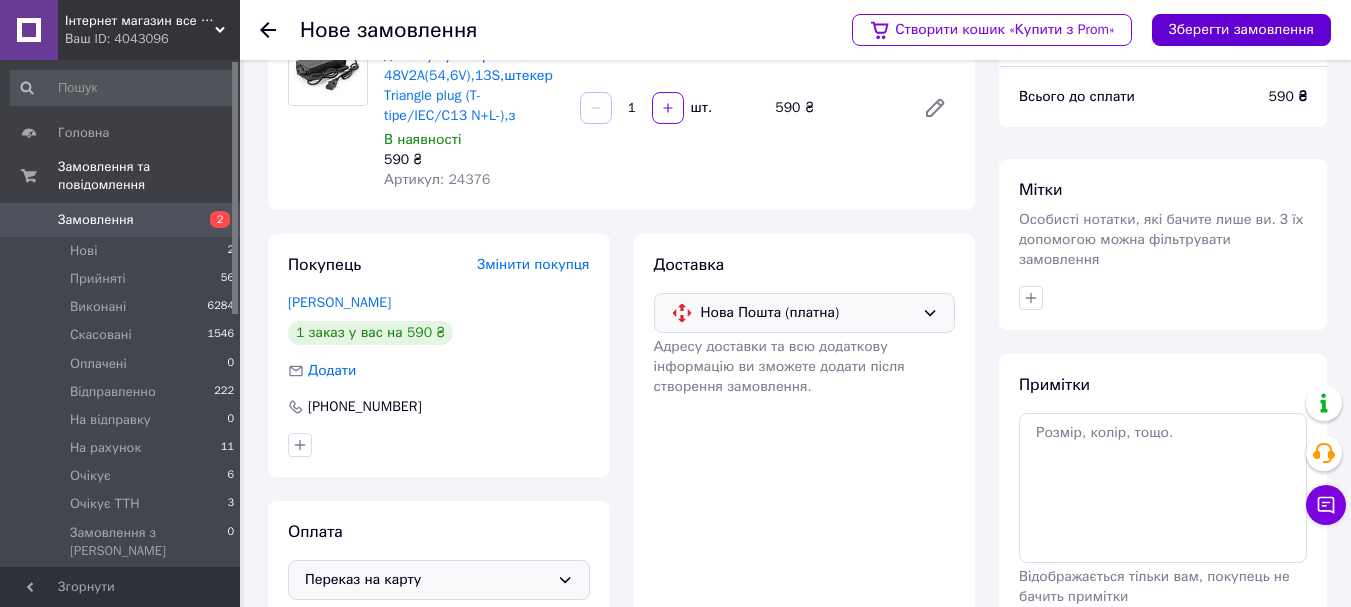 click on "Зберегти замовлення" at bounding box center [1241, 30] 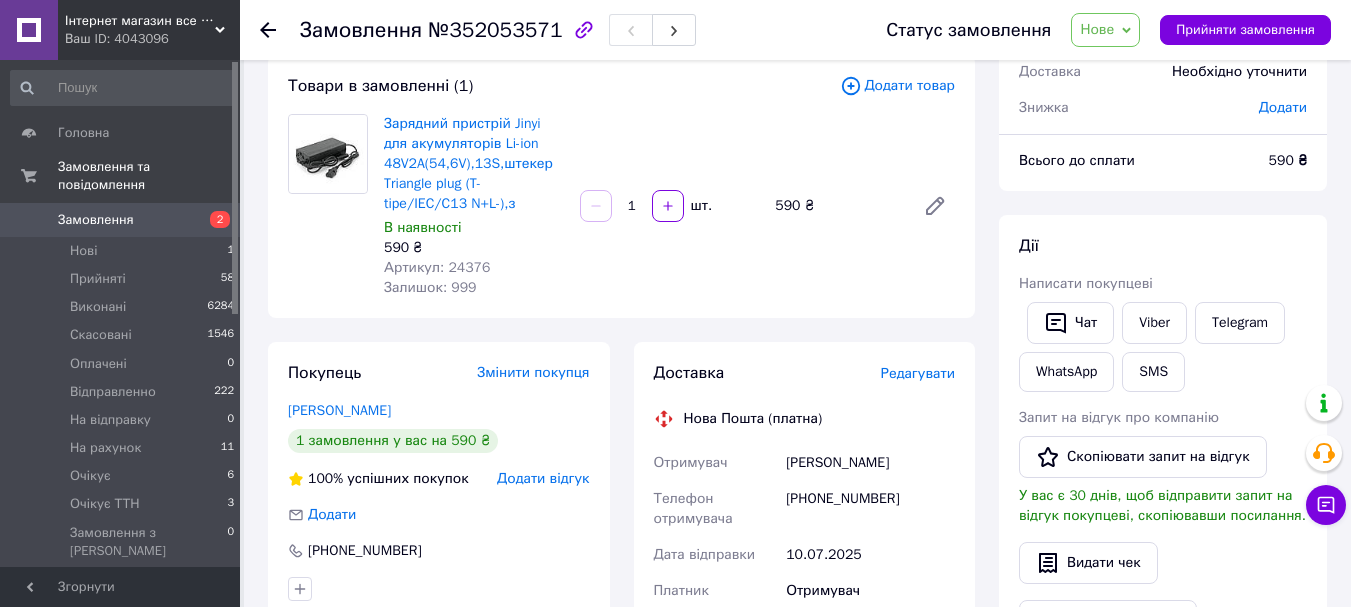 click on "Редагувати" at bounding box center (918, 373) 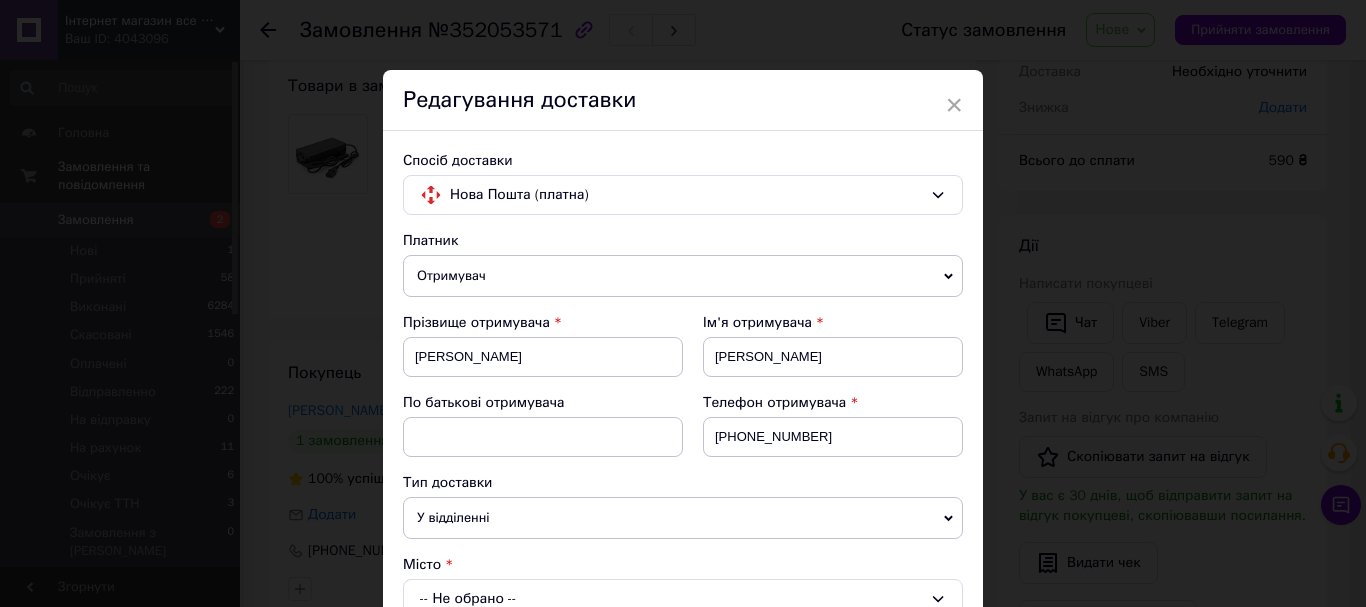 scroll, scrollTop: 400, scrollLeft: 0, axis: vertical 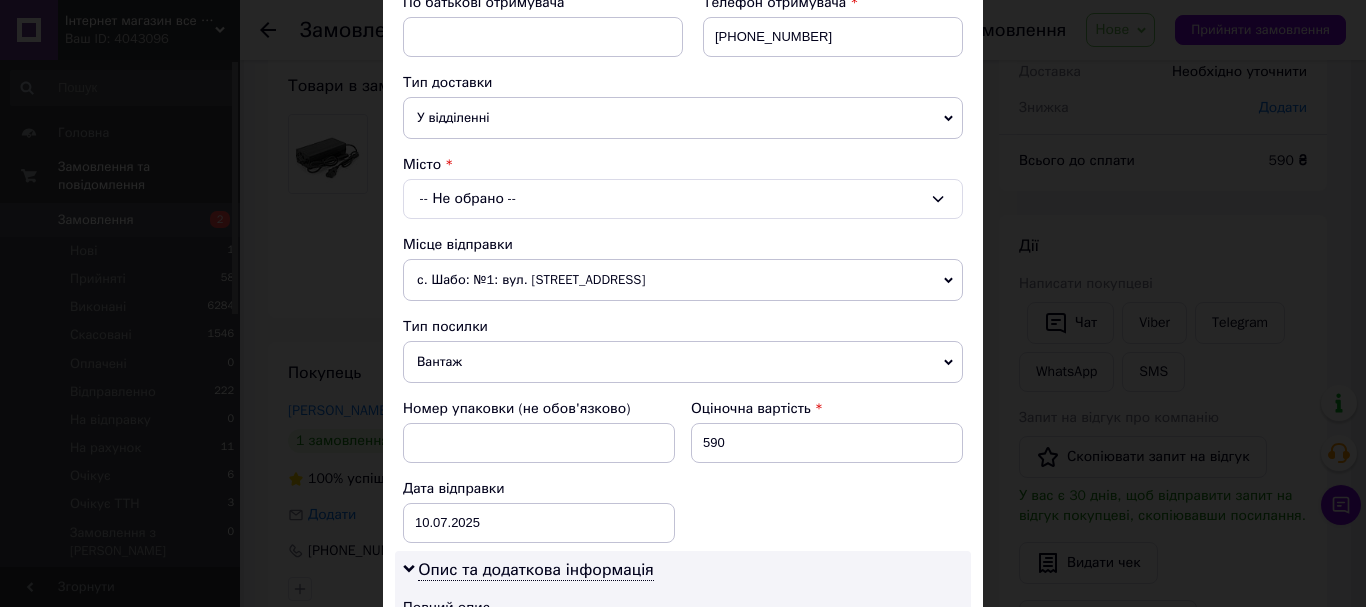 click on "-- Не обрано --" at bounding box center [683, 199] 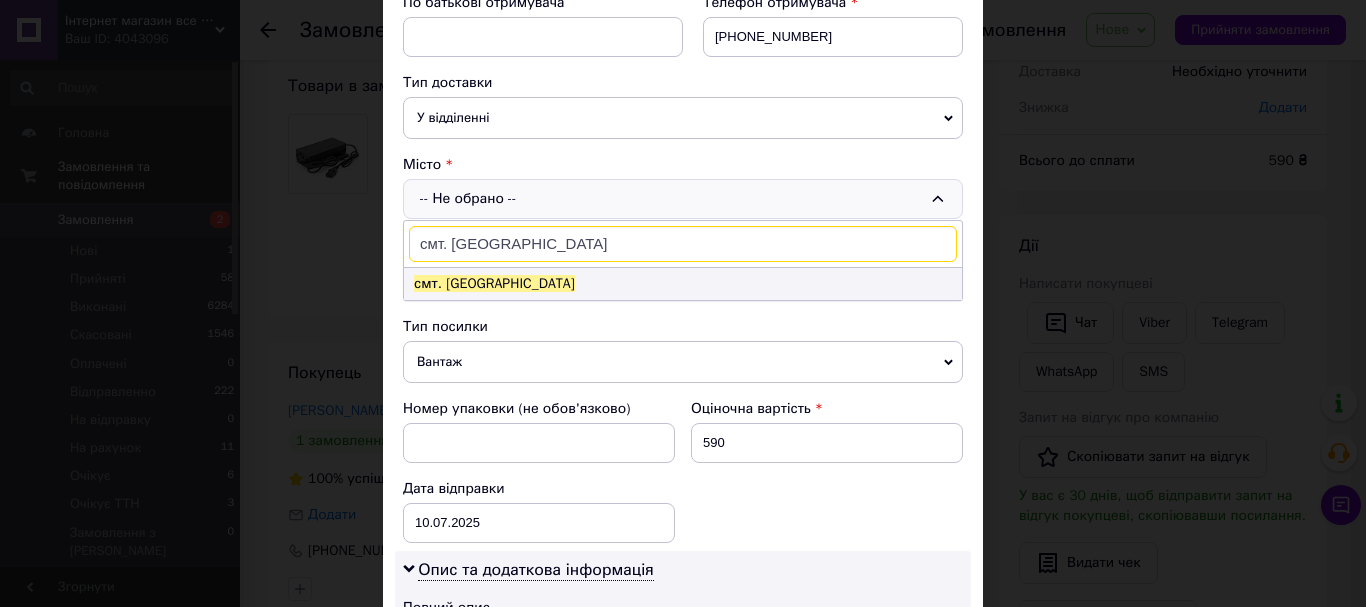 type on "смт. Нові Санжари" 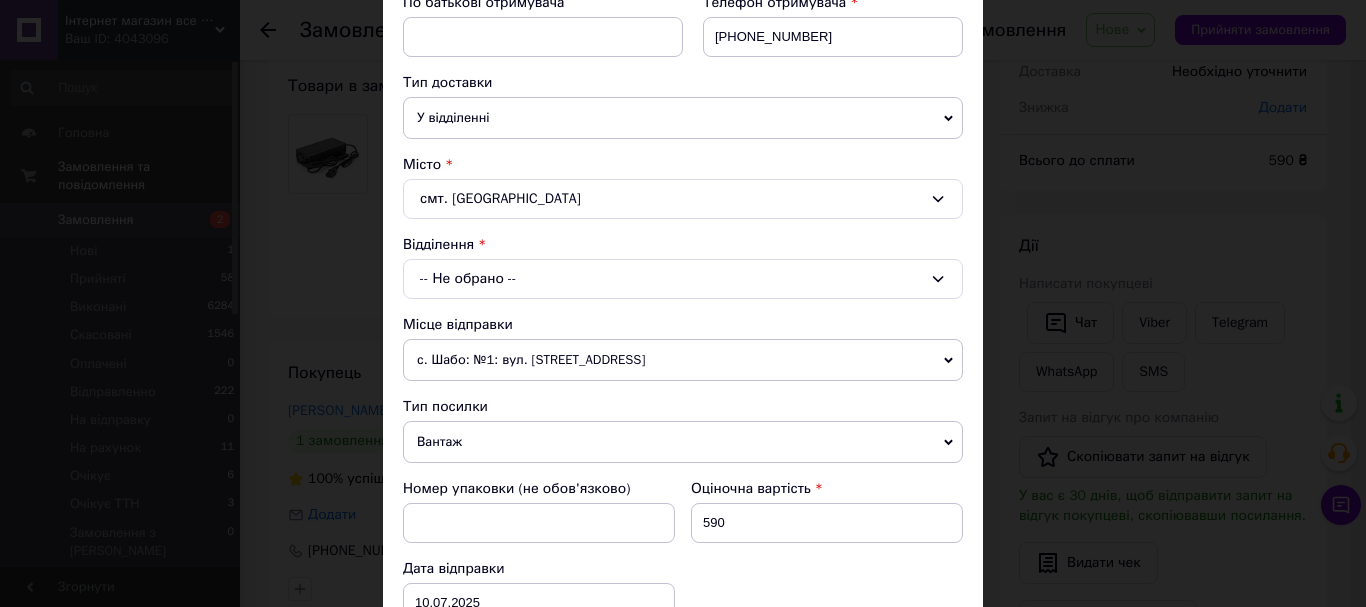 click on "-- Не обрано --" at bounding box center [683, 279] 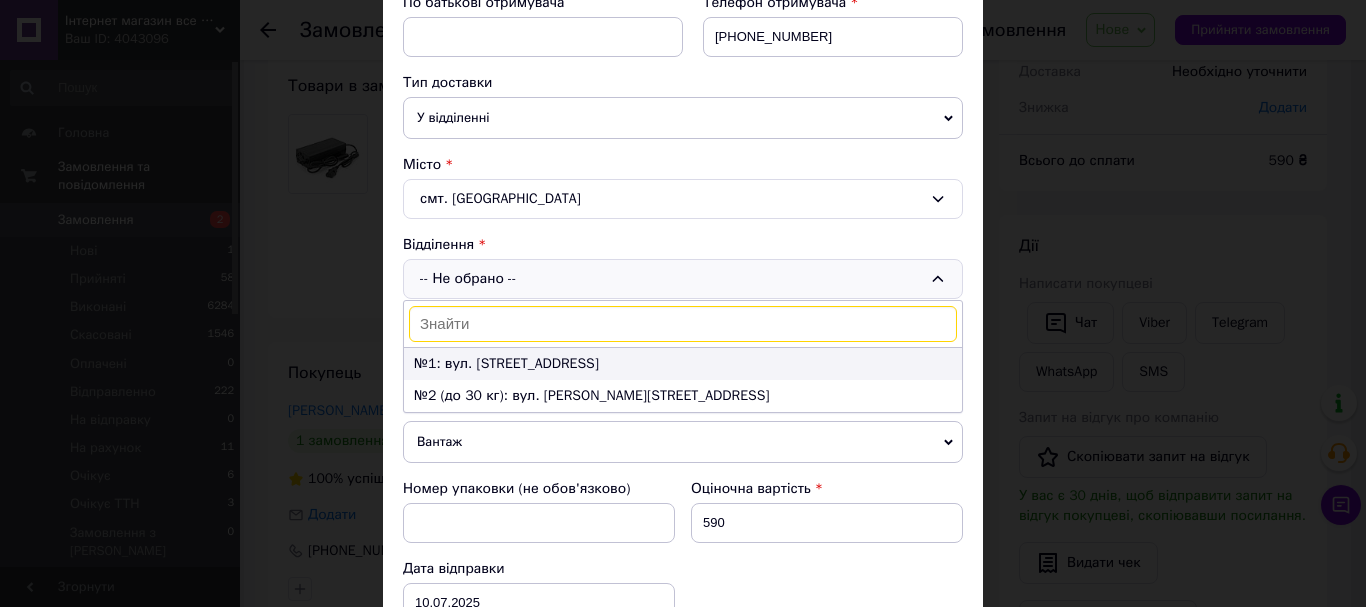 click on "№1: вул. Центральна, 76" at bounding box center (683, 364) 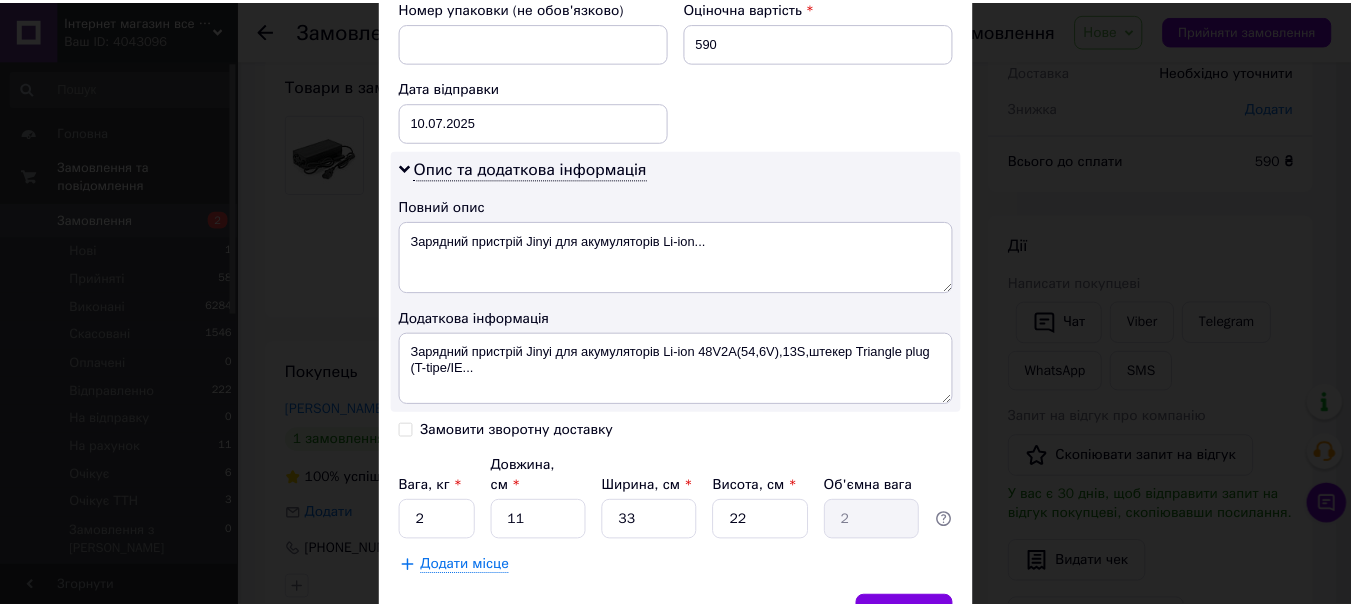 scroll, scrollTop: 981, scrollLeft: 0, axis: vertical 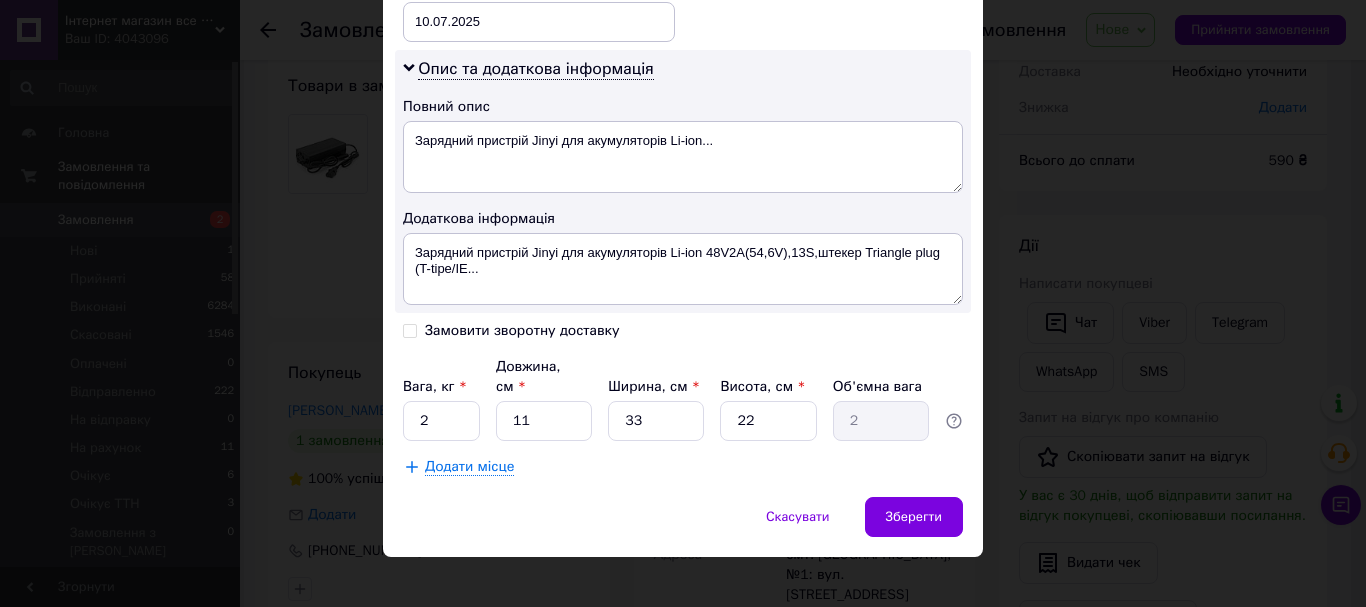 click on "Спосіб доставки Нова Пошта (платна) Платник Отримувач Відправник Прізвище отримувача Корнев Ім'я отримувача Павло По батькові отримувача Телефон отримувача +380990959991 Тип доставки У відділенні Кур'єром В поштоматі Місто смт. Нові Санжари Відділення №1: вул. Центральна, 76 Місце відправки с. Шабо: №1: вул. Центральна, 65а Немає збігів. Спробуйте змінити умови пошуку Додати ще місце відправки Тип посилки Вантаж Документи Номер упаковки (не обов'язково) Оціночна вартість 590 Дата відправки 10.07.2025 < 2025 > < Июль > Пн Вт Ср Чт Пт Сб Вс 30 1 2 3 4 5 6 7 8 9 10 11 12 13 14 15 16 17 18 19 20 21 22 23 24 25 1" at bounding box center (683, -177) 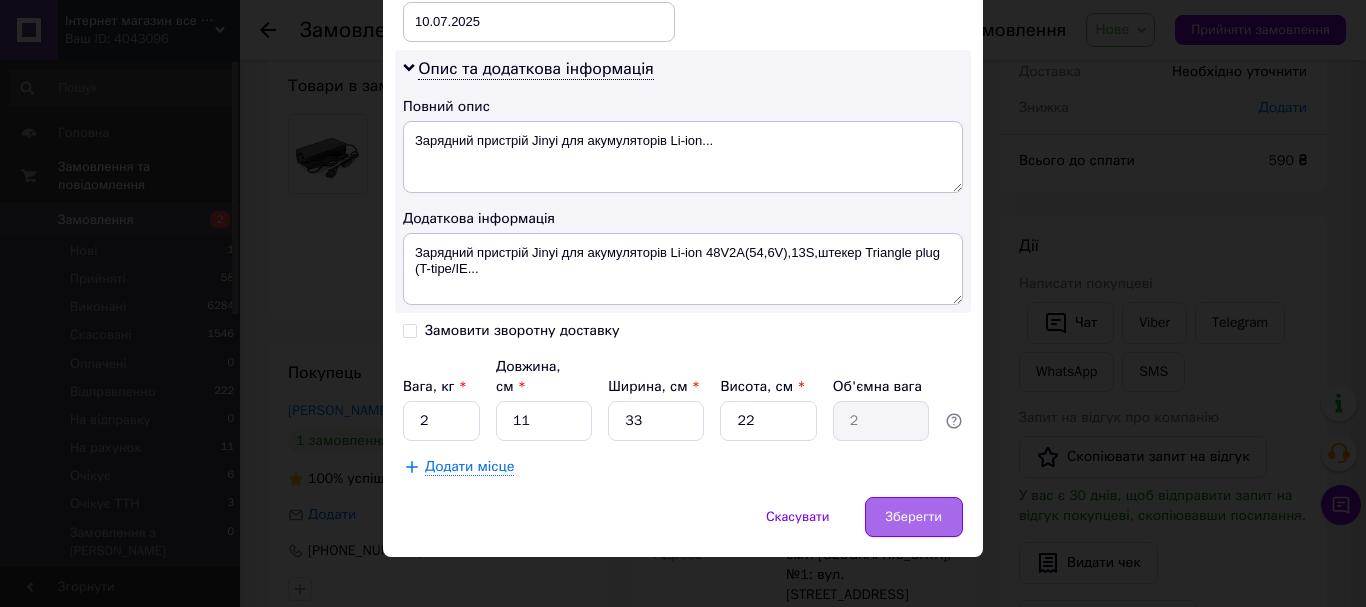 click on "Зберегти" at bounding box center (914, 517) 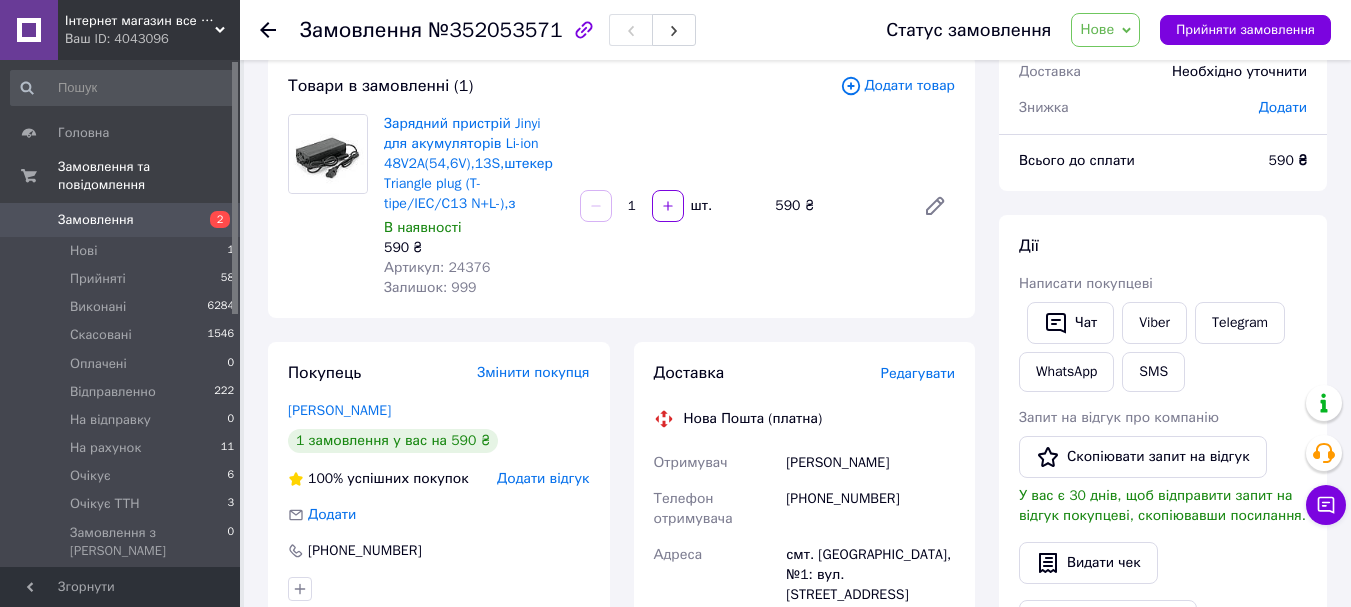 click on "Нове" at bounding box center (1097, 29) 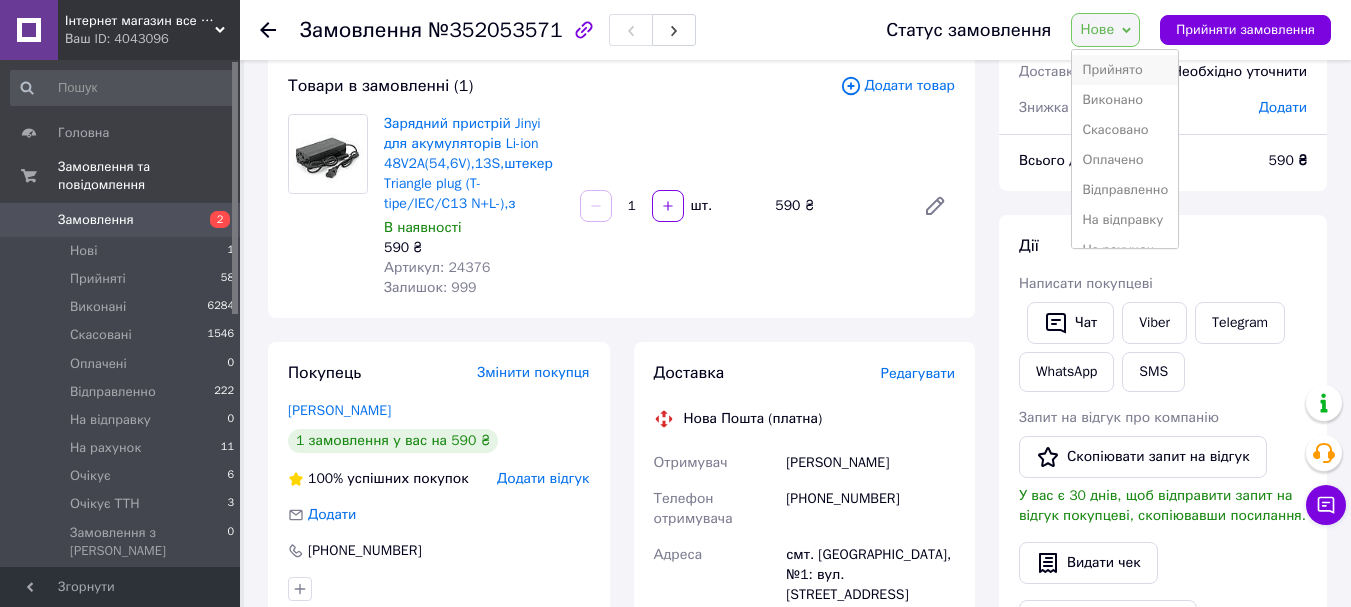 click on "Прийнято" at bounding box center (1125, 70) 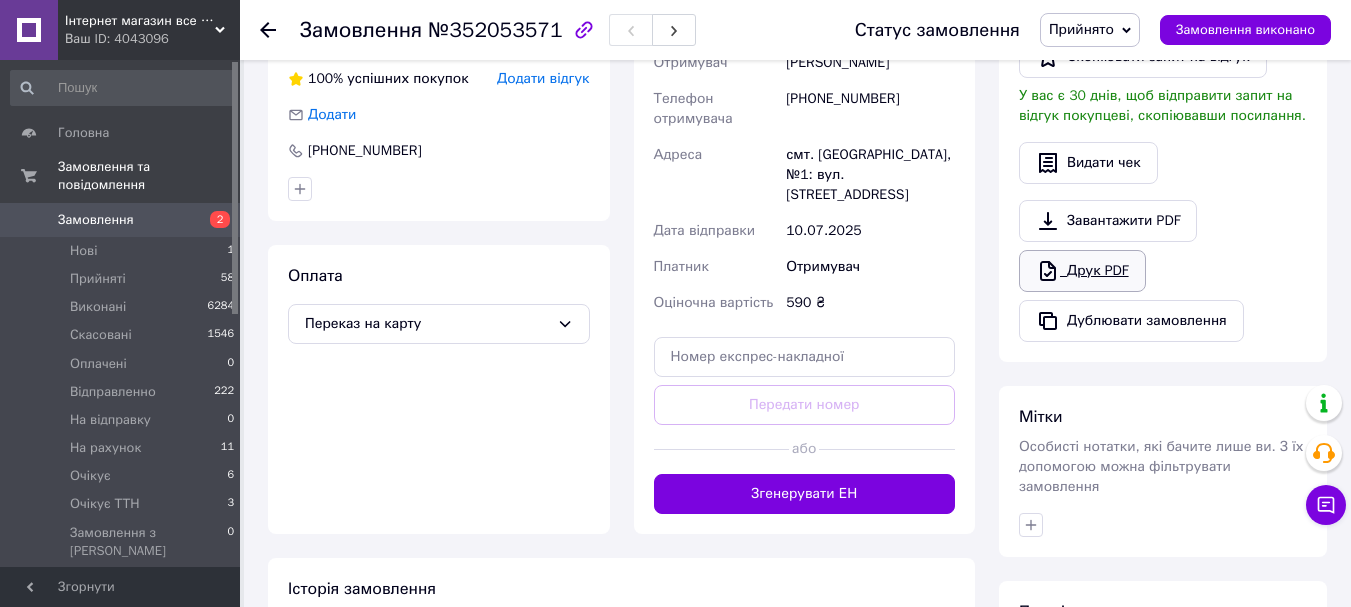 scroll, scrollTop: 617, scrollLeft: 0, axis: vertical 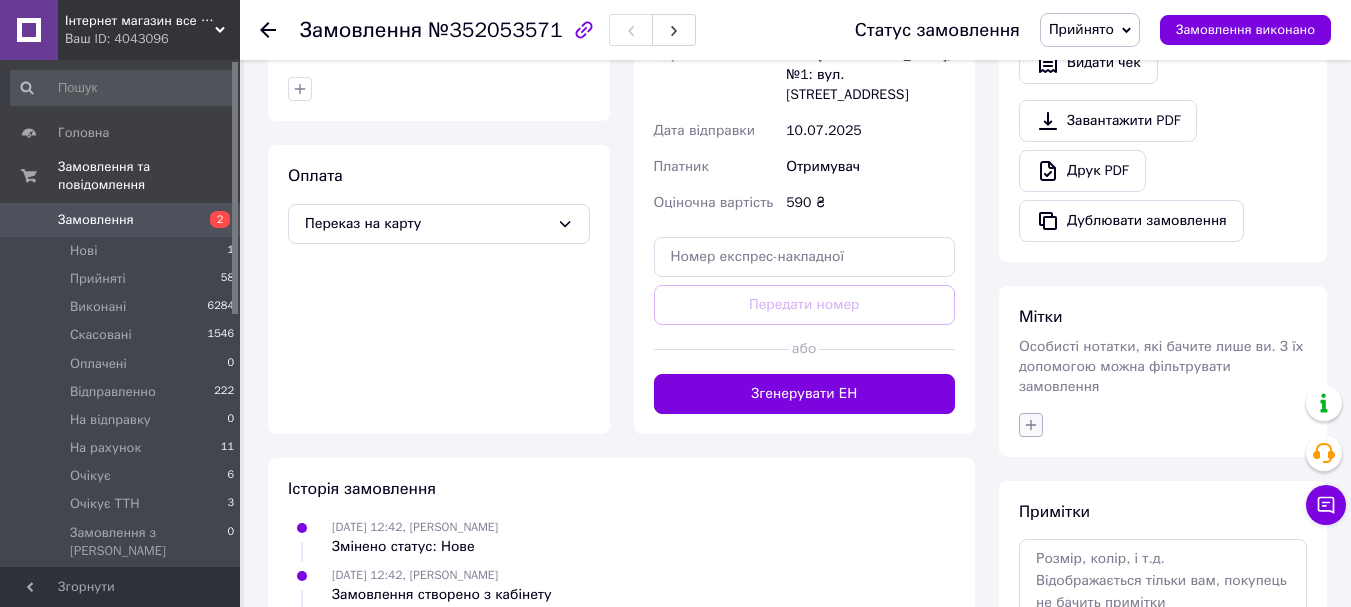 click 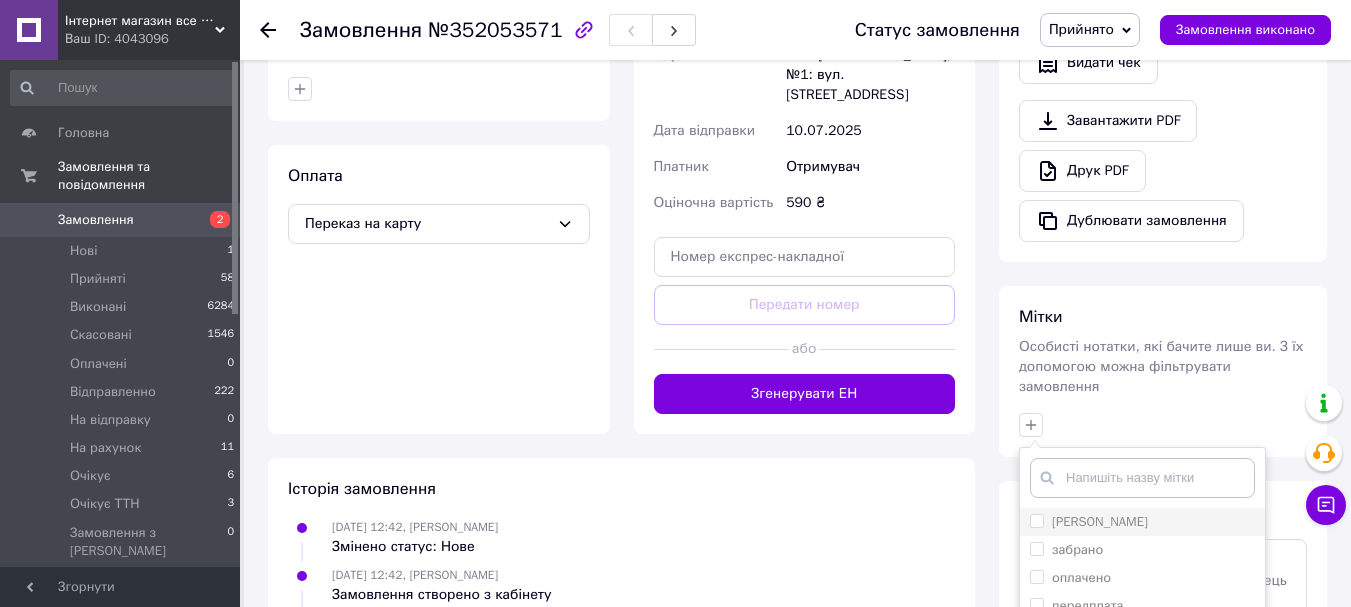 click on "[PERSON_NAME]" at bounding box center [1036, 520] 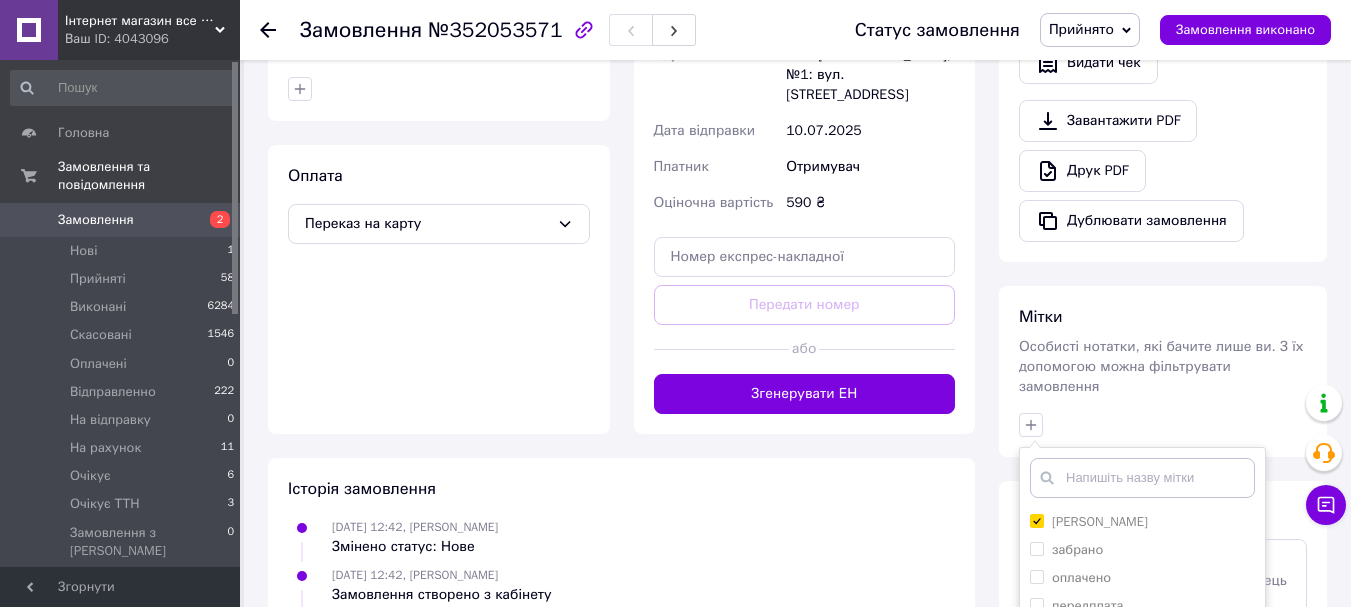 scroll, scrollTop: 875, scrollLeft: 0, axis: vertical 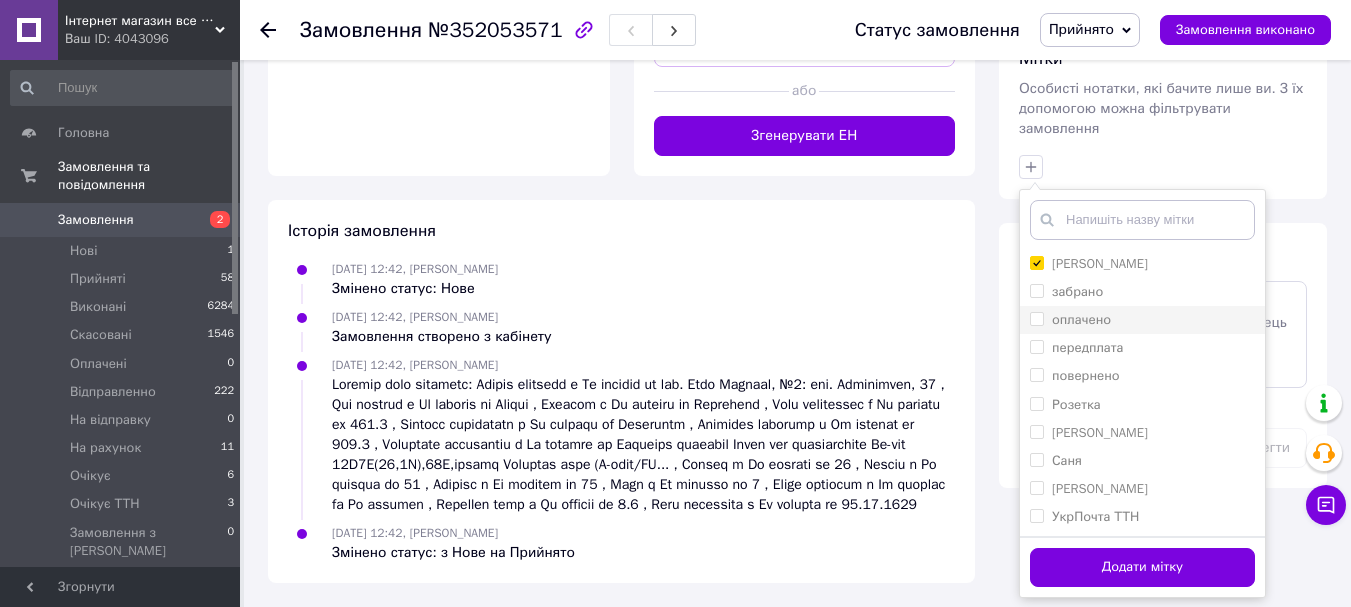 click at bounding box center [1037, 319] 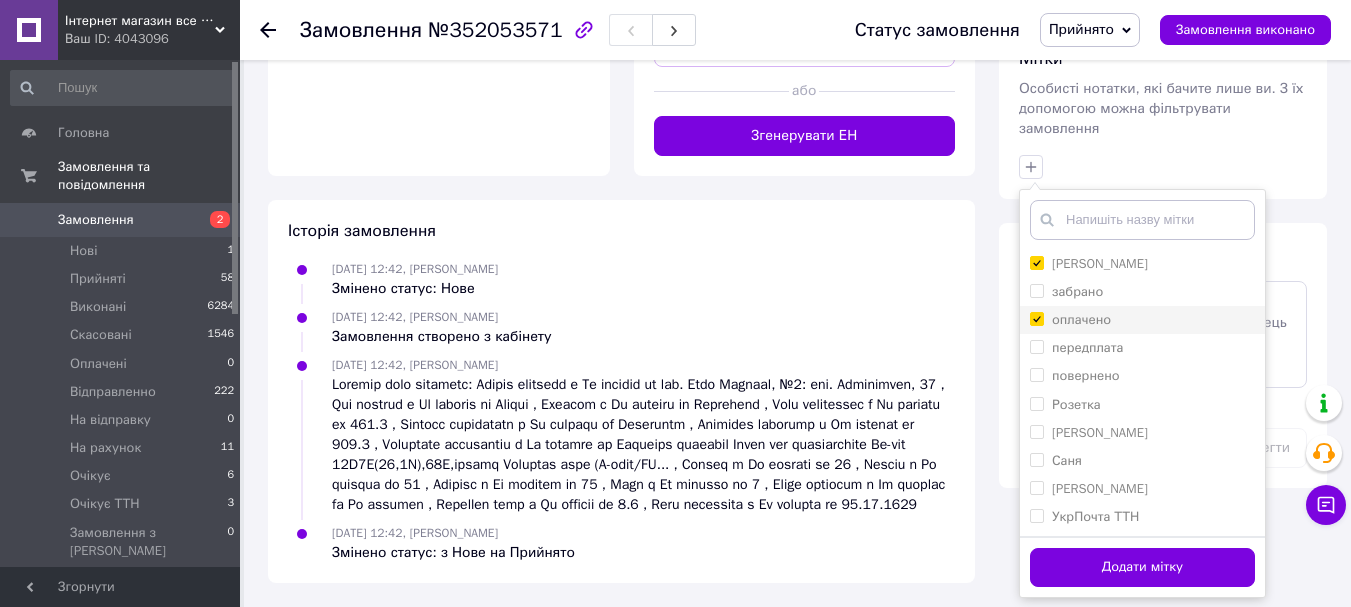 click on "оплачено" at bounding box center [1036, 318] 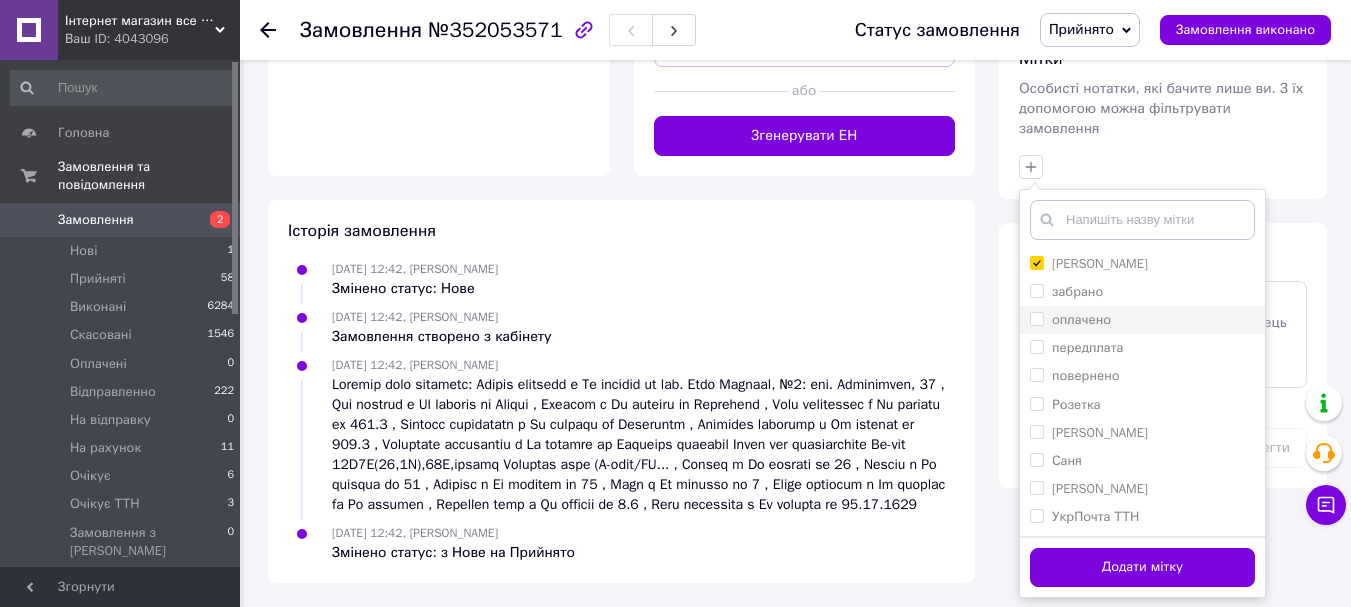 click on "оплачено" at bounding box center (1070, 320) 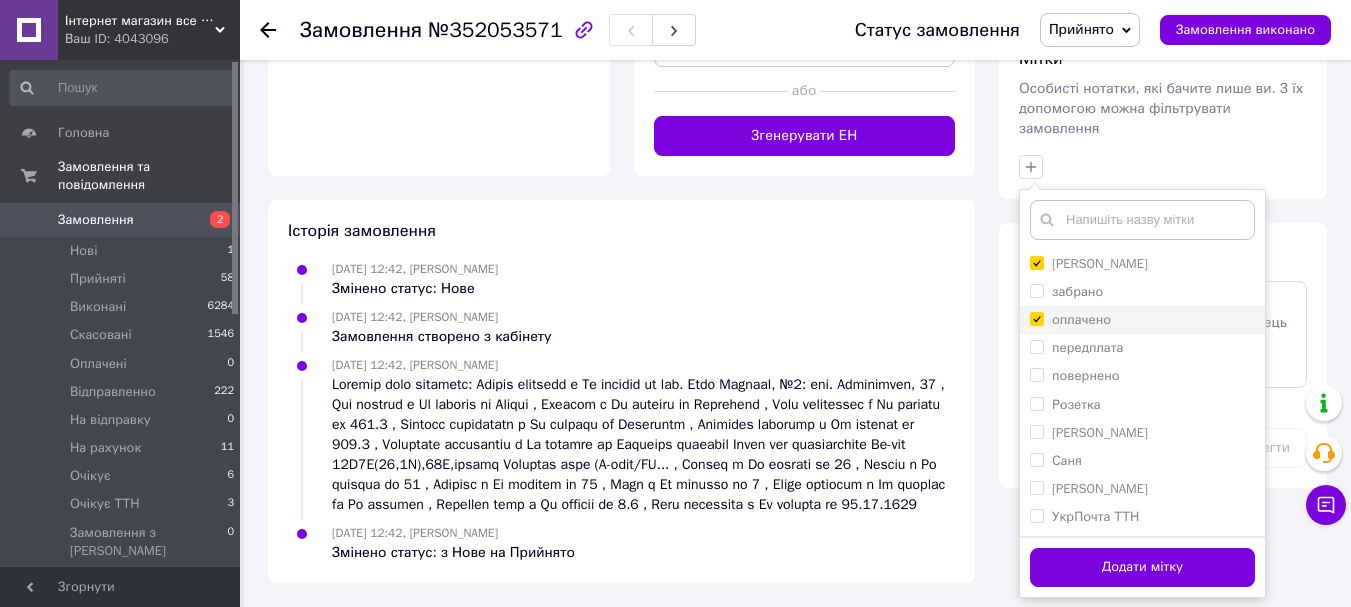 click on "оплачено" at bounding box center (1036, 318) 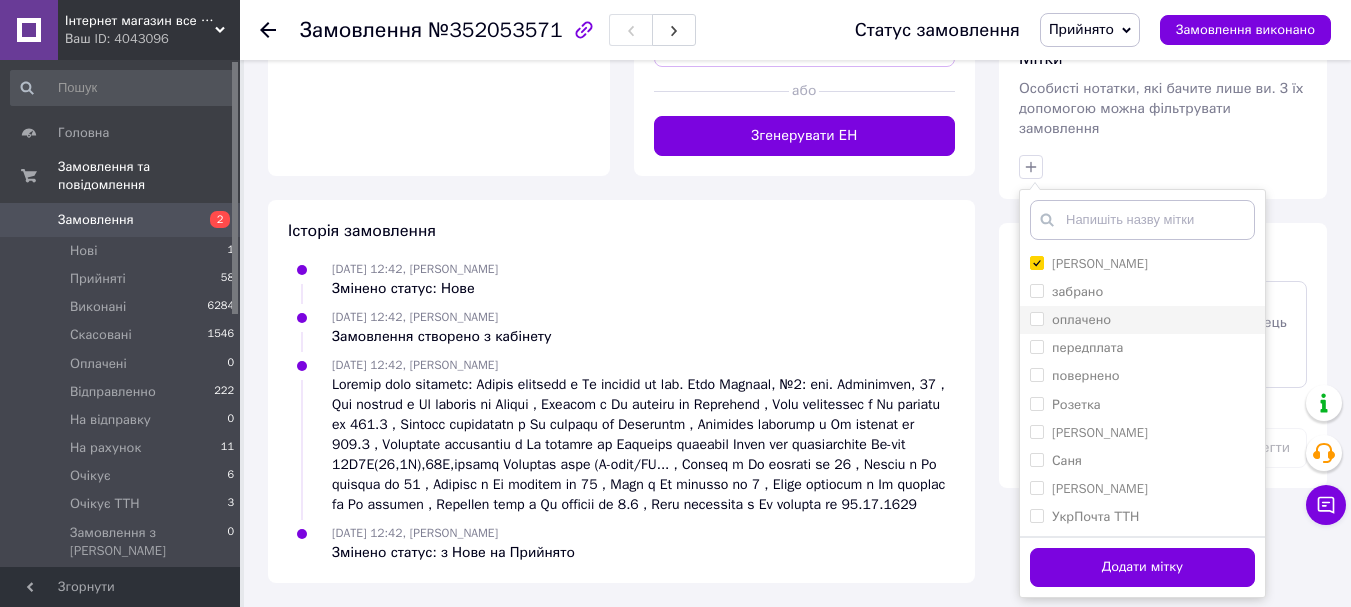 click on "оплачено" at bounding box center (1036, 318) 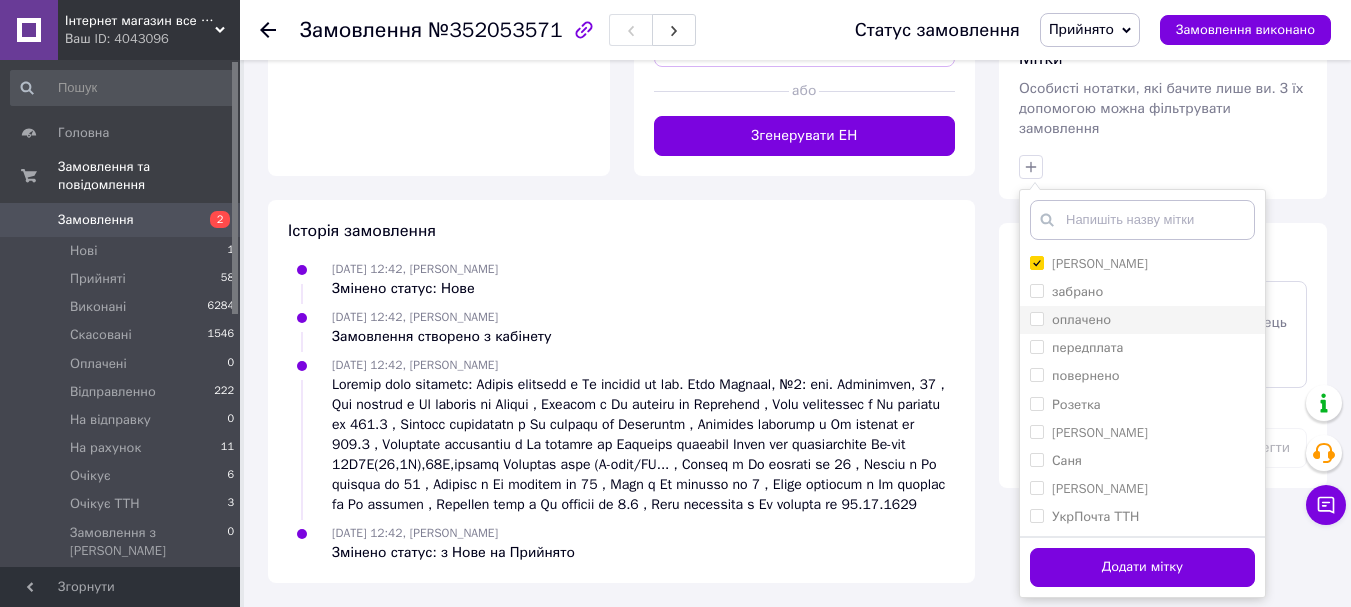 checkbox on "true" 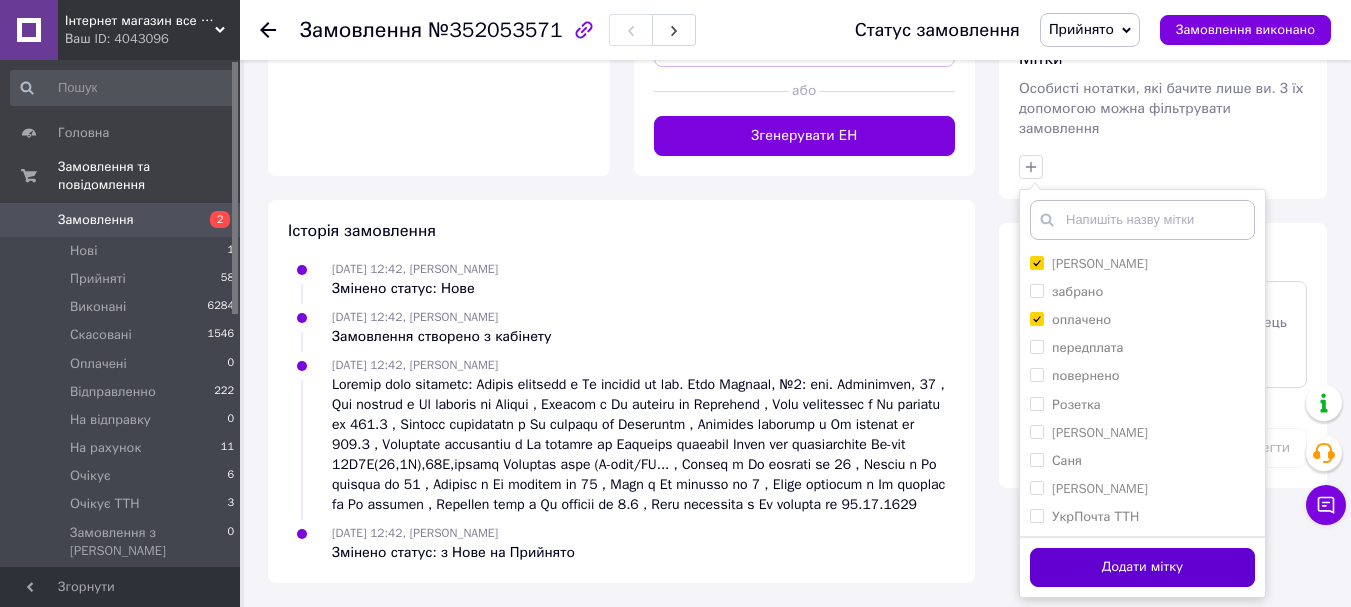 click on "Додати мітку" at bounding box center (1142, 567) 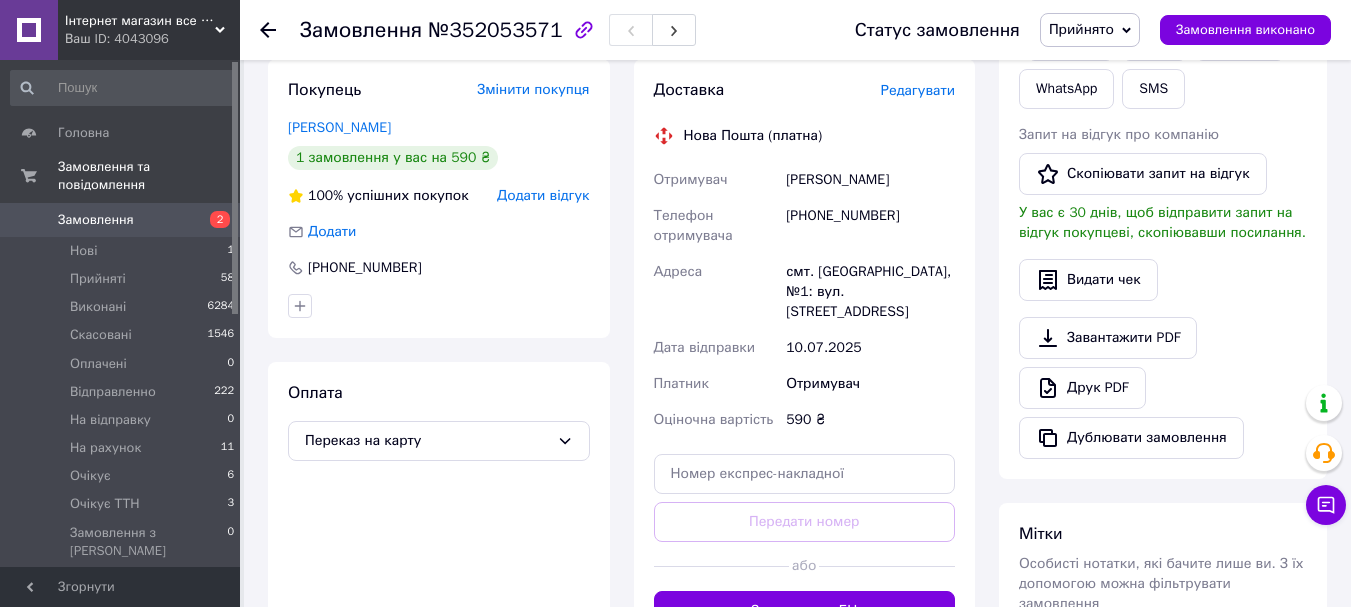 scroll, scrollTop: 500, scrollLeft: 0, axis: vertical 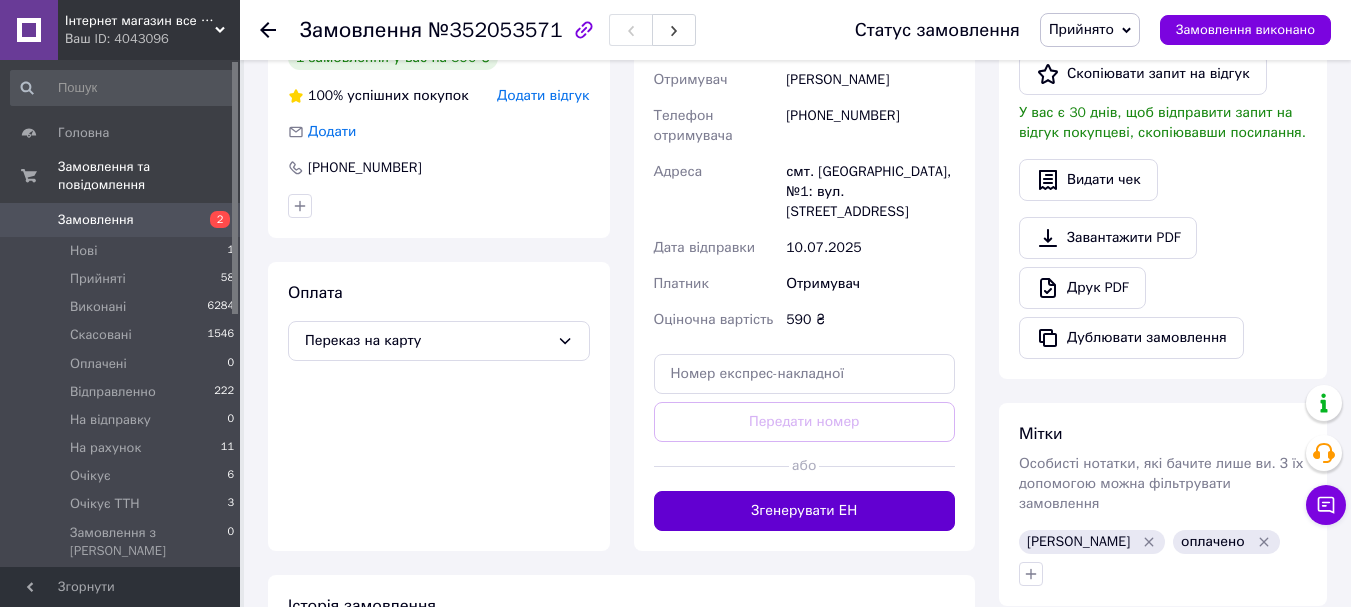 click on "Згенерувати ЕН" at bounding box center [805, 511] 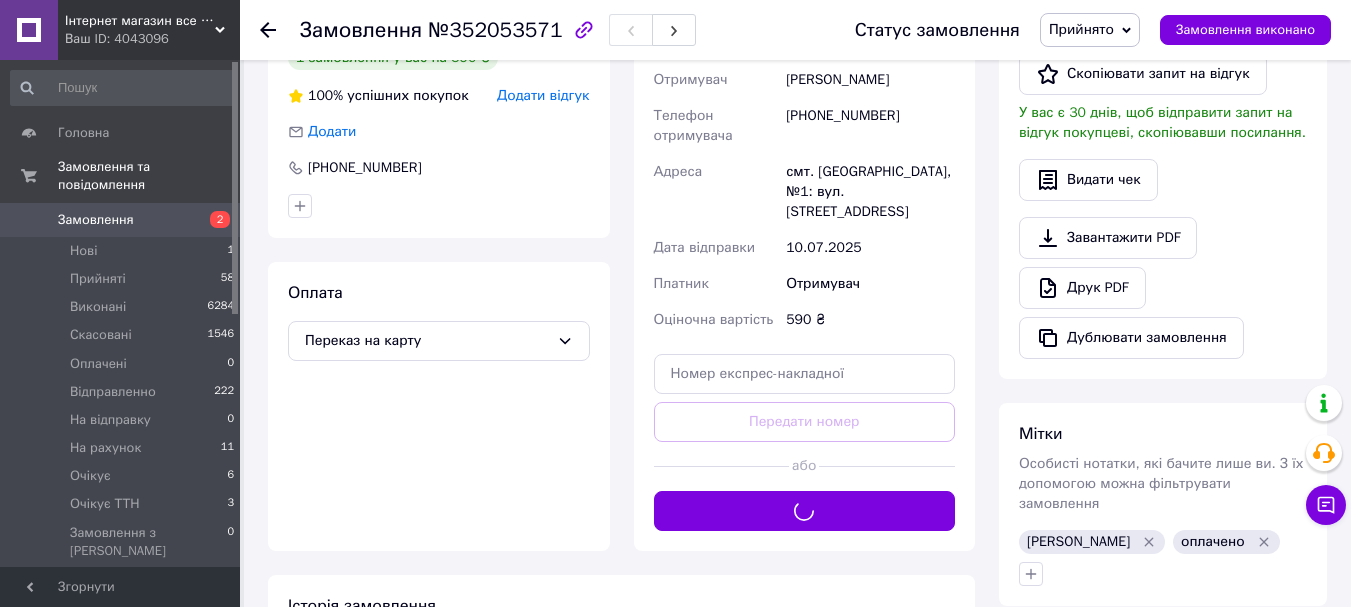 scroll, scrollTop: 400, scrollLeft: 0, axis: vertical 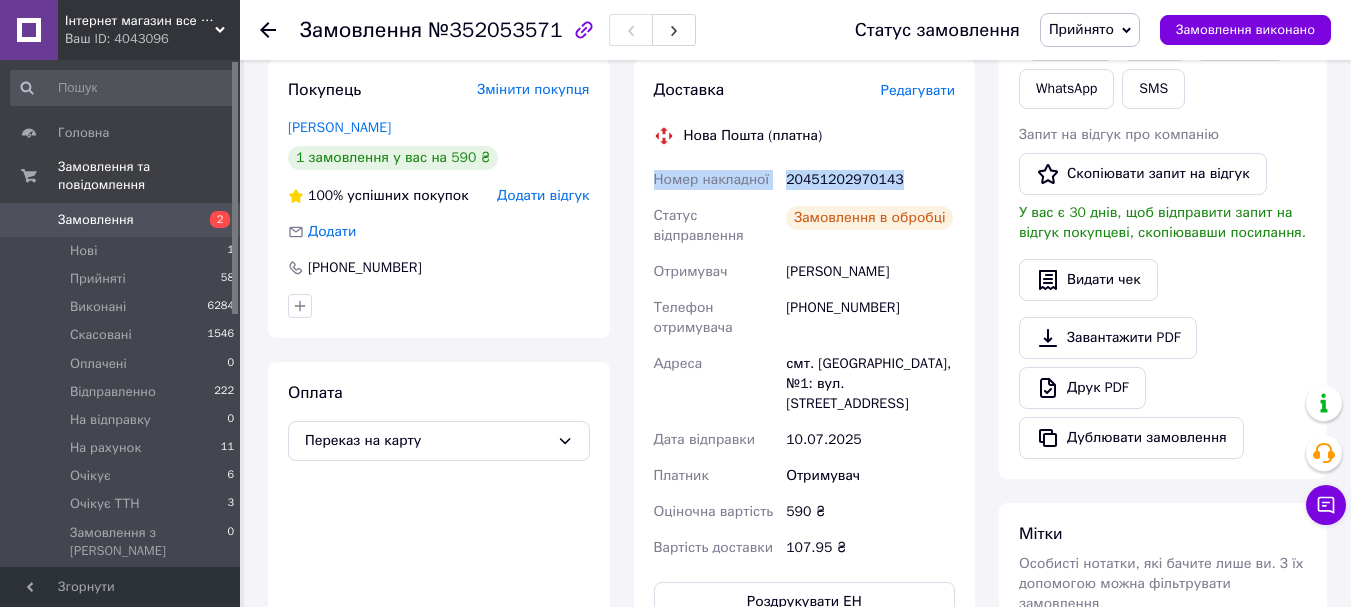 drag, startPoint x: 895, startPoint y: 182, endPoint x: 643, endPoint y: 179, distance: 252.01785 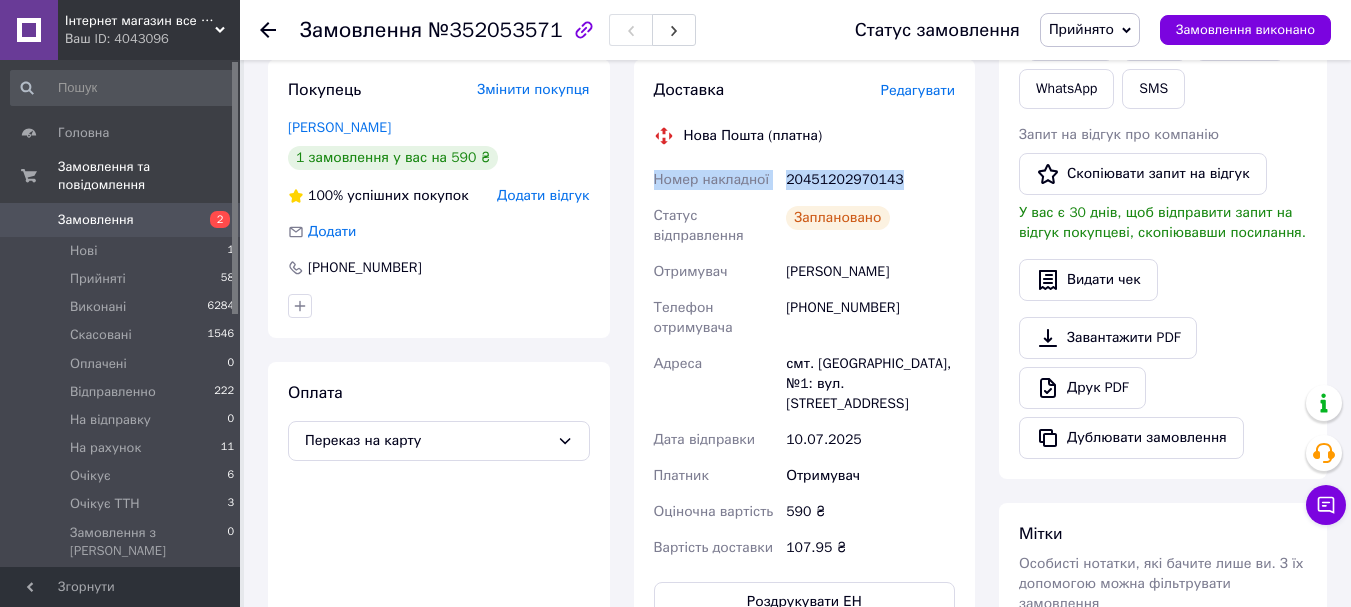 copy on "Номер накладної 20451202970143" 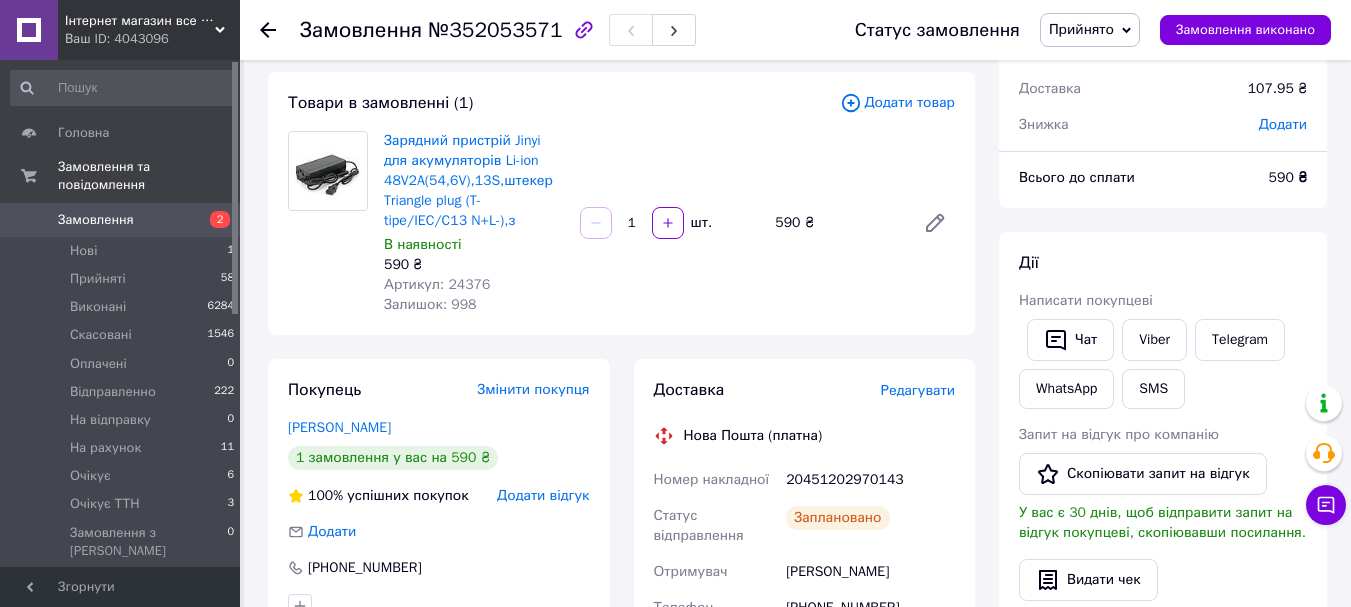 scroll, scrollTop: 700, scrollLeft: 0, axis: vertical 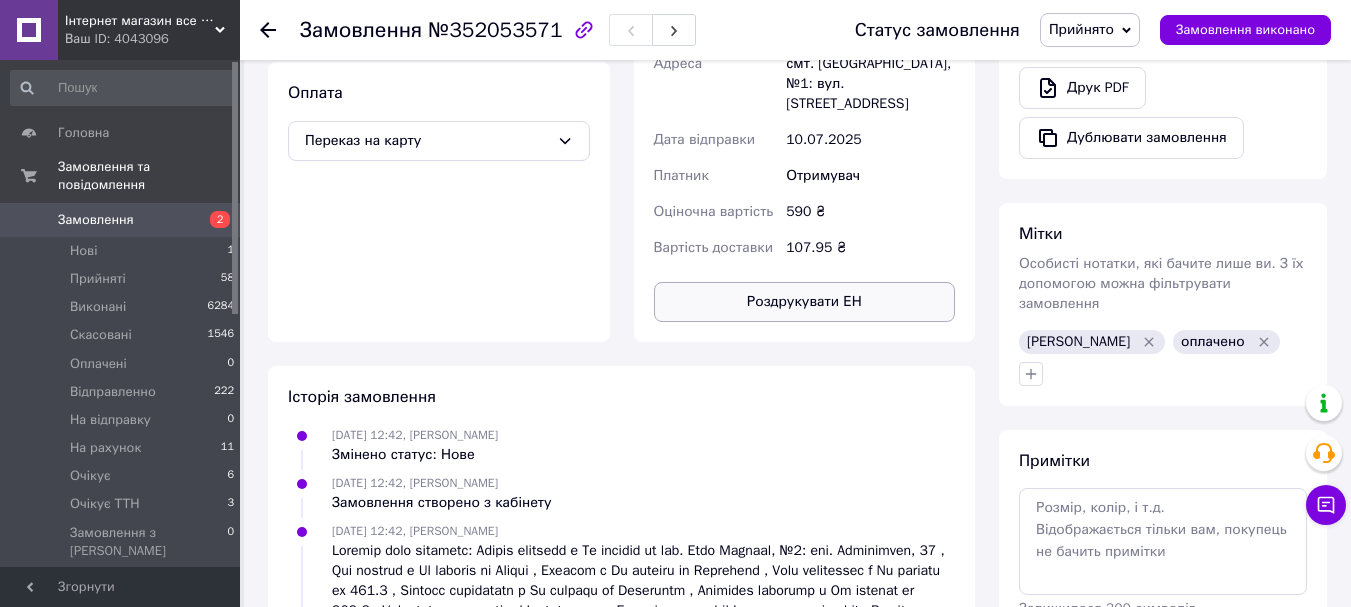 click on "Роздрукувати ЕН" at bounding box center [805, 302] 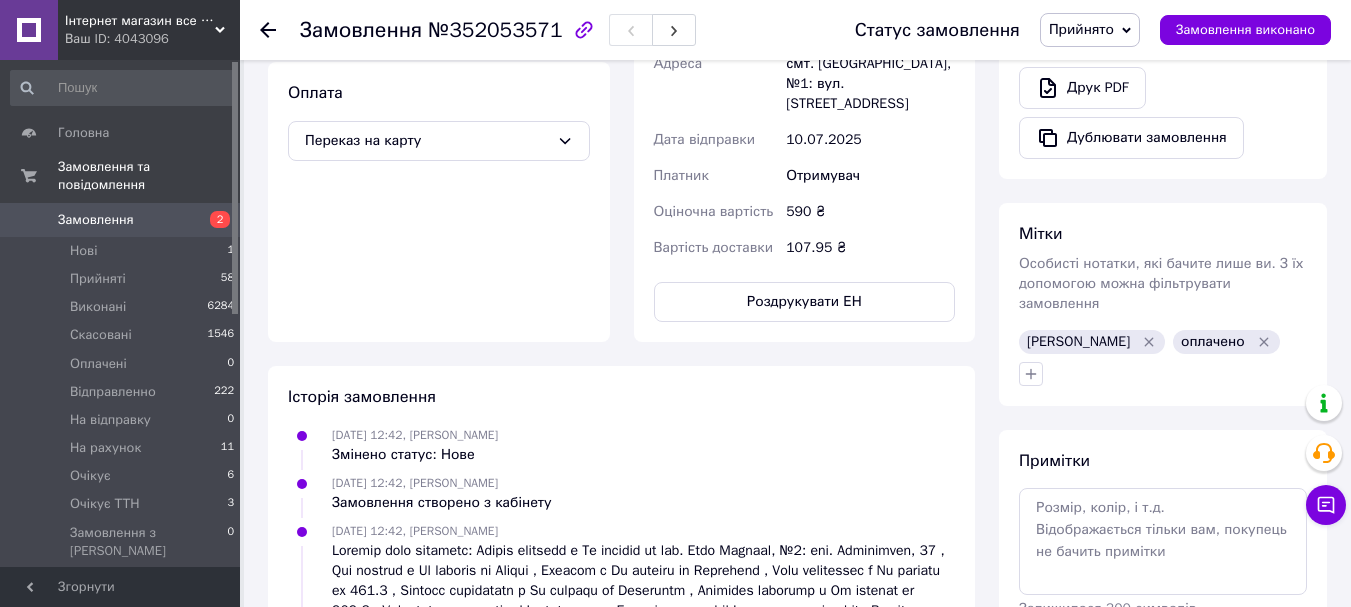 click on "Прийнято" at bounding box center [1081, 29] 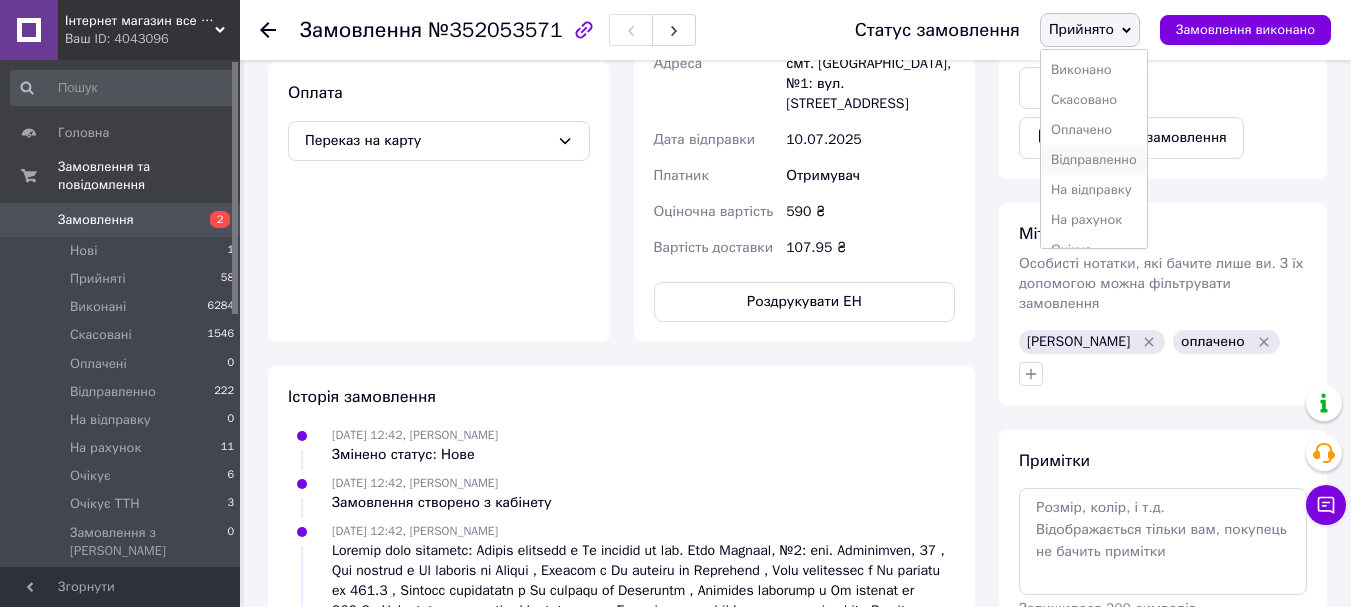 click on "Відправленно" at bounding box center (1094, 160) 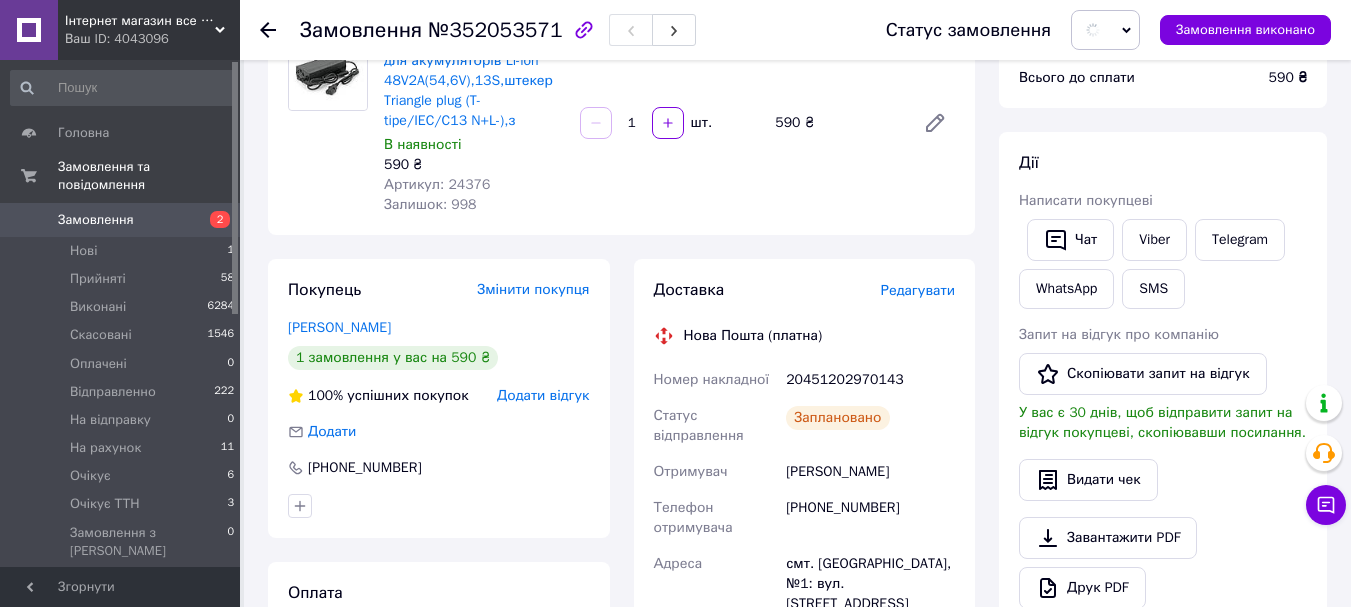 scroll, scrollTop: 0, scrollLeft: 0, axis: both 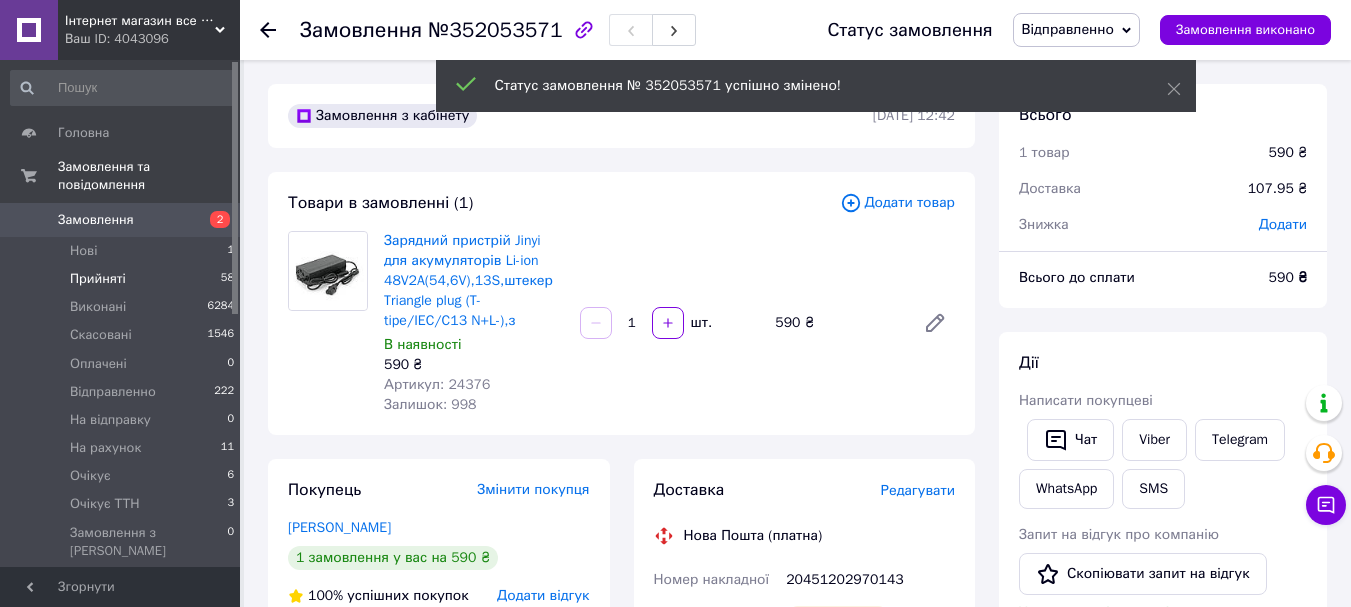 click on "Прийняті 58" at bounding box center [123, 279] 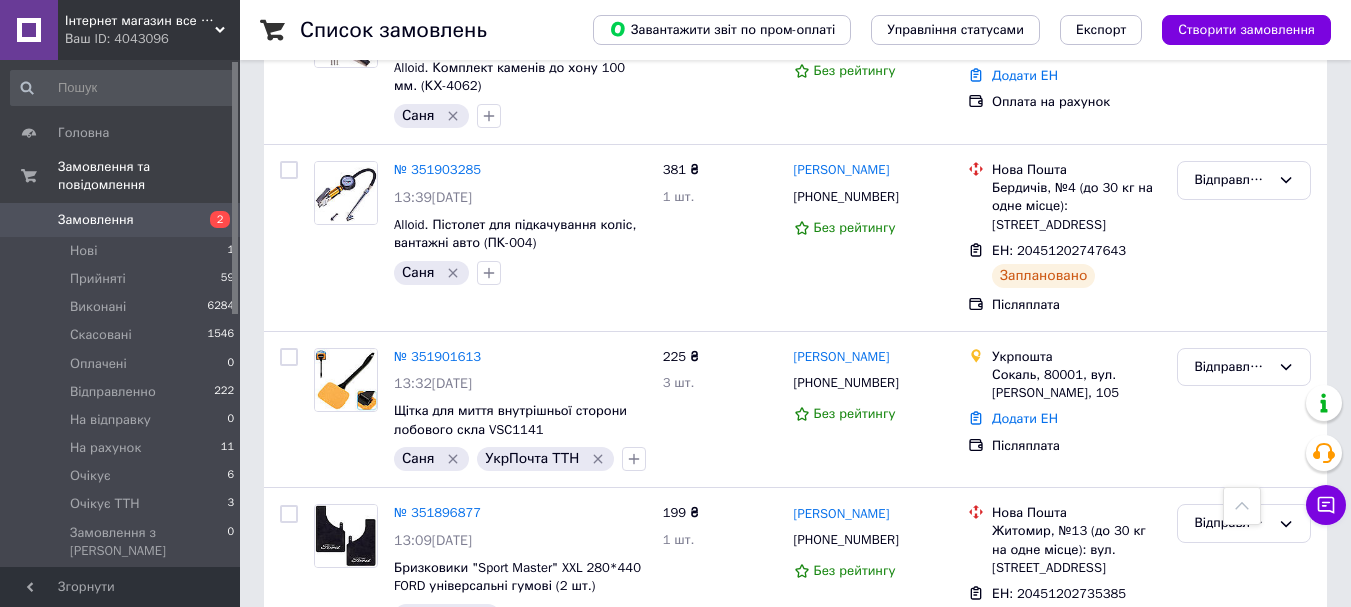 scroll, scrollTop: 11900, scrollLeft: 0, axis: vertical 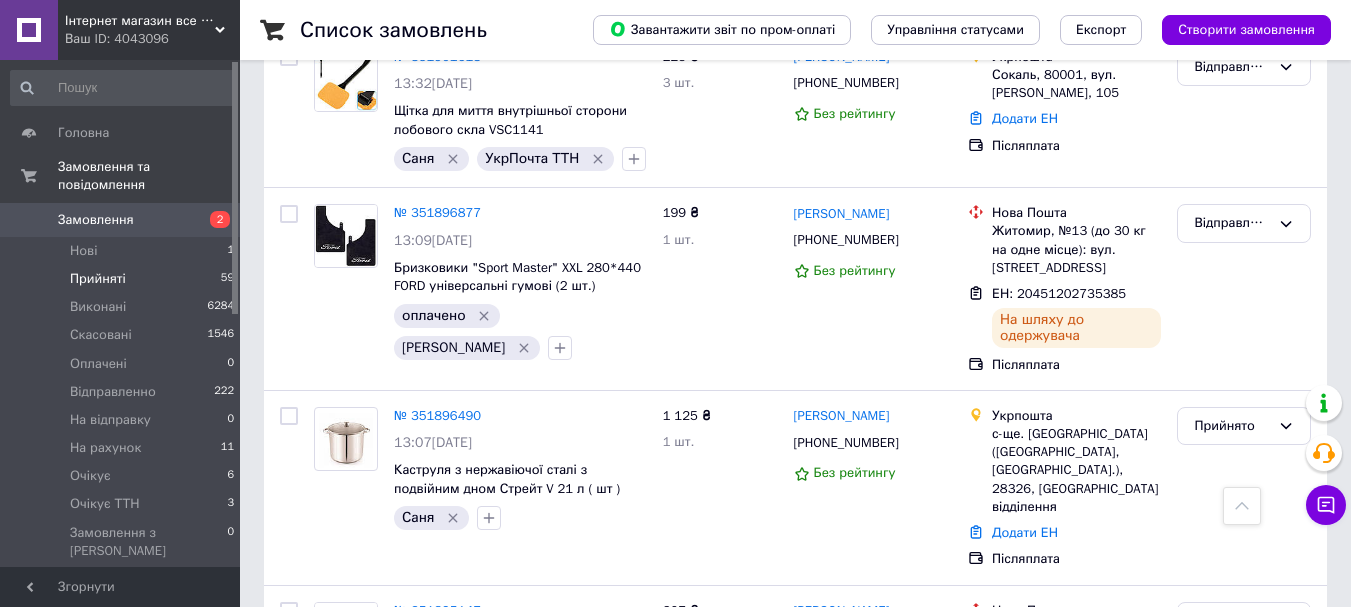 click on "Прийняті 59" at bounding box center [123, 279] 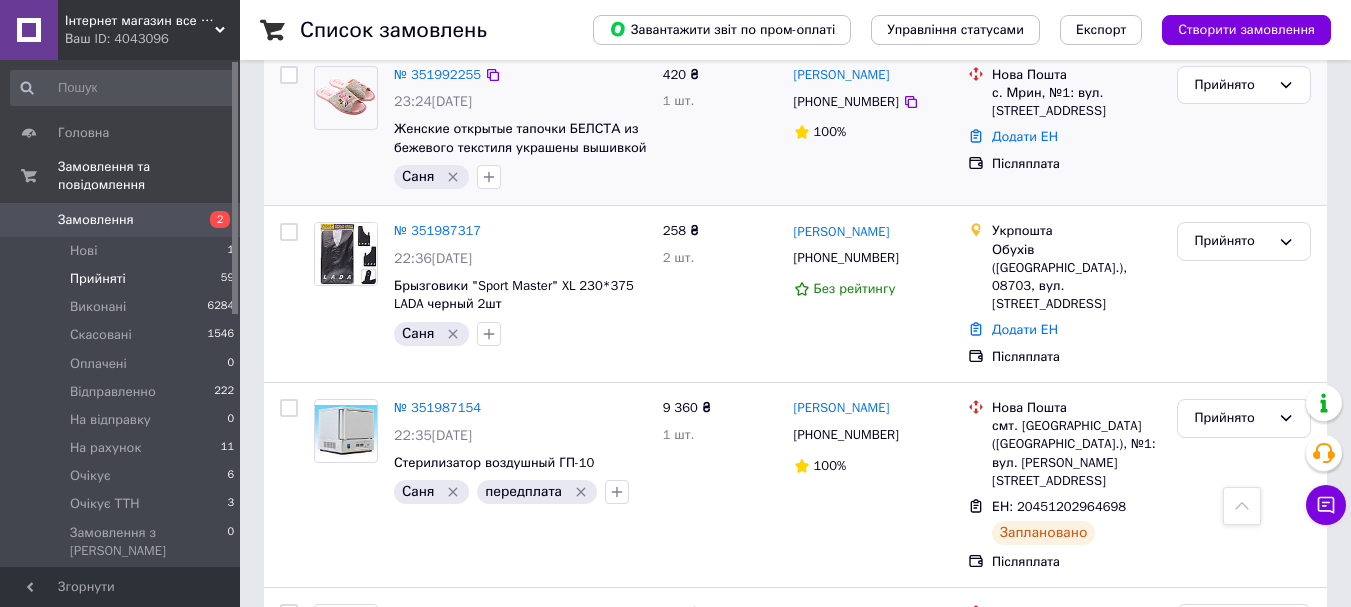 scroll, scrollTop: 4900, scrollLeft: 0, axis: vertical 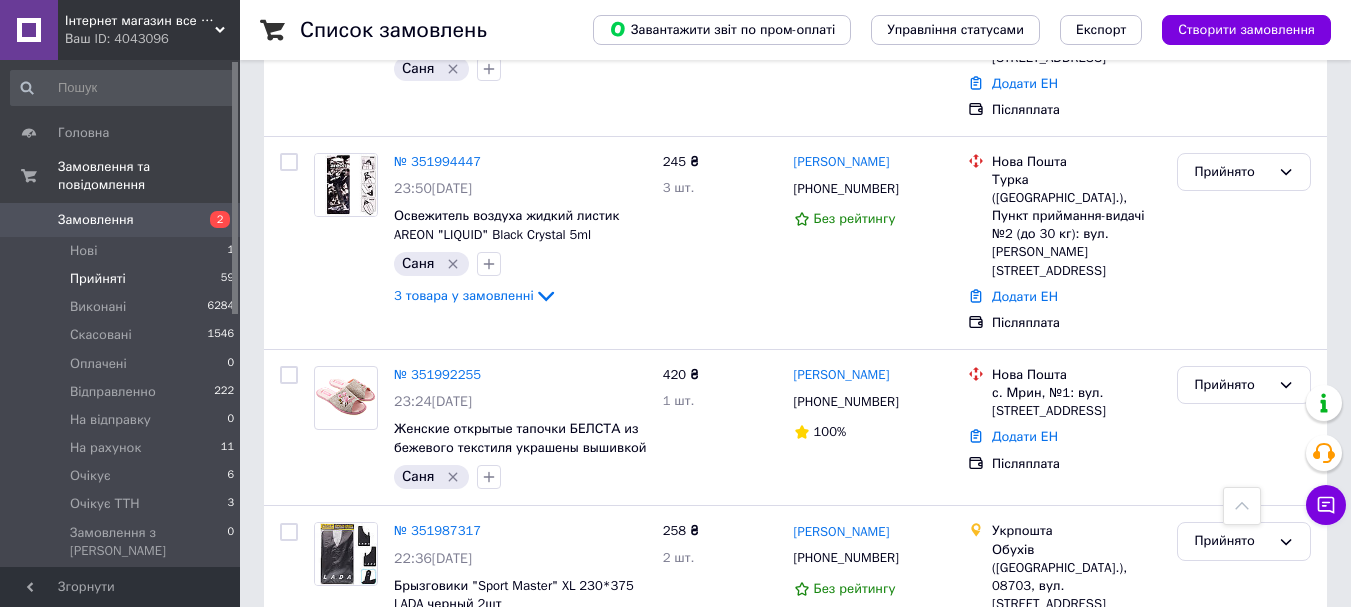 click on "№ 351987154" at bounding box center [437, 707] 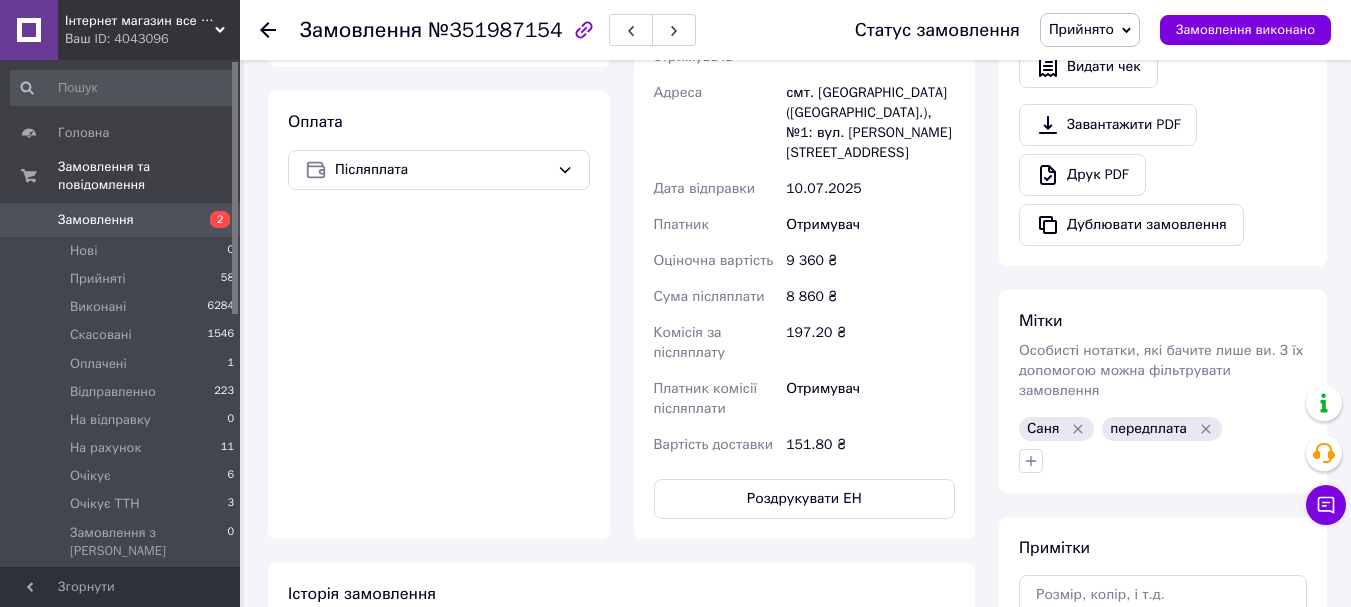 scroll, scrollTop: 647, scrollLeft: 0, axis: vertical 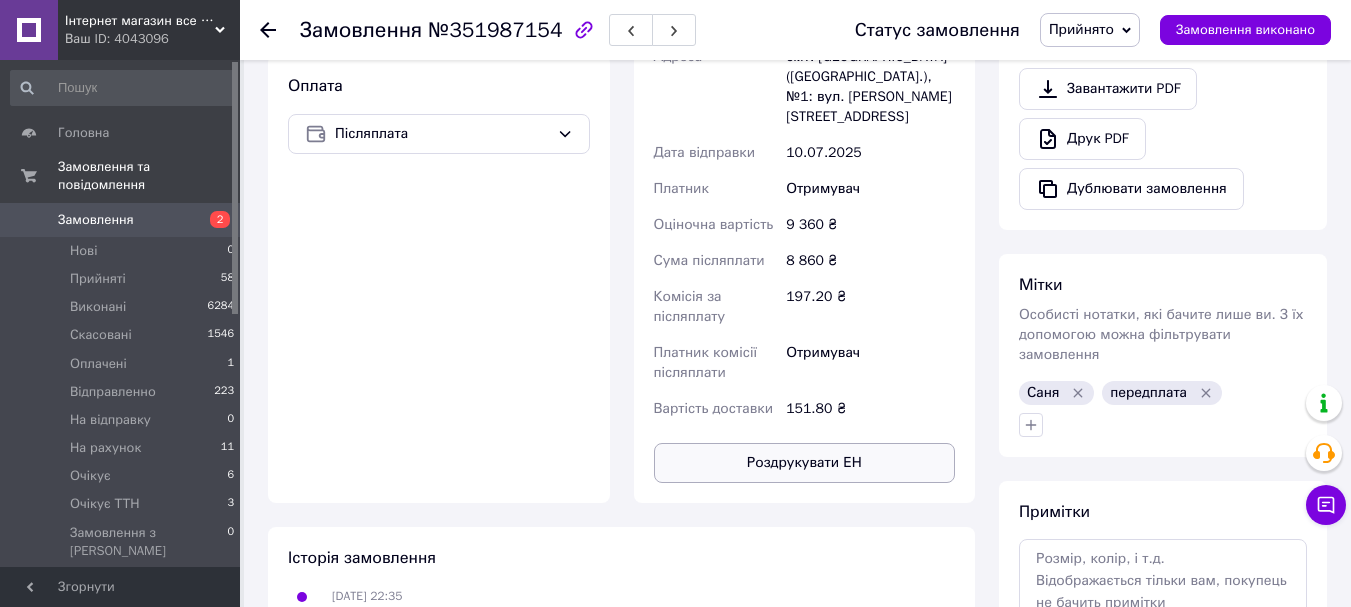 click on "Роздрукувати ЕН" at bounding box center (805, 463) 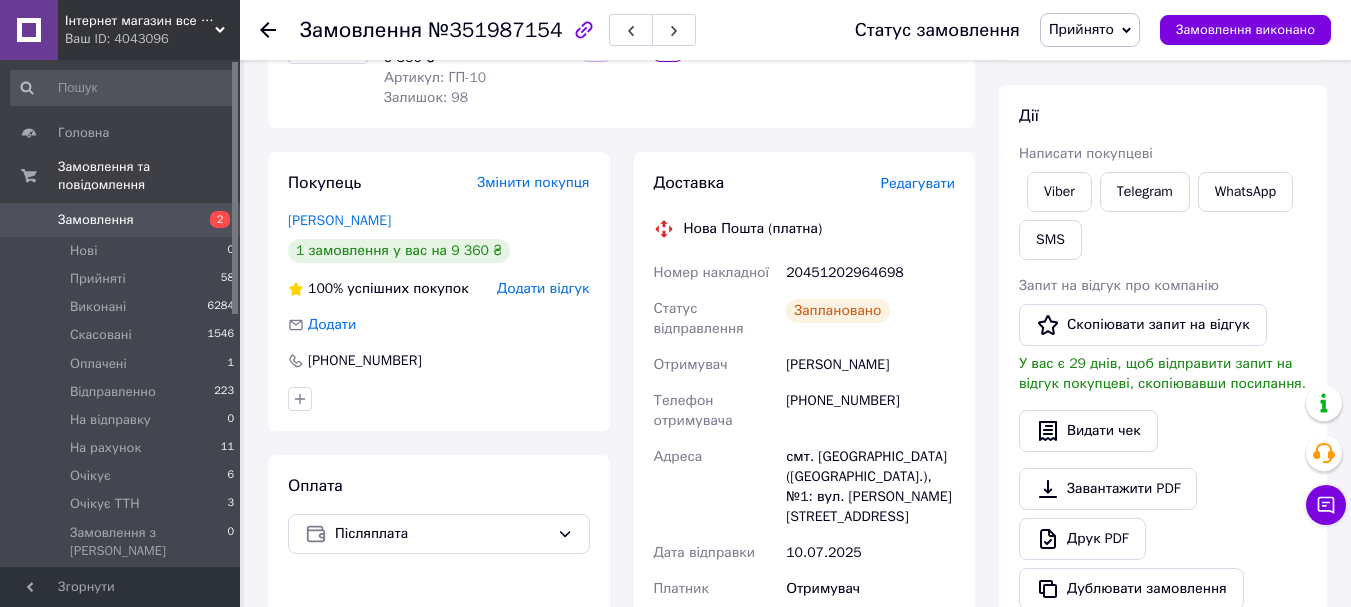 scroll, scrollTop: 0, scrollLeft: 0, axis: both 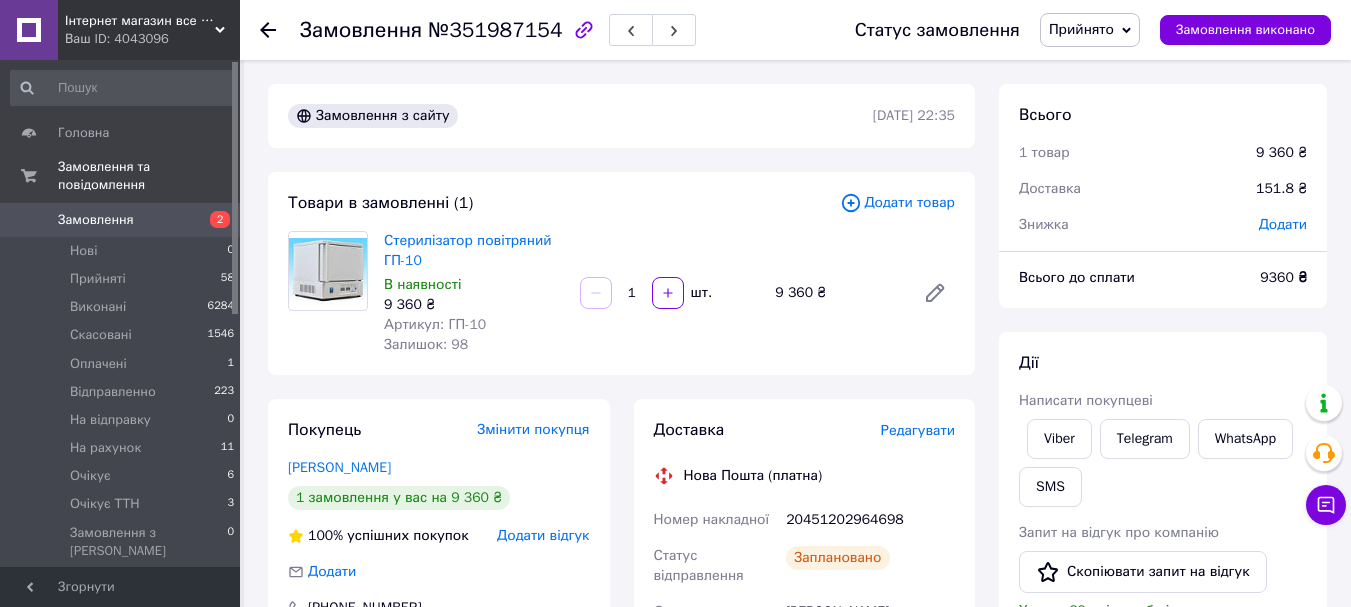 click 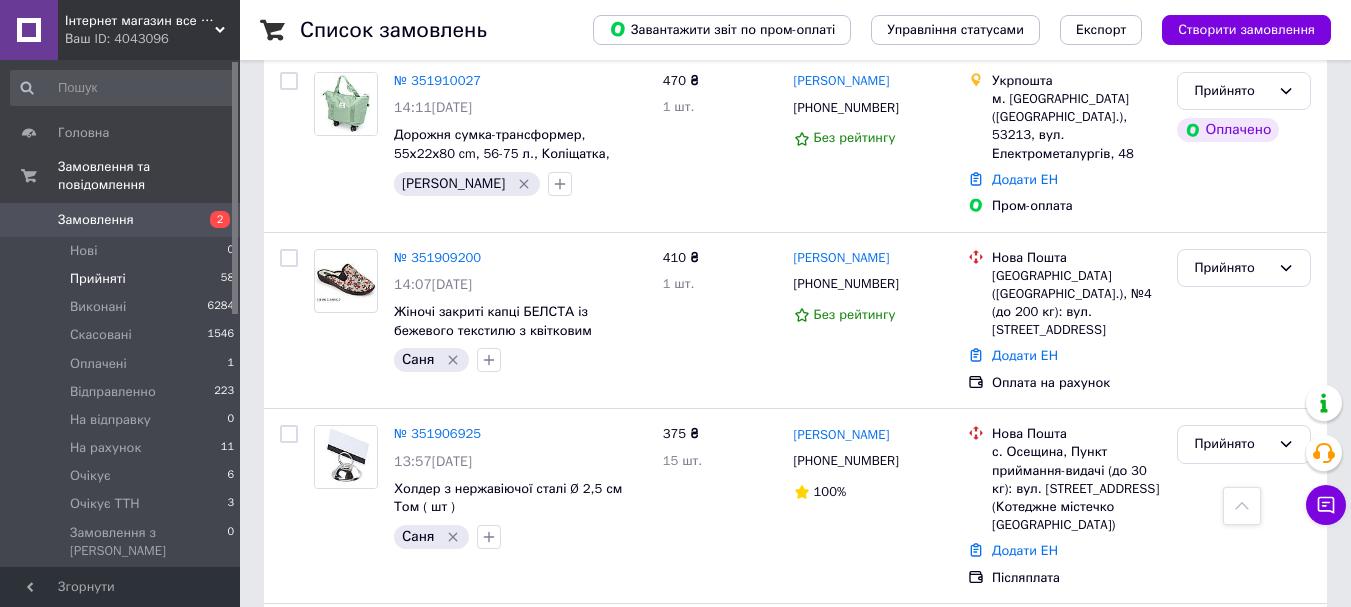 scroll, scrollTop: 8900, scrollLeft: 0, axis: vertical 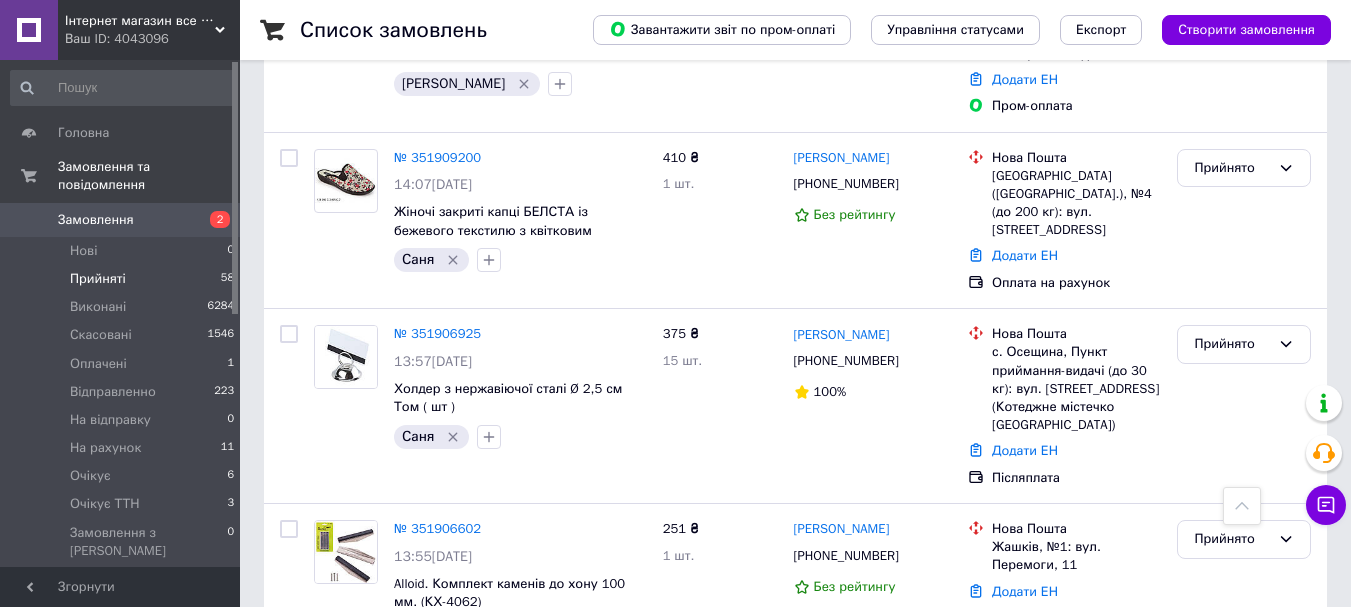 click on "№ 351894822 13:00, 09.07.2025 Стерилізатор повітряний ГП-10 передплата   Саня" at bounding box center [520, 924] 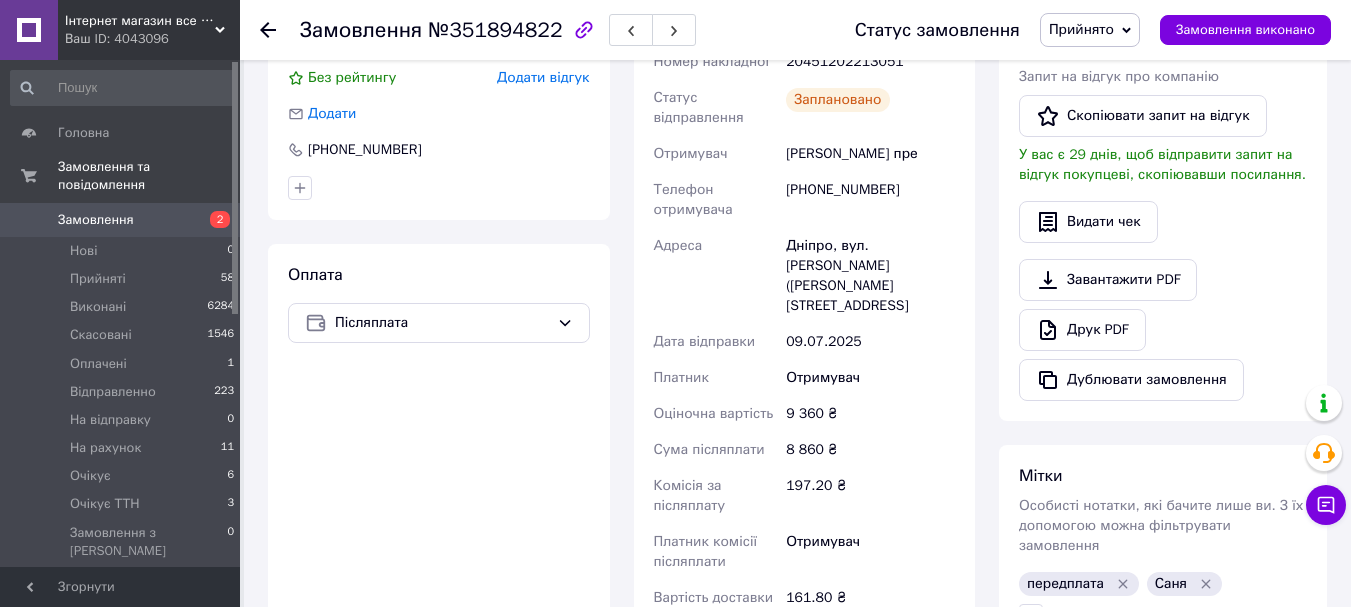 scroll, scrollTop: 858, scrollLeft: 0, axis: vertical 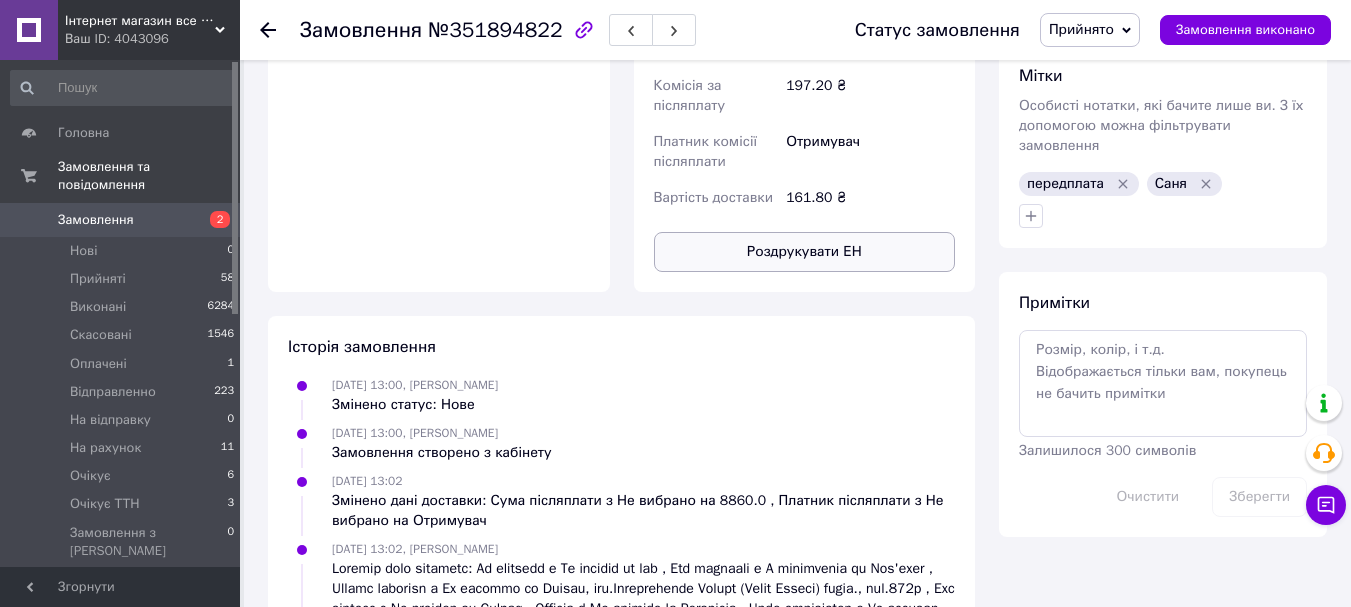 click on "Роздрукувати ЕН" at bounding box center [805, 252] 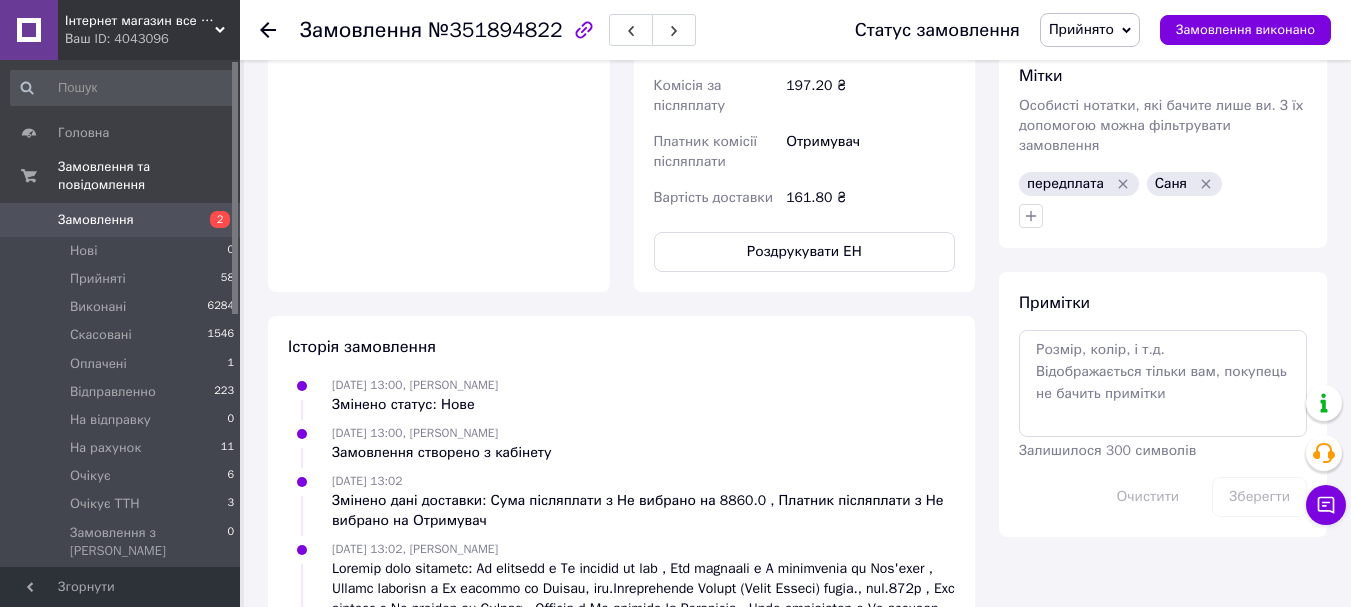 scroll, scrollTop: 458, scrollLeft: 0, axis: vertical 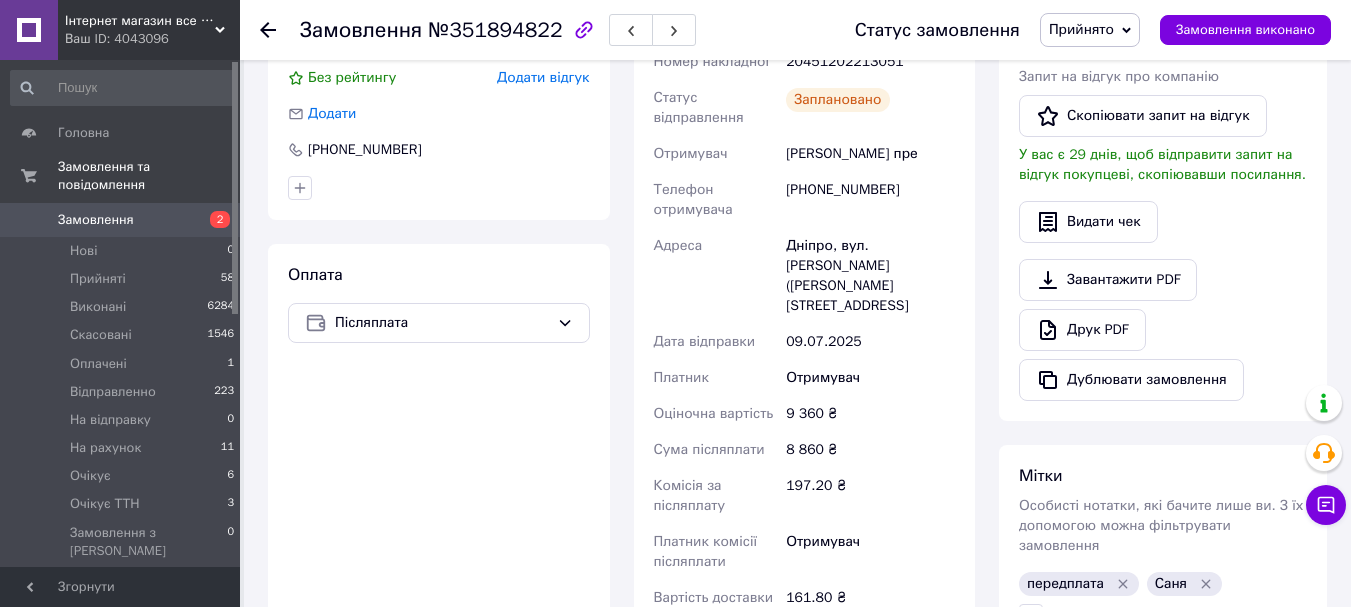 click 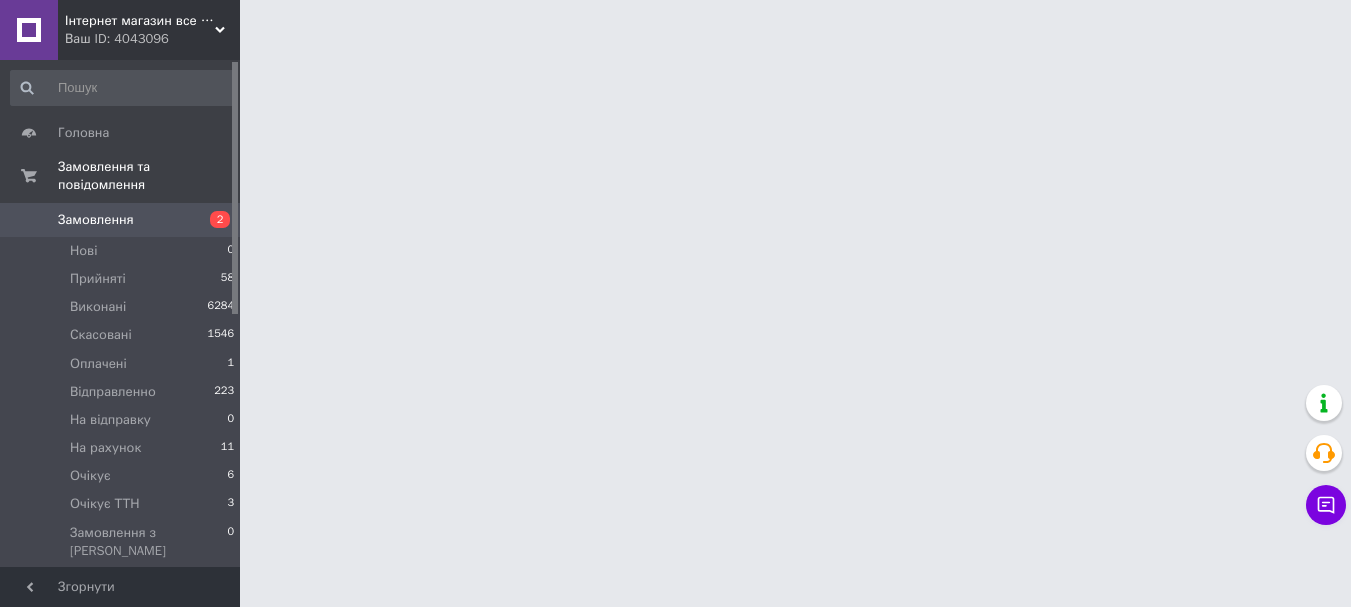 scroll, scrollTop: 0, scrollLeft: 0, axis: both 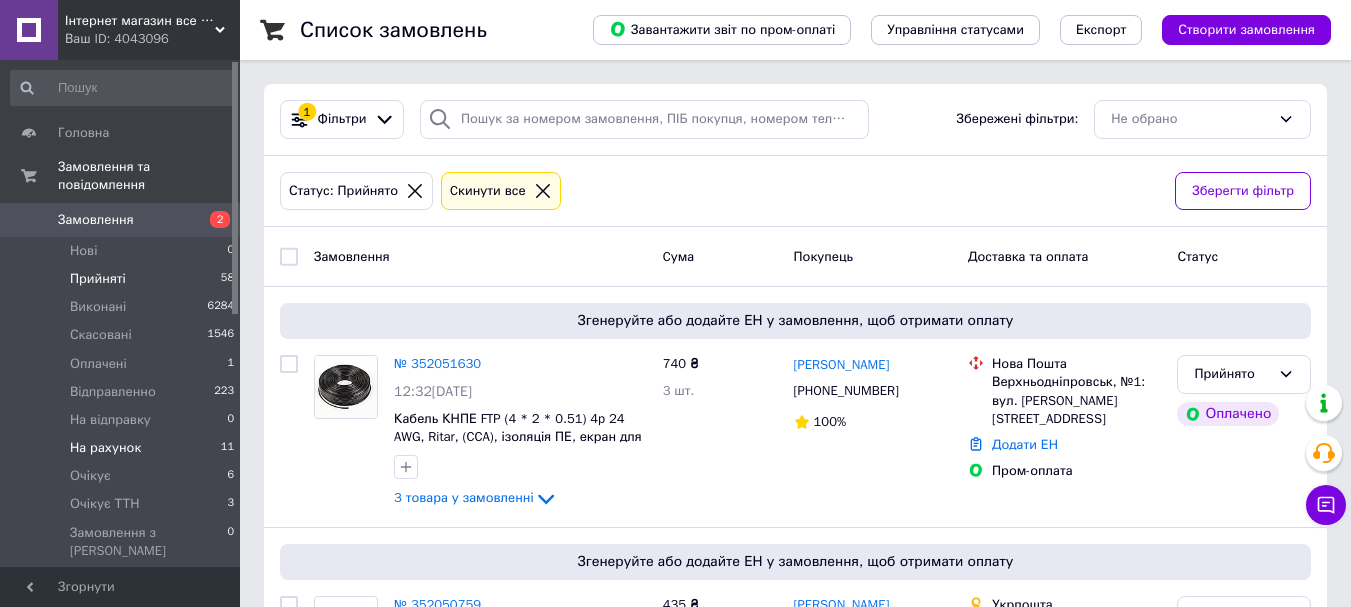 click on "На рахунок 11" at bounding box center [123, 448] 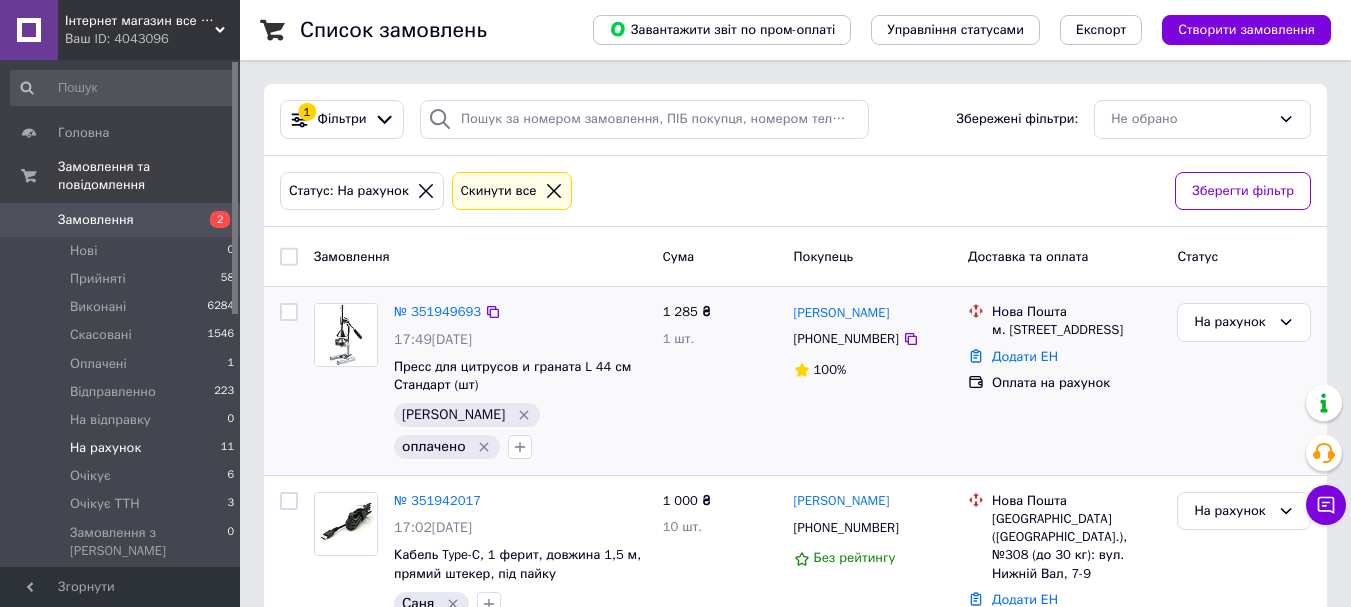 scroll, scrollTop: 300, scrollLeft: 0, axis: vertical 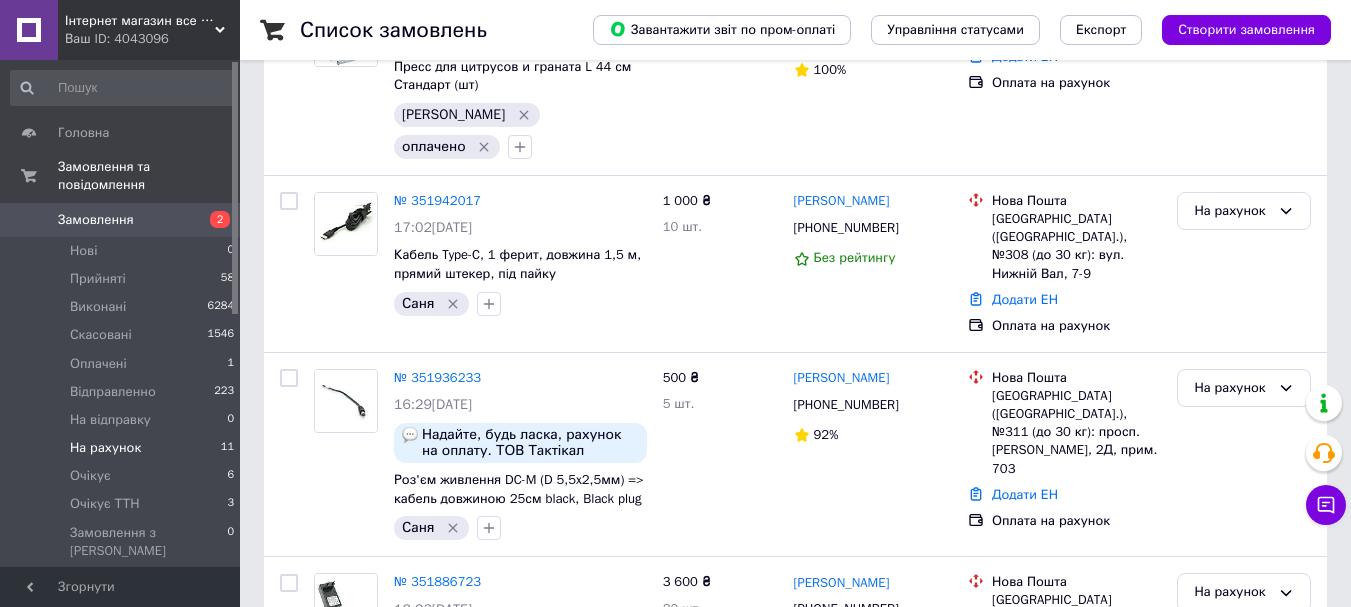 click on "На рахунок 11" at bounding box center [123, 448] 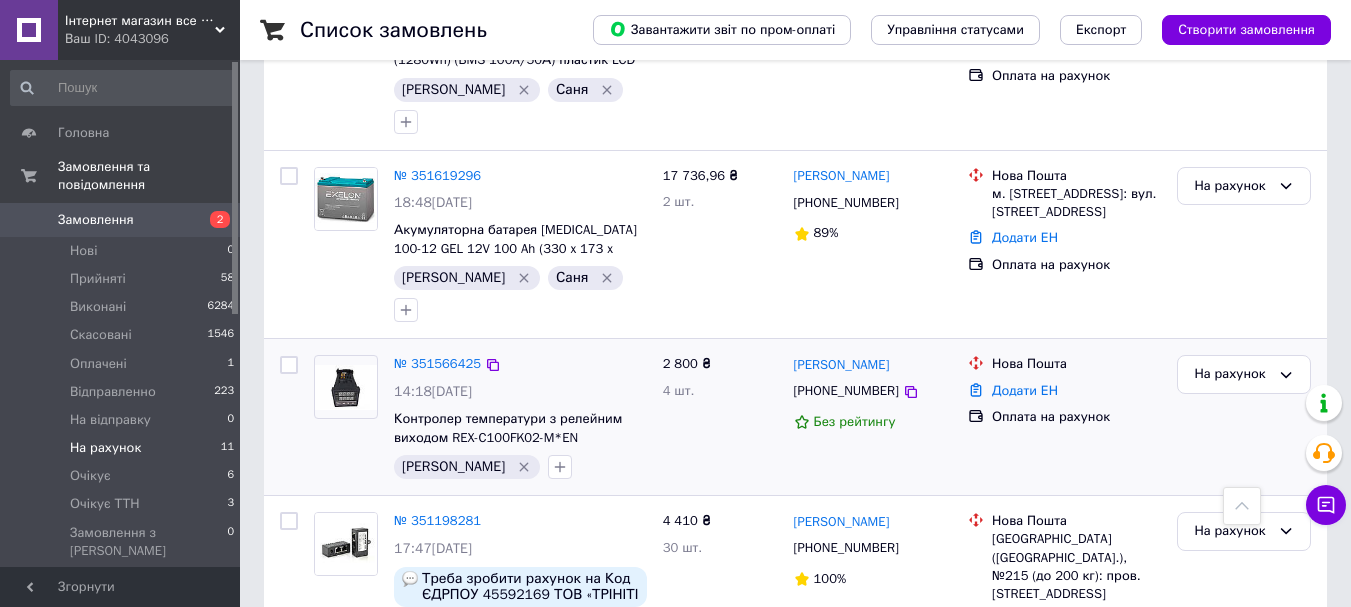 scroll, scrollTop: 1300, scrollLeft: 0, axis: vertical 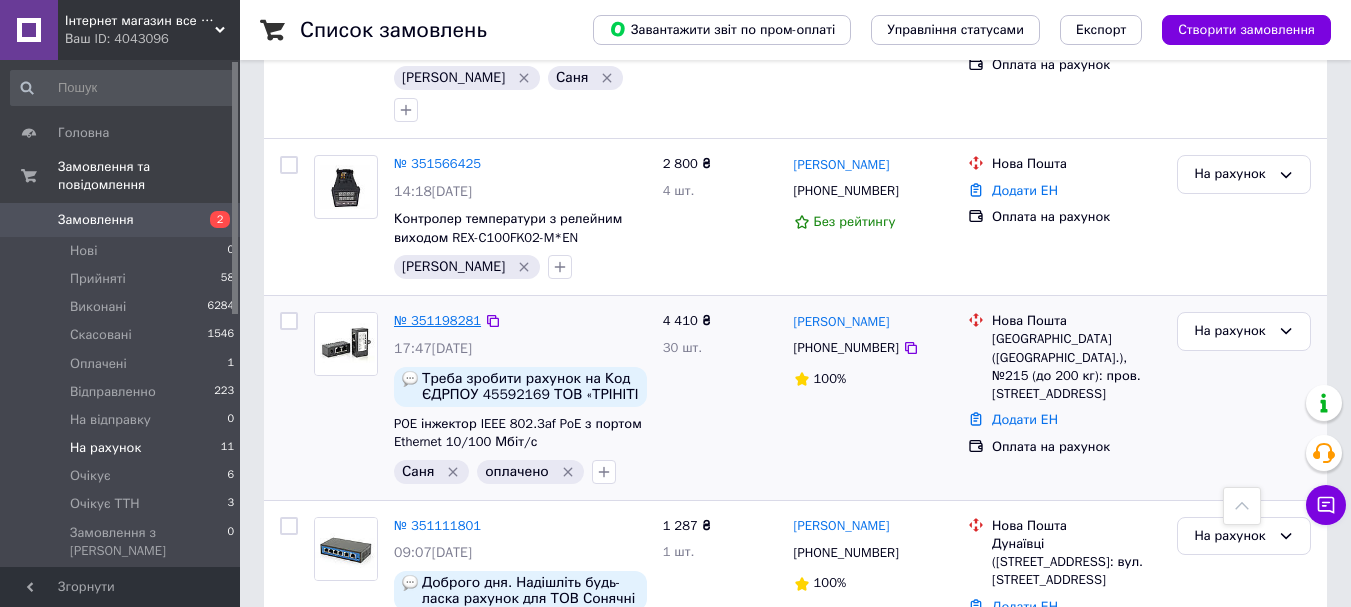 click on "№ 351198281" at bounding box center (437, 320) 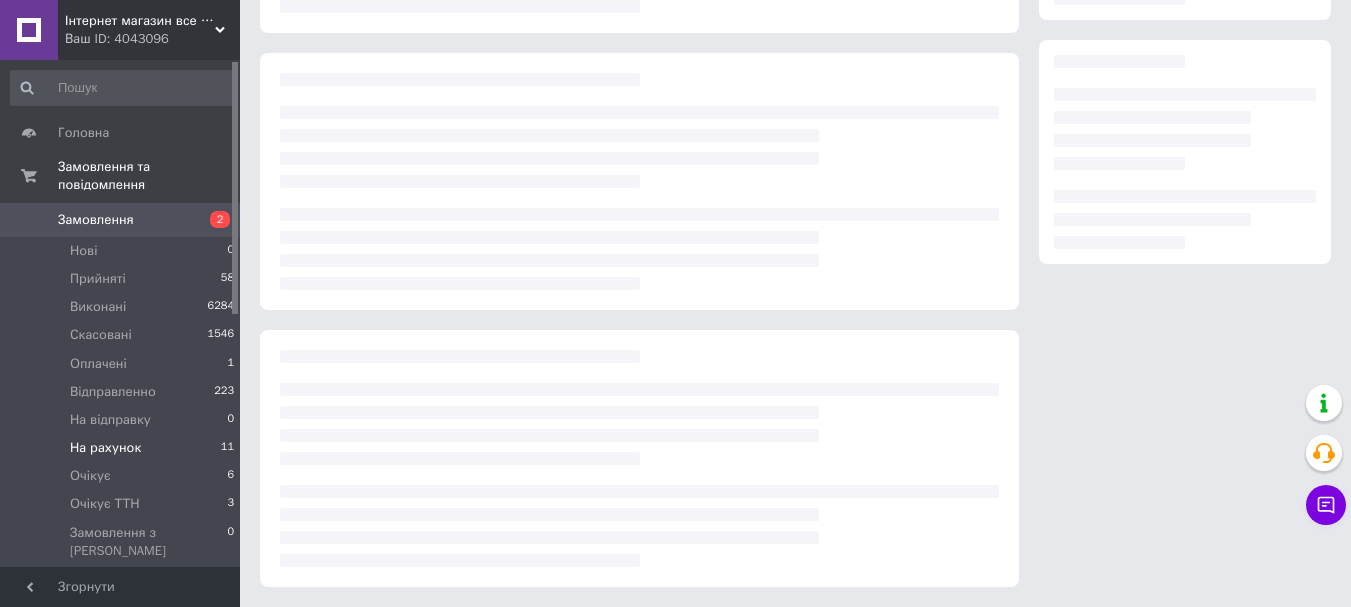 scroll, scrollTop: 0, scrollLeft: 0, axis: both 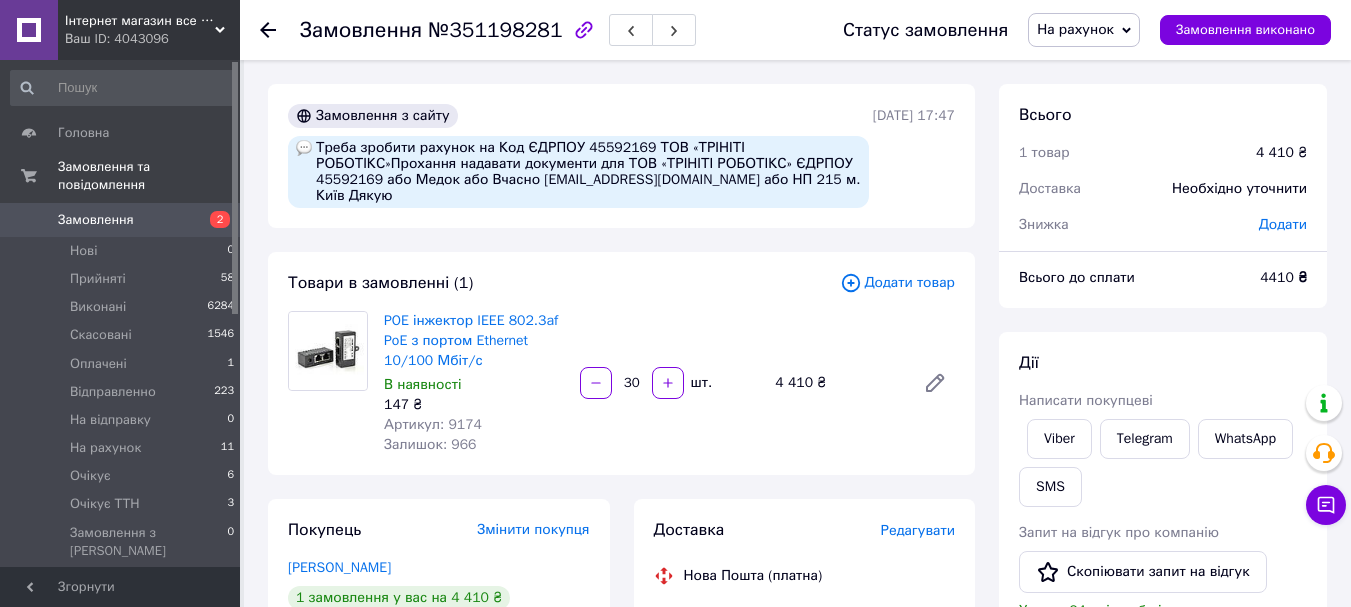 click on "Артикул: 9174" at bounding box center (433, 424) 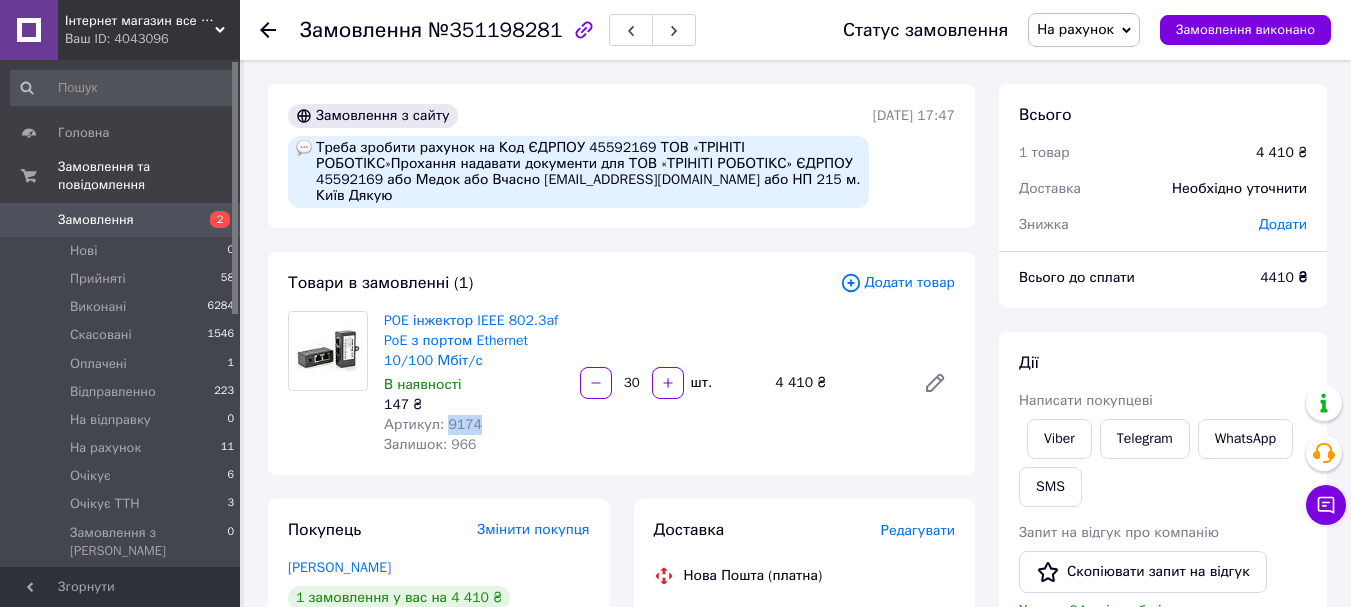 click on "Артикул: 9174" at bounding box center [433, 424] 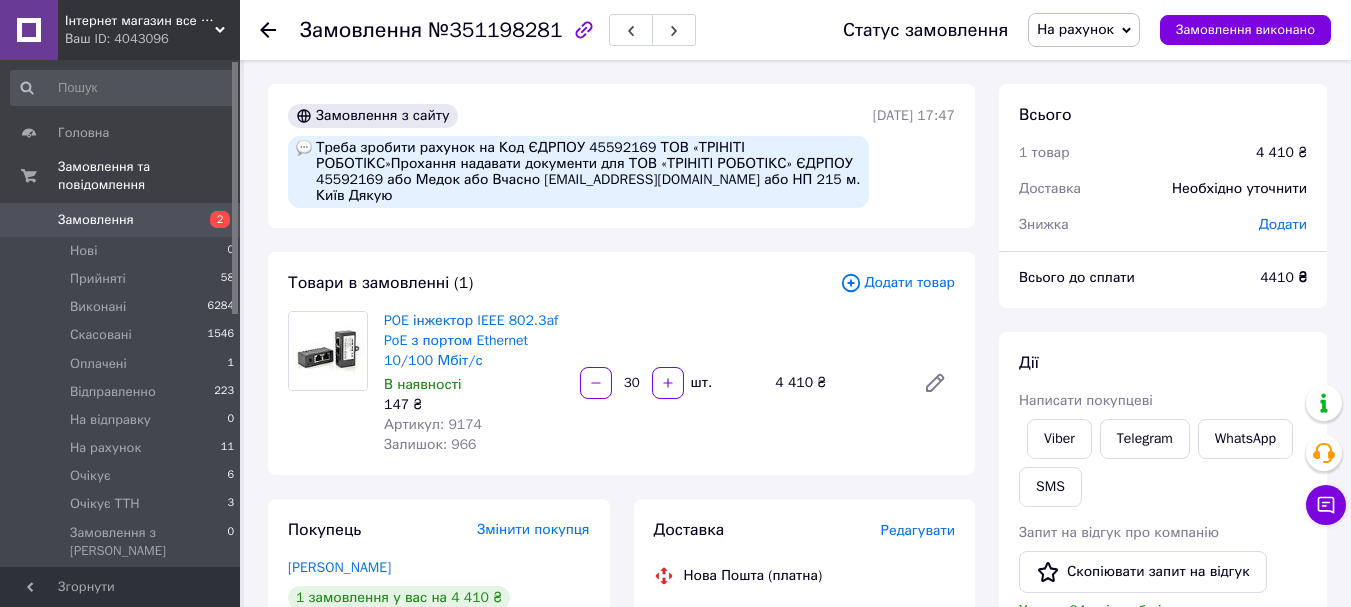 click on "Артикул: 9174" at bounding box center (474, 425) 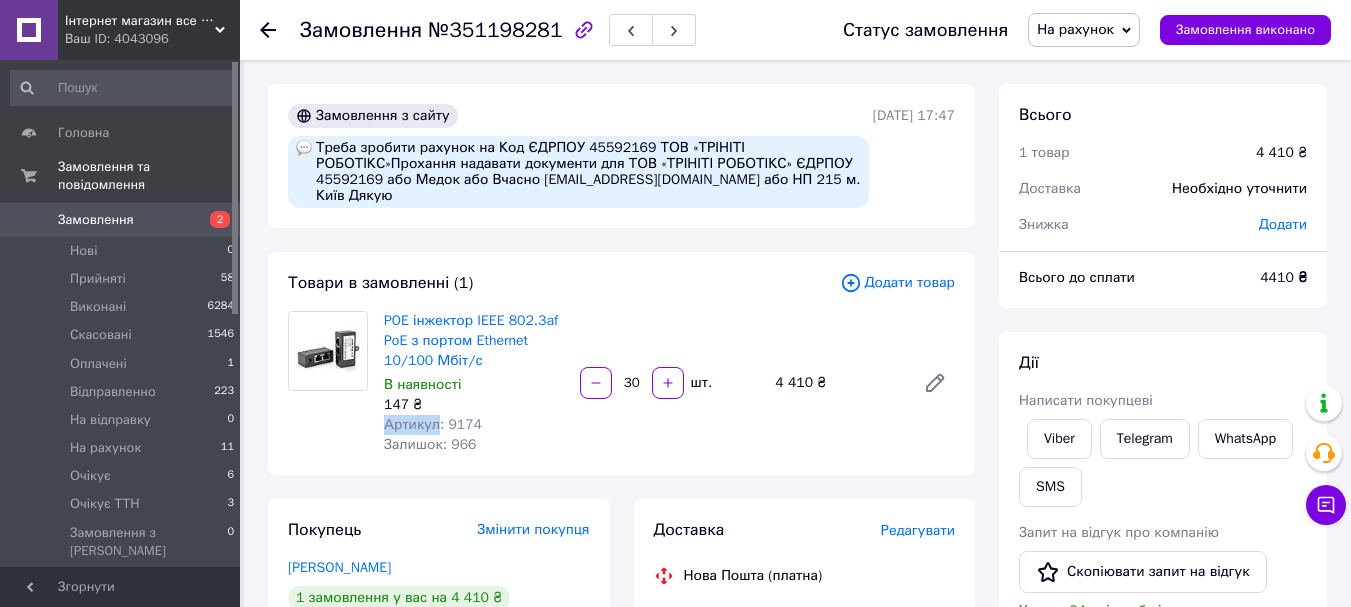 click on "Артикул: 9174" at bounding box center [433, 424] 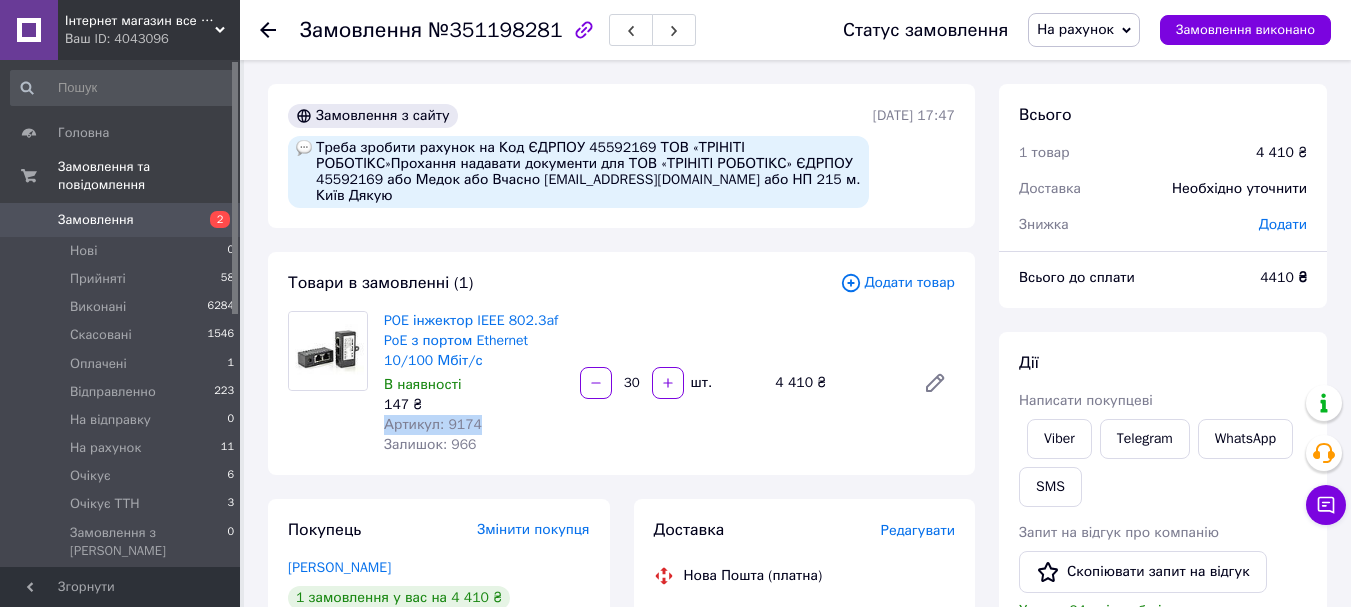 click on "Артикул: 9174" at bounding box center (433, 424) 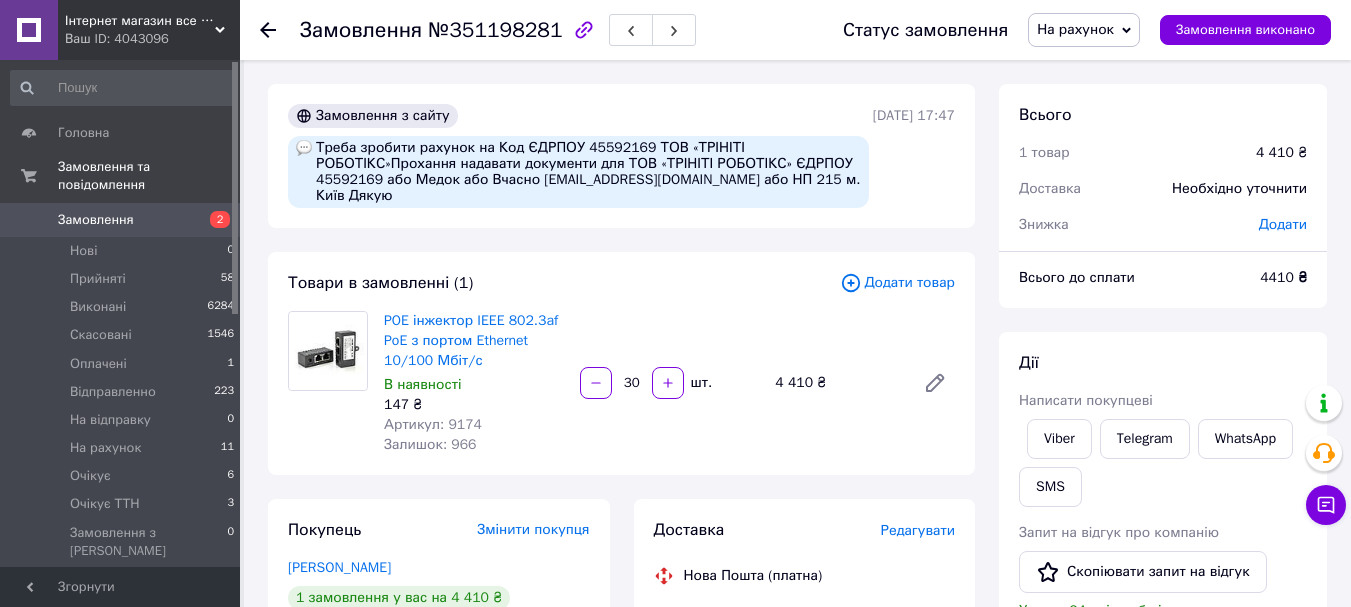 click on "Товари в замовленні (1)" at bounding box center [564, 283] 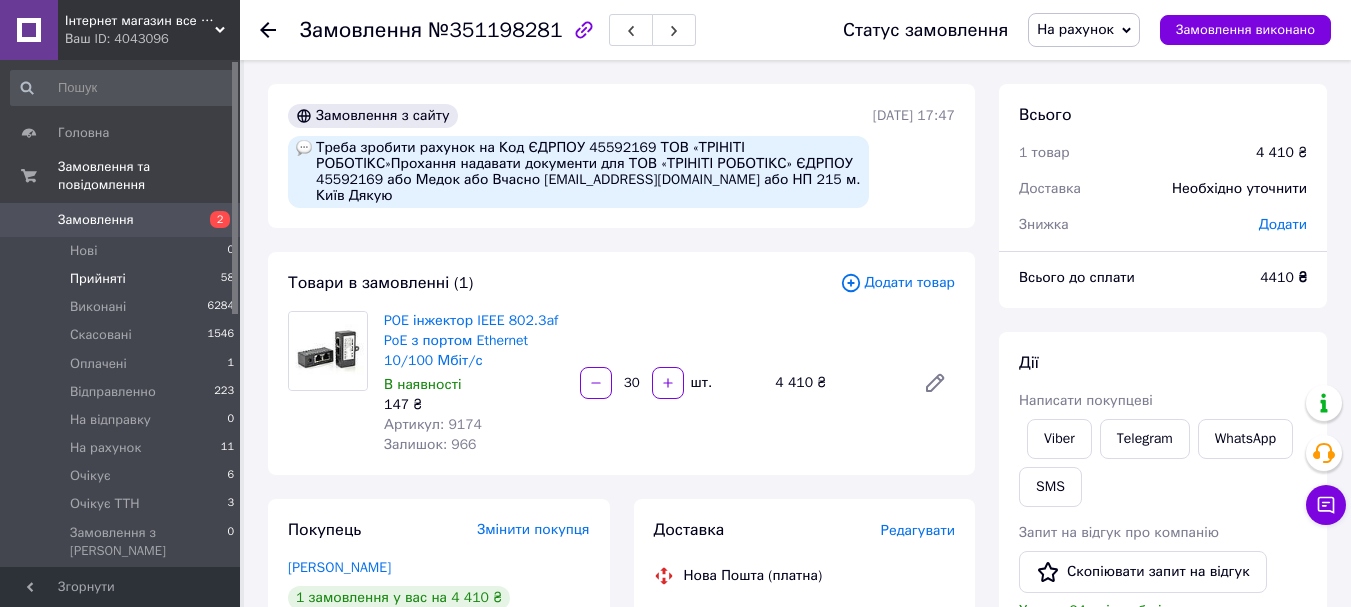 click on "Прийняті 58" at bounding box center [123, 279] 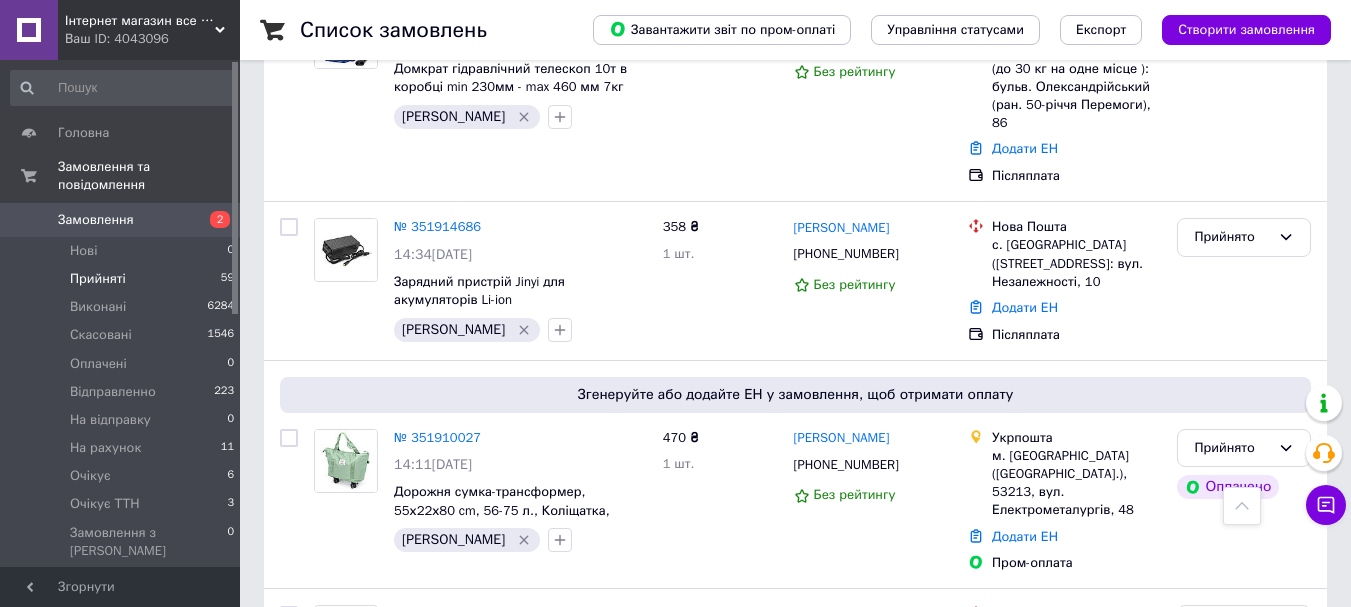 scroll, scrollTop: 8865, scrollLeft: 0, axis: vertical 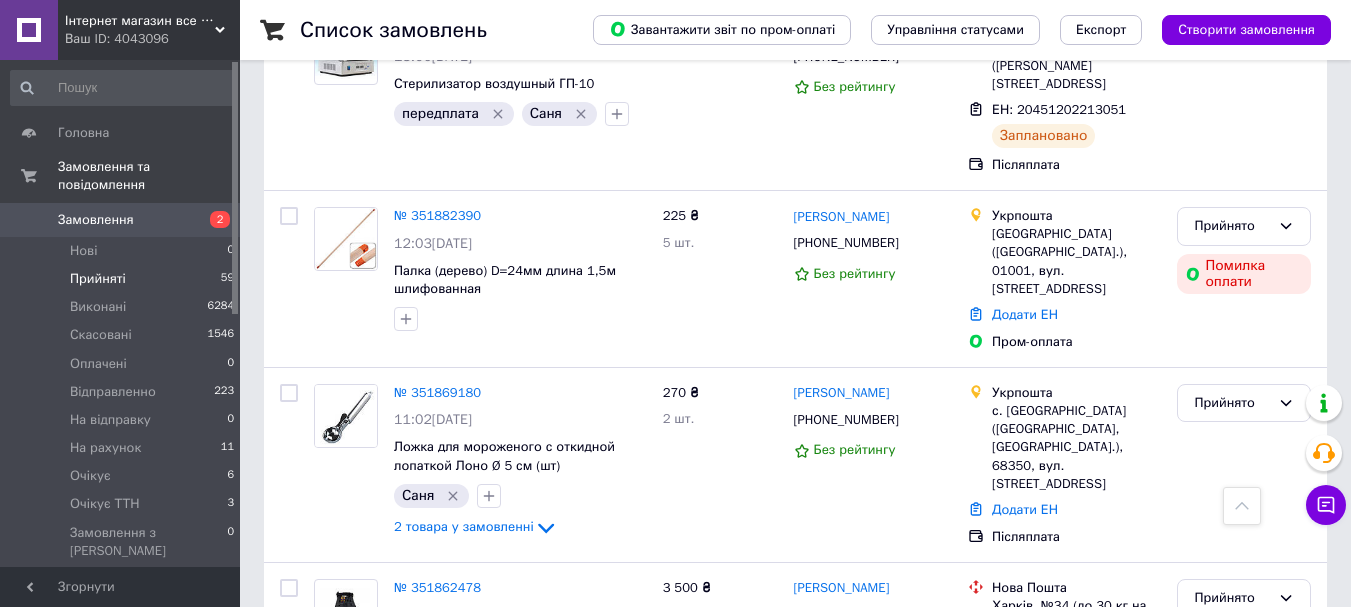 click 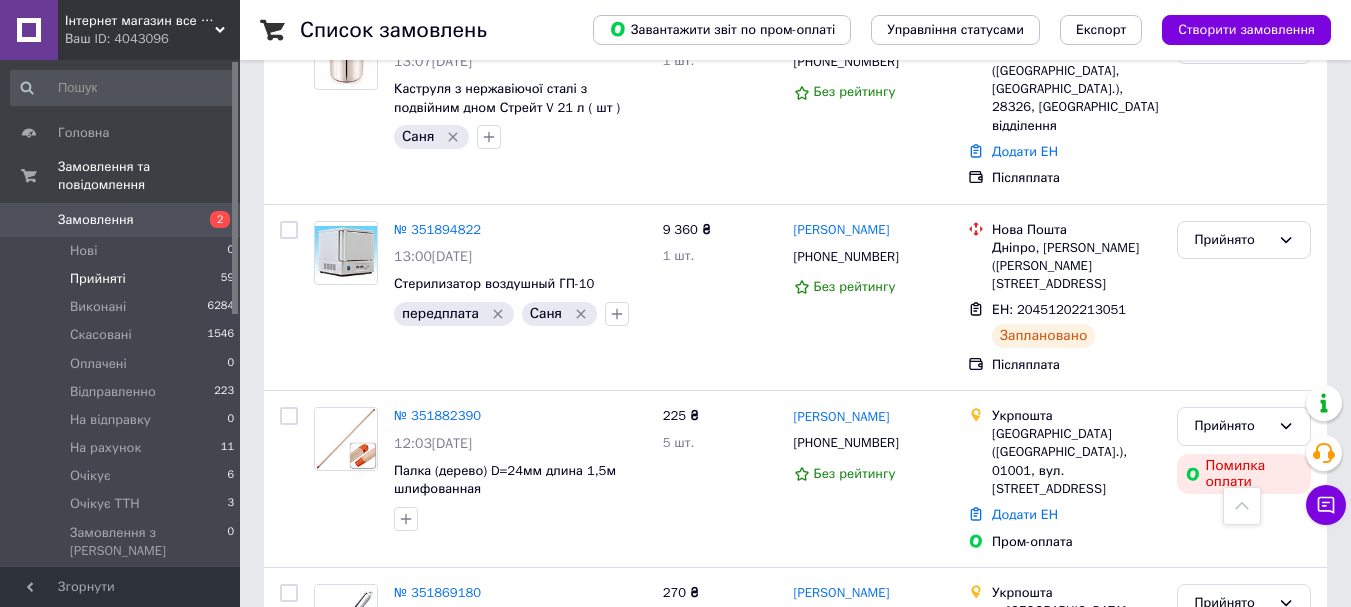 scroll, scrollTop: 9598, scrollLeft: 0, axis: vertical 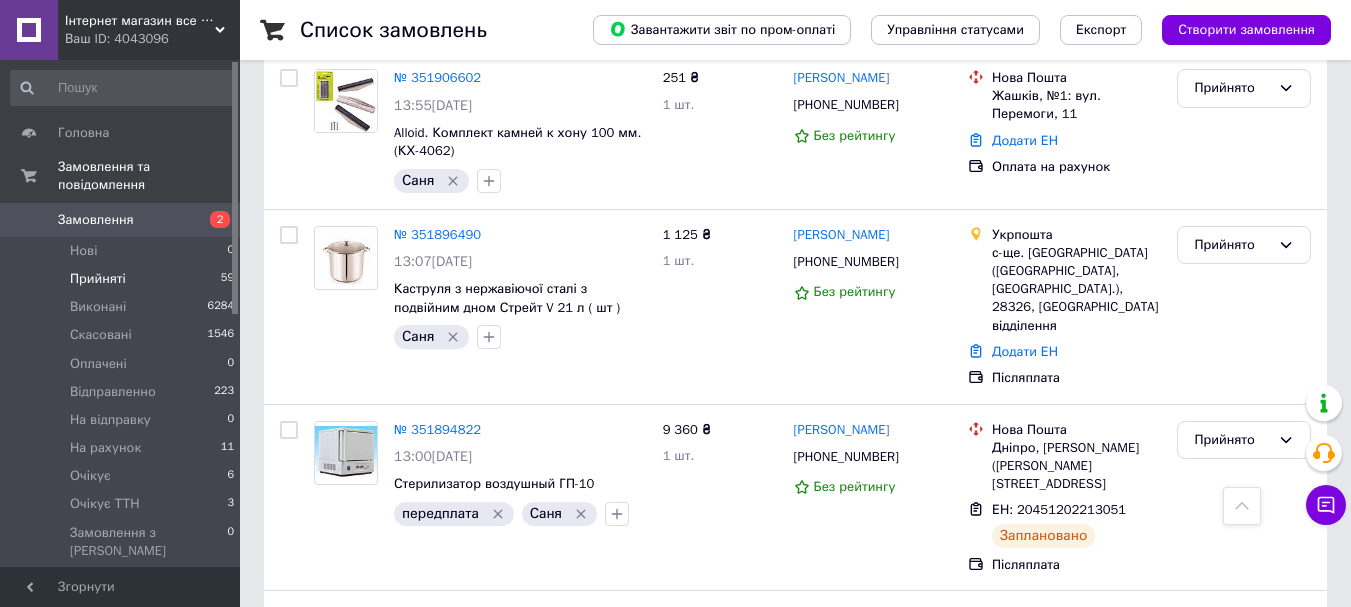 click 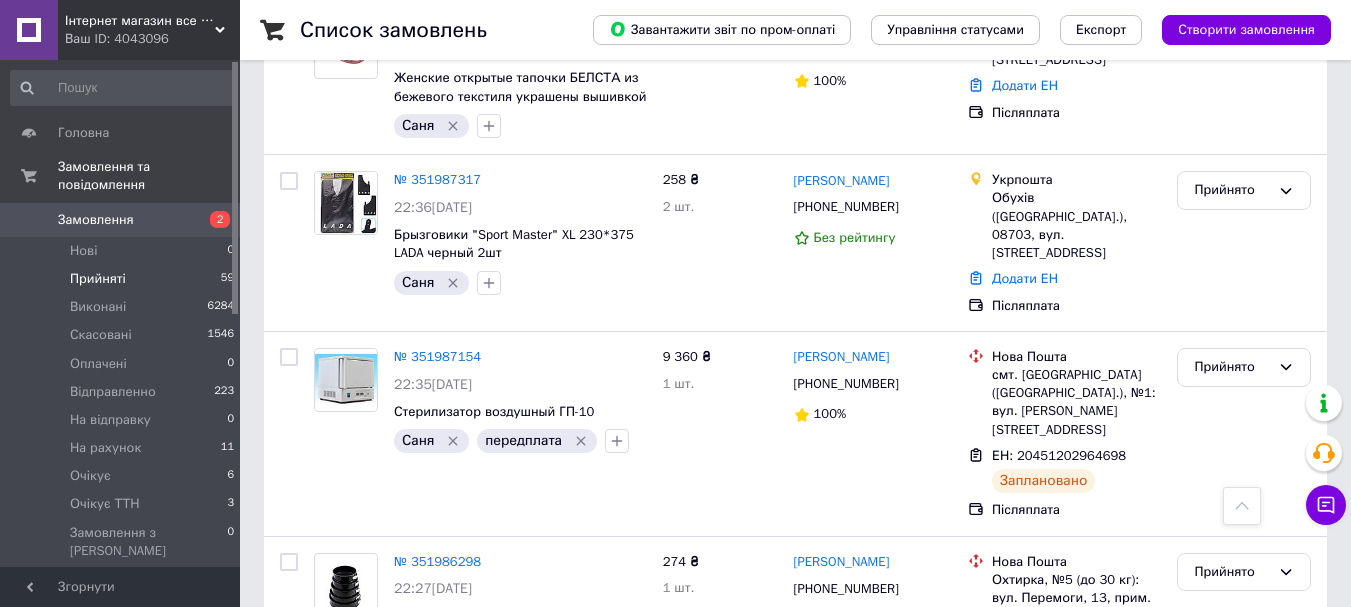 scroll, scrollTop: 626, scrollLeft: 0, axis: vertical 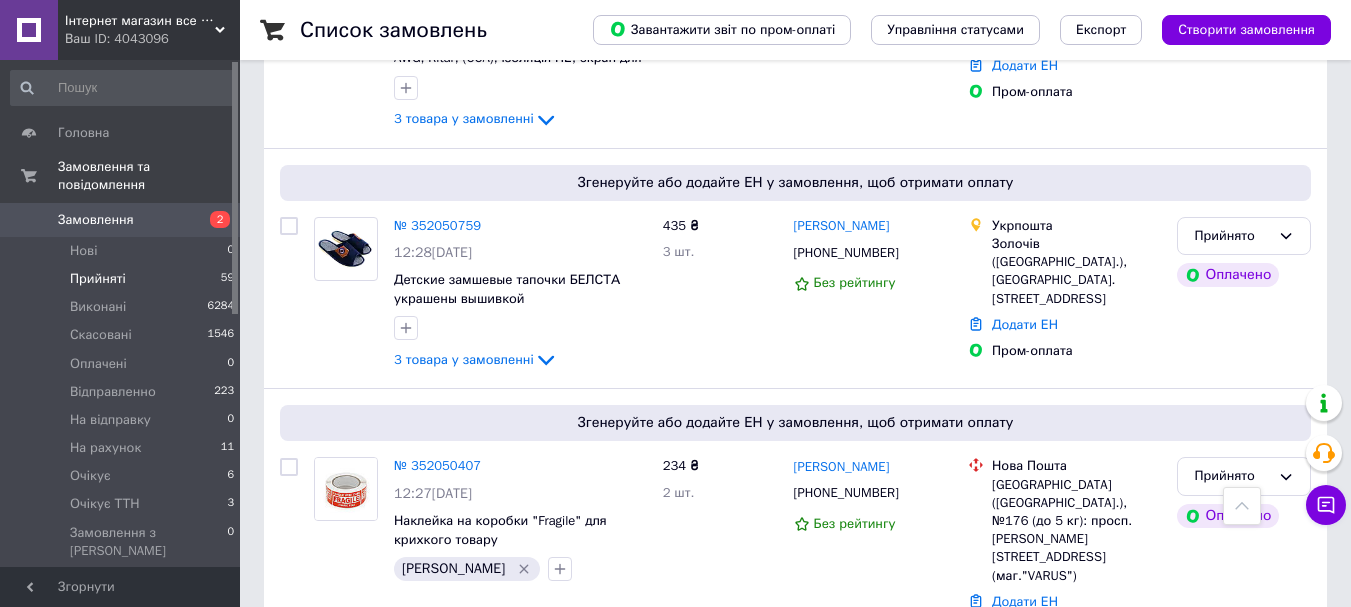 click on "Прийняті 59" at bounding box center [123, 279] 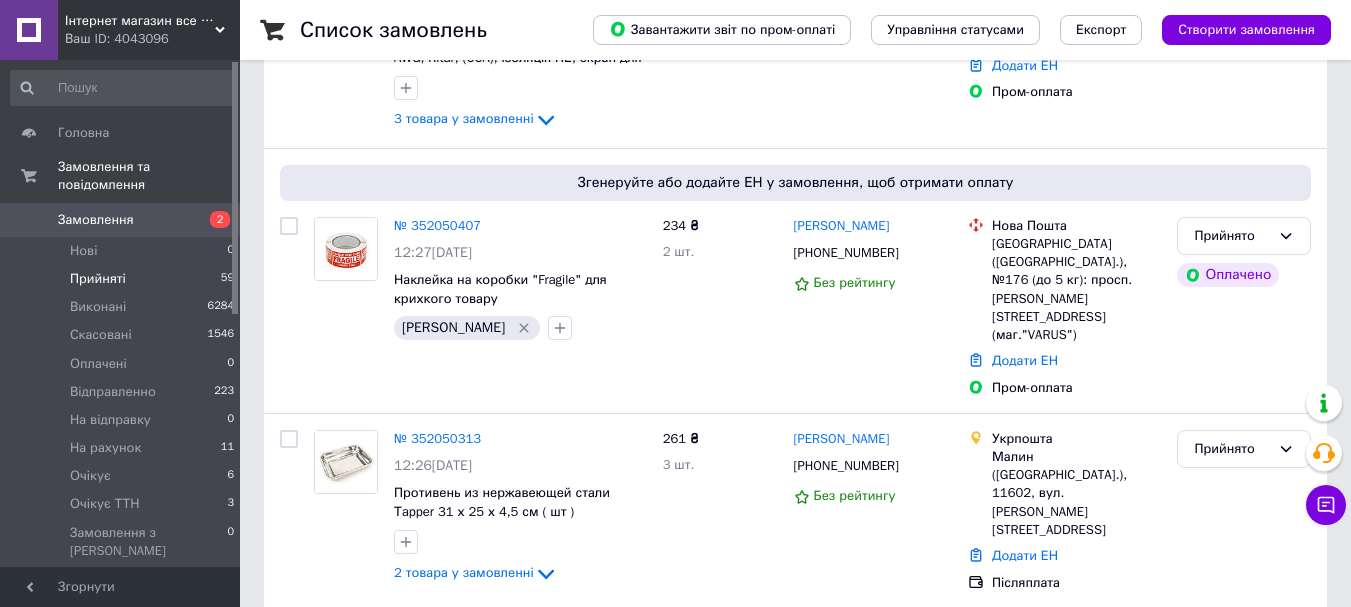 scroll, scrollTop: 0, scrollLeft: 0, axis: both 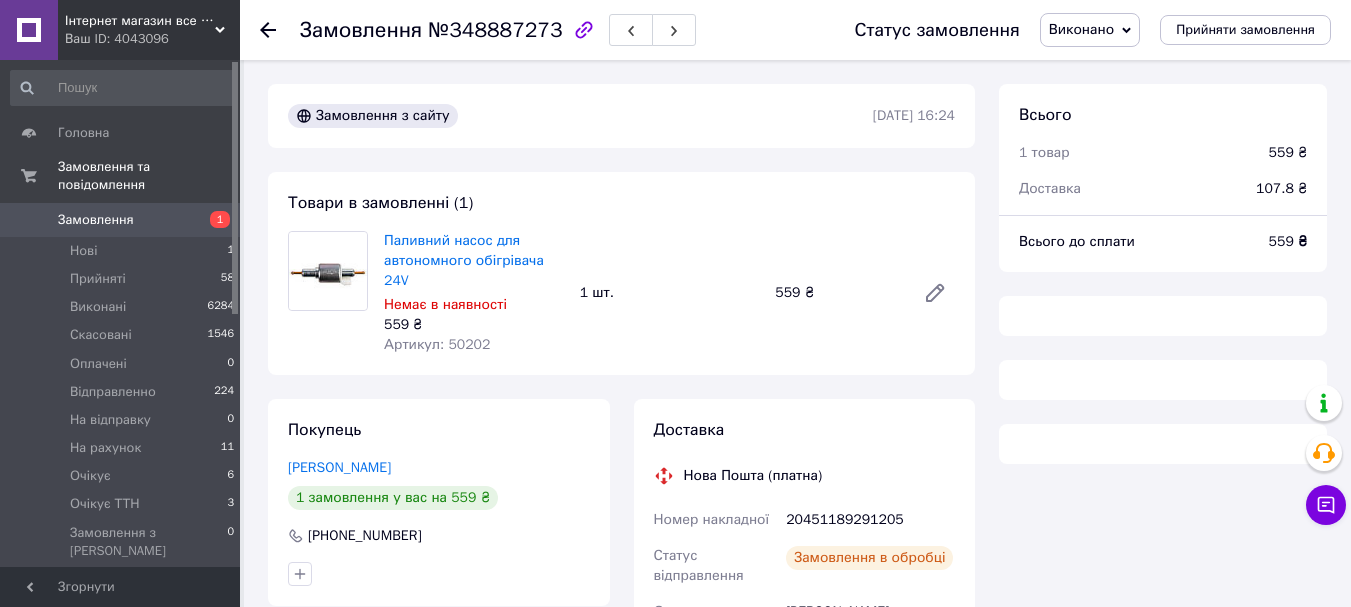 click on "Артикул: 50202" at bounding box center (437, 344) 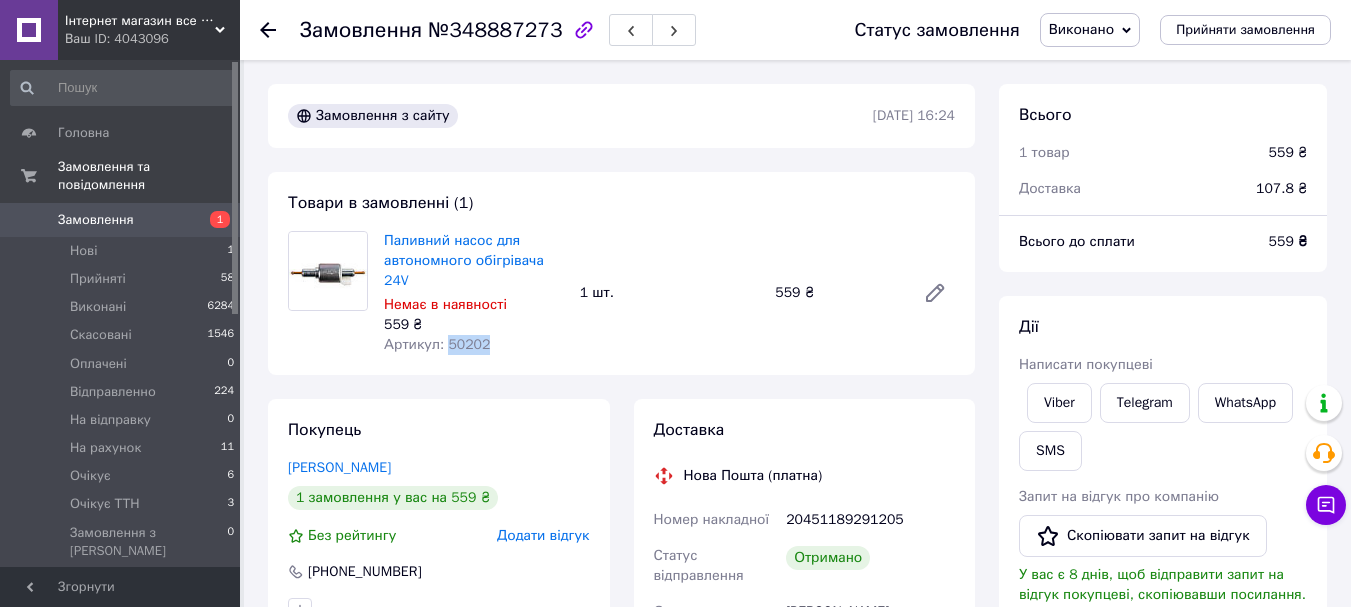 copy on "50202" 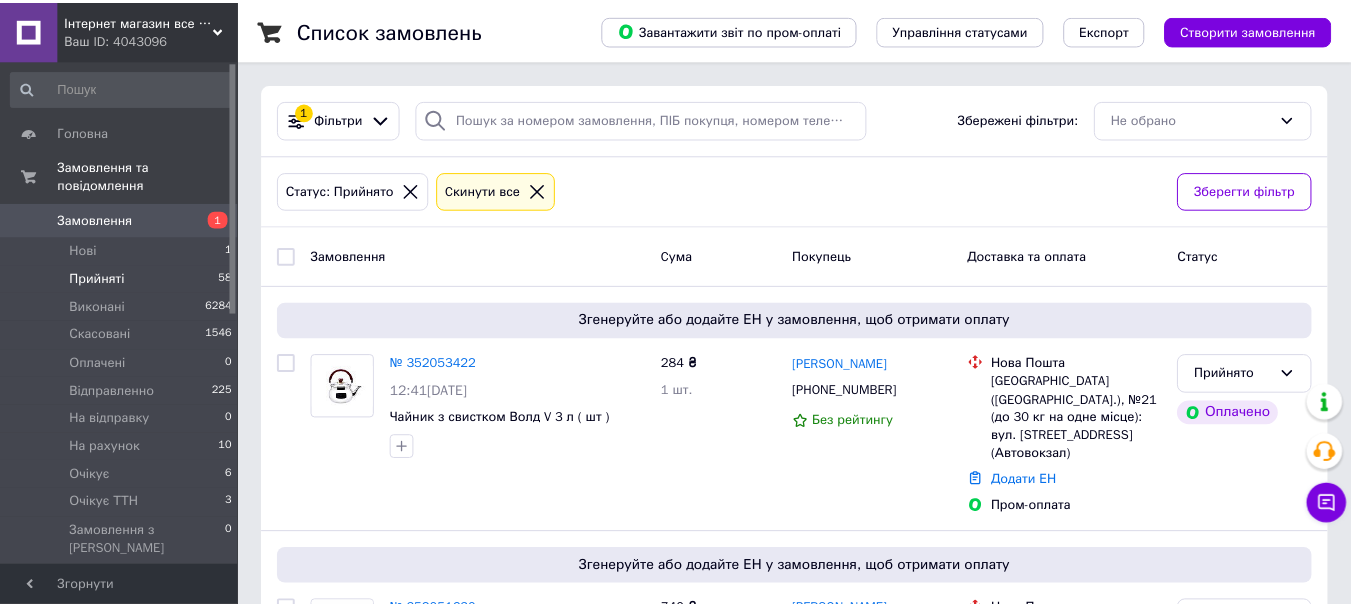 scroll, scrollTop: 0, scrollLeft: 0, axis: both 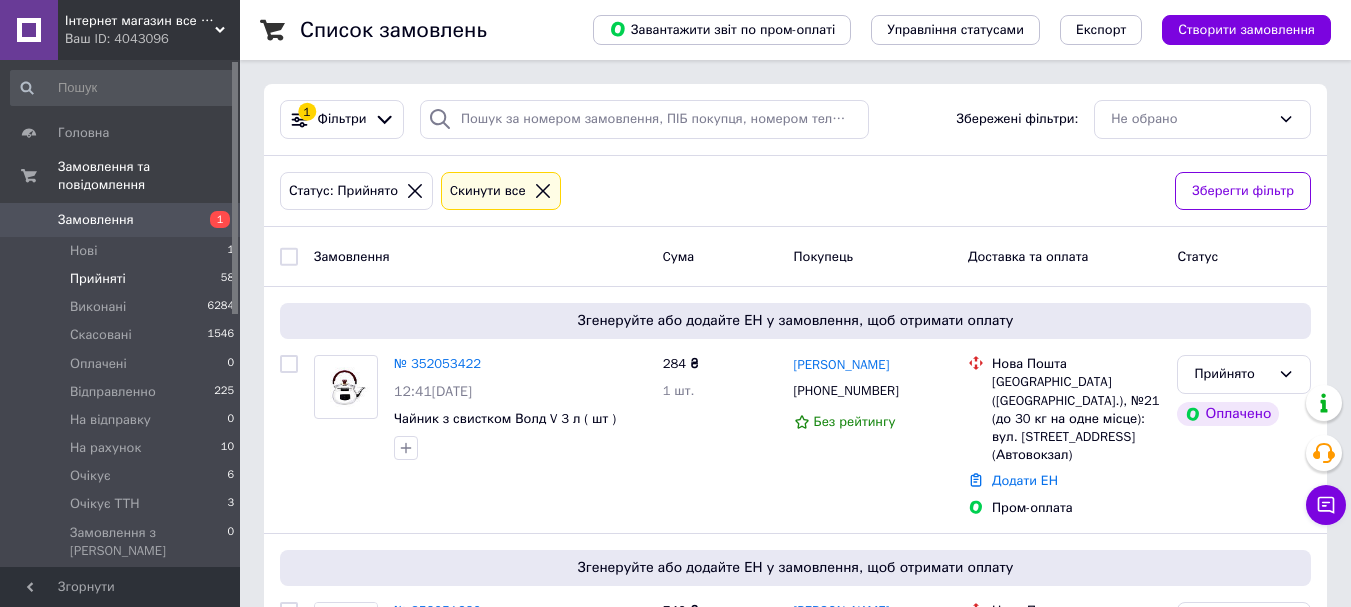 click on "Статус: Прийнято Cкинути все" at bounding box center (719, 191) 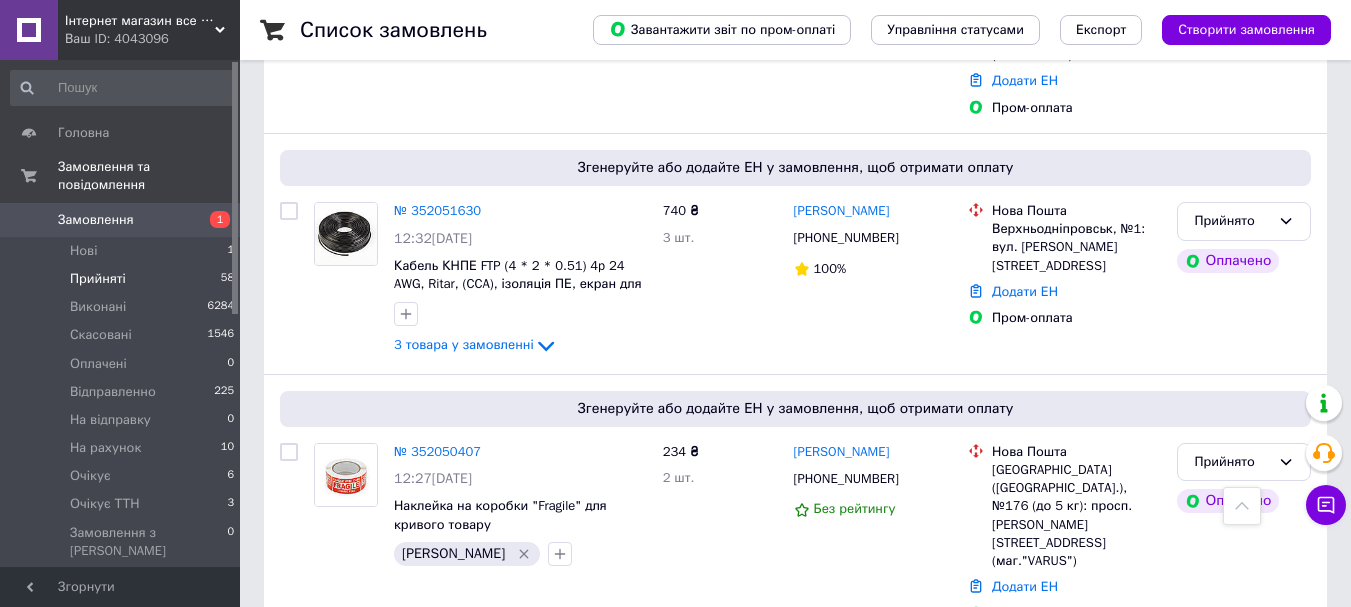 scroll, scrollTop: 0, scrollLeft: 0, axis: both 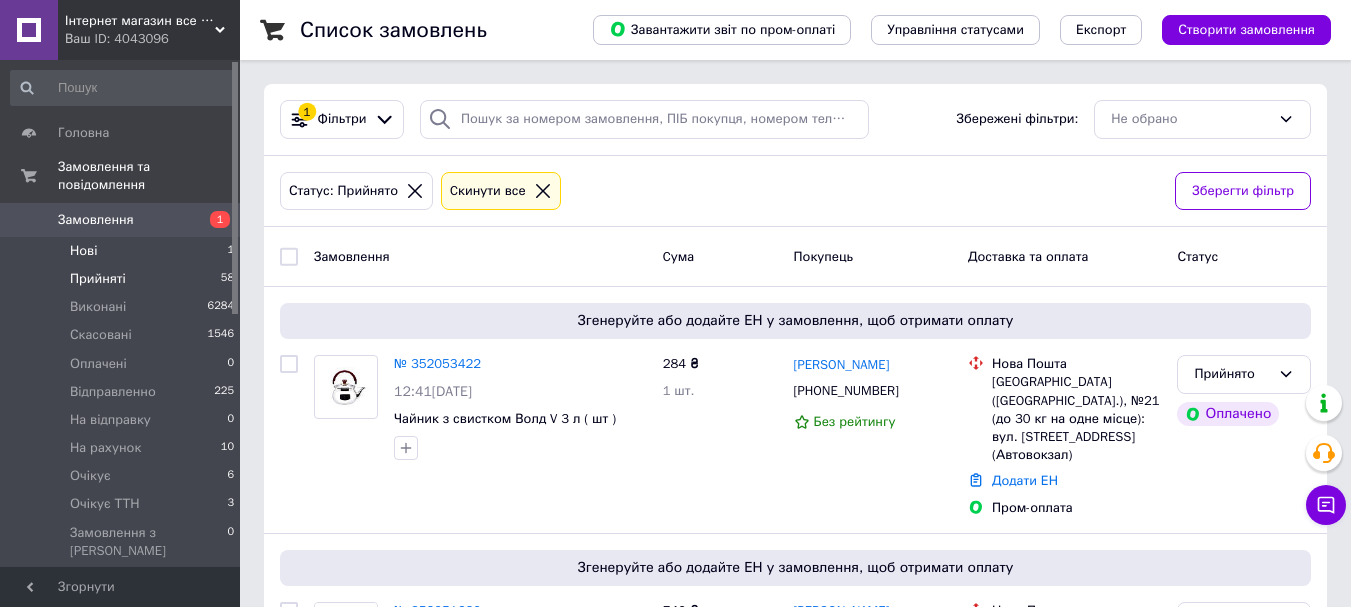 click on "Нові 1" at bounding box center [123, 251] 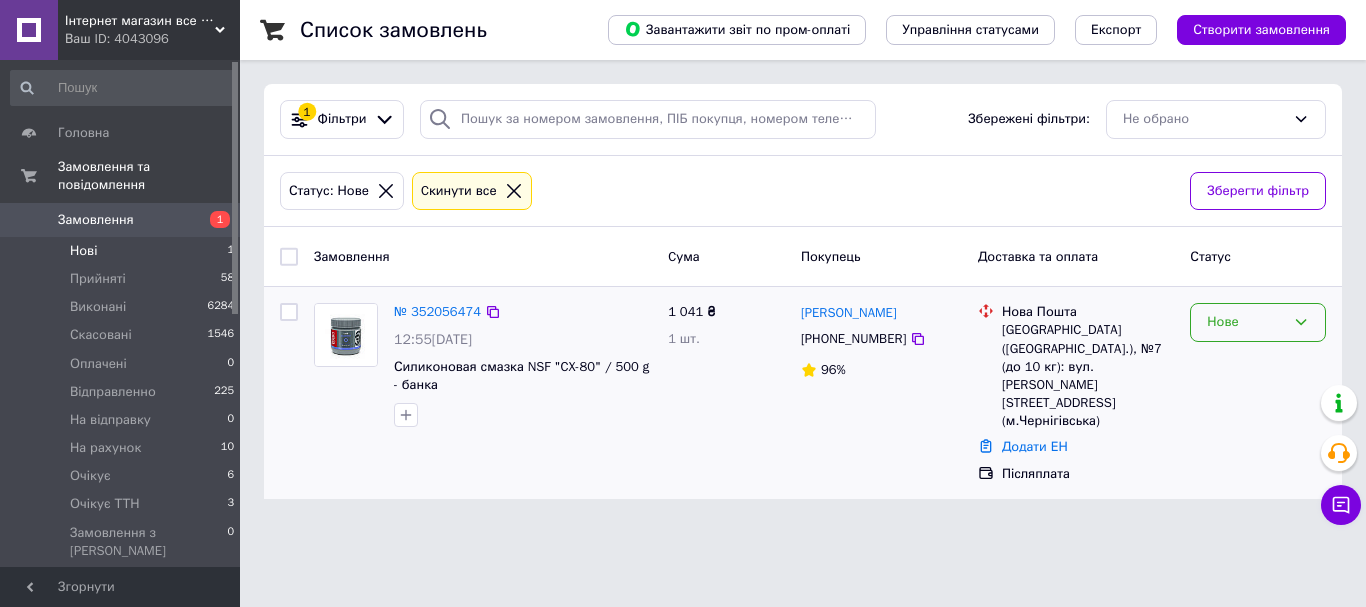 click on "Нове" at bounding box center [1246, 322] 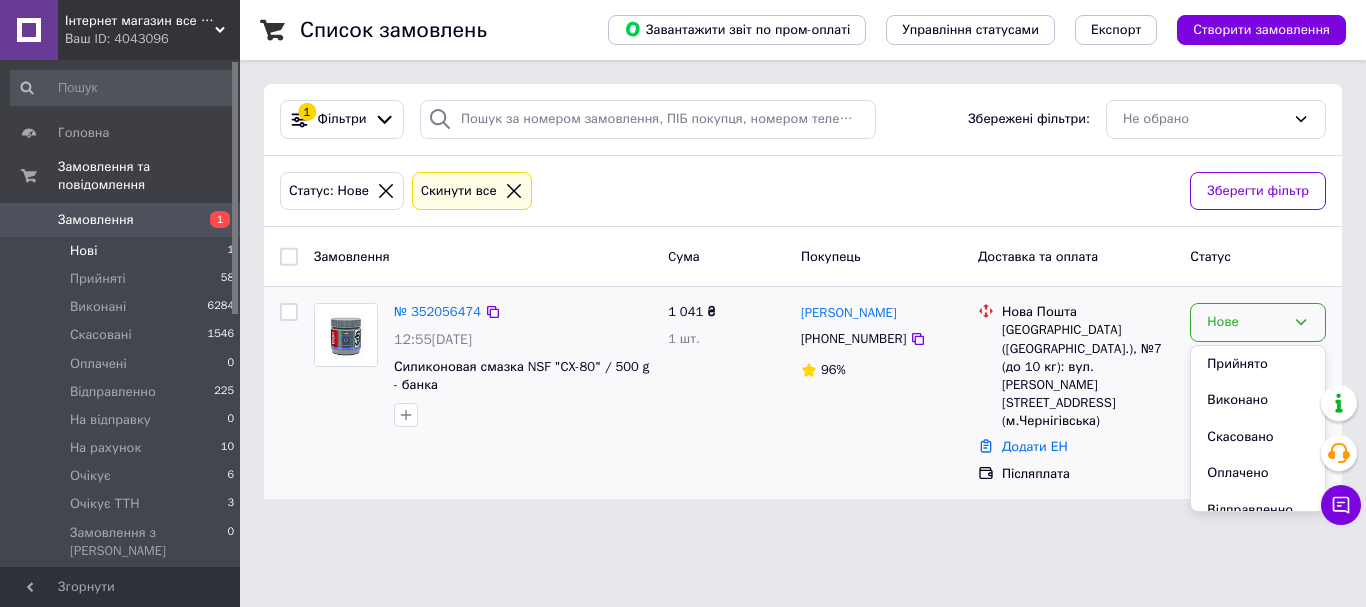 drag, startPoint x: 1226, startPoint y: 361, endPoint x: 1201, endPoint y: 354, distance: 25.96151 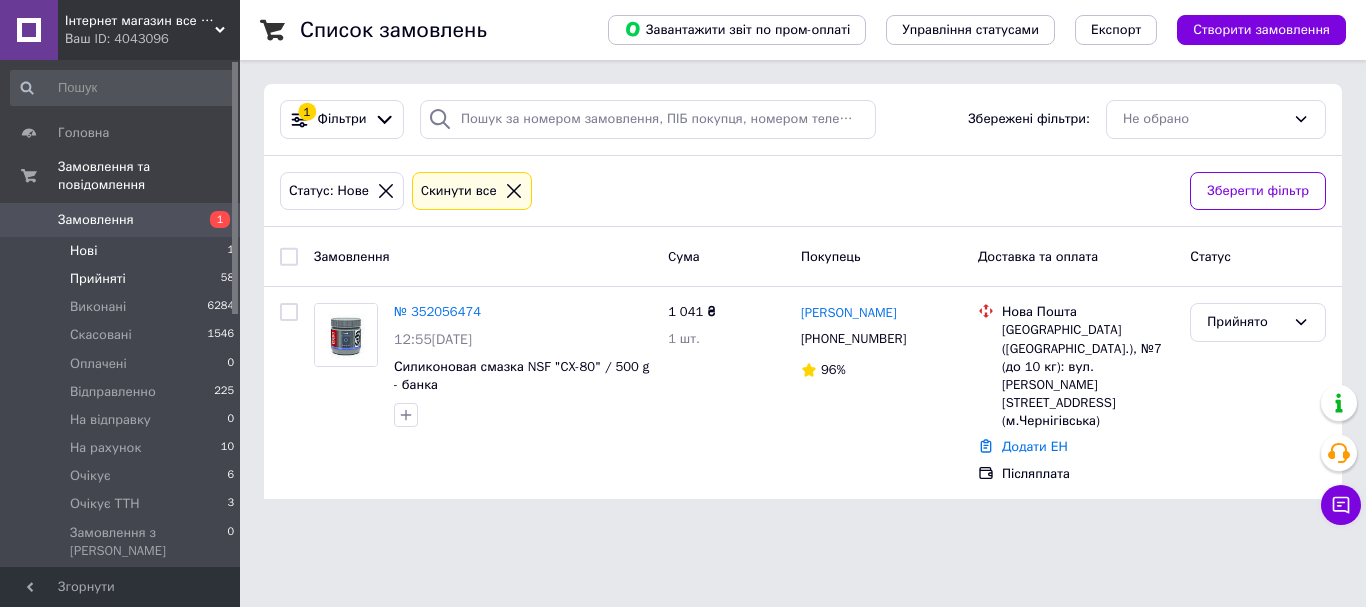 click on "Прийняті 58" at bounding box center (123, 279) 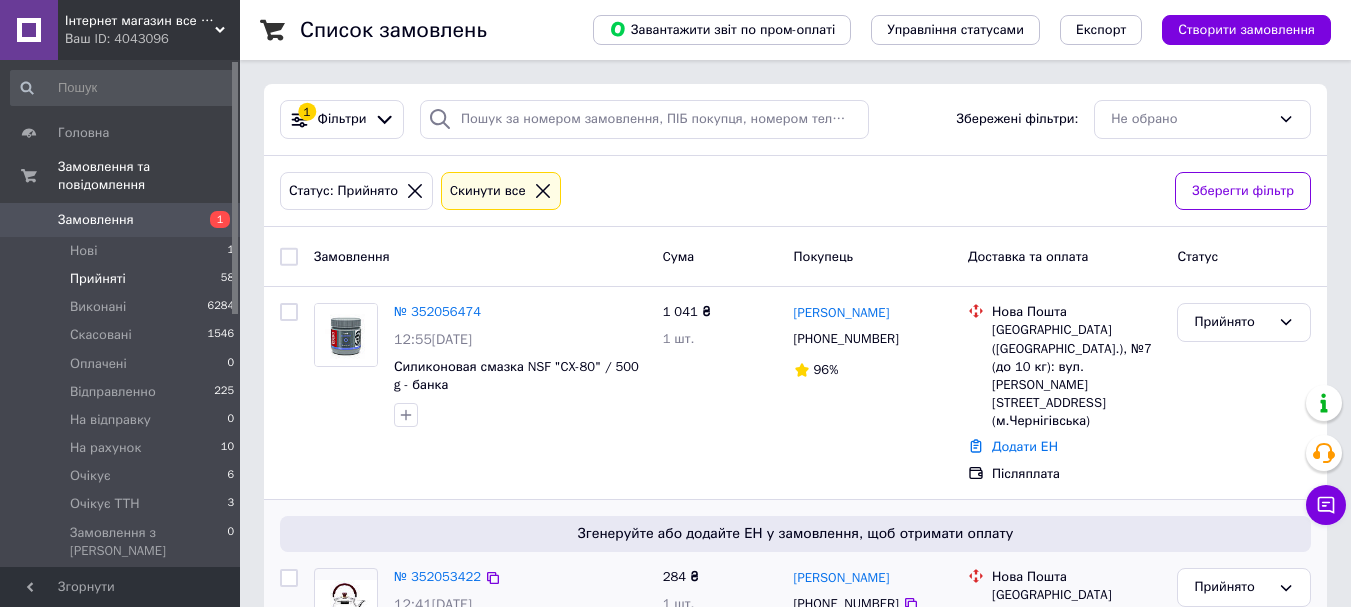 scroll, scrollTop: 400, scrollLeft: 0, axis: vertical 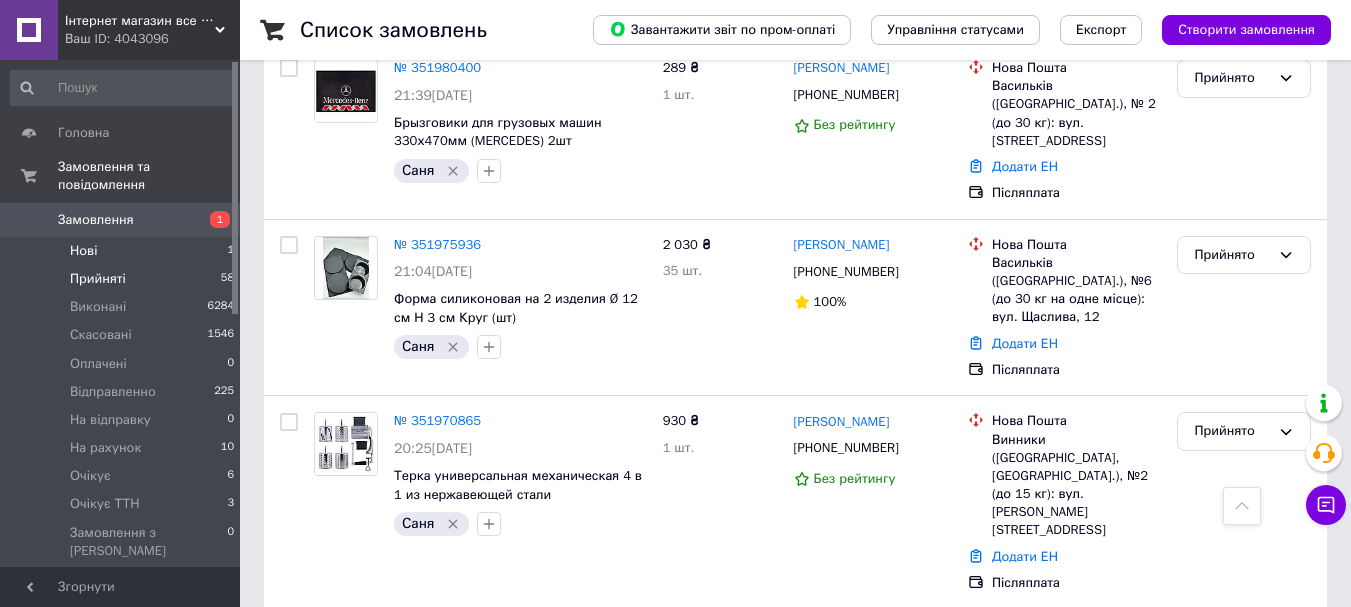 click on "Нові 1" at bounding box center [123, 251] 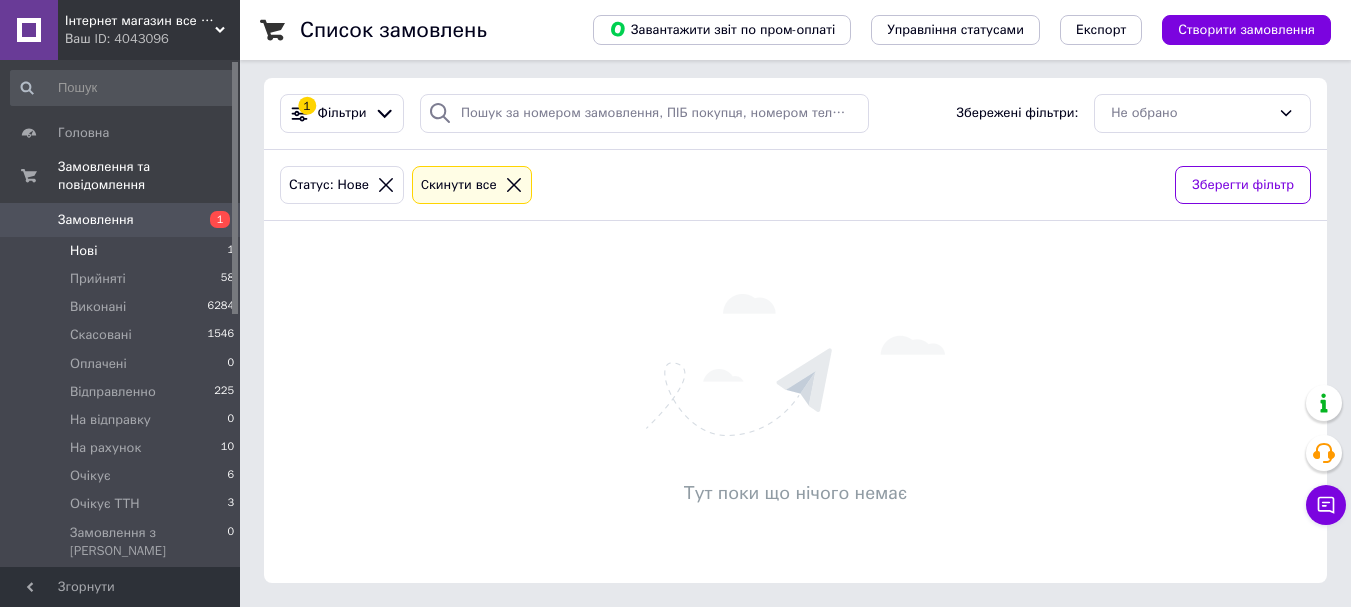 scroll, scrollTop: 0, scrollLeft: 0, axis: both 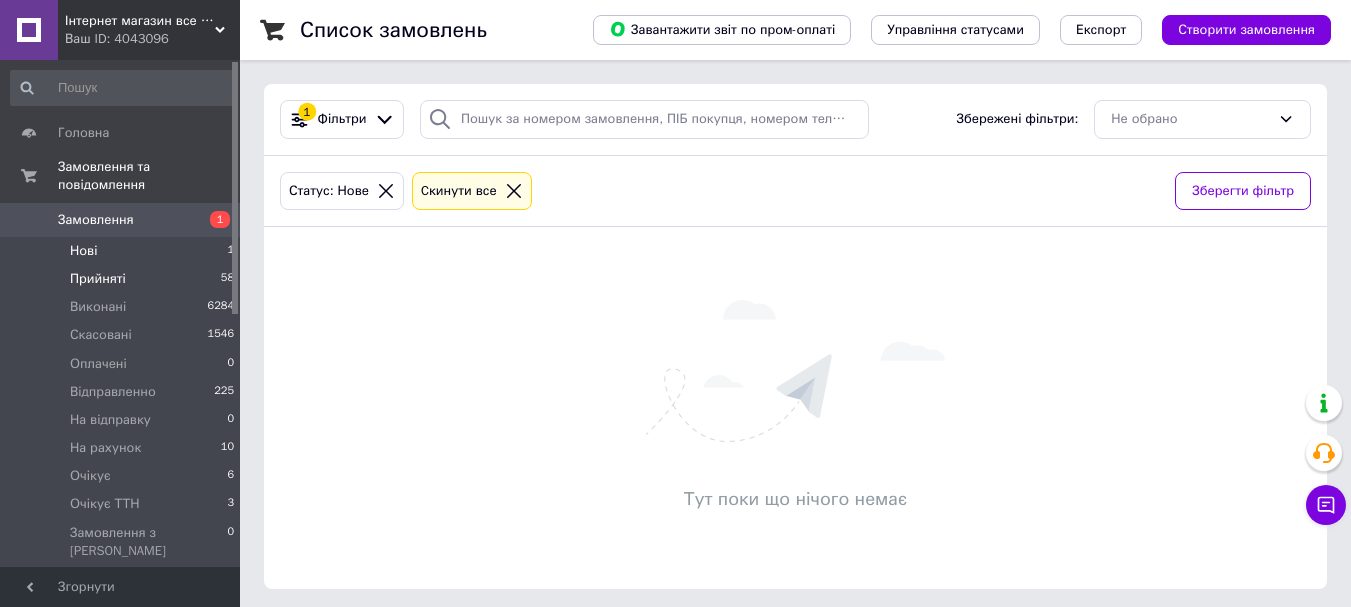 click on "Прийняті" at bounding box center [98, 279] 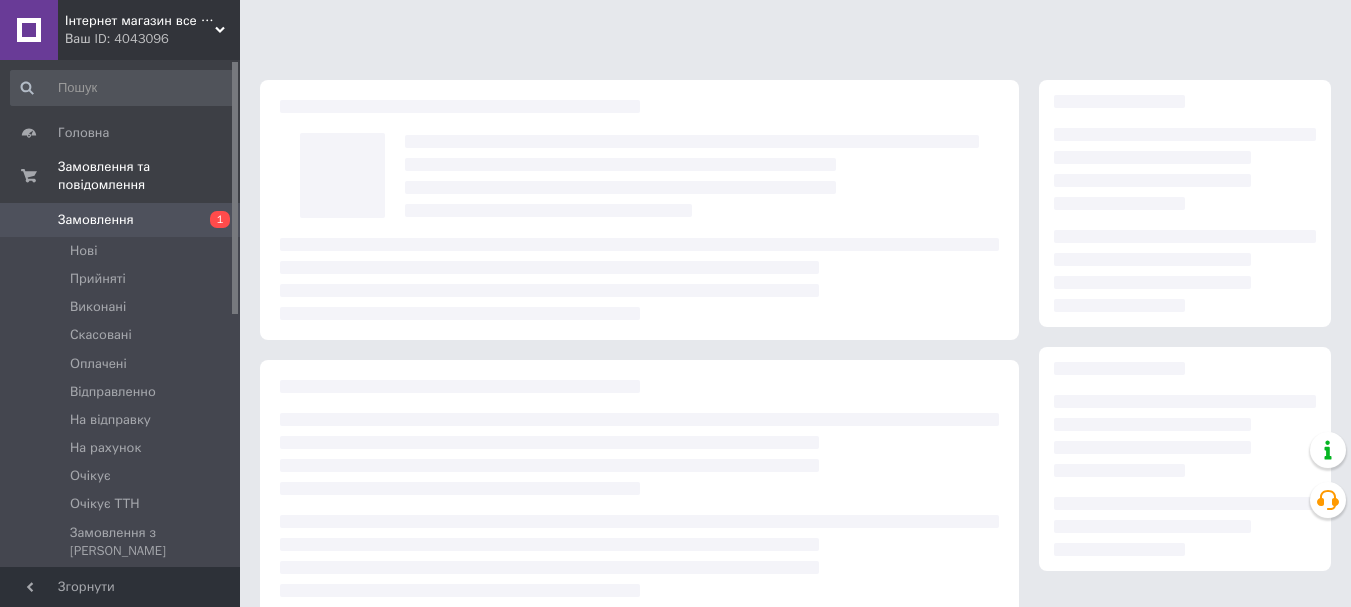 scroll, scrollTop: 0, scrollLeft: 0, axis: both 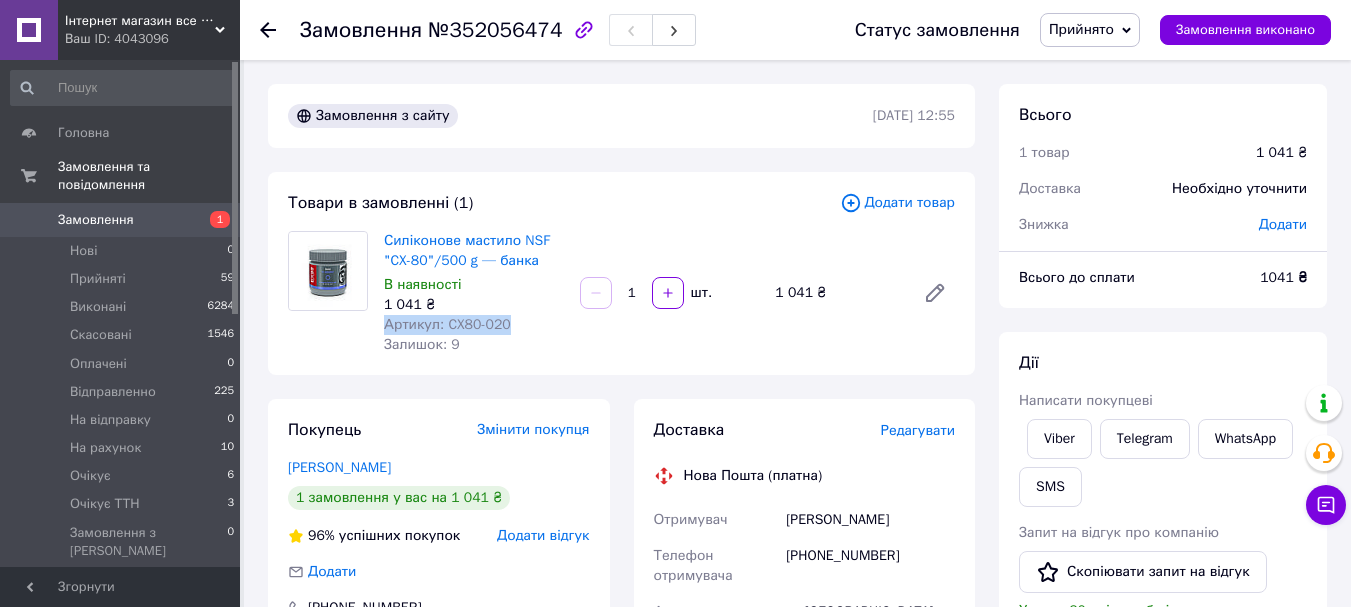 drag, startPoint x: 495, startPoint y: 327, endPoint x: 382, endPoint y: 326, distance: 113.004425 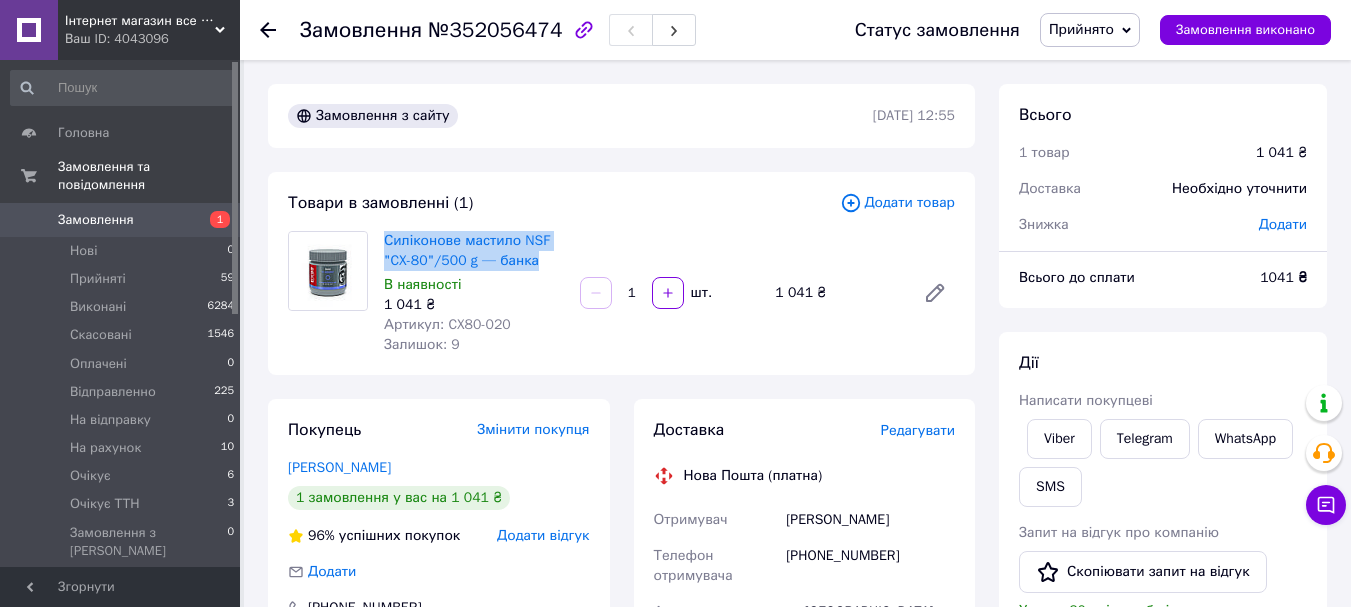 drag, startPoint x: 538, startPoint y: 257, endPoint x: 379, endPoint y: 241, distance: 159.80301 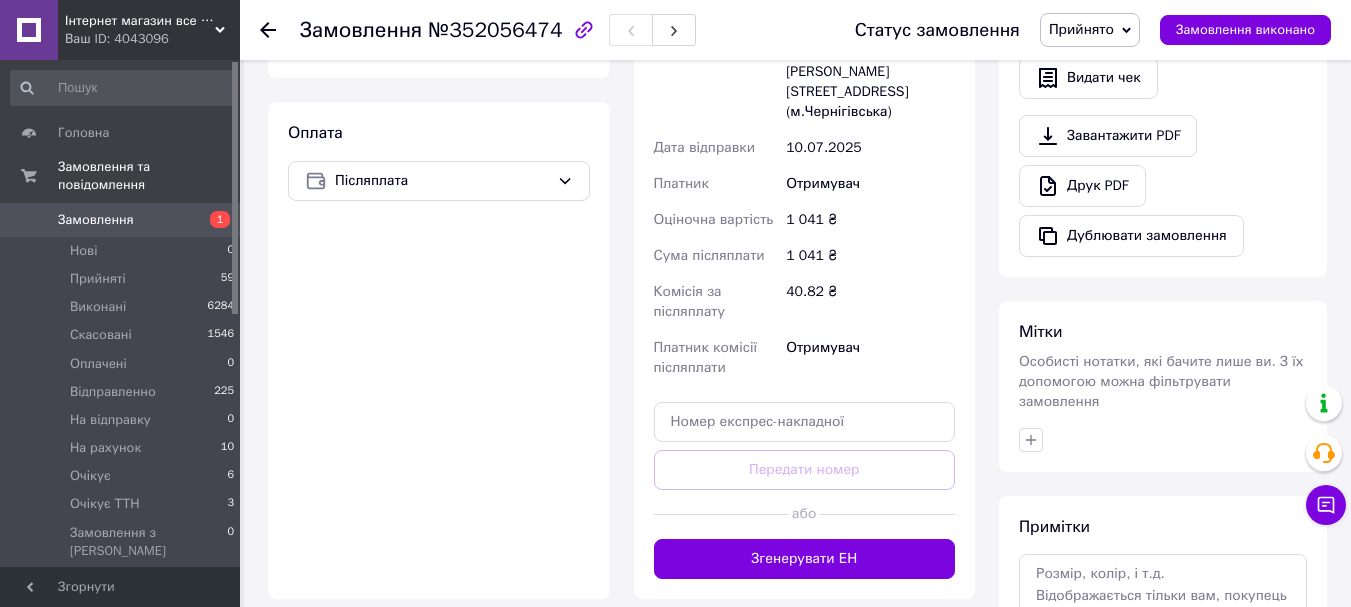 scroll, scrollTop: 700, scrollLeft: 0, axis: vertical 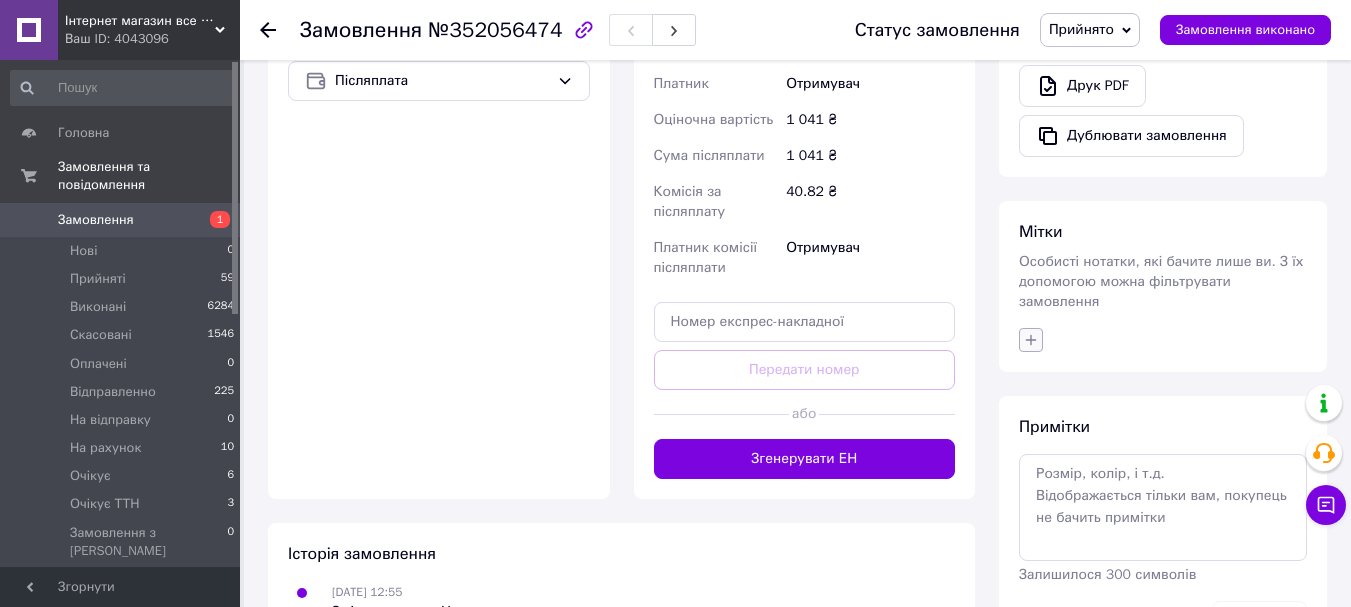 click 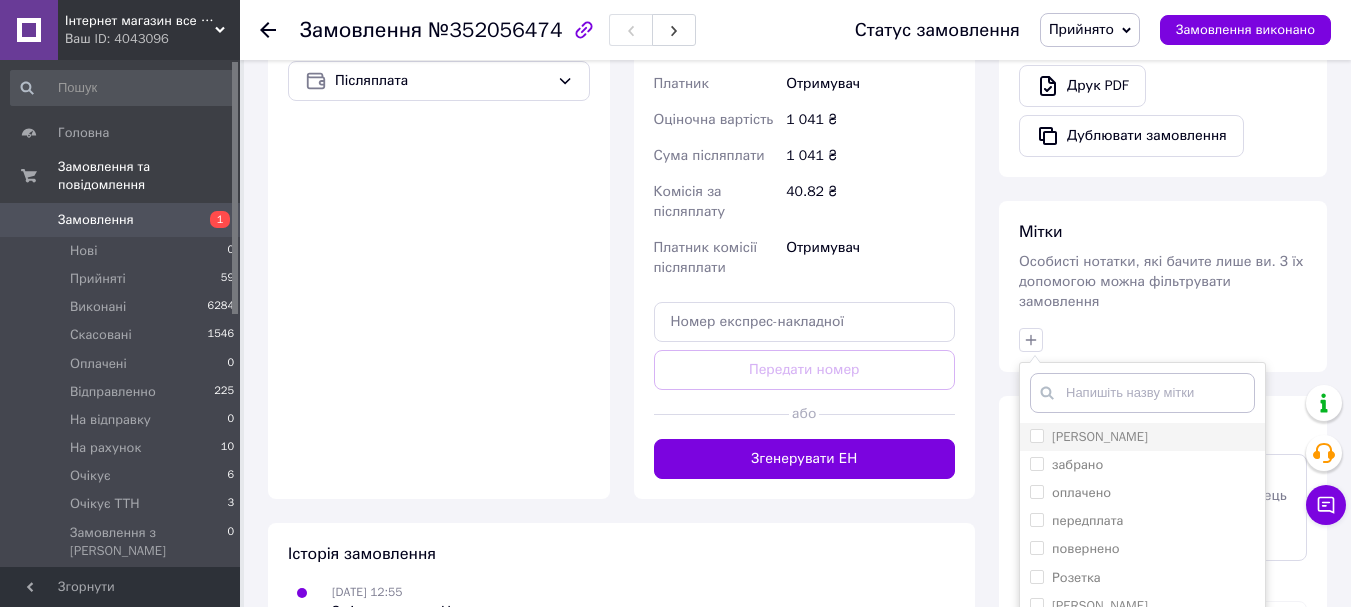 click at bounding box center [1037, 436] 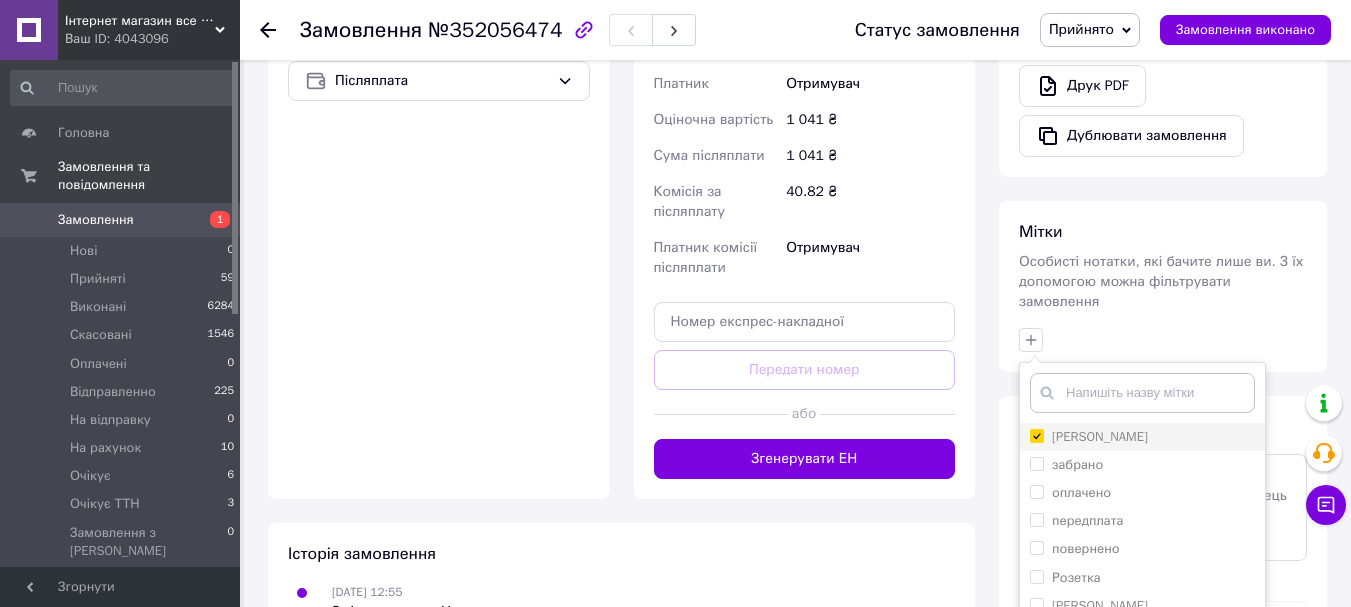 click on "[PERSON_NAME]" at bounding box center (1036, 435) 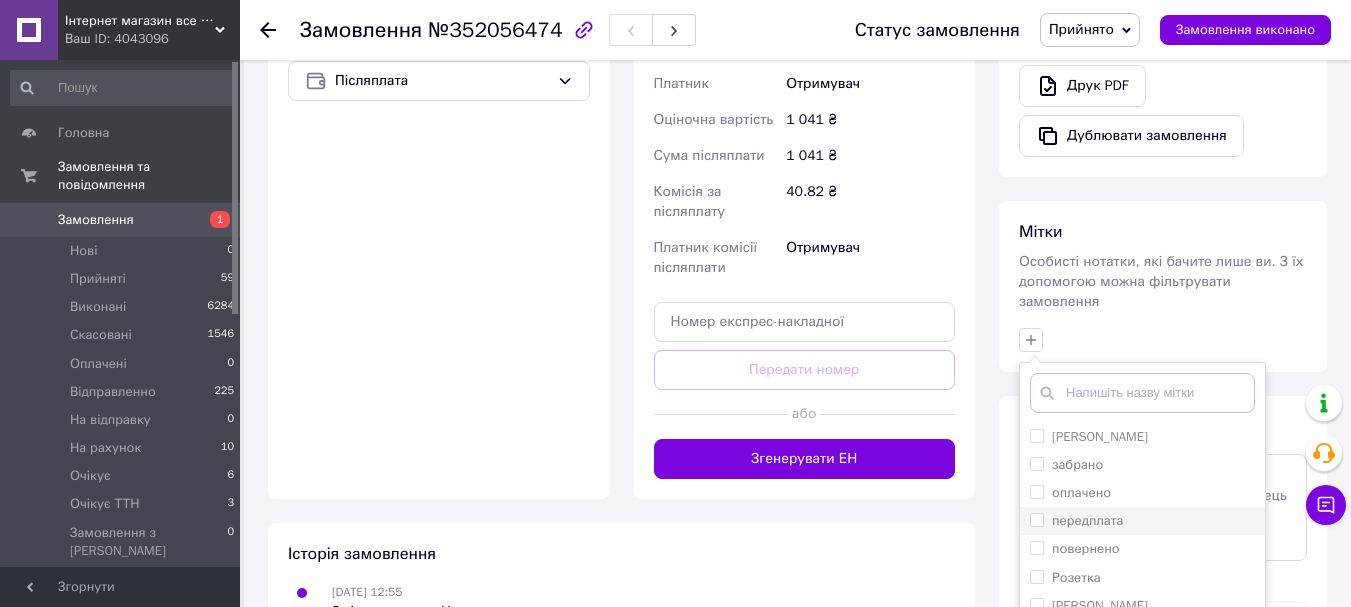 scroll, scrollTop: 844, scrollLeft: 0, axis: vertical 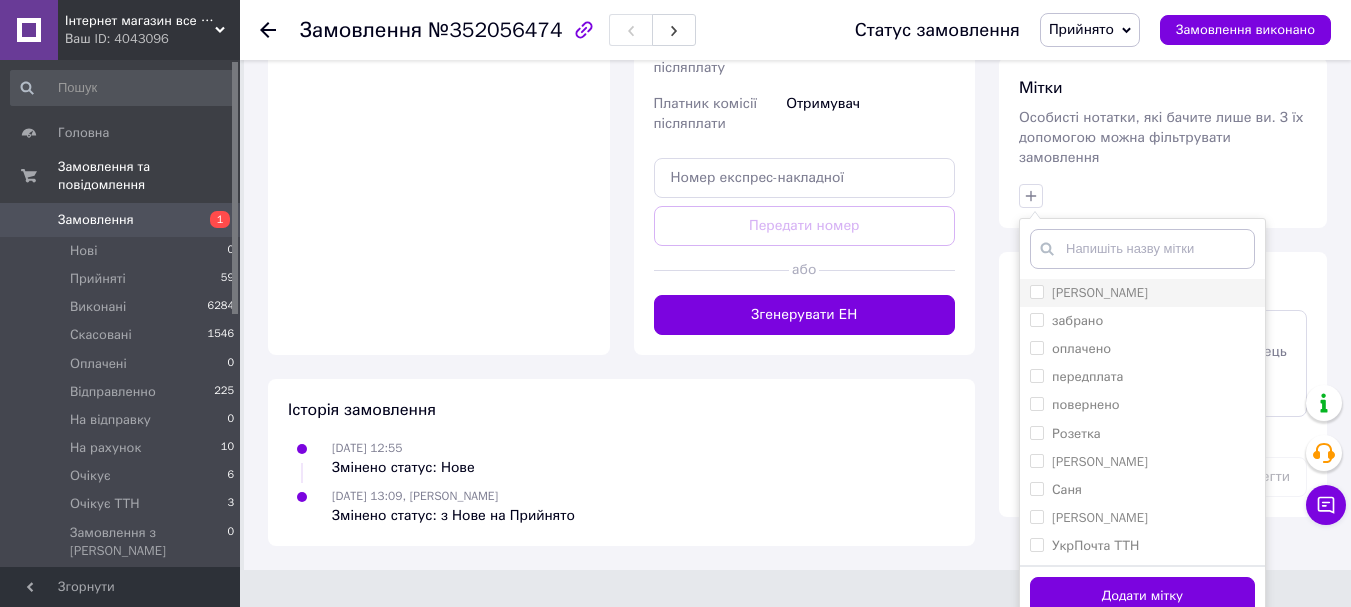 click on "[PERSON_NAME]" at bounding box center (1036, 291) 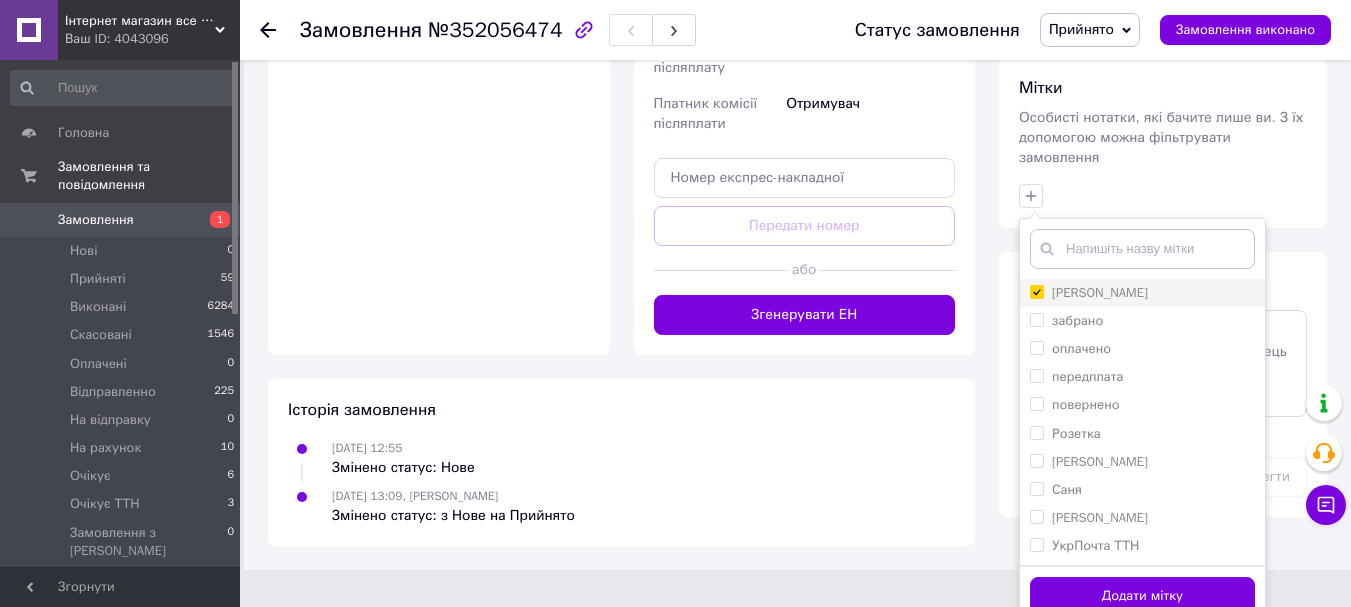 checkbox on "true" 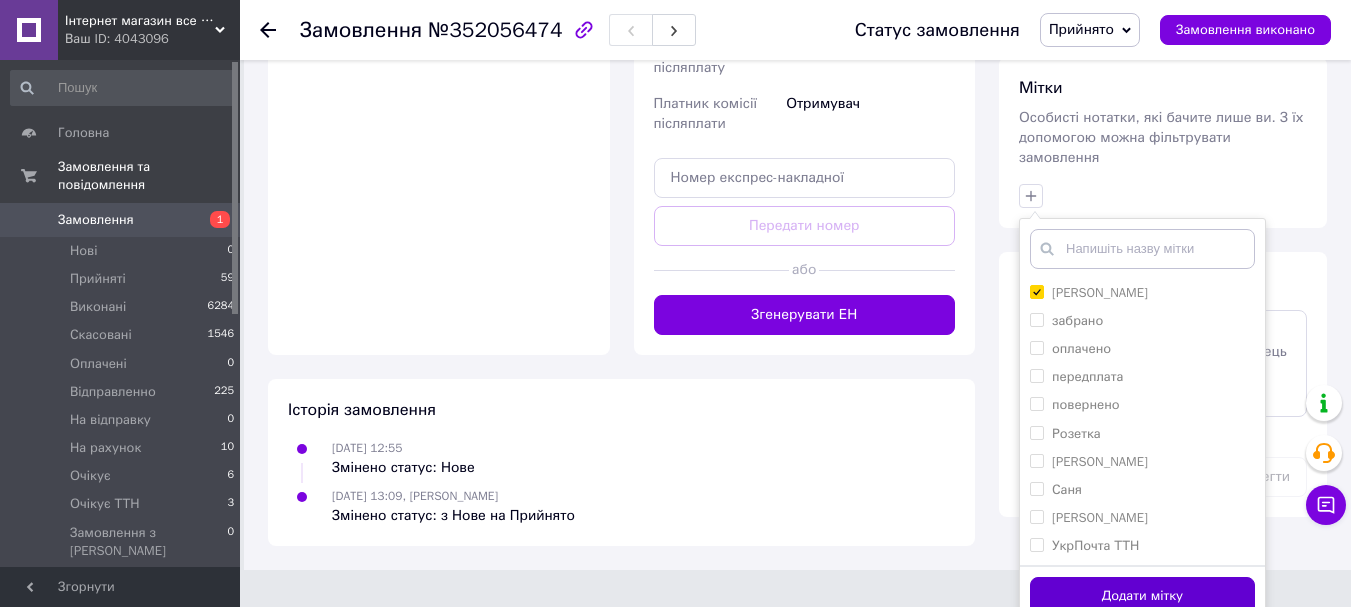click on "Додати мітку" at bounding box center [1142, 596] 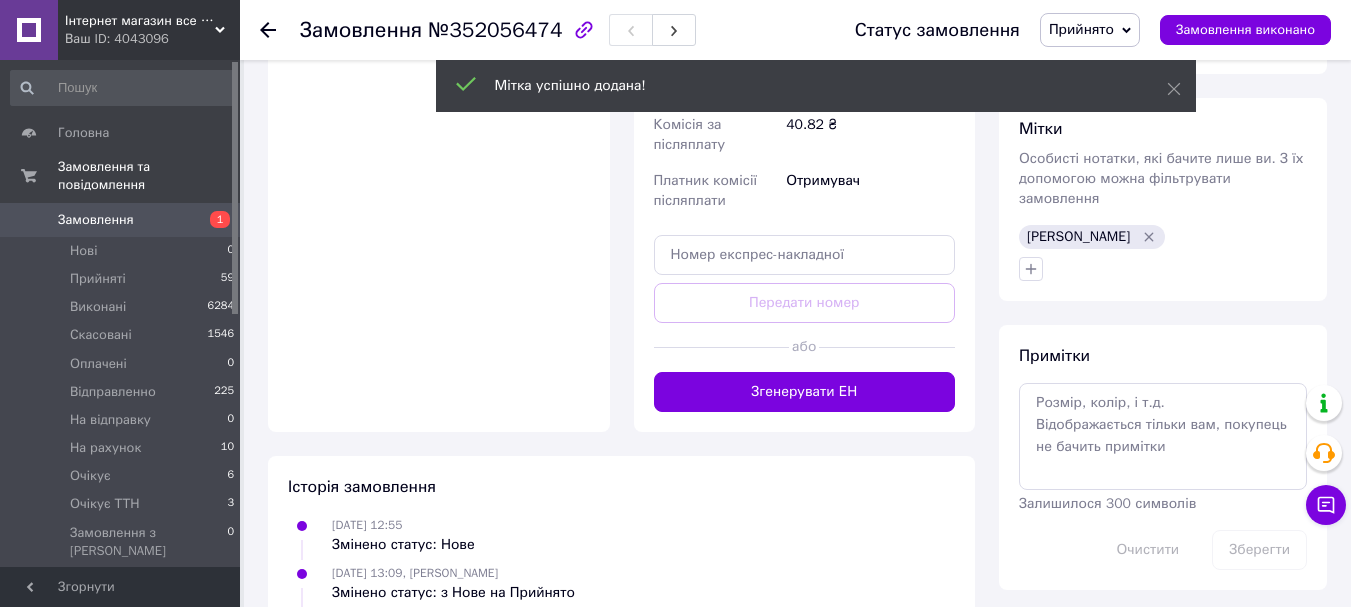 scroll, scrollTop: 815, scrollLeft: 0, axis: vertical 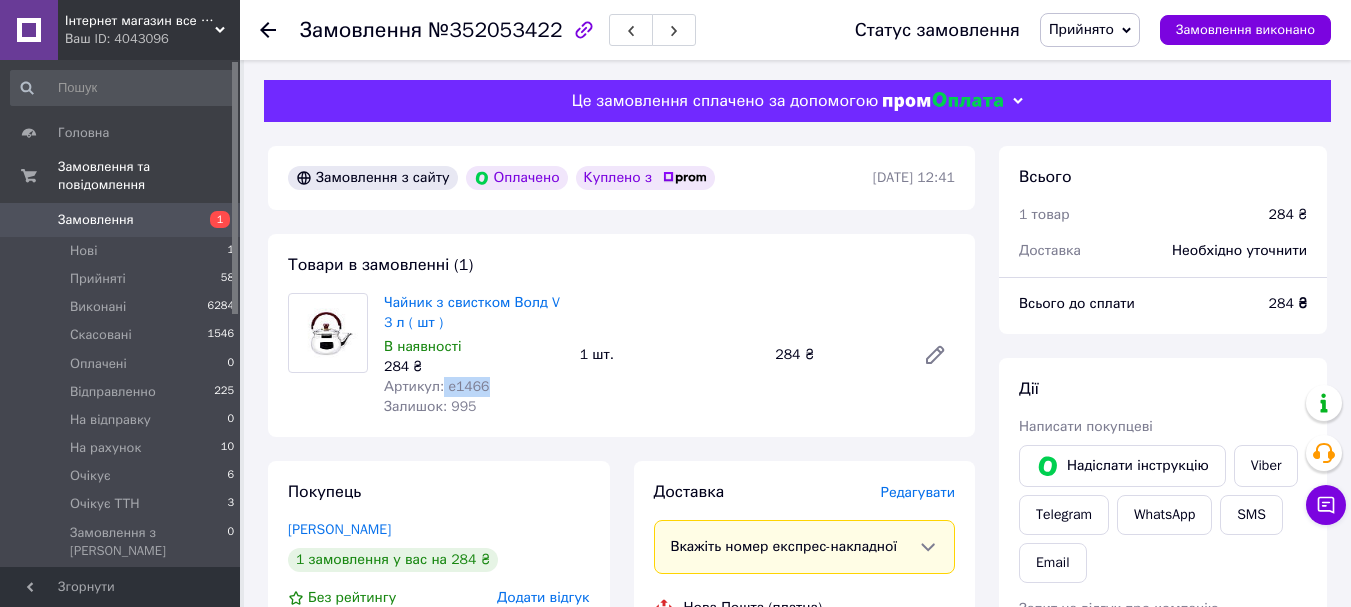 drag, startPoint x: 486, startPoint y: 389, endPoint x: 441, endPoint y: 389, distance: 45 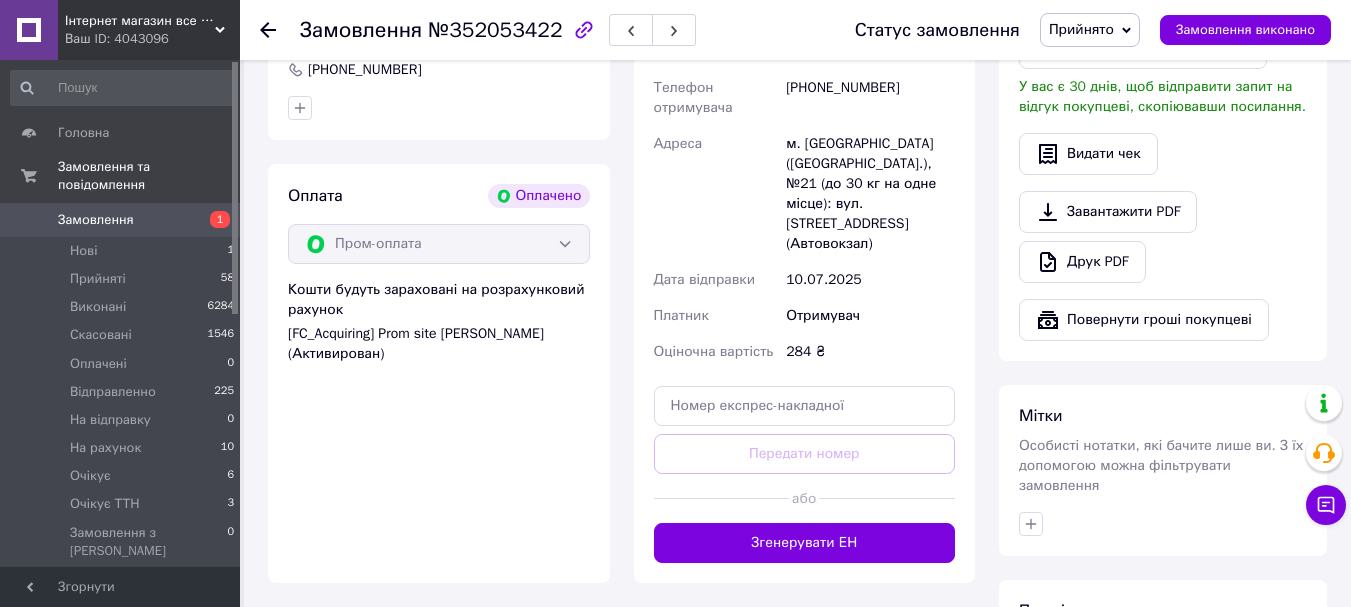 scroll, scrollTop: 867, scrollLeft: 0, axis: vertical 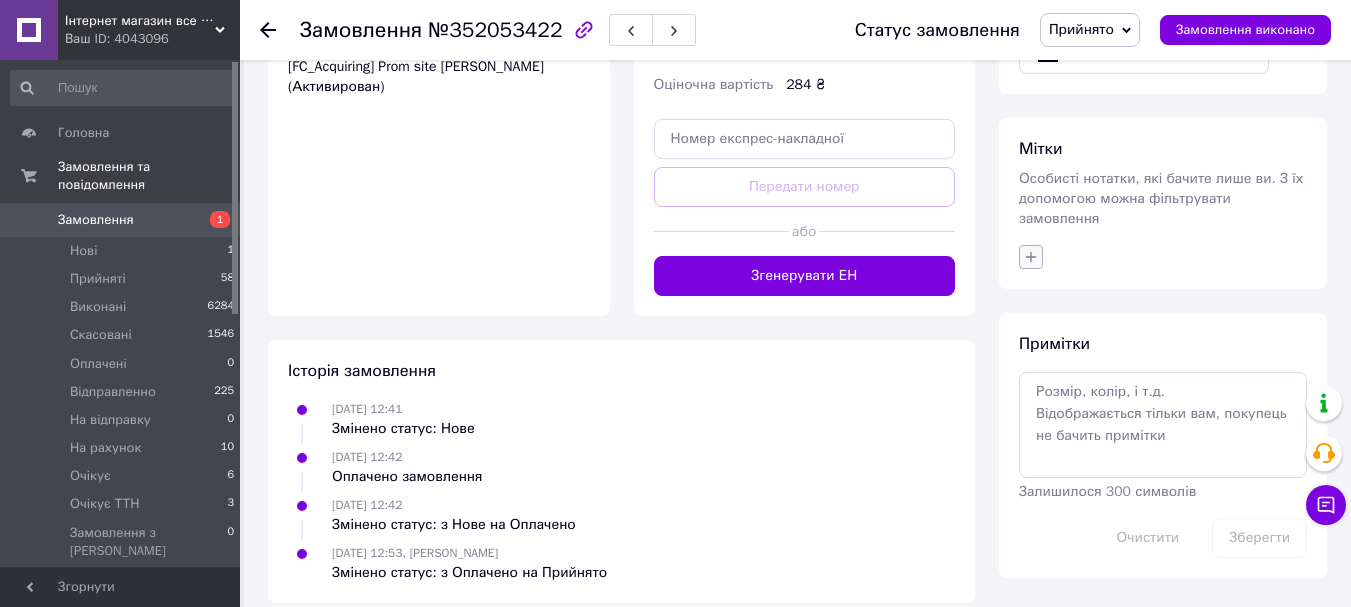 click 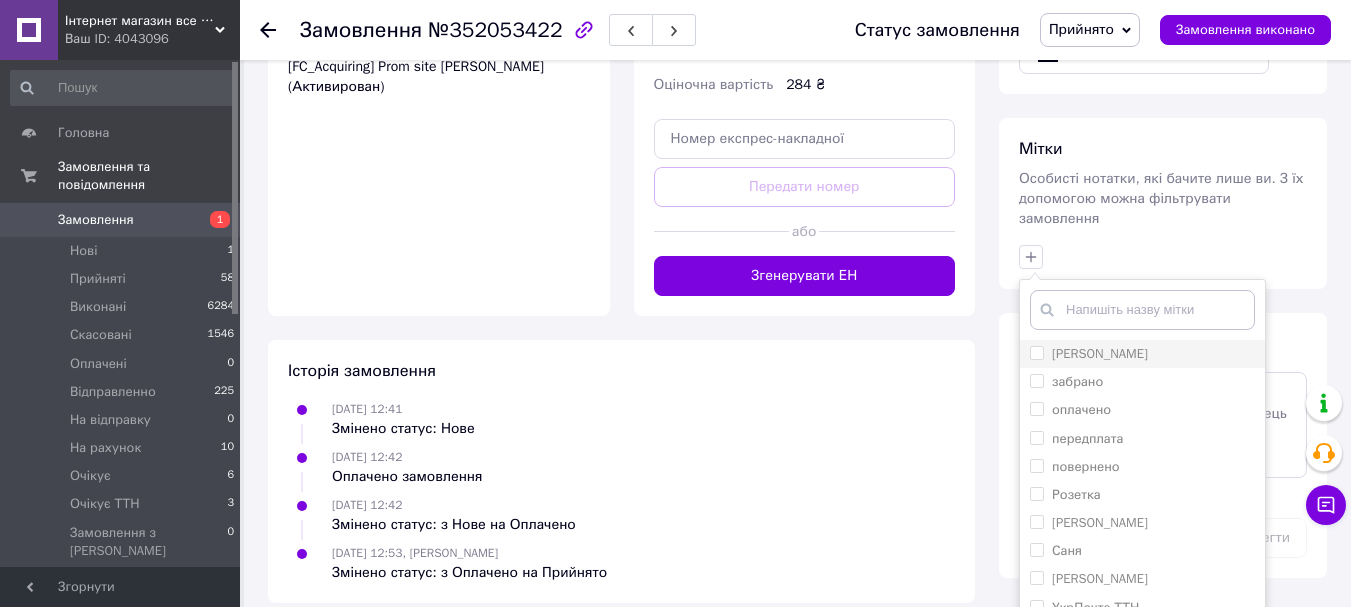 click on "[PERSON_NAME]" at bounding box center [1036, 352] 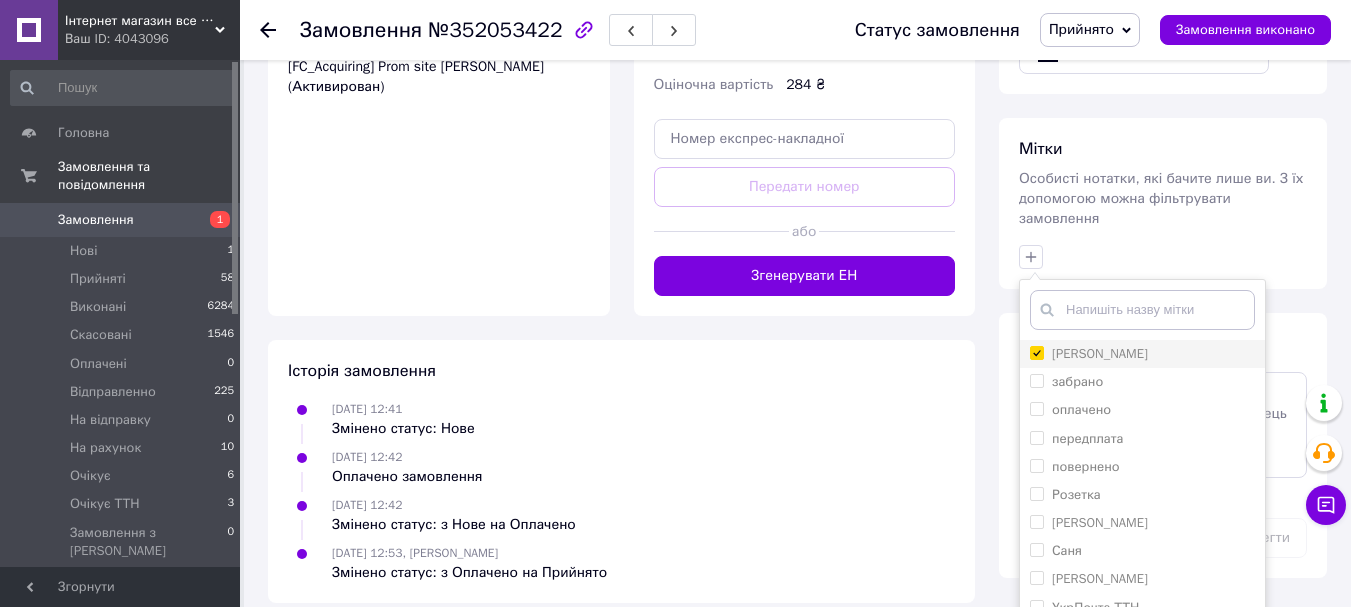 checkbox on "true" 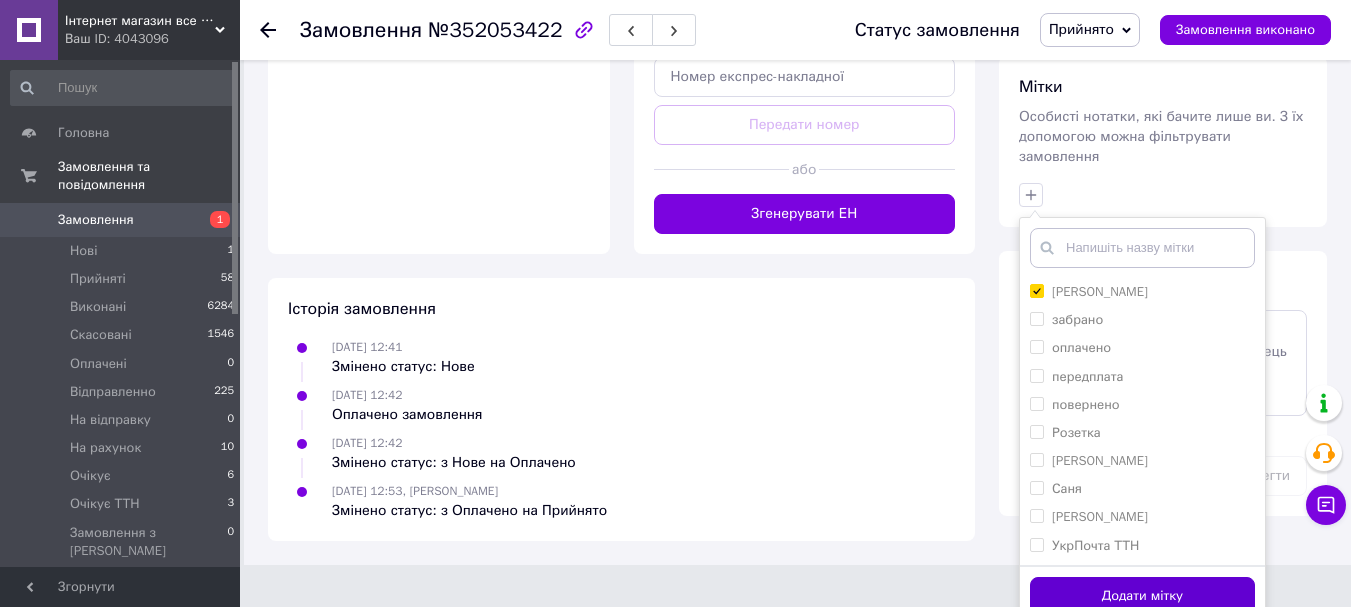 click on "Додати мітку" at bounding box center [1142, 596] 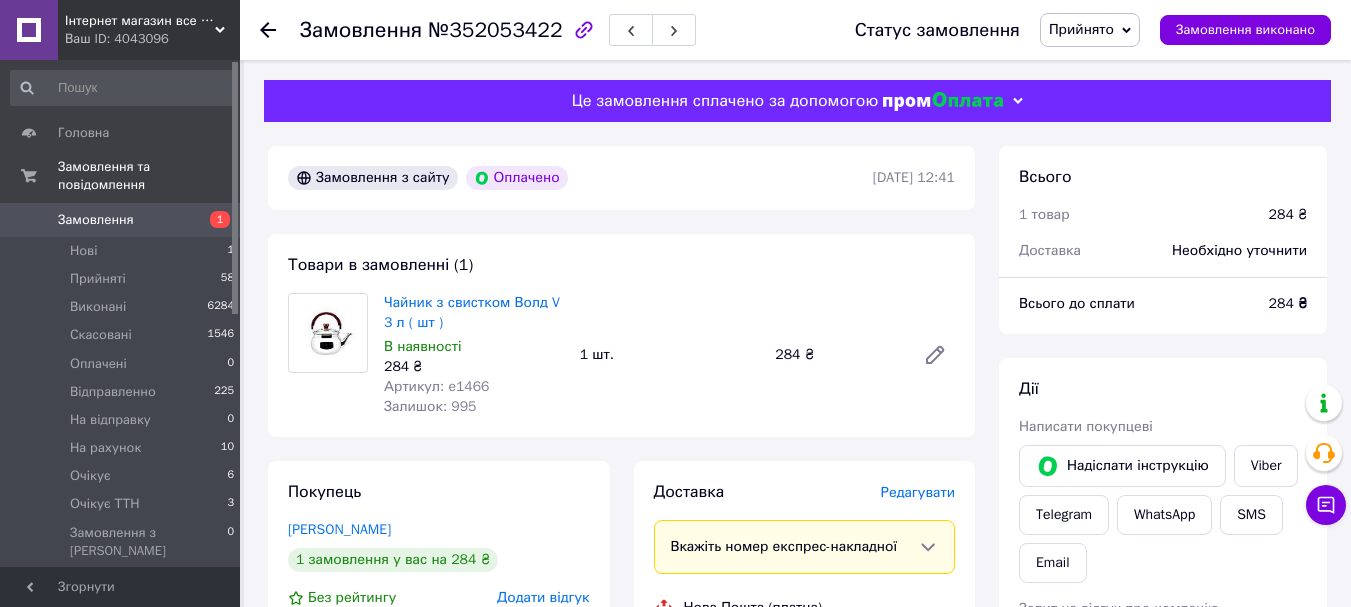 scroll, scrollTop: 500, scrollLeft: 0, axis: vertical 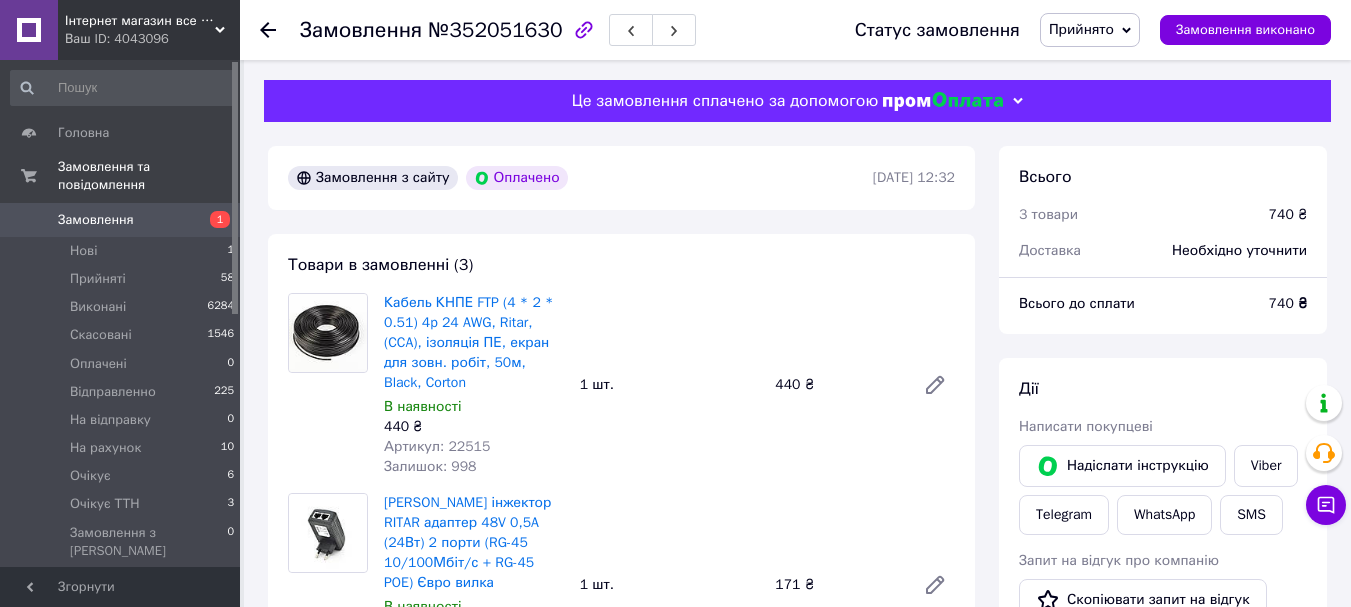 click on "Артикул: 22515" at bounding box center [437, 446] 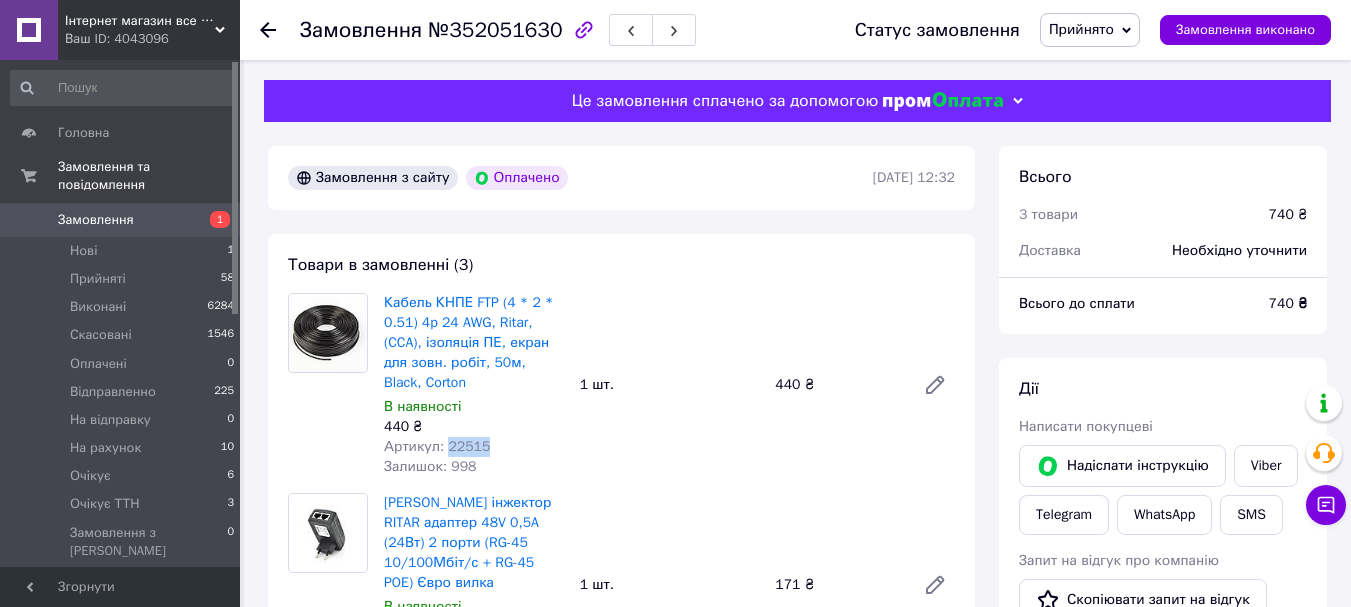 click on "Артикул: 22515" at bounding box center [437, 446] 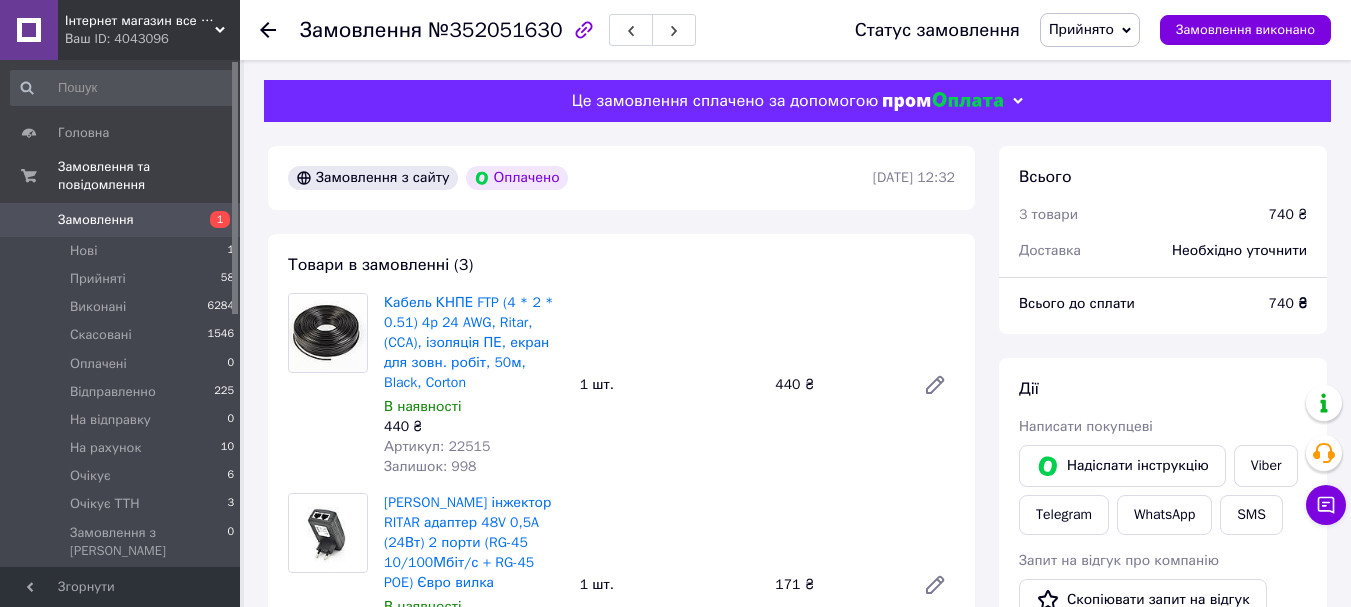 click on "Кабель КНПЕ FTP (4 * 2 * 0.51) 4p 24 AWG, Ritar, (CCA), ізоляція ПЕ, екран для зовн. робіт, 50м, Black, Corton В наявності 440 ₴ Артикул: 22515 Залишок: 998 1 шт. 440 ₴" at bounding box center (669, 385) 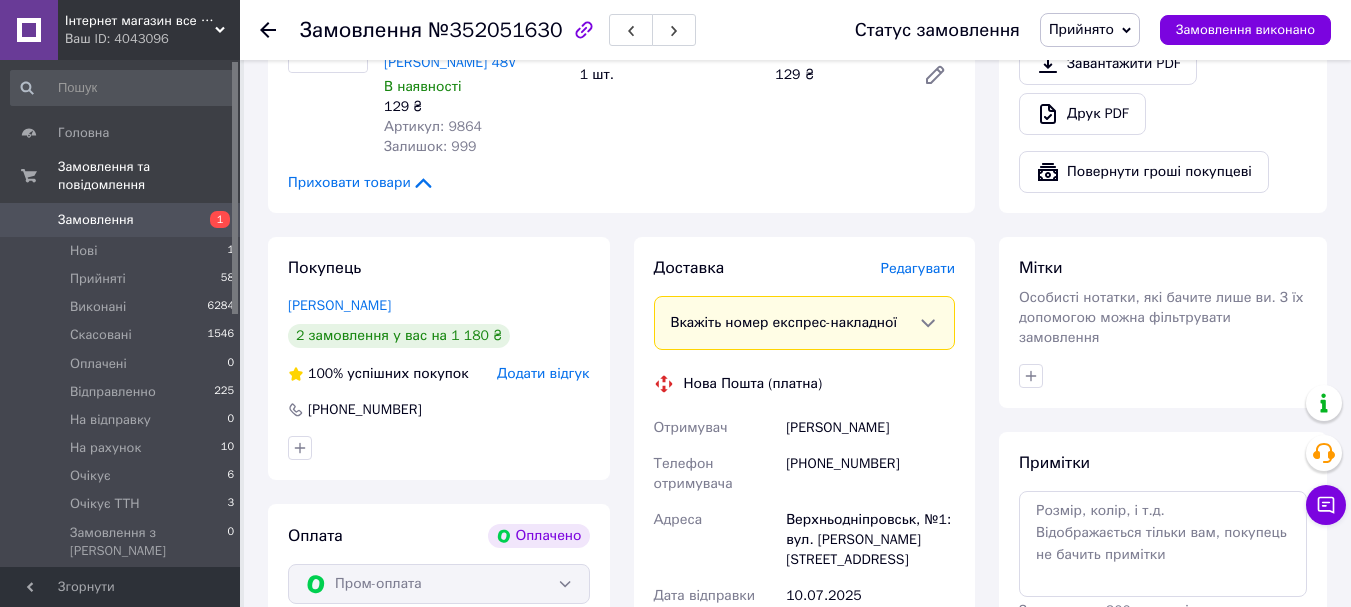 scroll, scrollTop: 200, scrollLeft: 0, axis: vertical 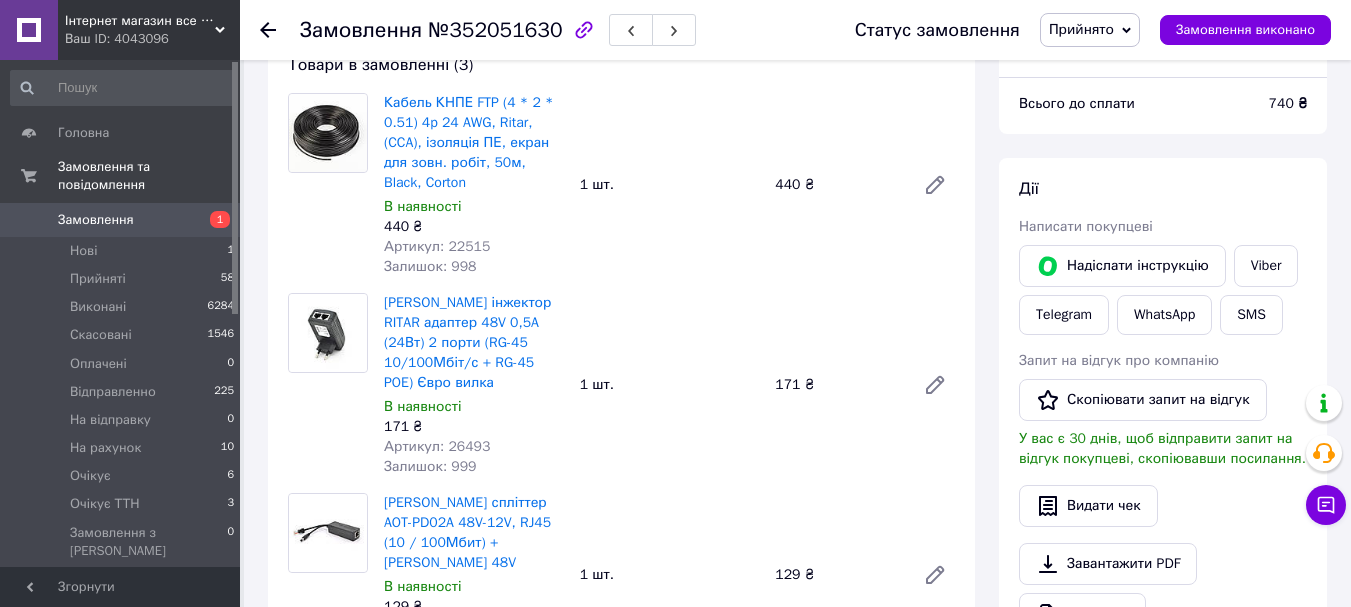 click on "Артикул: 22515" at bounding box center [437, 246] 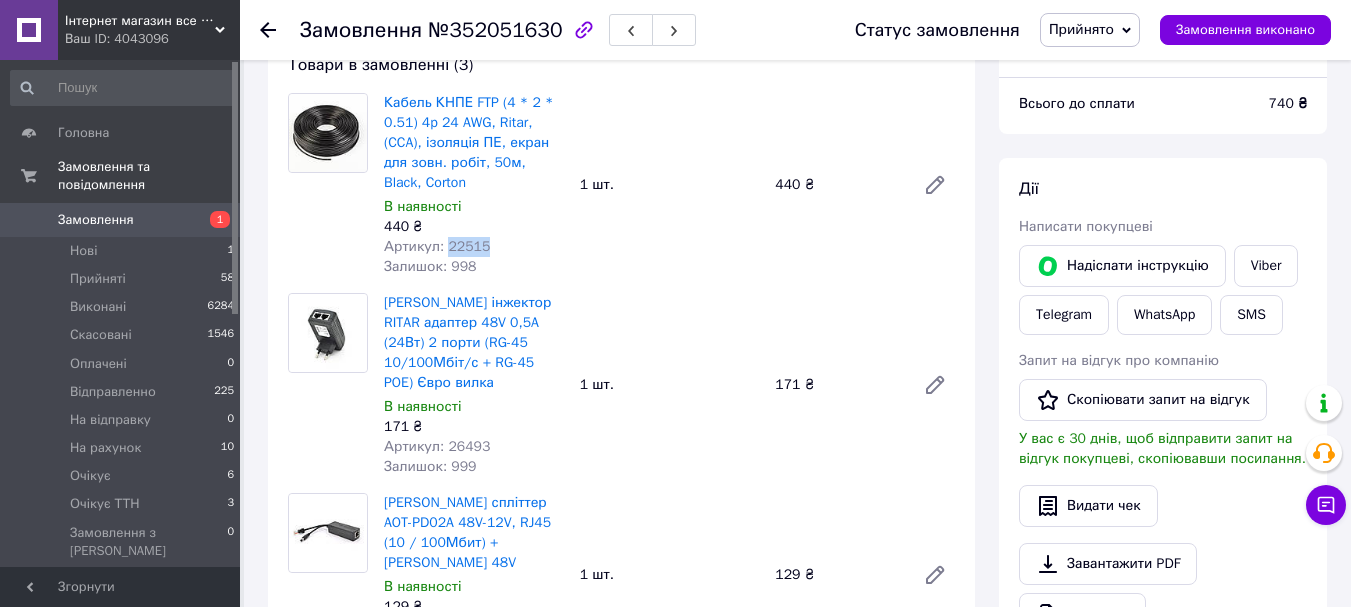 click on "Артикул: 22515" at bounding box center (437, 246) 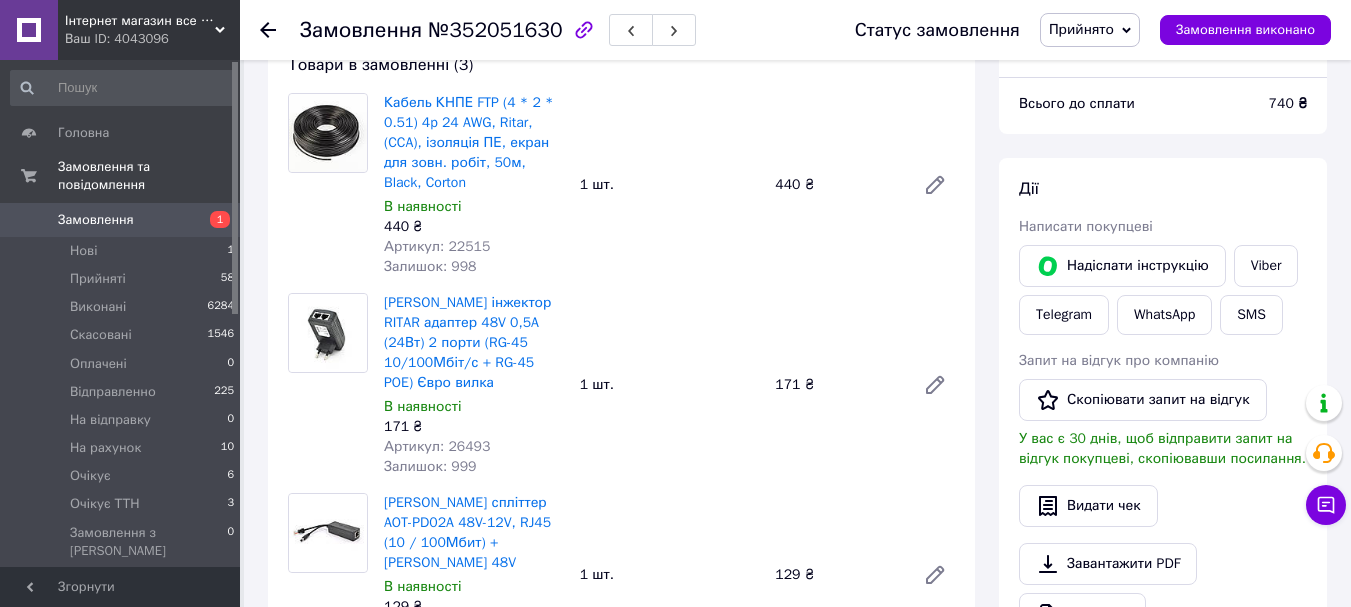 click on "440 ₴" at bounding box center [474, 227] 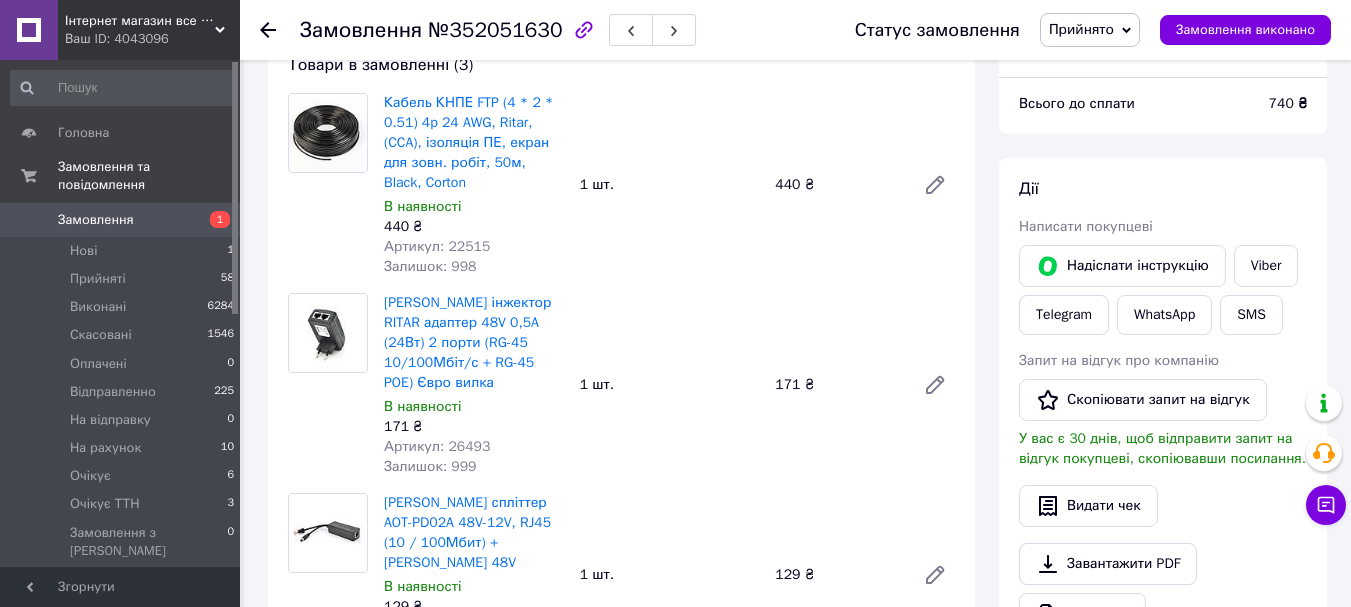 click on "Артикул: 26493" at bounding box center [437, 446] 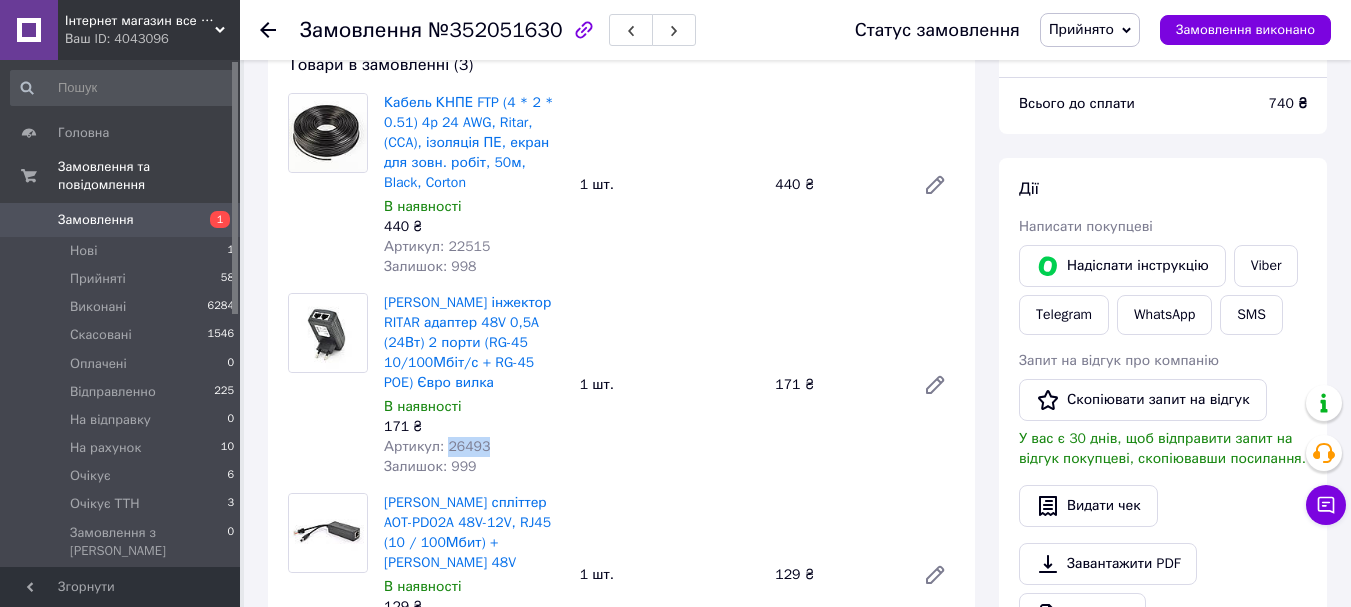 copy on "26493" 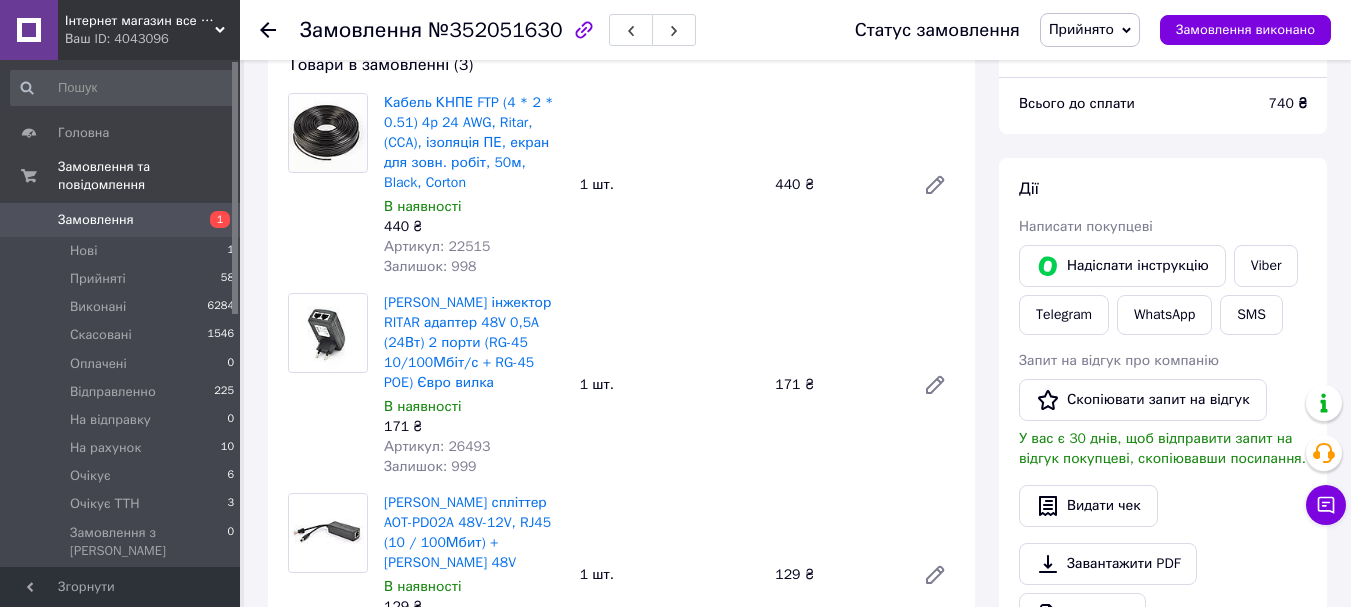 click on "Артикул: 9864" at bounding box center (433, 626) 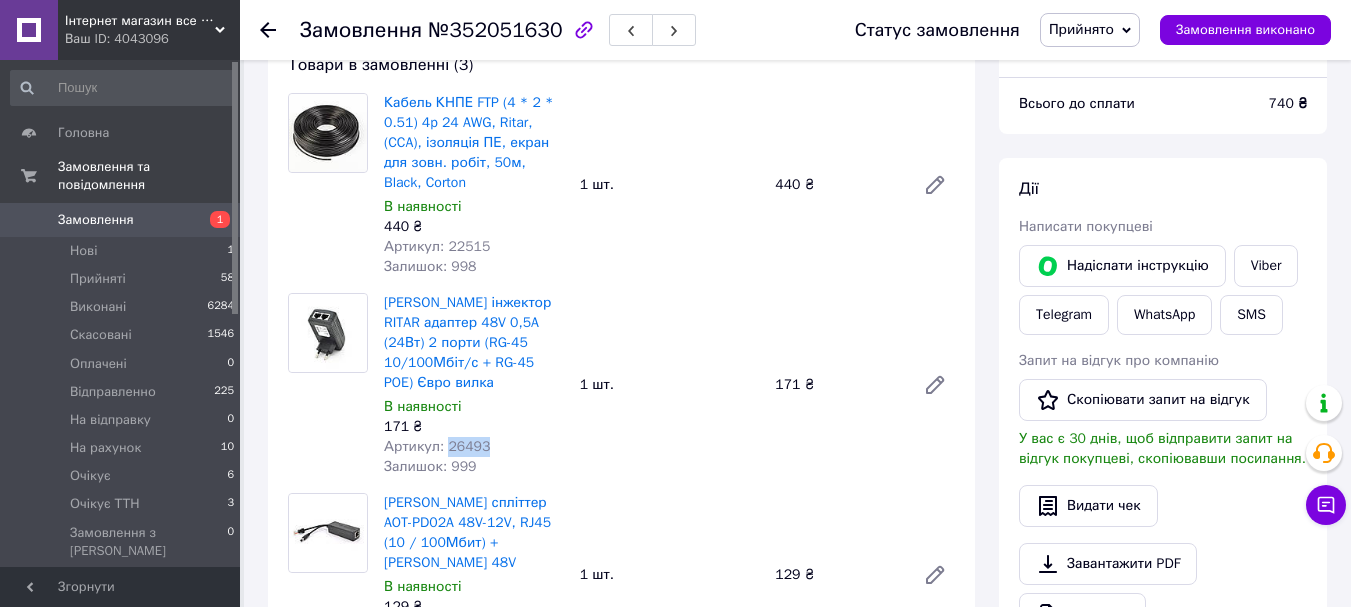 click on "Артикул: 26493" at bounding box center (437, 446) 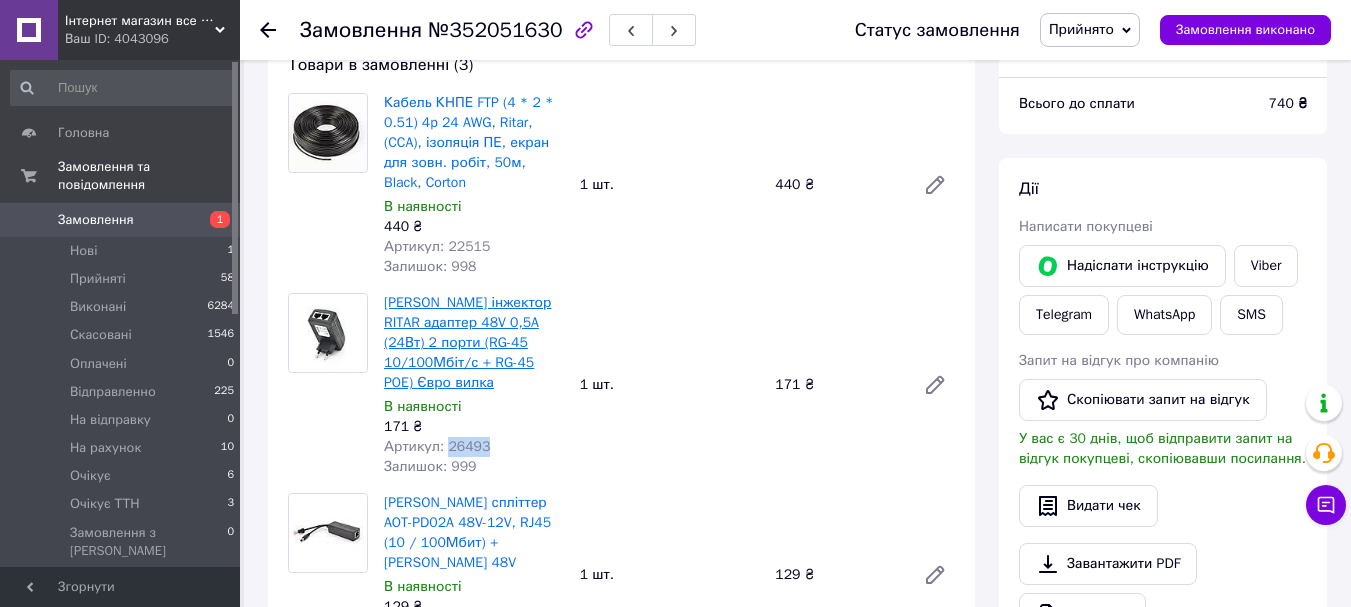 copy on "26493" 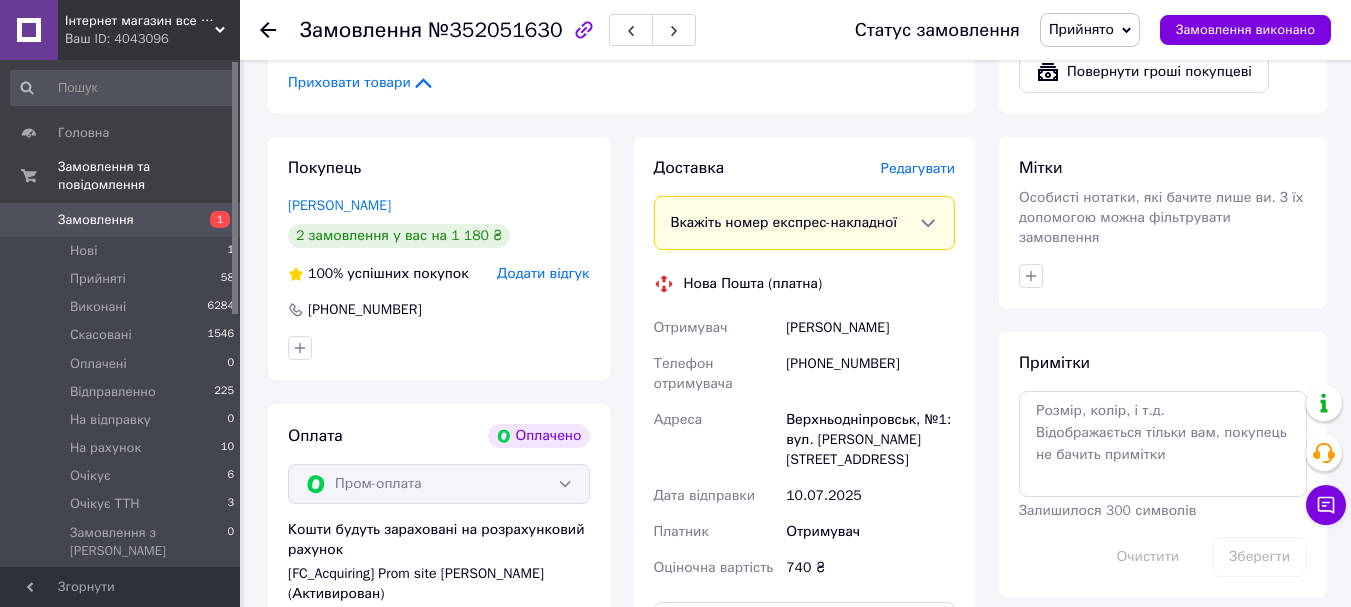 scroll, scrollTop: 900, scrollLeft: 0, axis: vertical 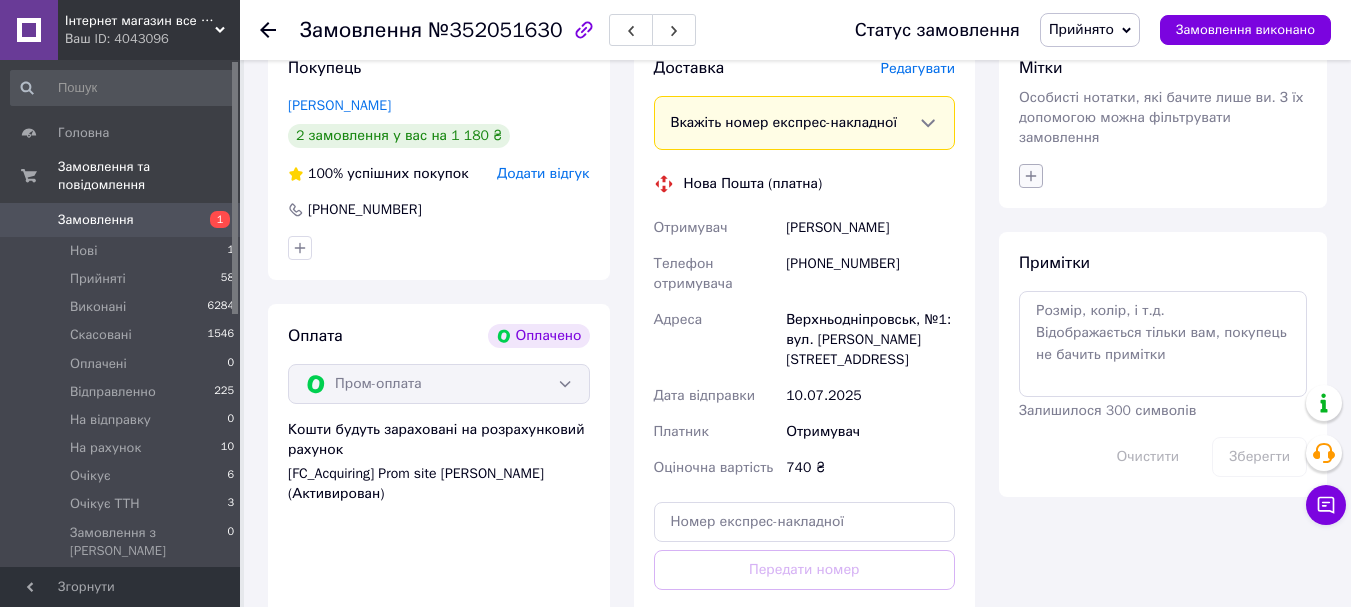 click 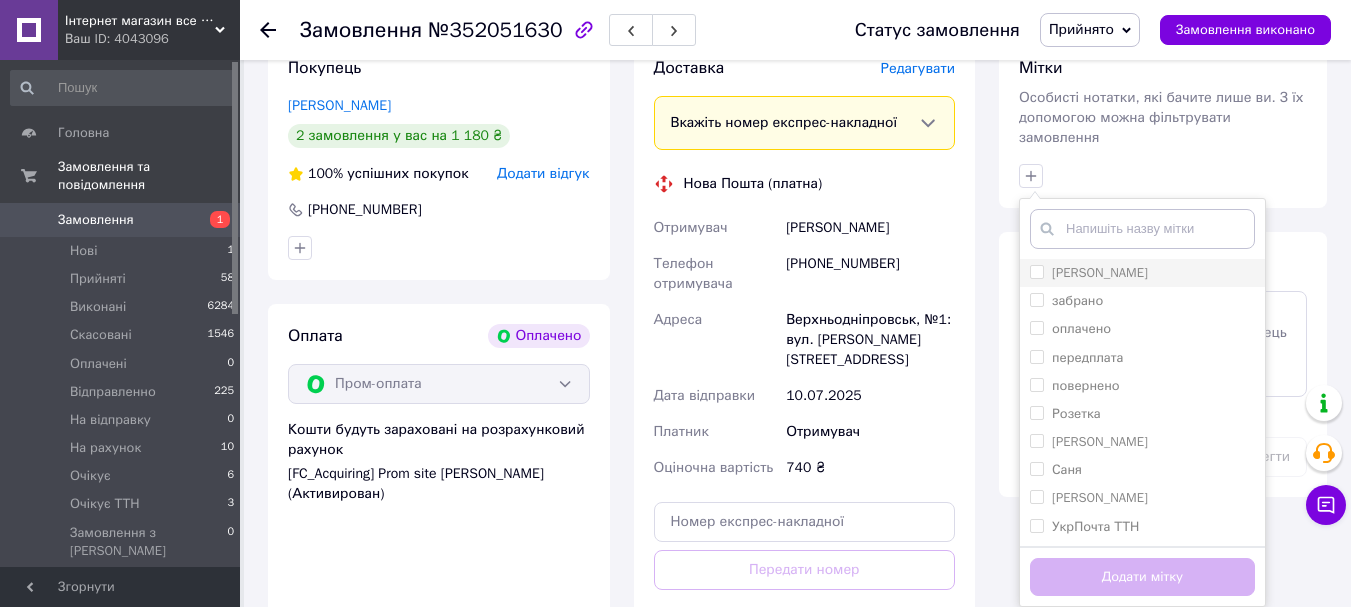 click at bounding box center [1037, 272] 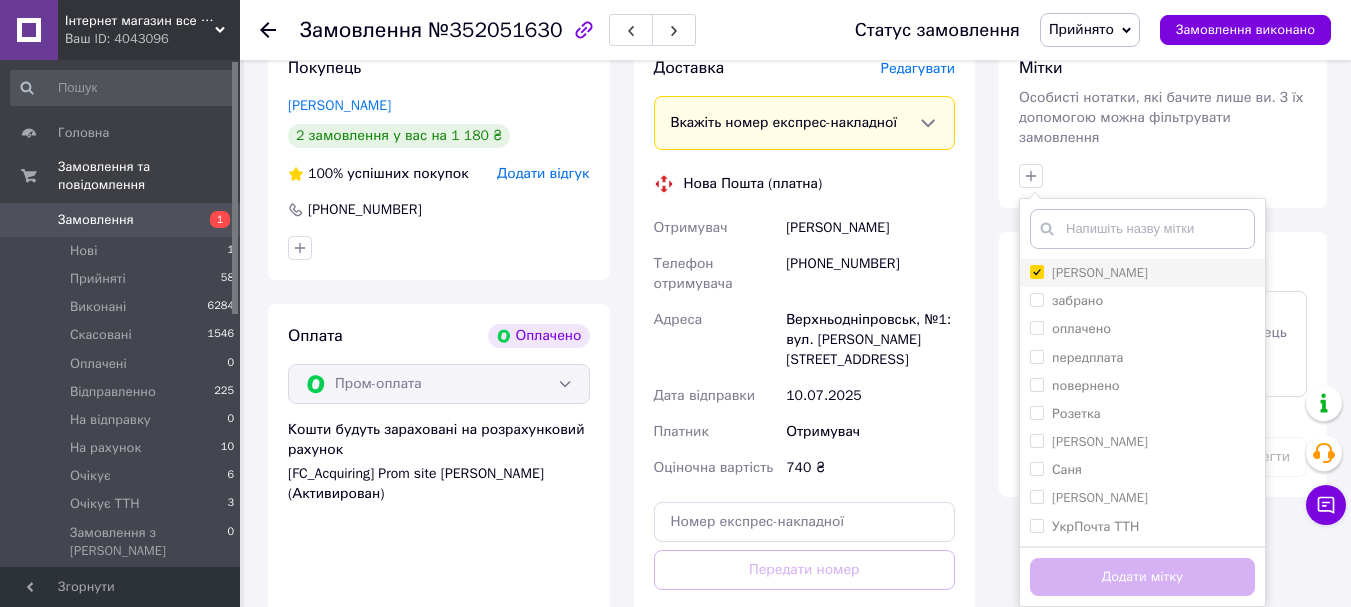 click on "[PERSON_NAME]" at bounding box center [1036, 271] 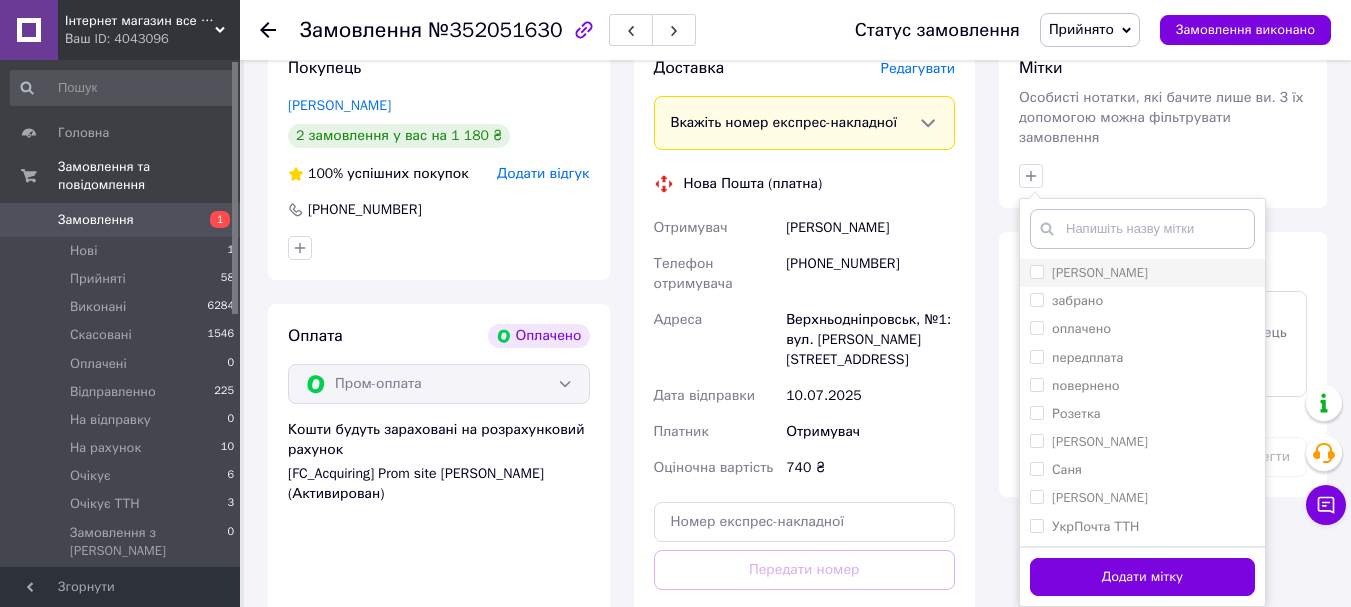 click on "[PERSON_NAME]" at bounding box center [1036, 271] 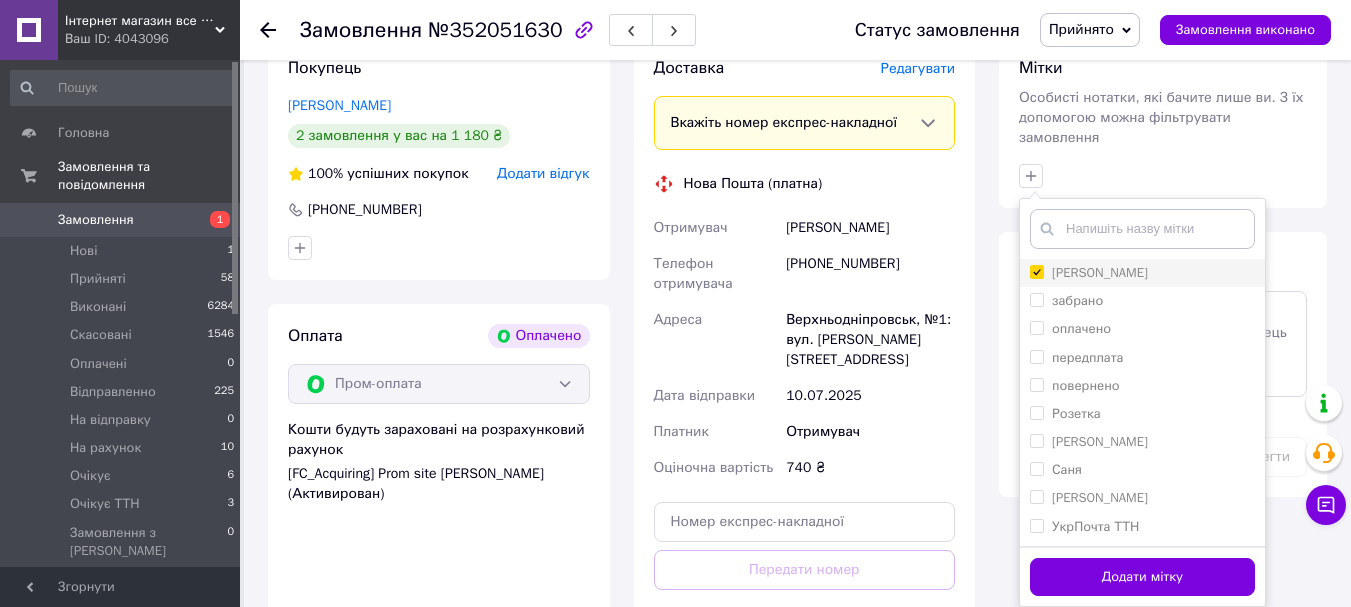 checkbox on "true" 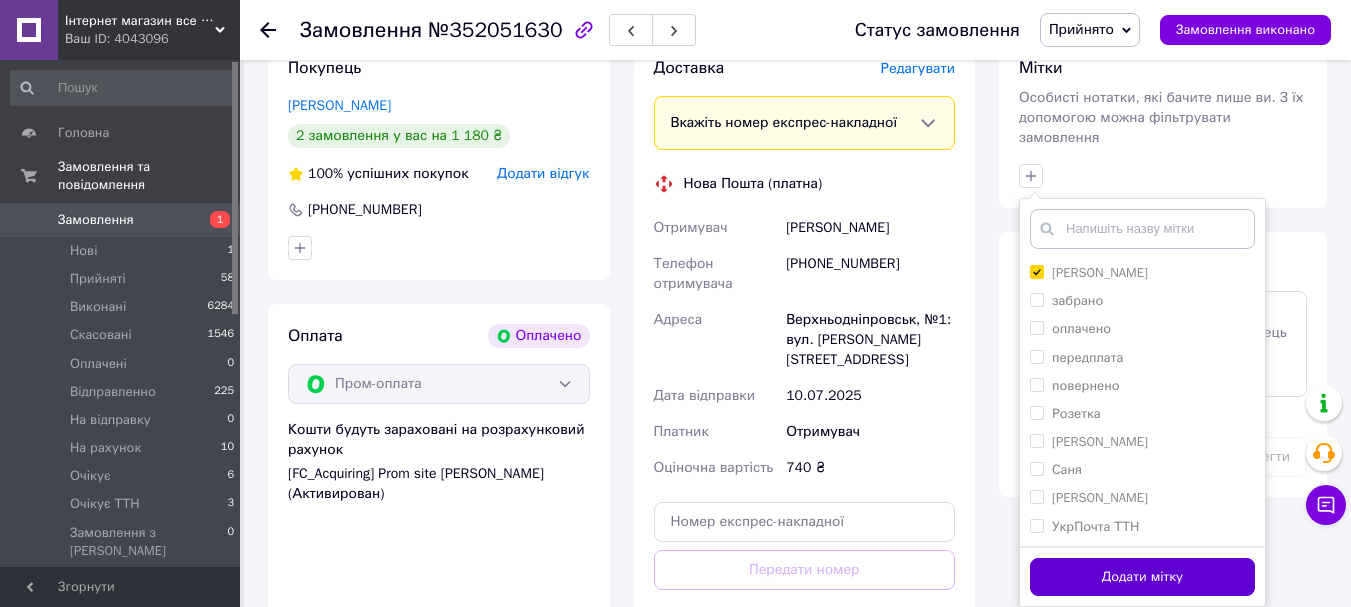 click on "Додати мітку" at bounding box center (1142, 577) 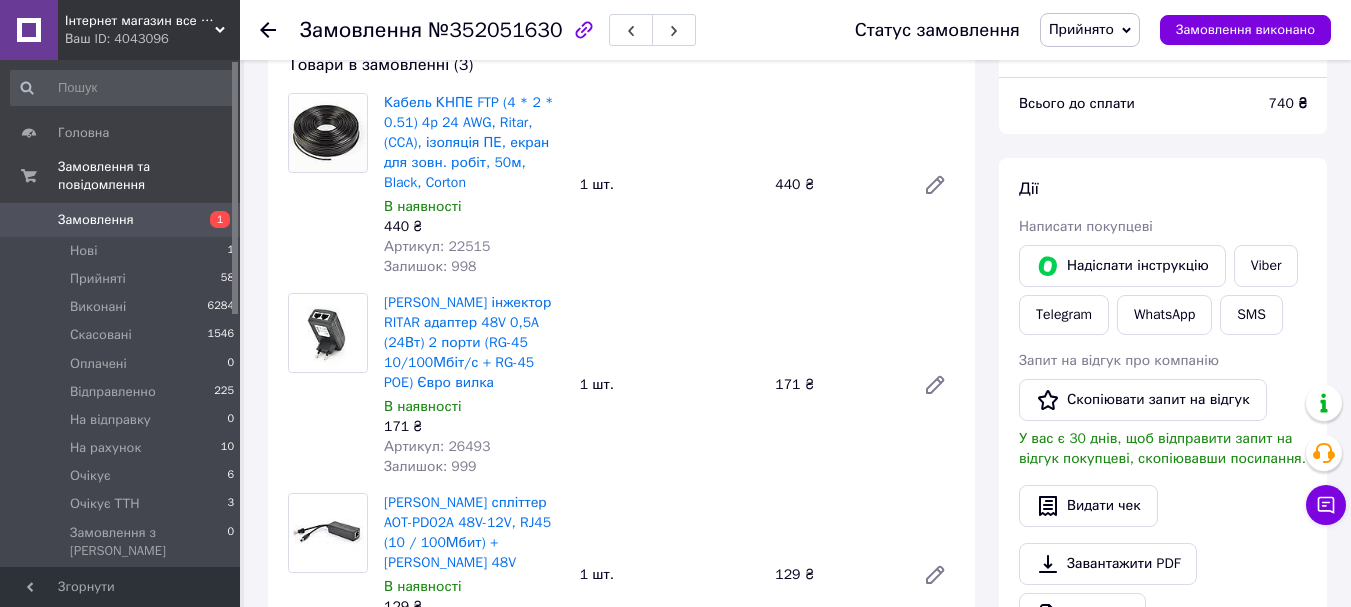 scroll, scrollTop: 500, scrollLeft: 0, axis: vertical 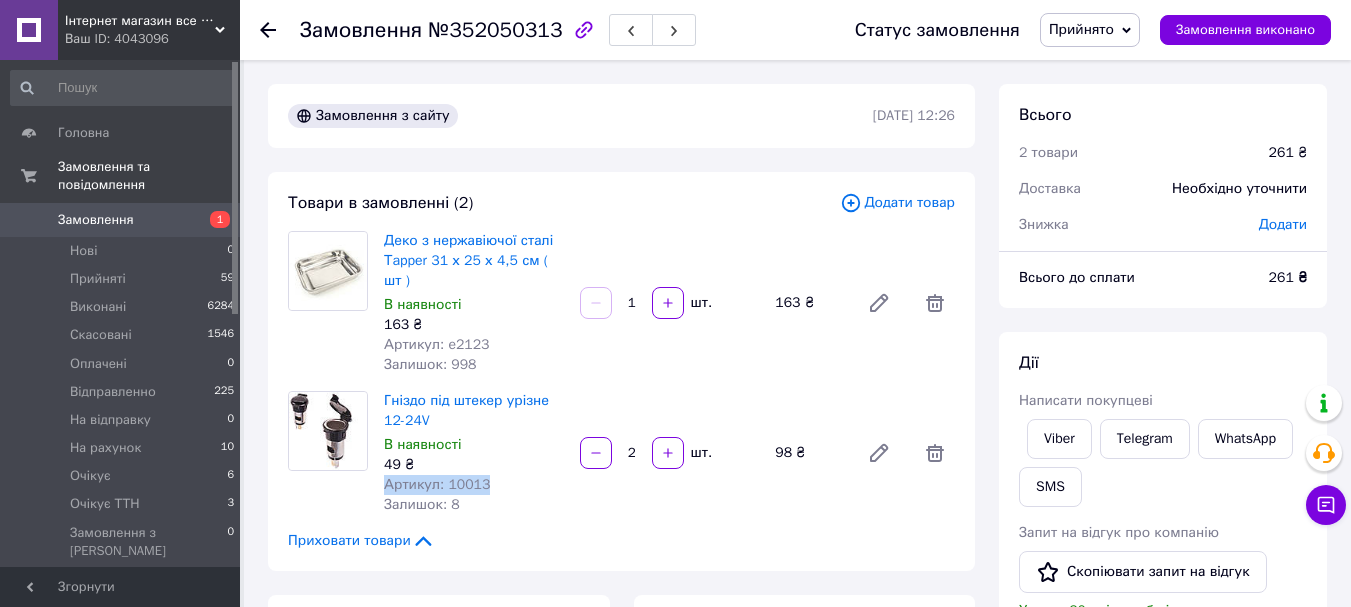drag, startPoint x: 485, startPoint y: 478, endPoint x: 385, endPoint y: 491, distance: 100.84146 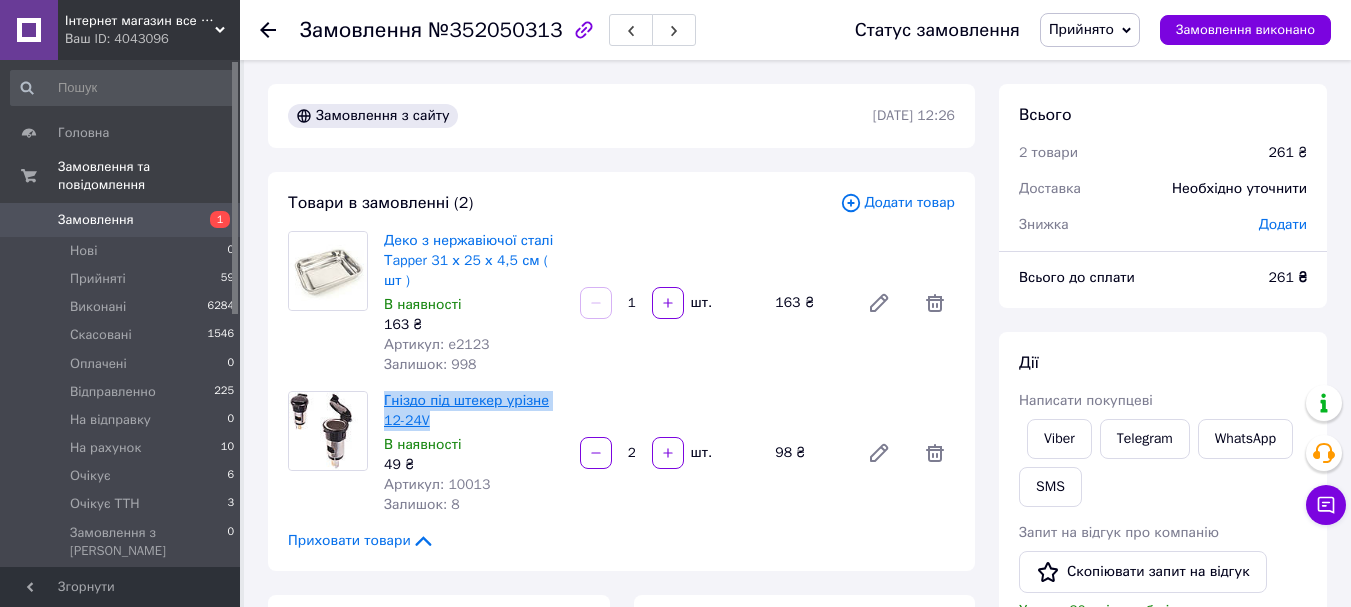 drag, startPoint x: 461, startPoint y: 427, endPoint x: 385, endPoint y: 398, distance: 81.34495 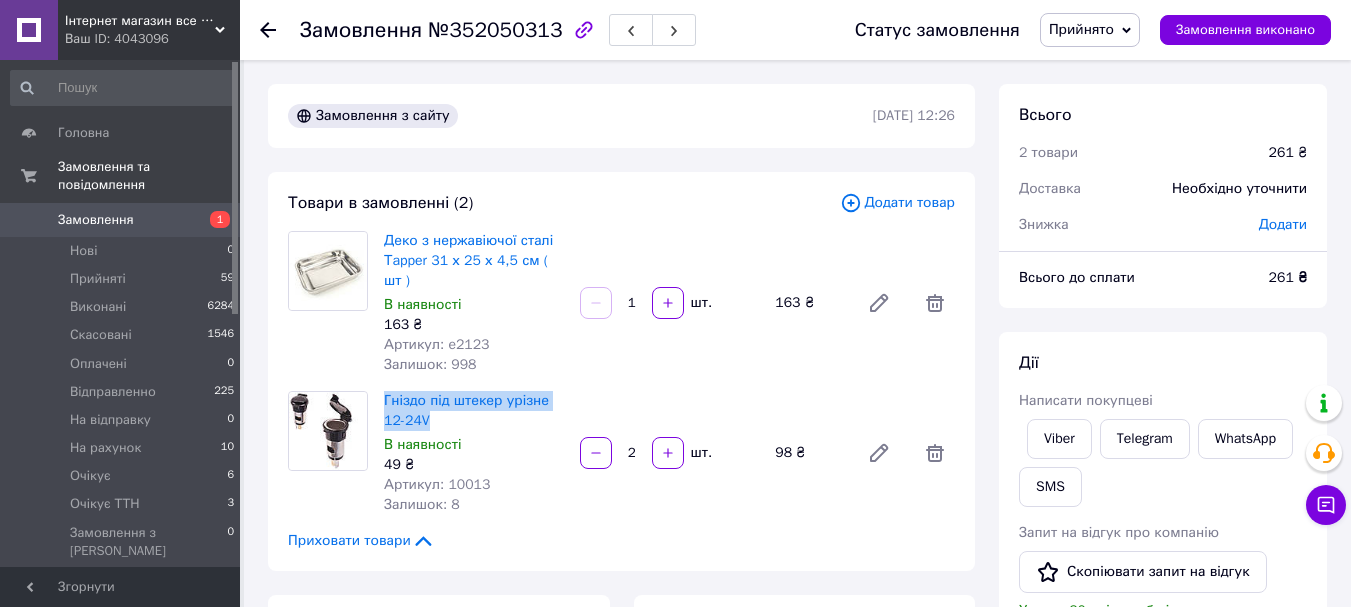 copy on "Гніздо під штекер урізне 12-24V" 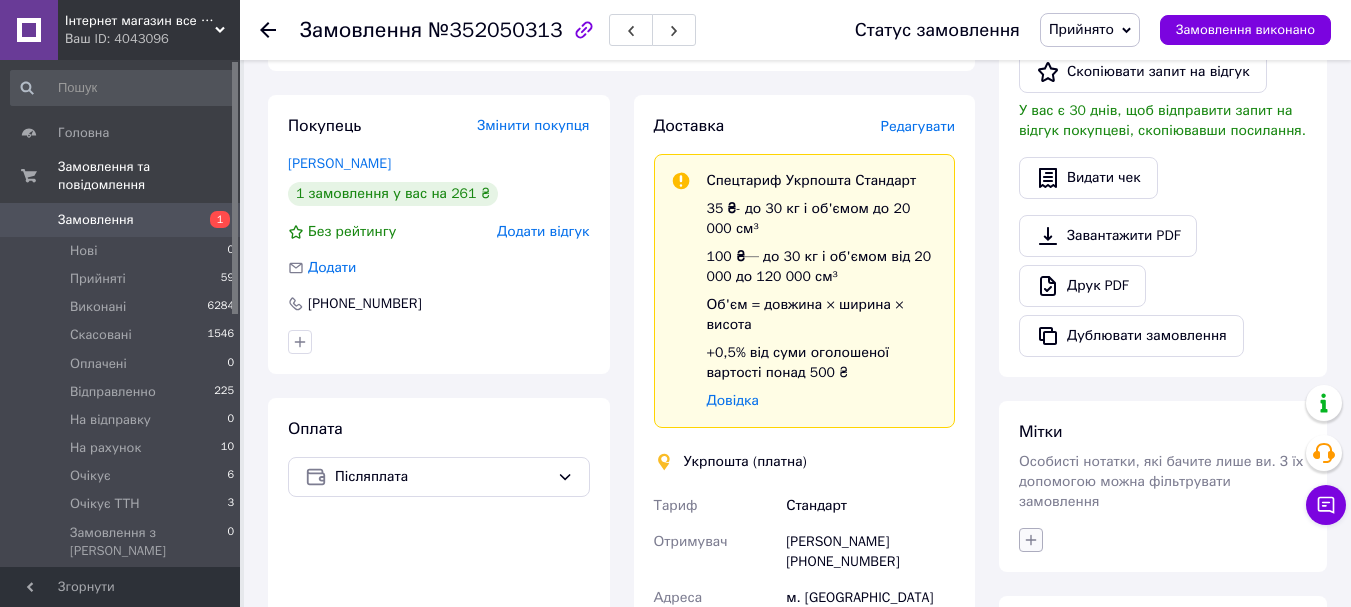 click 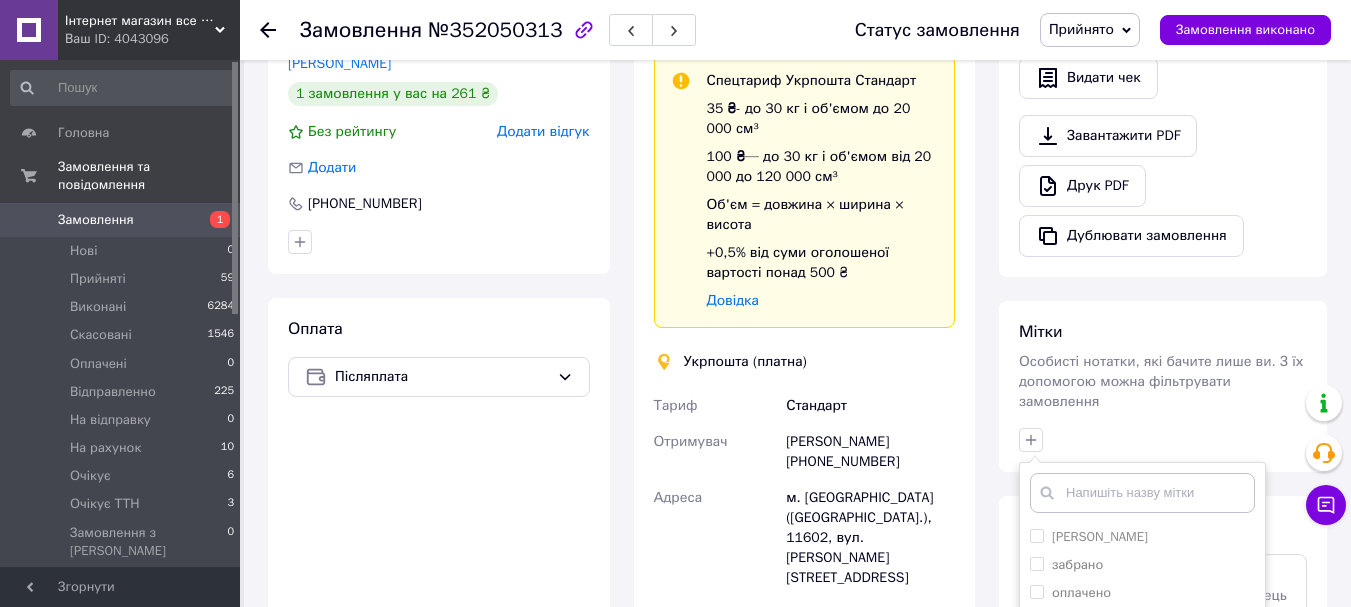 scroll, scrollTop: 800, scrollLeft: 0, axis: vertical 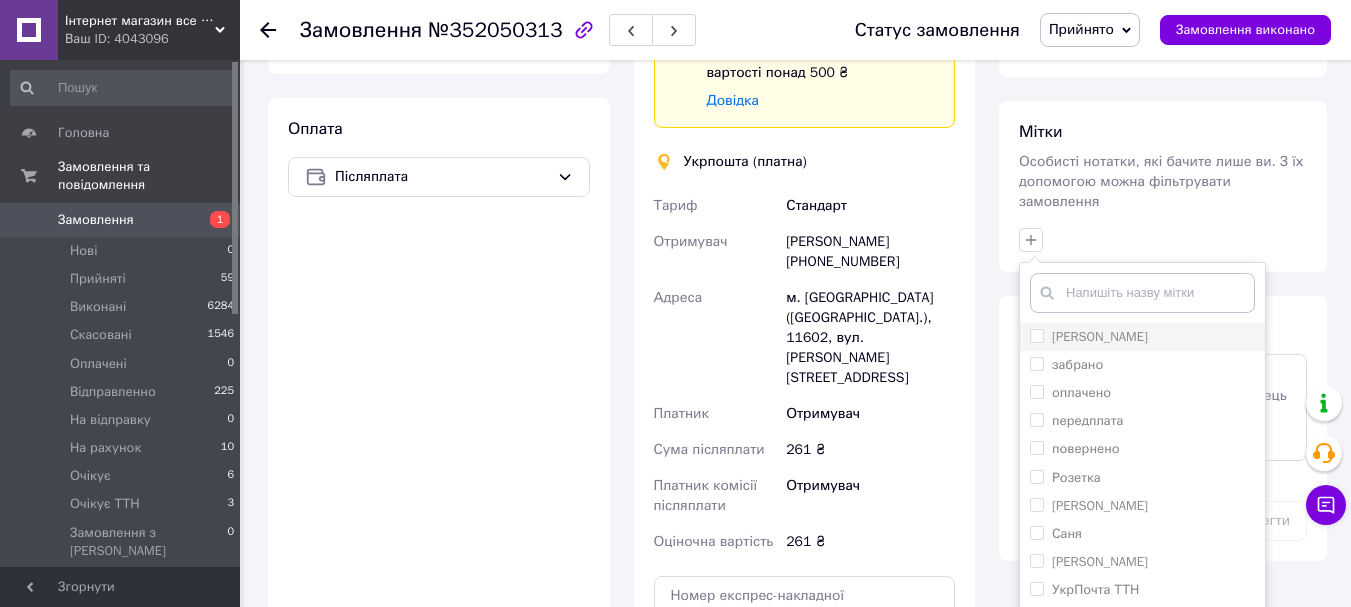 click on "[PERSON_NAME]" at bounding box center (1036, 335) 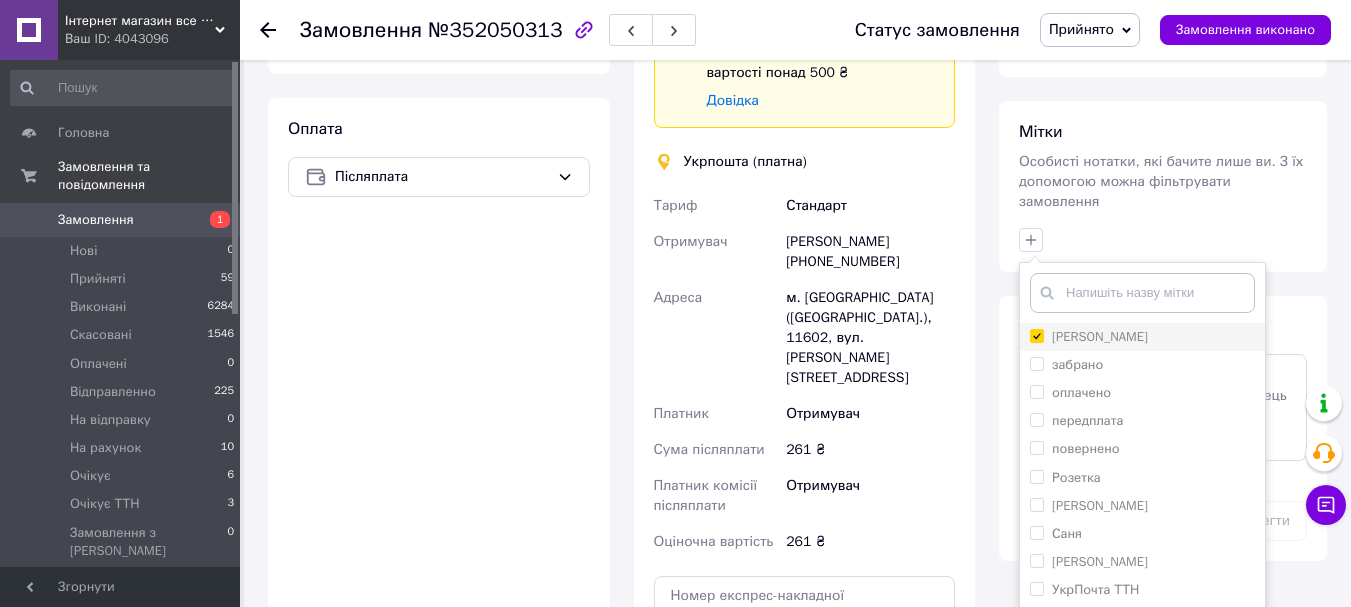 checkbox on "true" 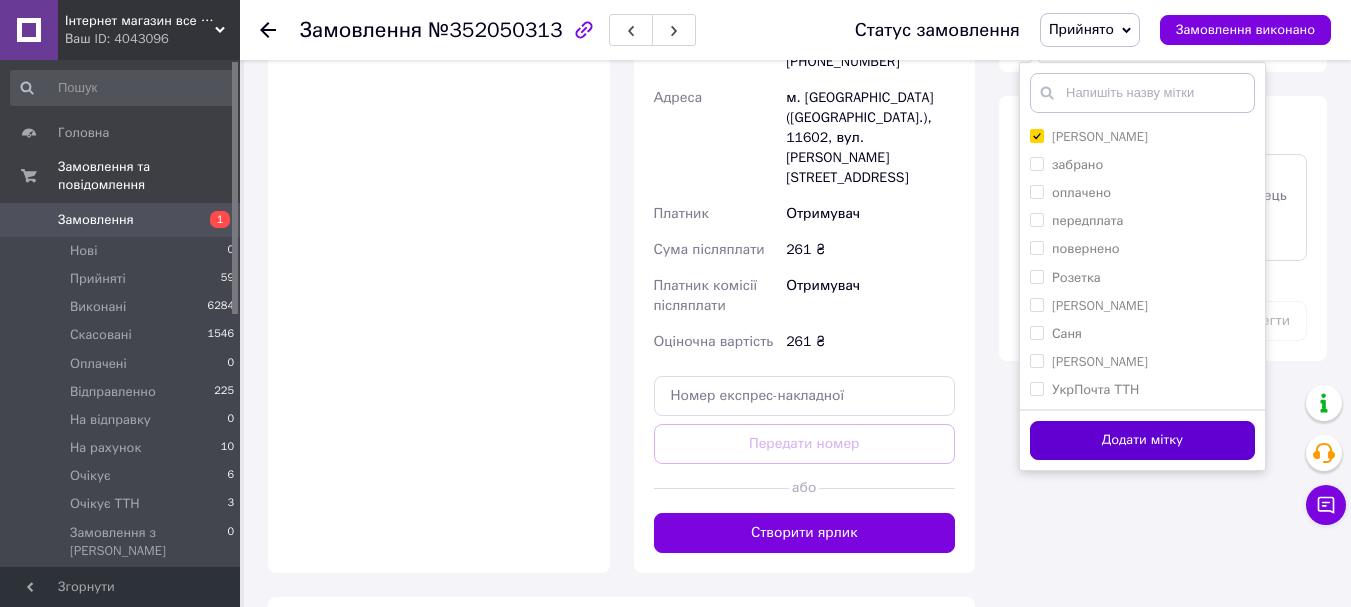 click on "Додати мітку" at bounding box center [1142, 440] 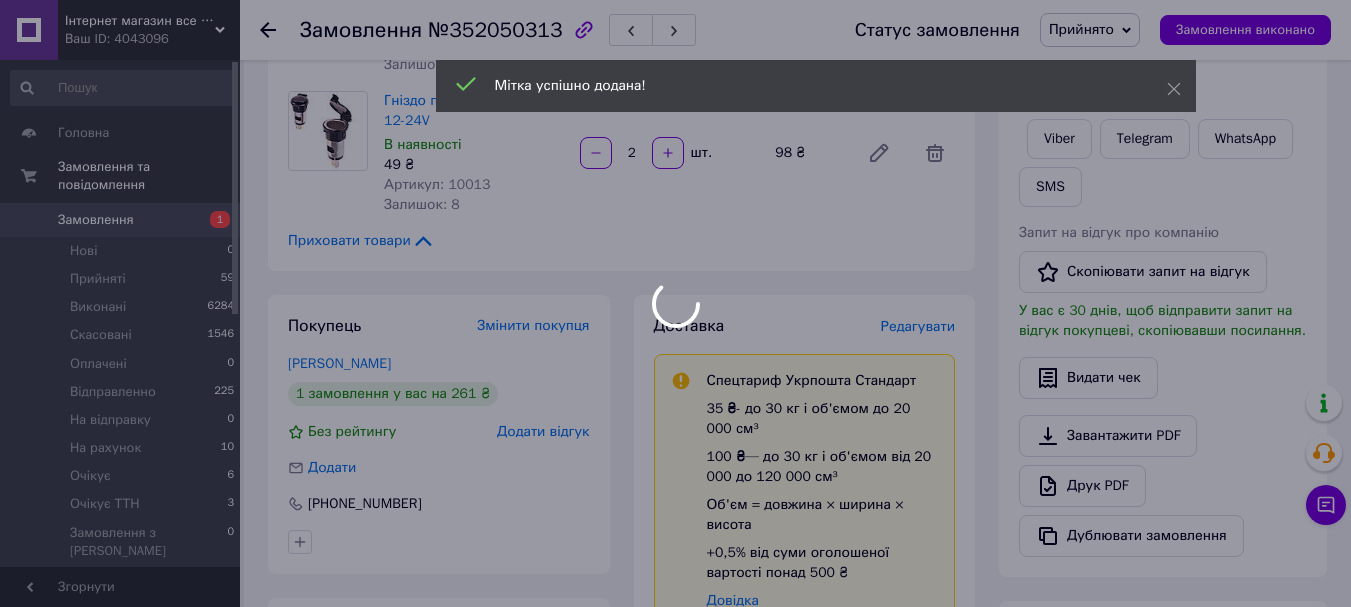 scroll, scrollTop: 0, scrollLeft: 0, axis: both 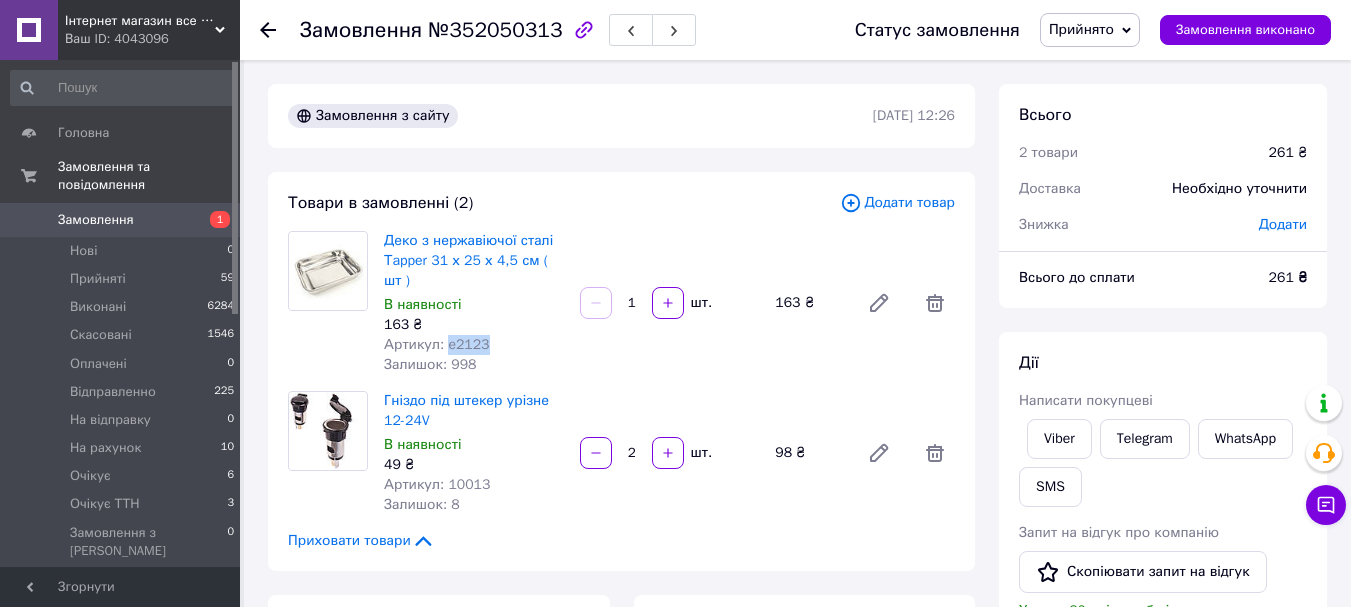 drag, startPoint x: 483, startPoint y: 349, endPoint x: 444, endPoint y: 339, distance: 40.261642 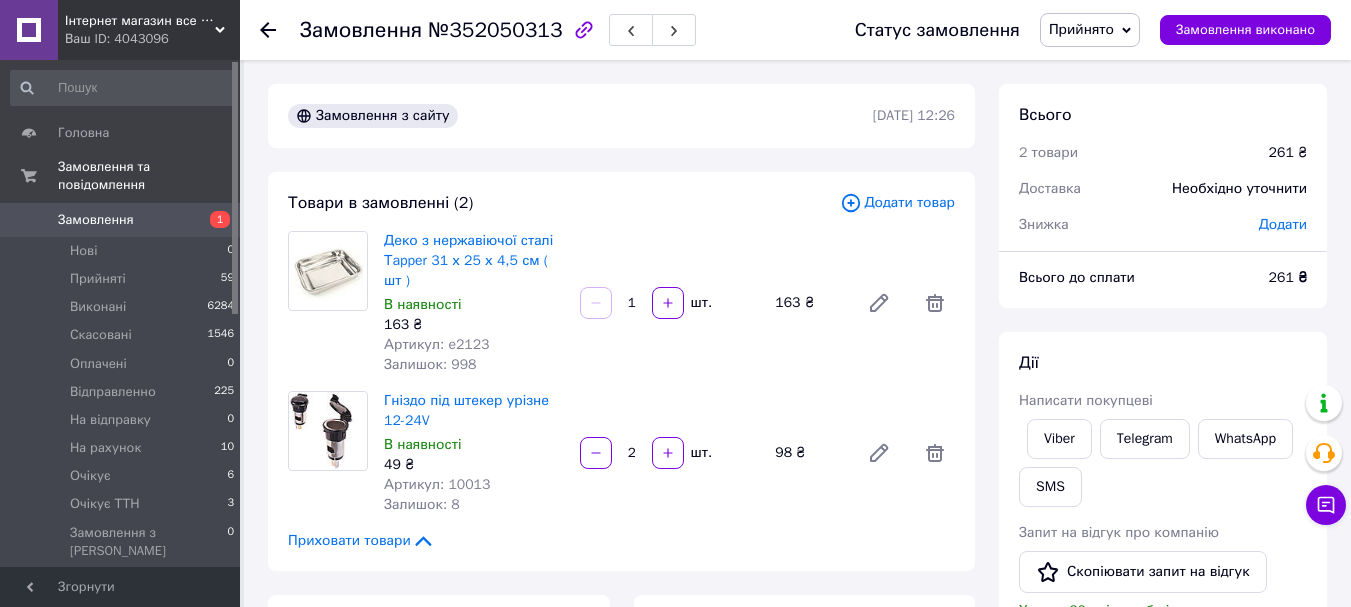 click on "В наявності" at bounding box center [474, 305] 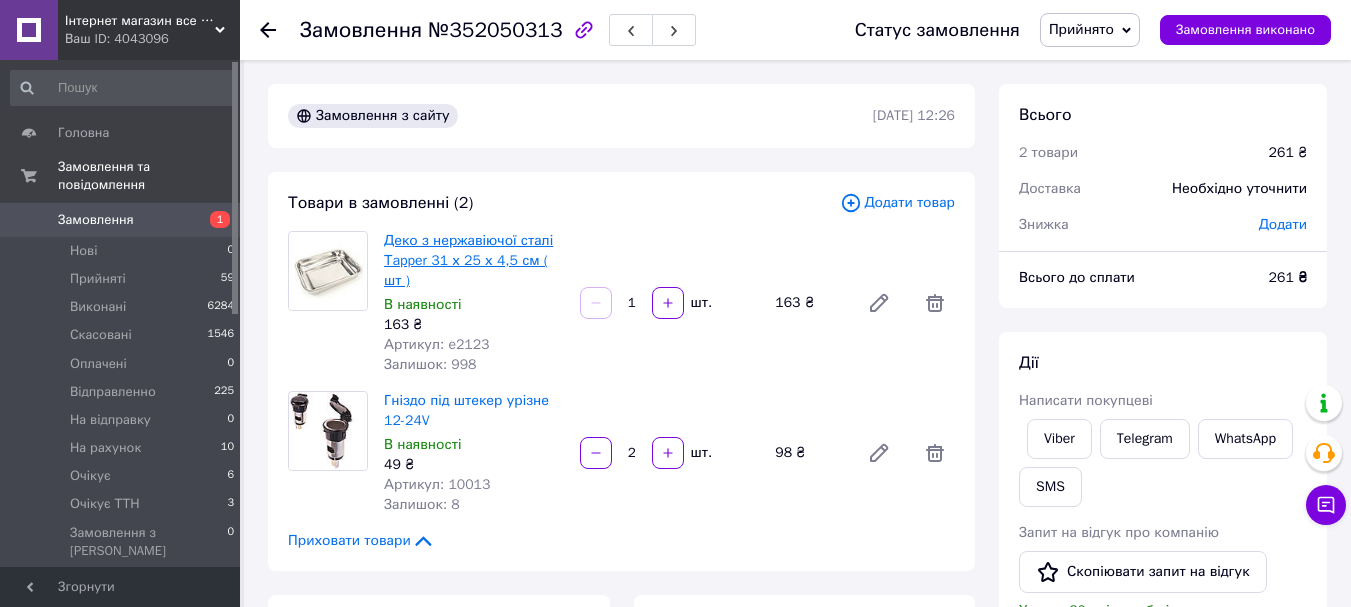click on "Деко з нержавіючої сталі Тapper 31 х 25 х 4,5 см ( шт )" at bounding box center (468, 260) 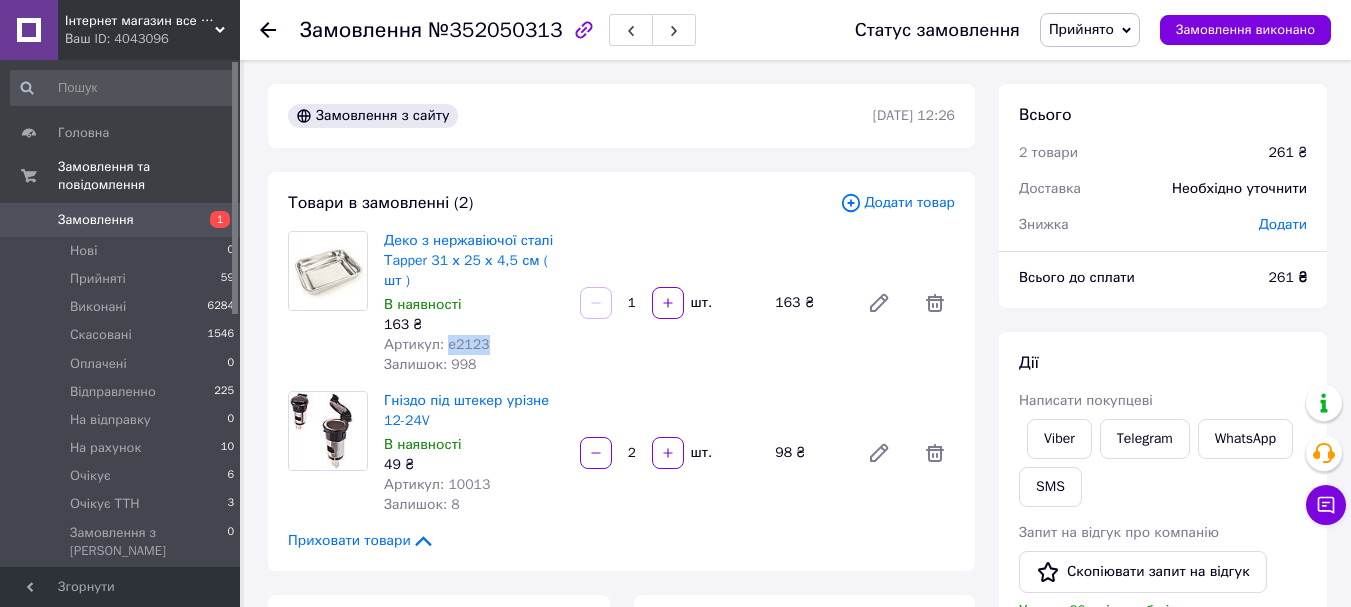 click on "Артикул: e2123" at bounding box center (474, 345) 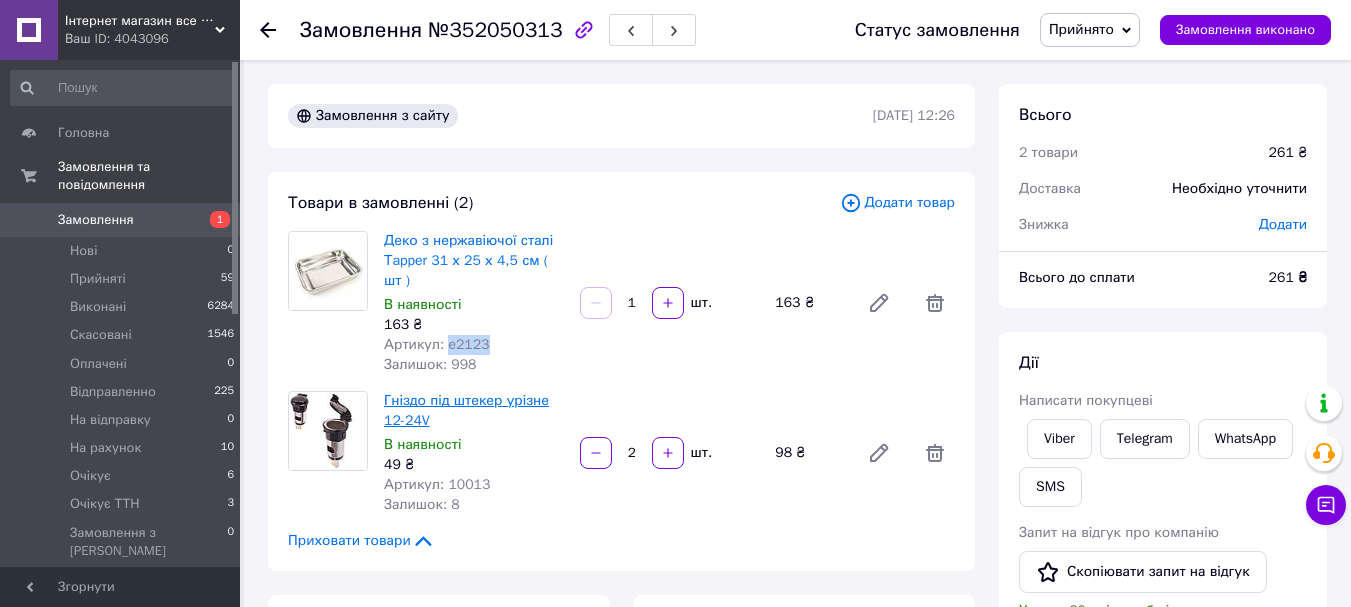 copy on "e2123" 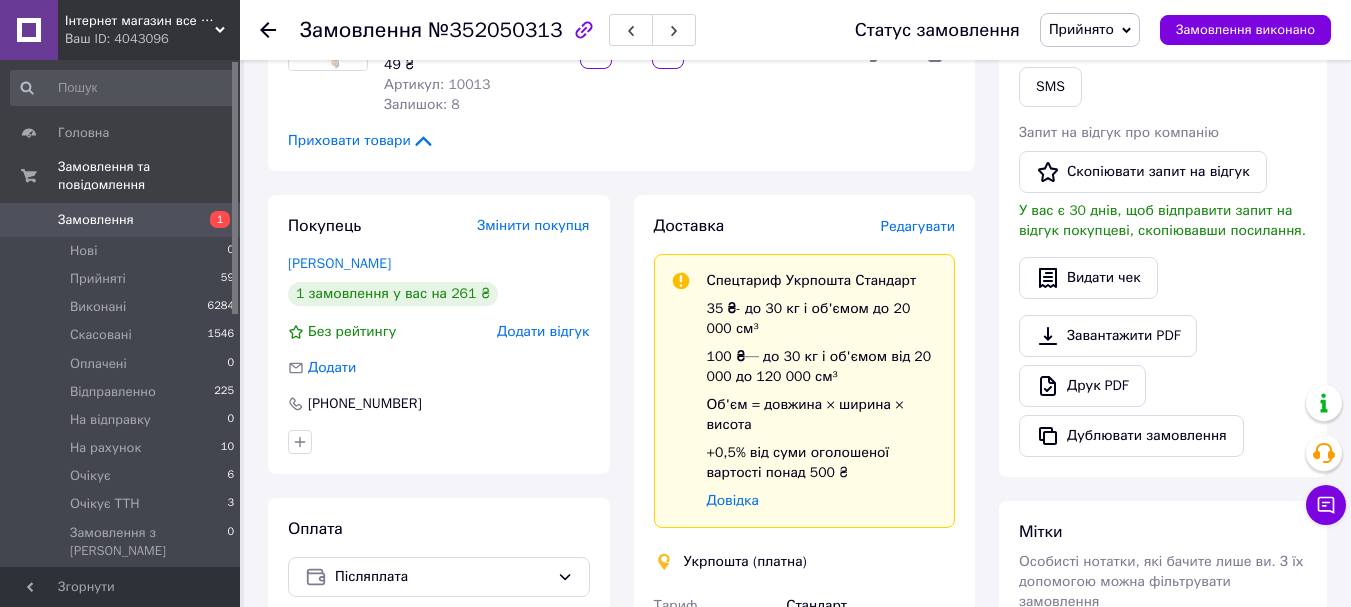 scroll, scrollTop: 500, scrollLeft: 0, axis: vertical 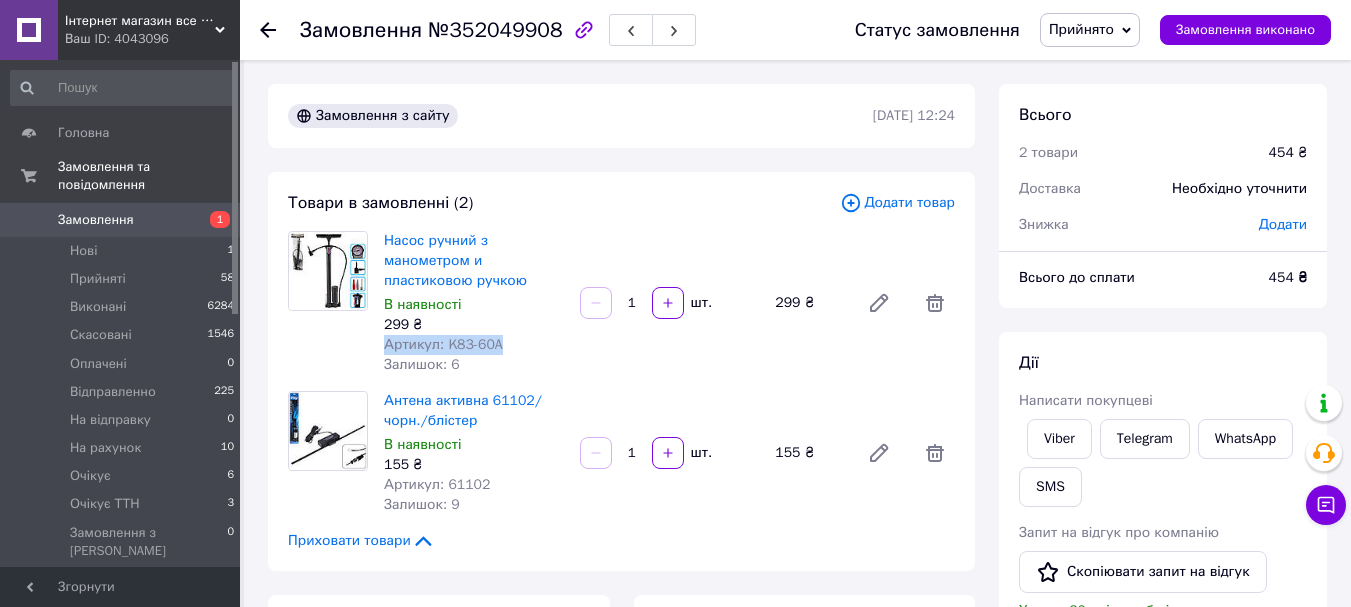 drag, startPoint x: 488, startPoint y: 344, endPoint x: 378, endPoint y: 346, distance: 110.01818 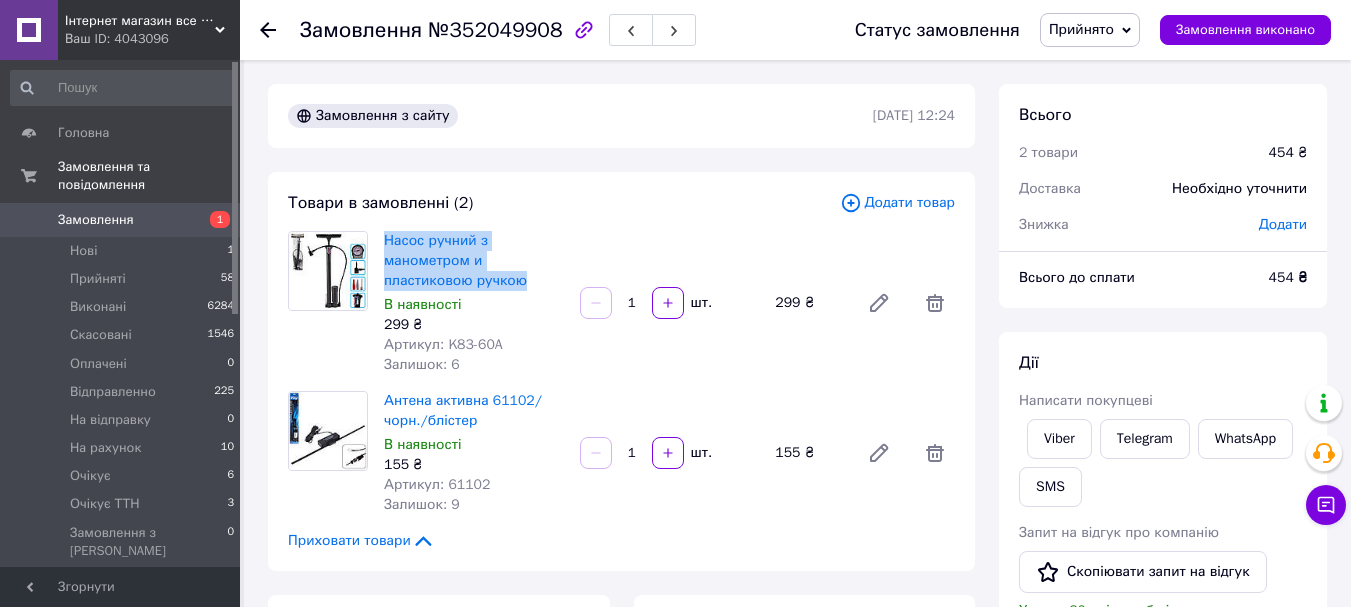 drag, startPoint x: 529, startPoint y: 278, endPoint x: 383, endPoint y: 231, distance: 153.37862 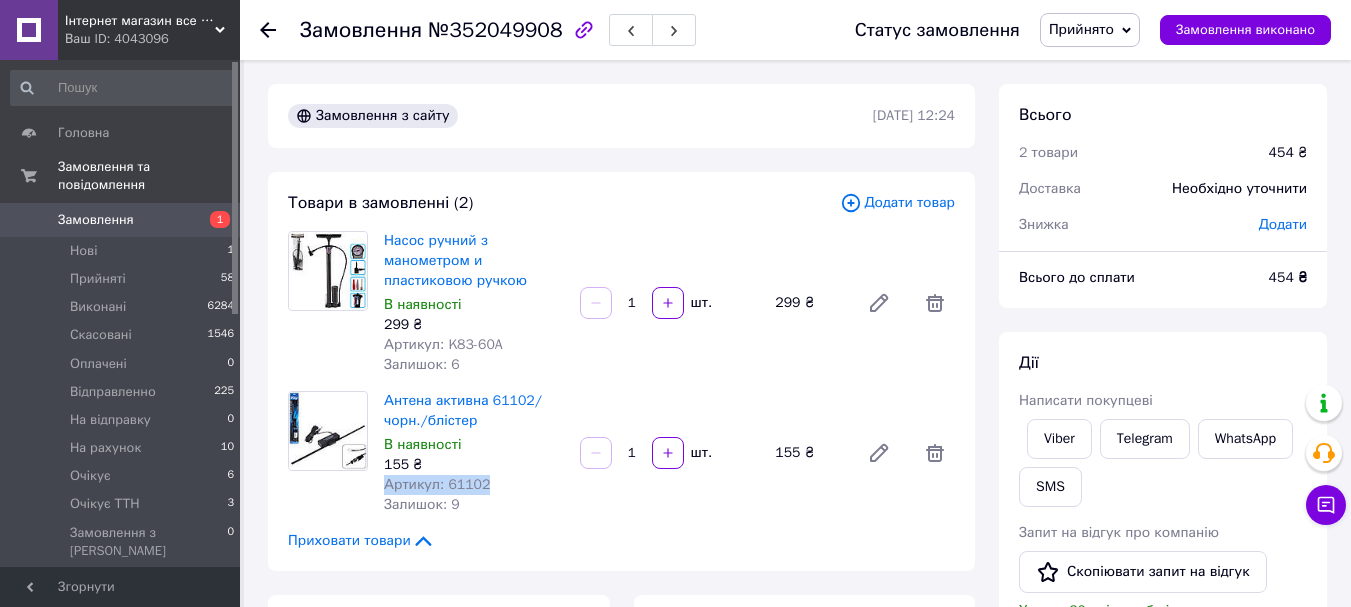 drag, startPoint x: 493, startPoint y: 479, endPoint x: 385, endPoint y: 486, distance: 108.226616 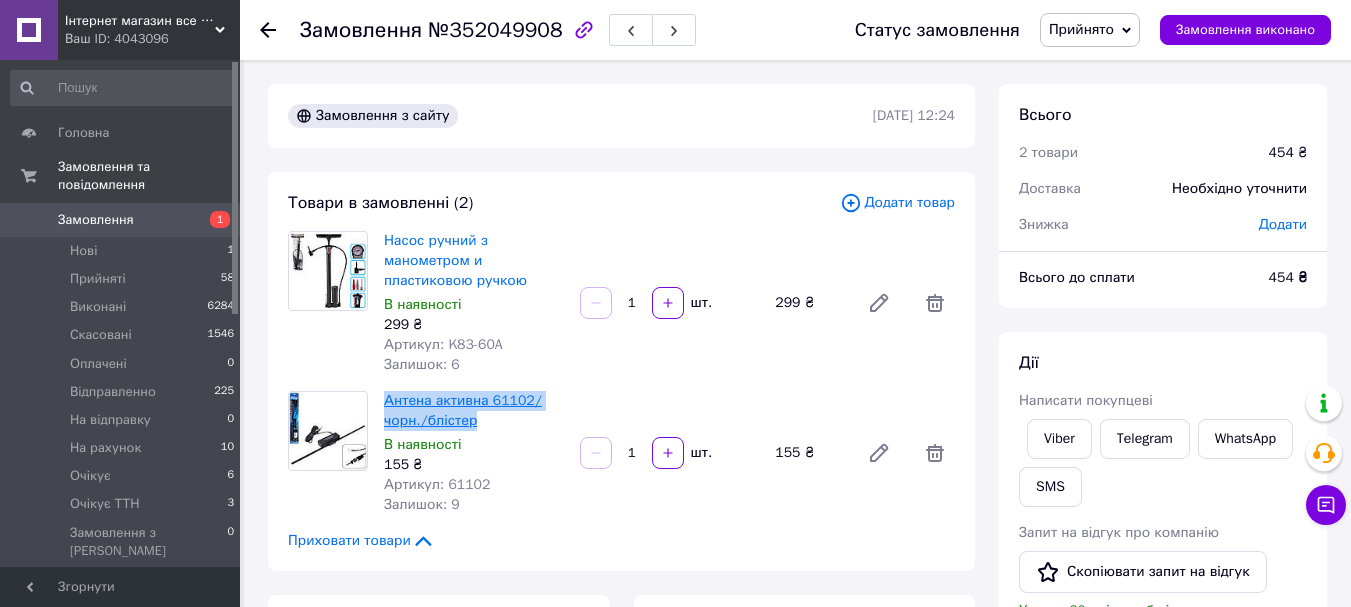 drag, startPoint x: 487, startPoint y: 423, endPoint x: 384, endPoint y: 390, distance: 108.157295 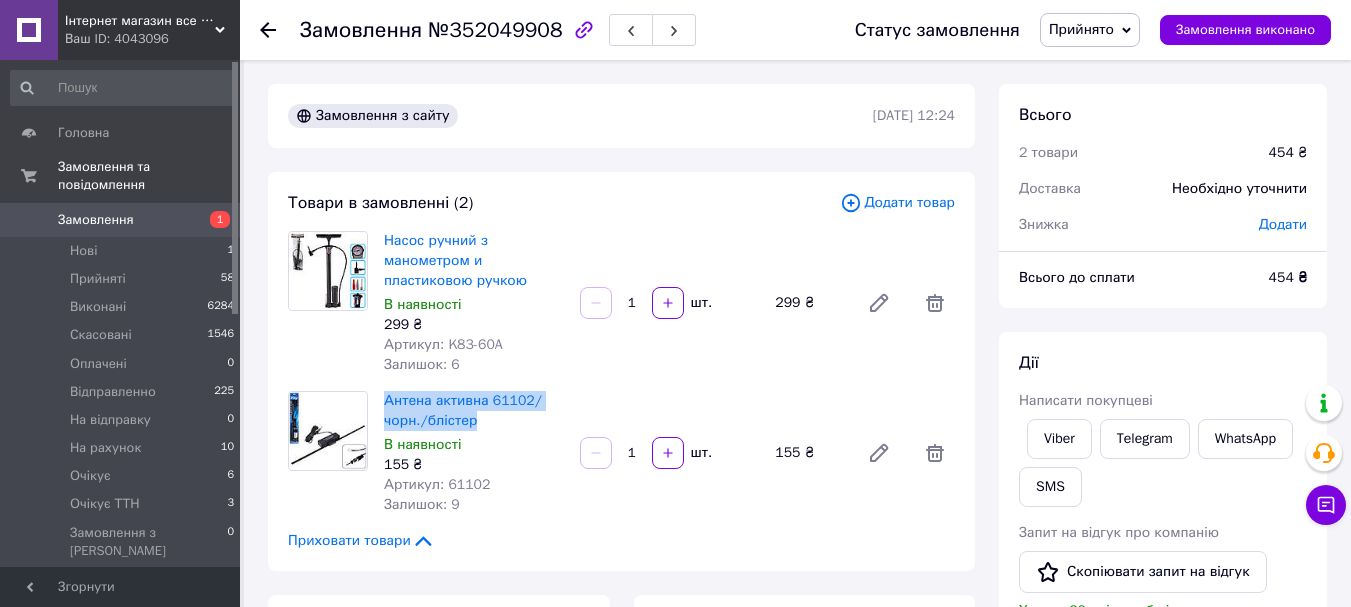 copy on "Антена активна 61102/чорн./блістер" 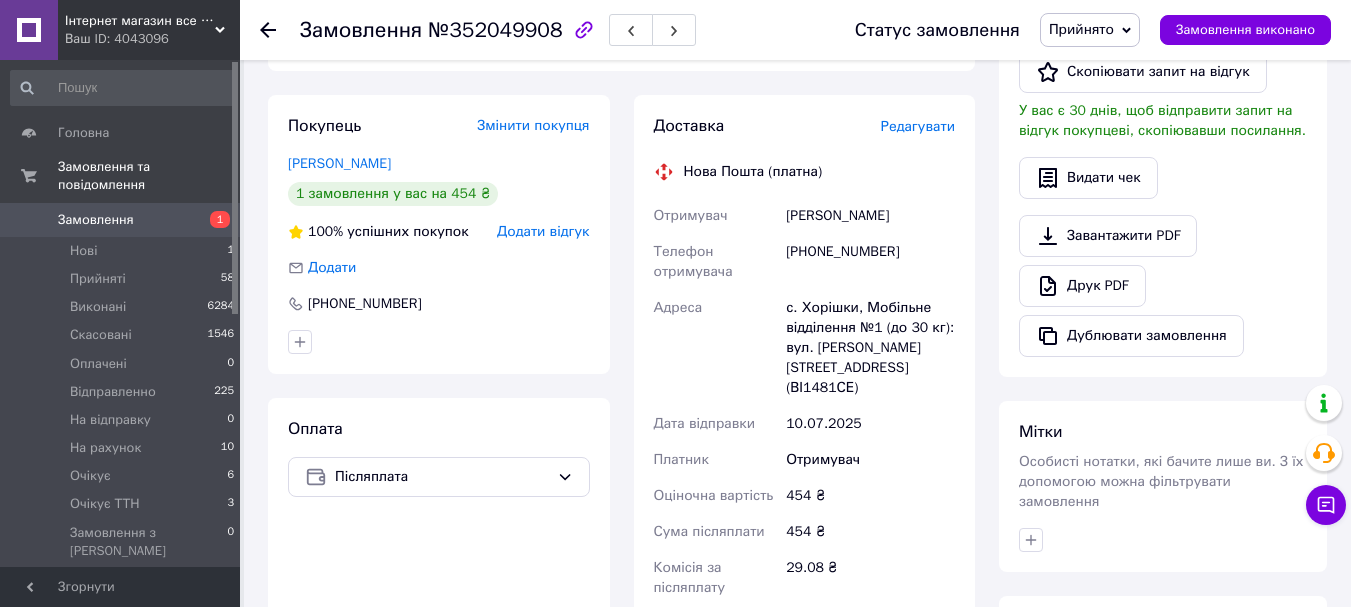 scroll, scrollTop: 800, scrollLeft: 0, axis: vertical 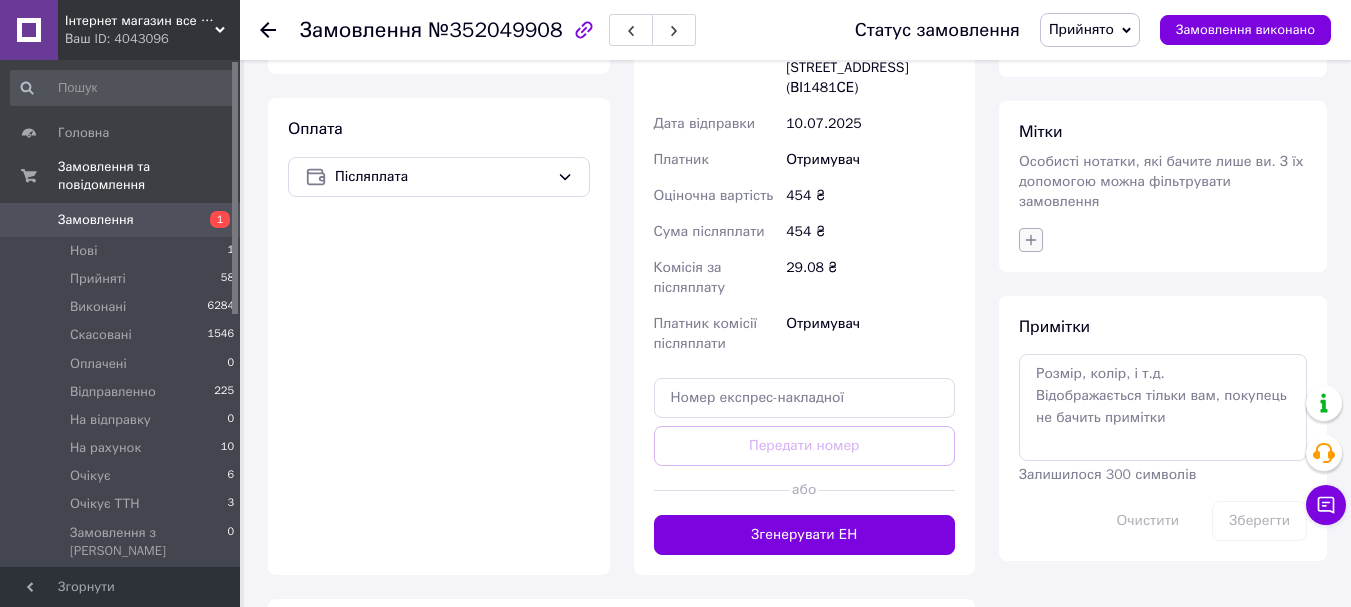 click 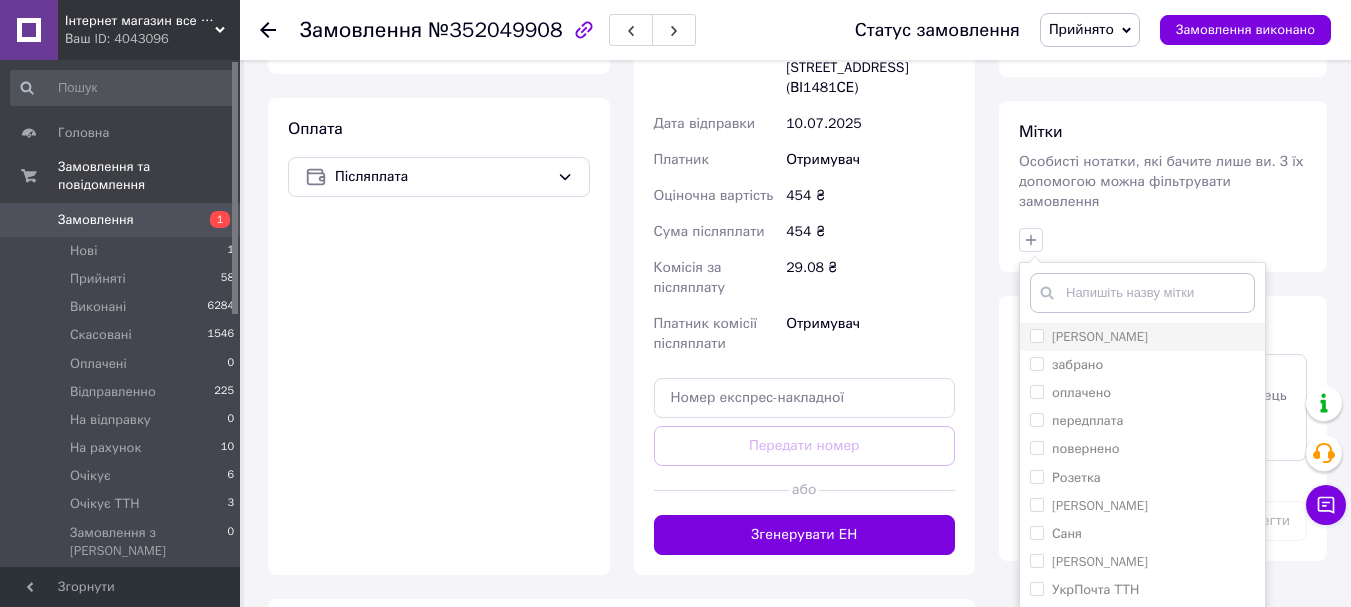 click on "[PERSON_NAME]" at bounding box center (1036, 335) 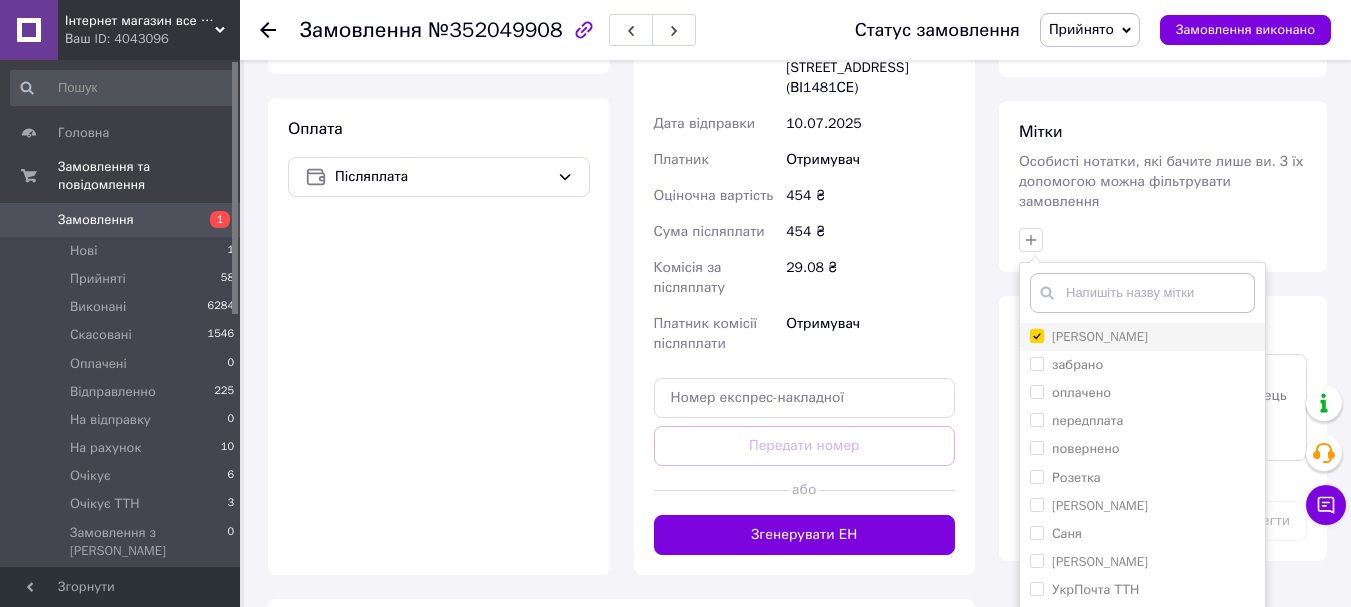 checkbox on "true" 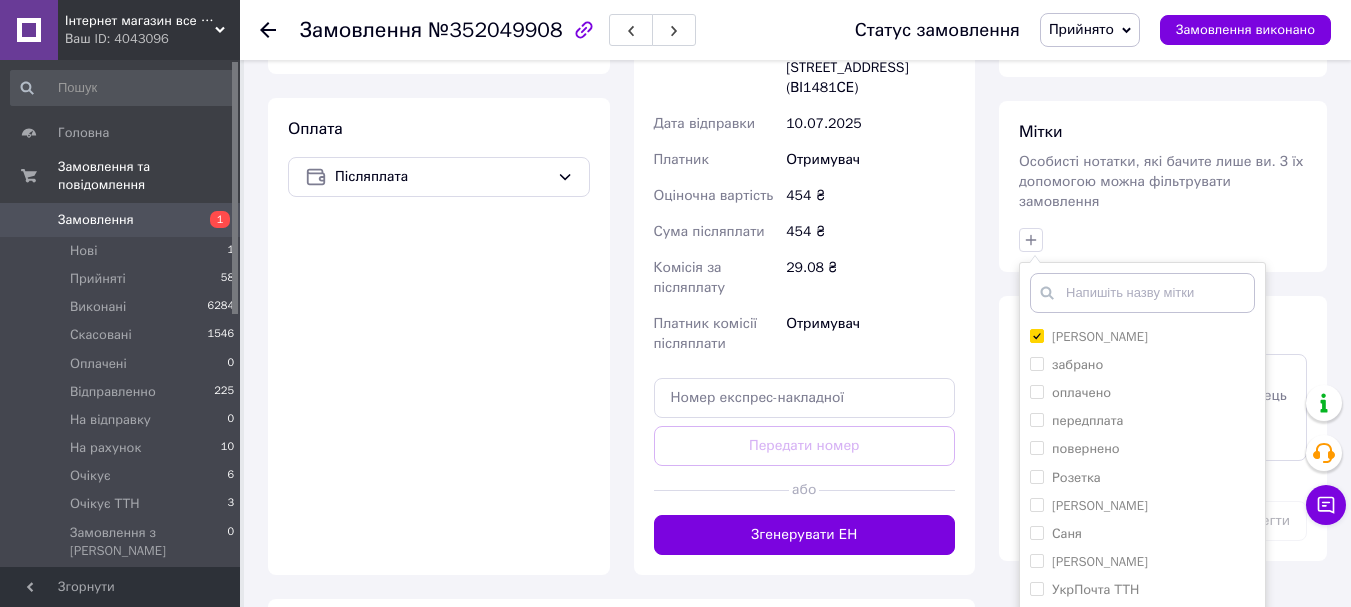 scroll, scrollTop: 900, scrollLeft: 0, axis: vertical 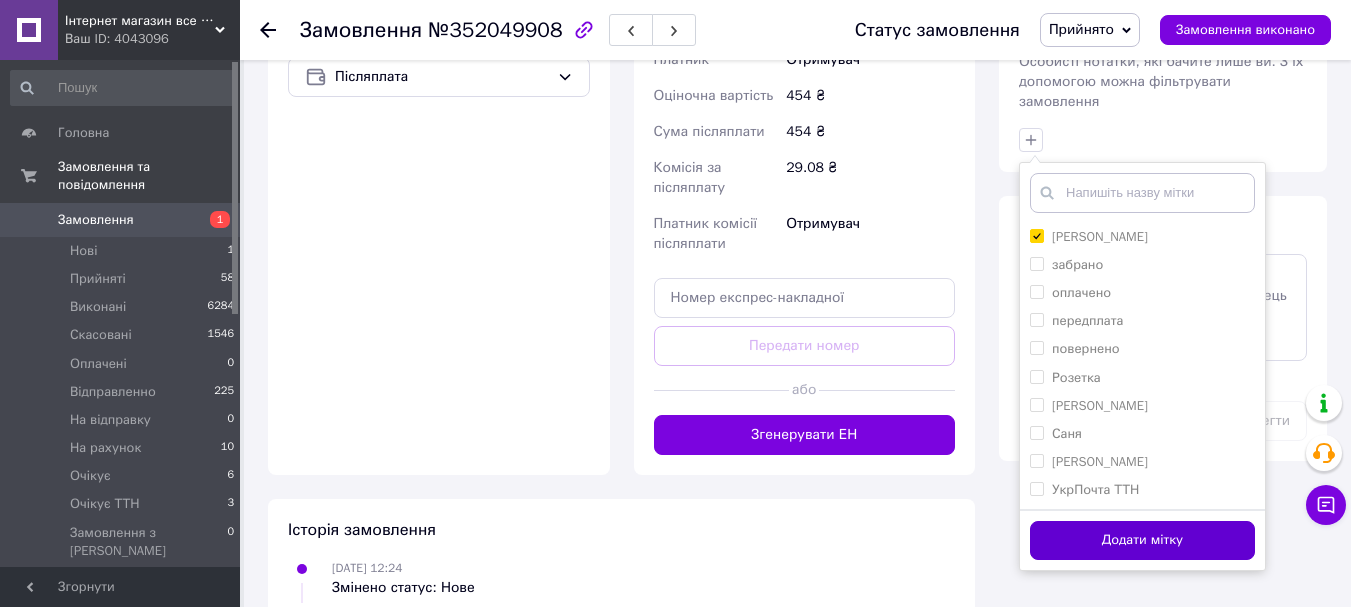 click on "Додати мітку" at bounding box center [1142, 540] 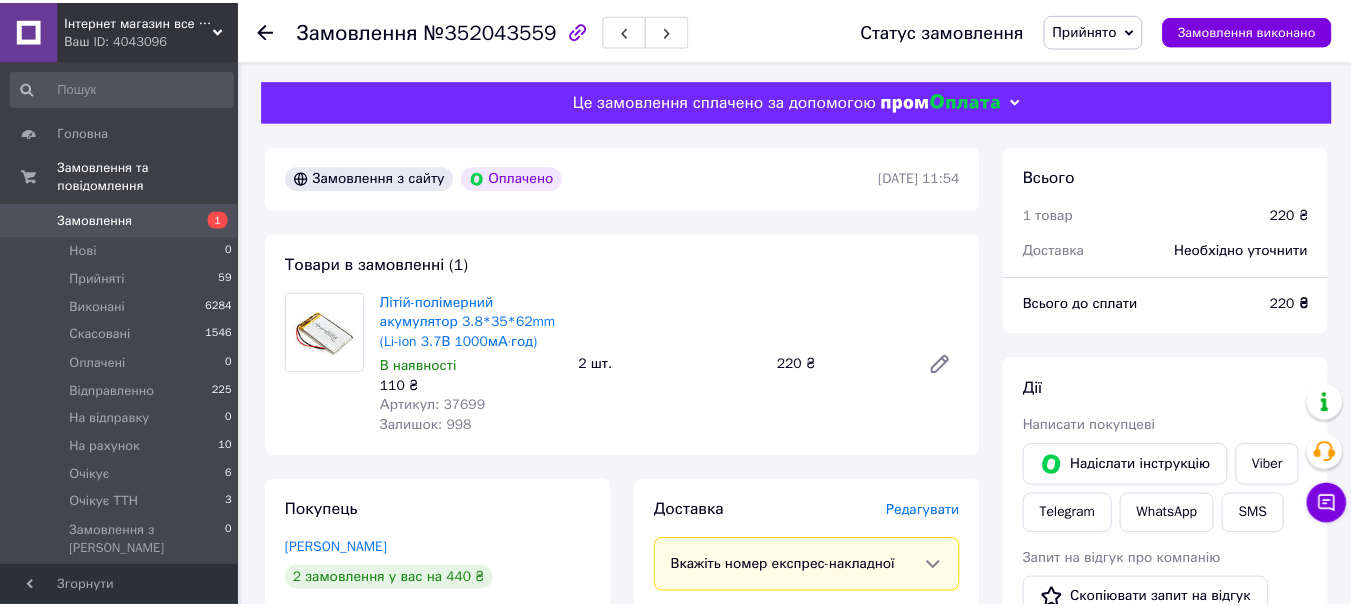 scroll, scrollTop: 0, scrollLeft: 0, axis: both 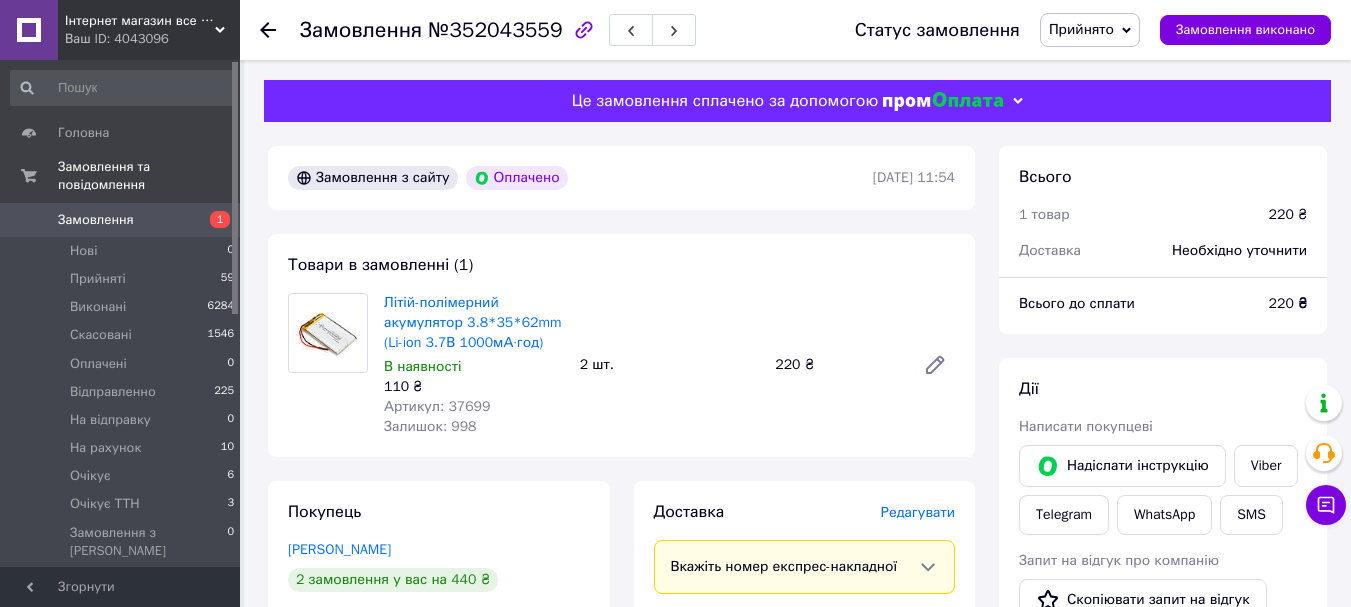 click on "Артикул: 37699" at bounding box center [437, 406] 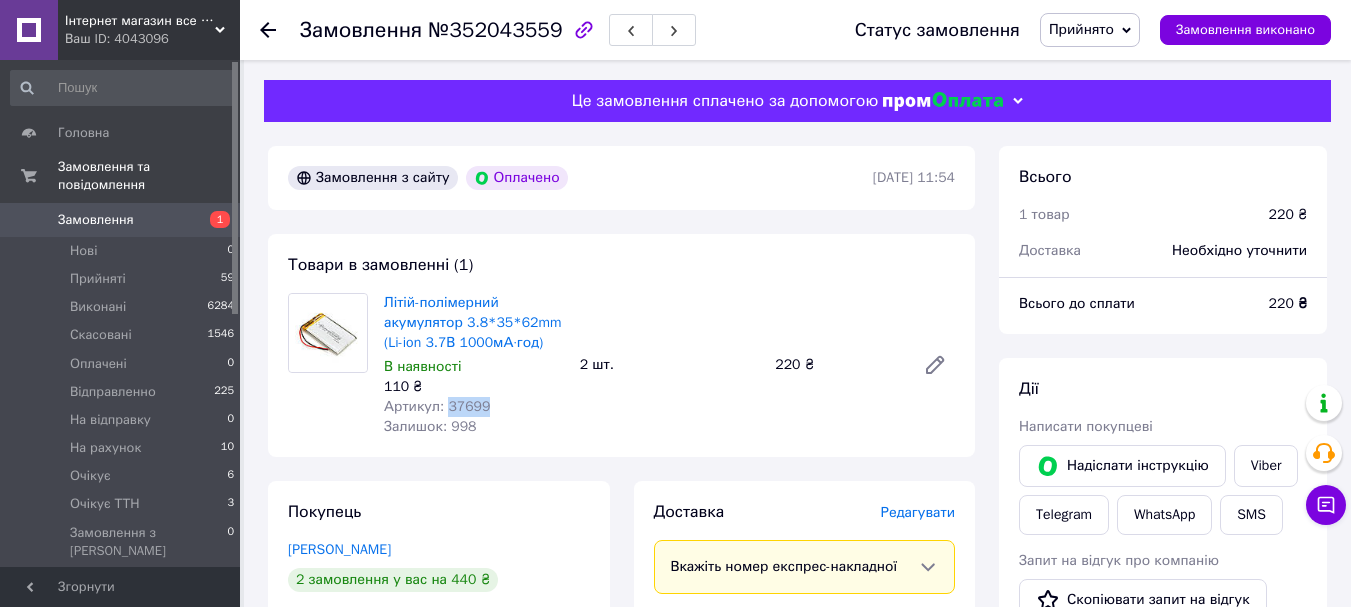 click on "Артикул: 37699" at bounding box center [437, 406] 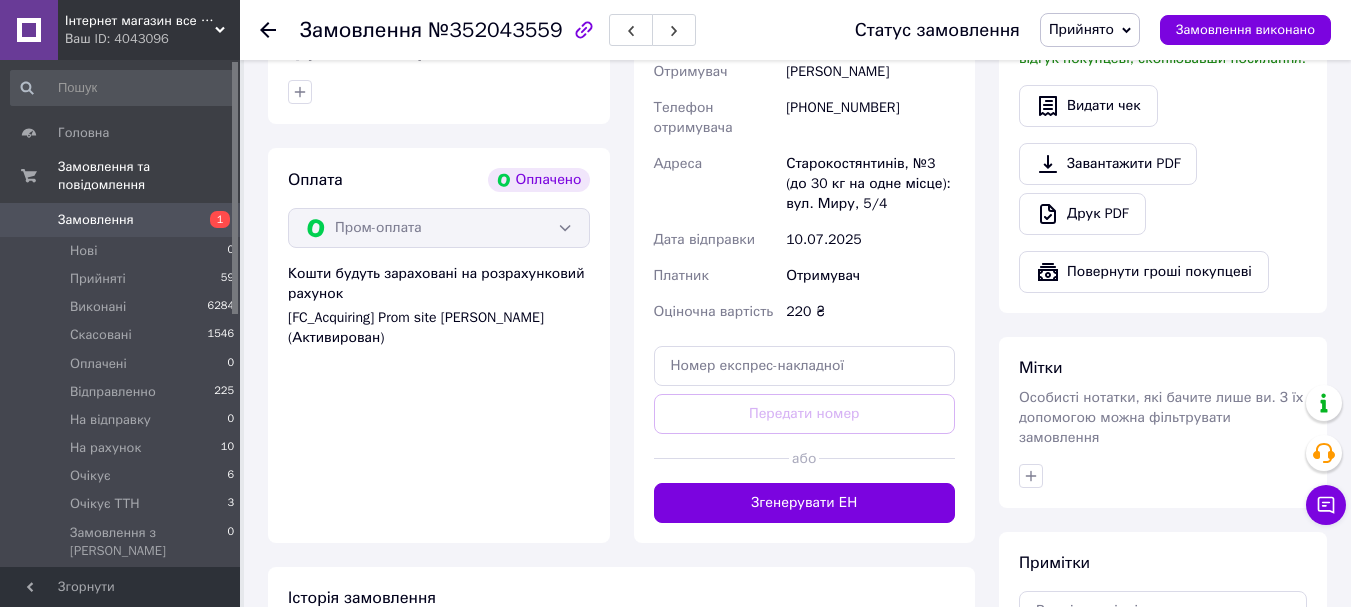 scroll, scrollTop: 800, scrollLeft: 0, axis: vertical 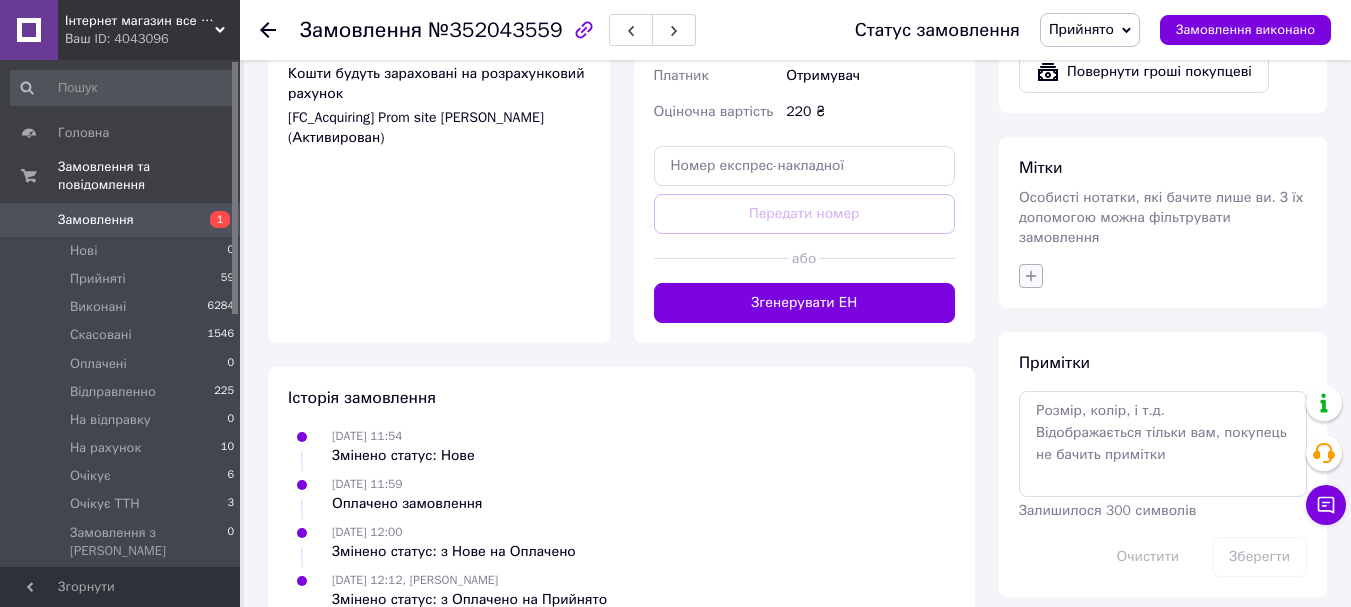 click 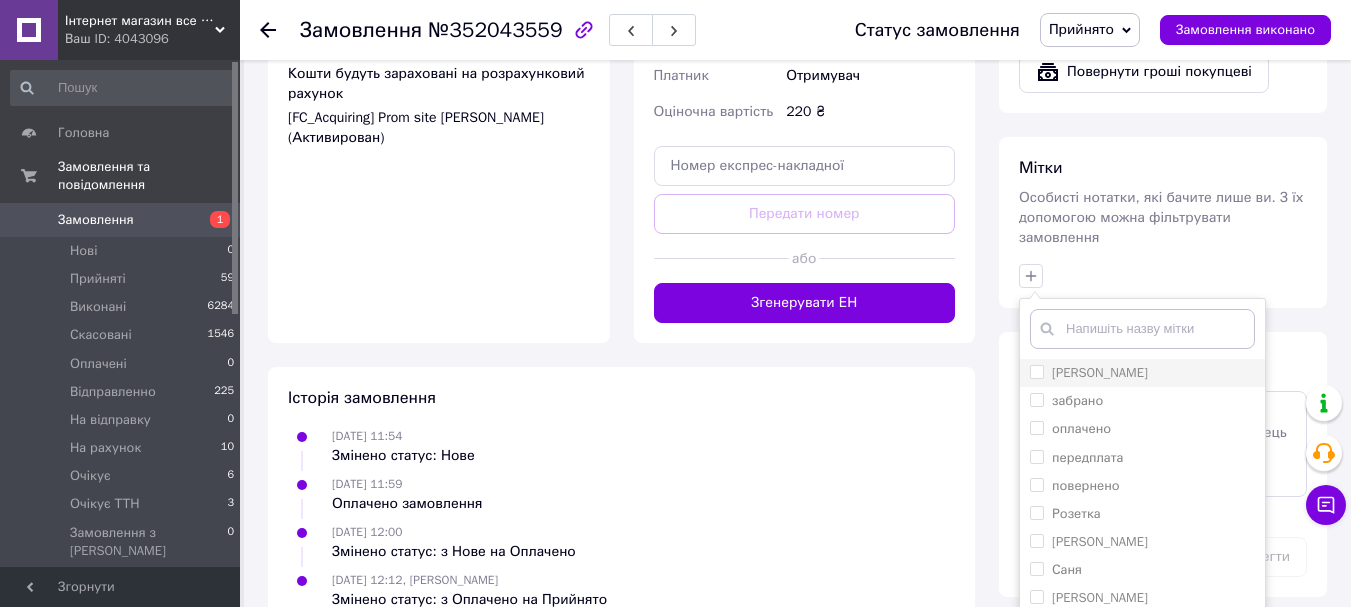 drag, startPoint x: 1023, startPoint y: 364, endPoint x: 1034, endPoint y: 352, distance: 16.27882 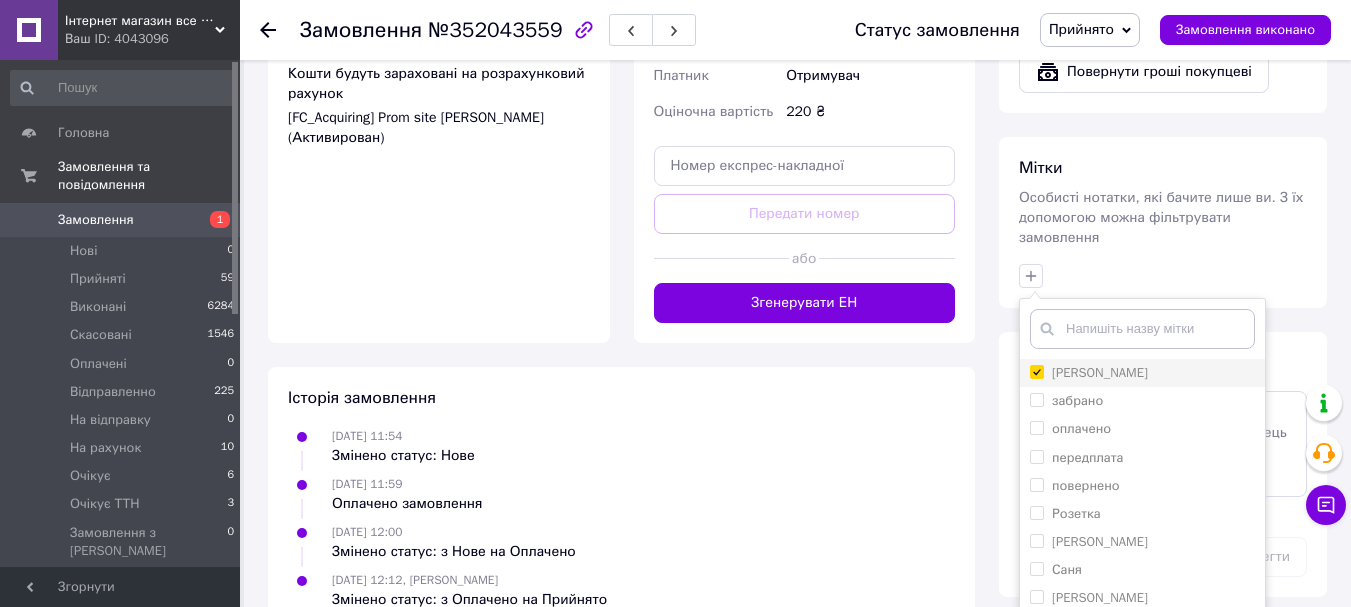 click on "[PERSON_NAME]" at bounding box center [1036, 371] 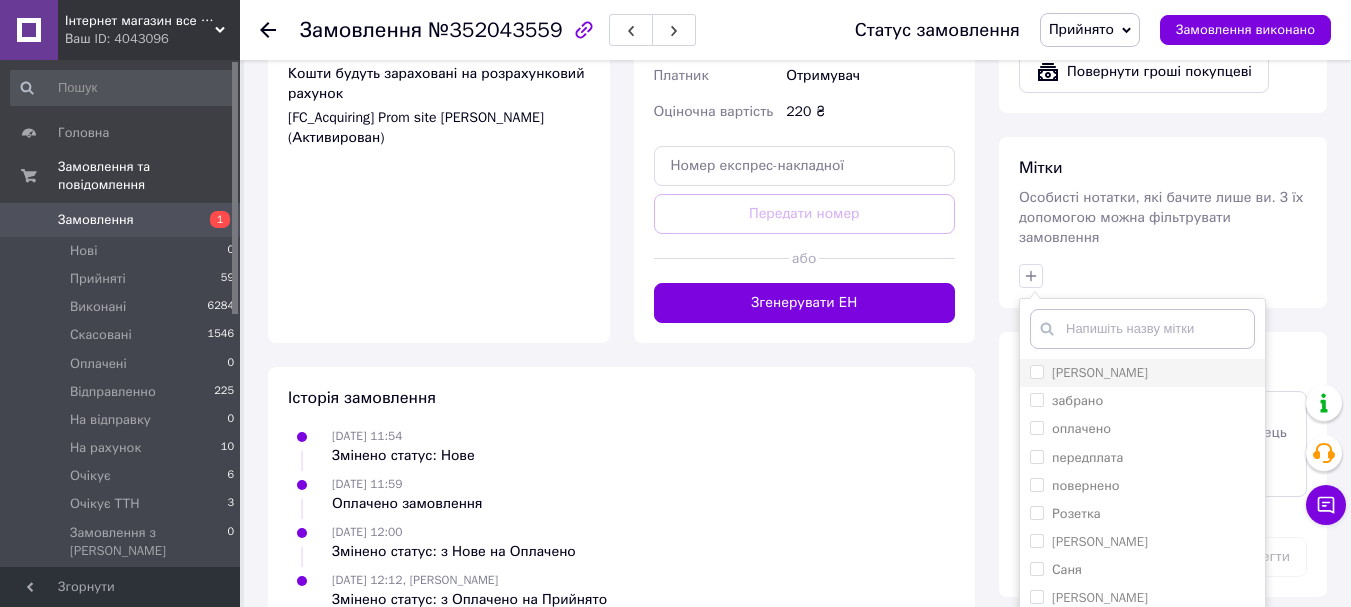 click on "[PERSON_NAME]" at bounding box center (1142, 373) 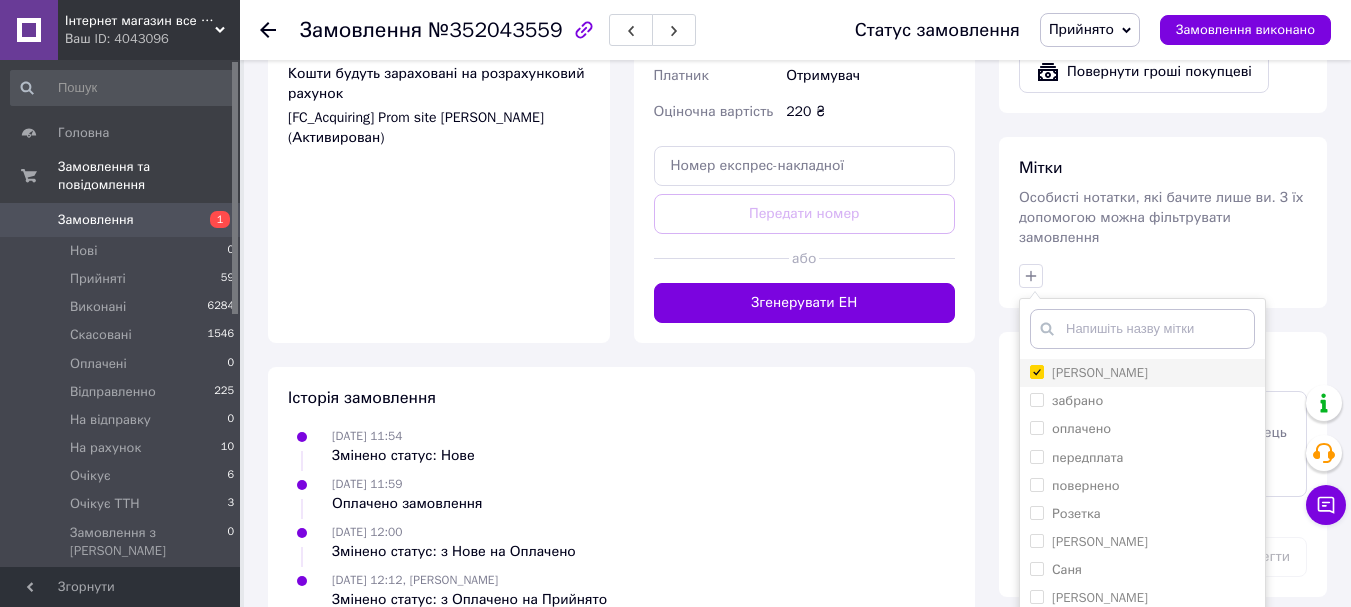 checkbox on "true" 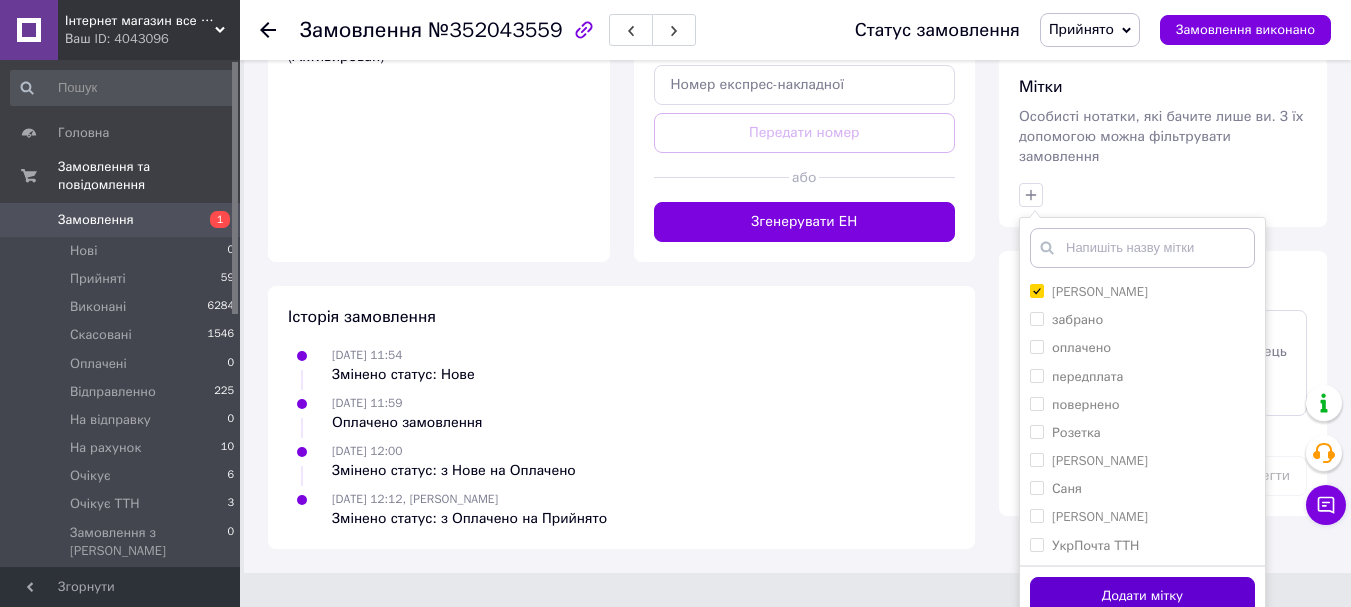 click on "Додати мітку" at bounding box center (1142, 596) 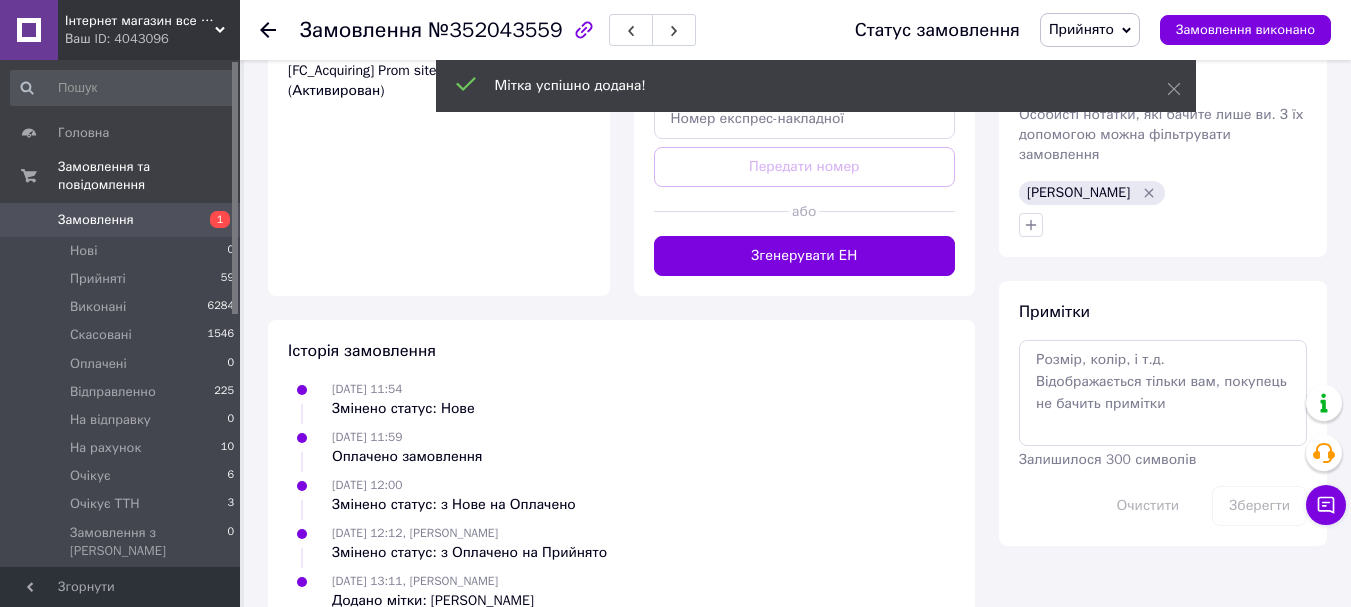 scroll, scrollTop: 881, scrollLeft: 0, axis: vertical 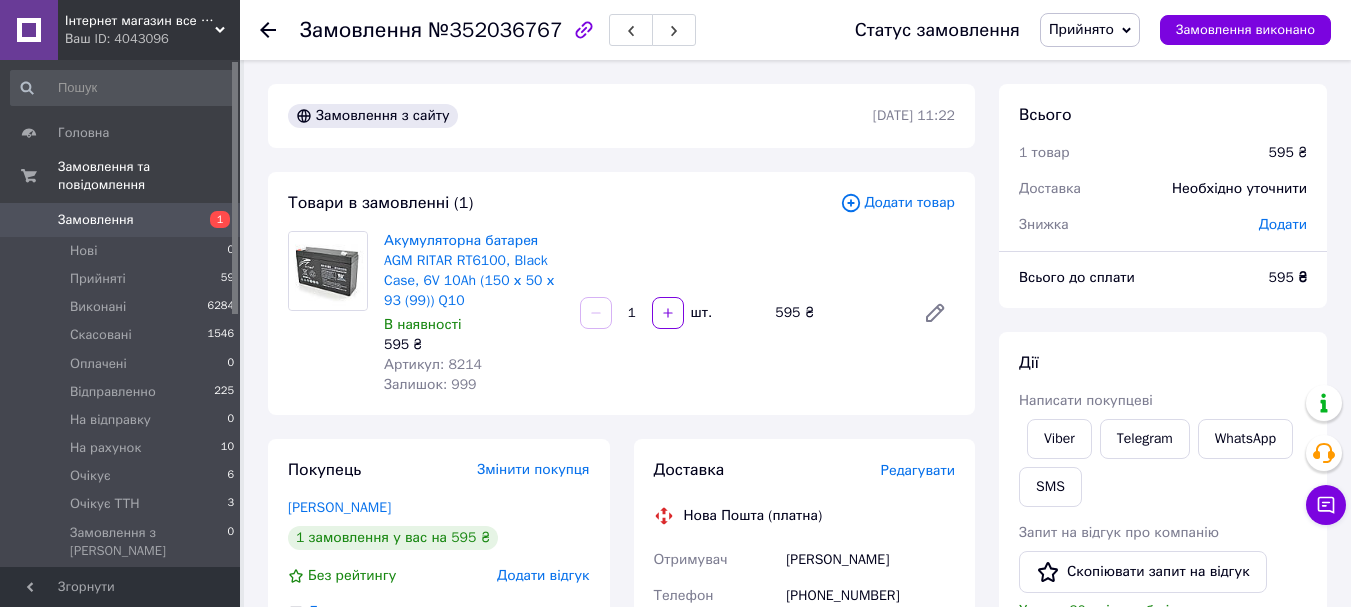 click on "Артикул: 8214" at bounding box center [433, 364] 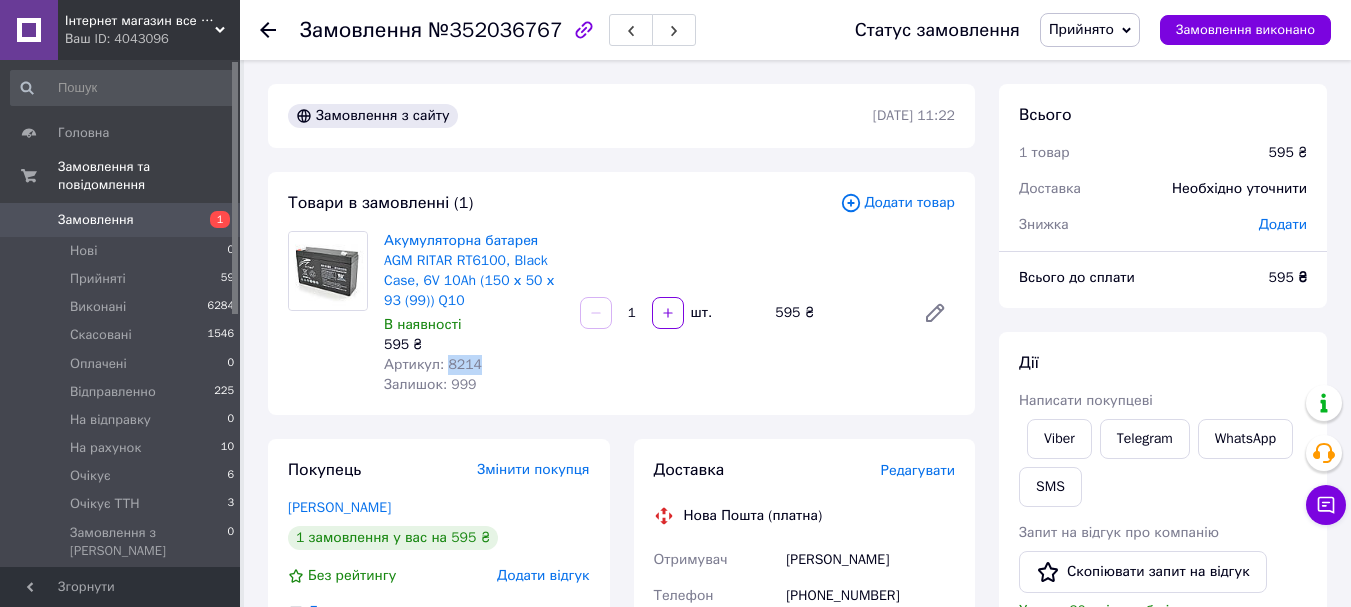 click on "Артикул: 8214" at bounding box center [433, 364] 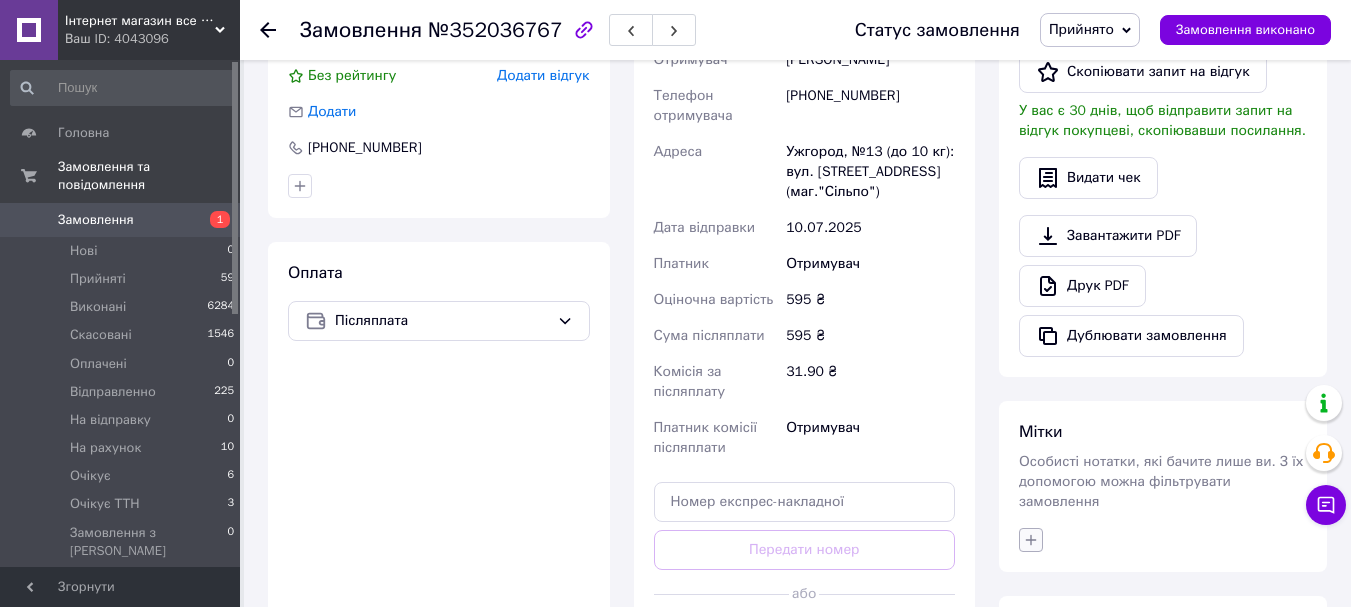 scroll, scrollTop: 700, scrollLeft: 0, axis: vertical 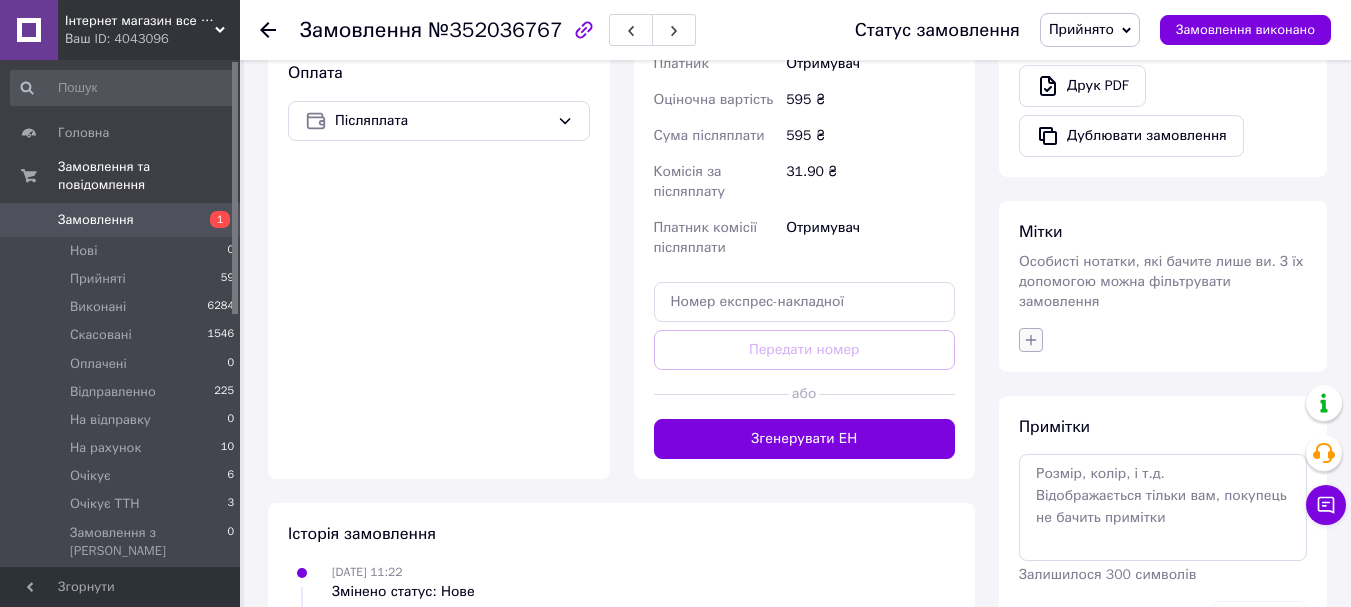 click at bounding box center [1031, 340] 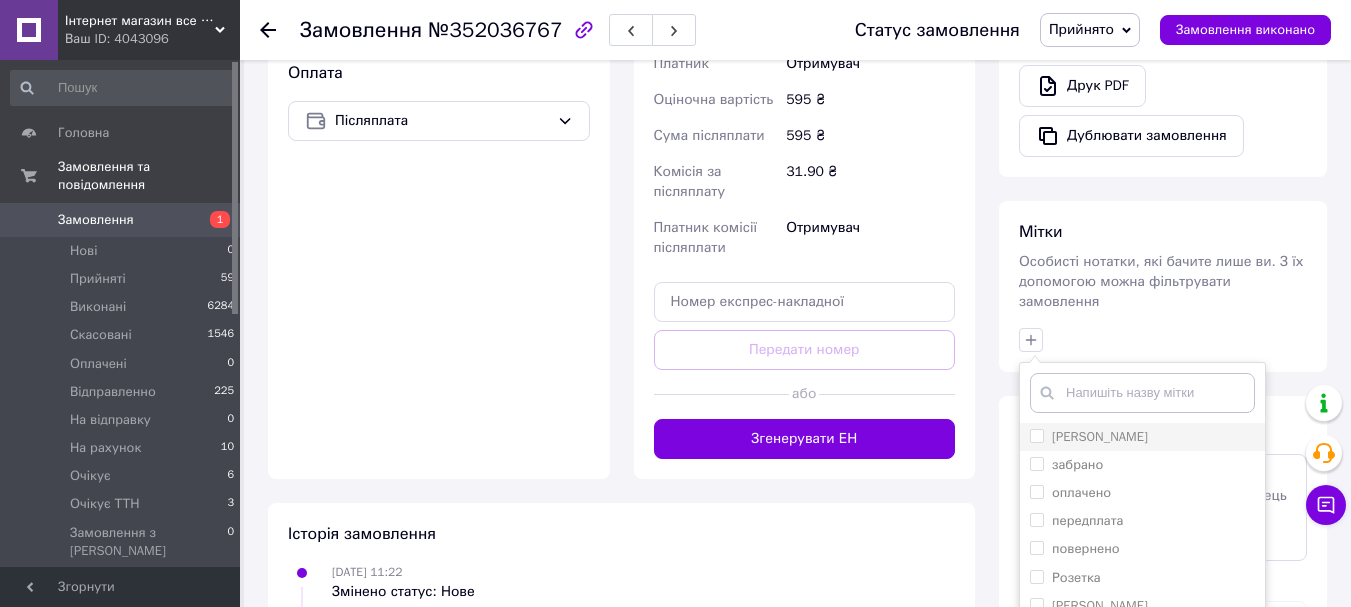 click on "[PERSON_NAME]" at bounding box center (1036, 435) 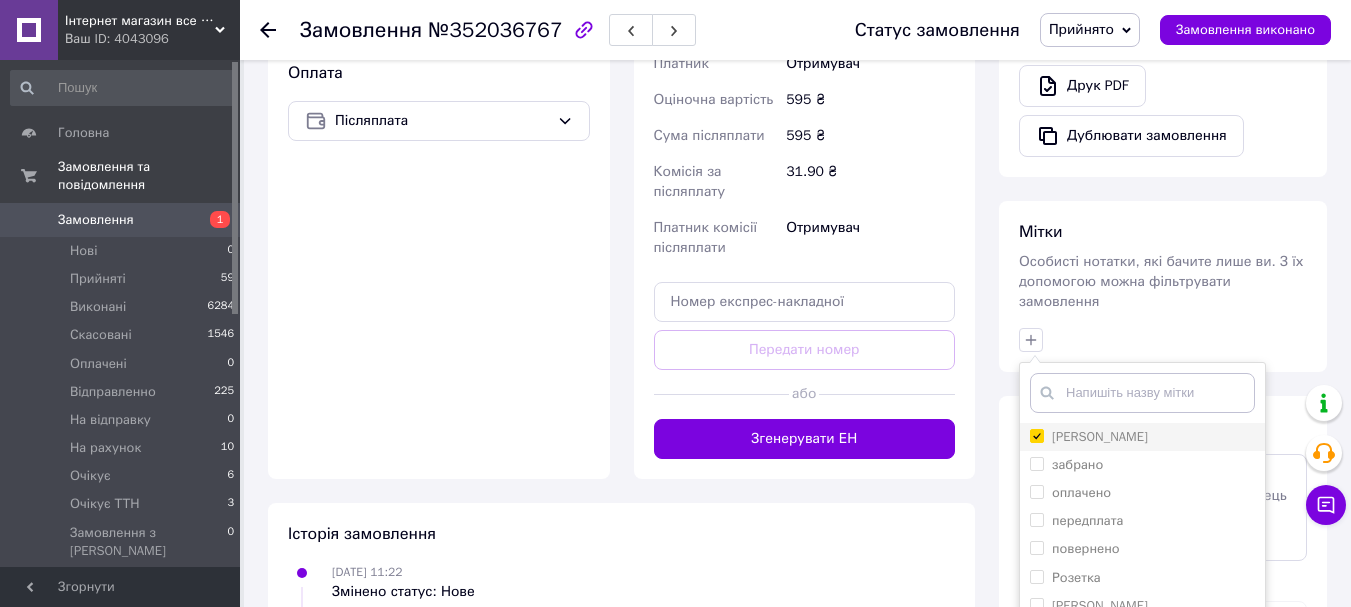checkbox on "true" 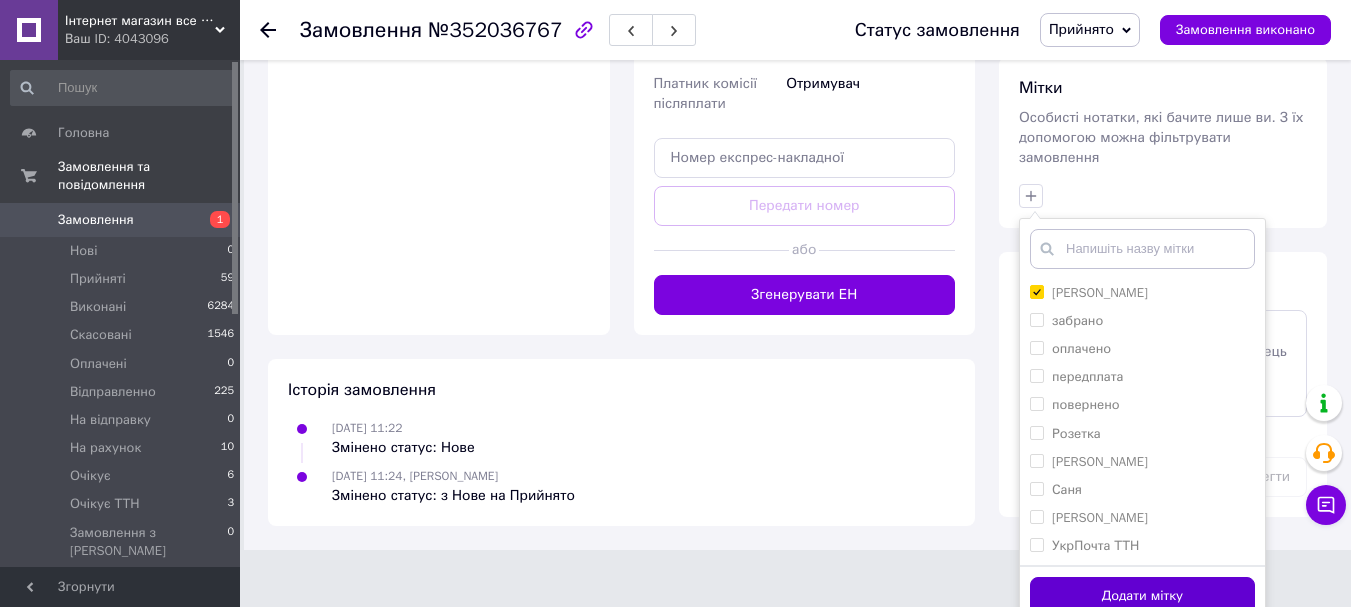 click on "Додати мітку" at bounding box center (1142, 596) 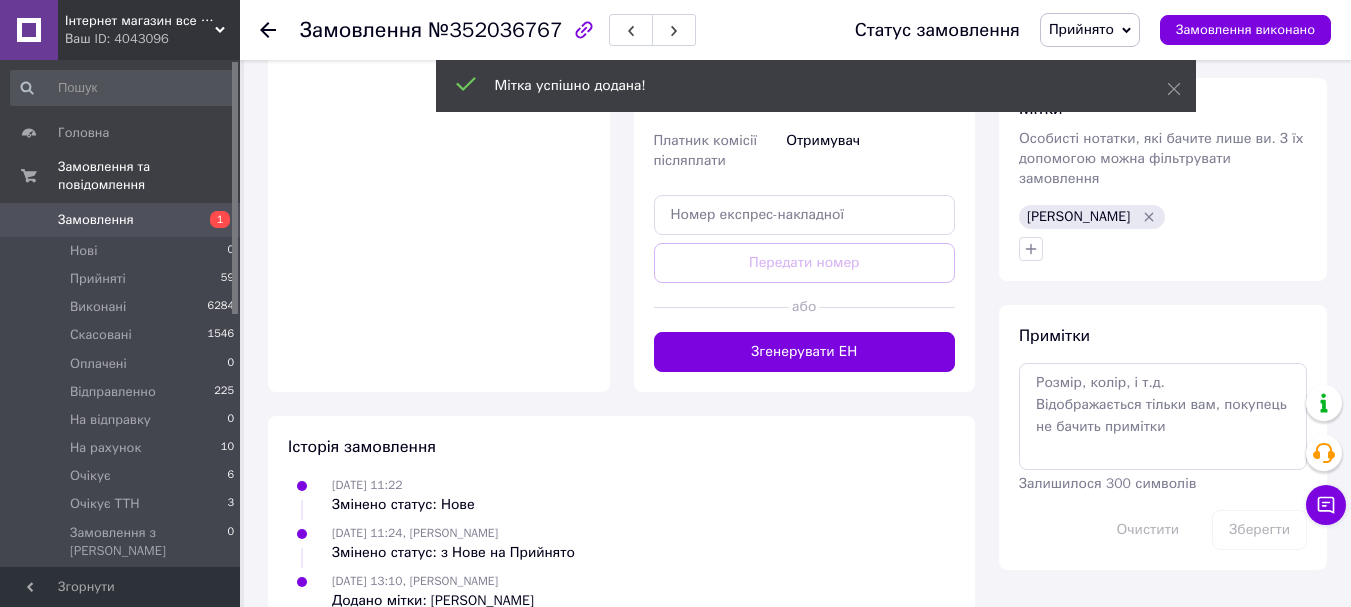 scroll, scrollTop: 835, scrollLeft: 0, axis: vertical 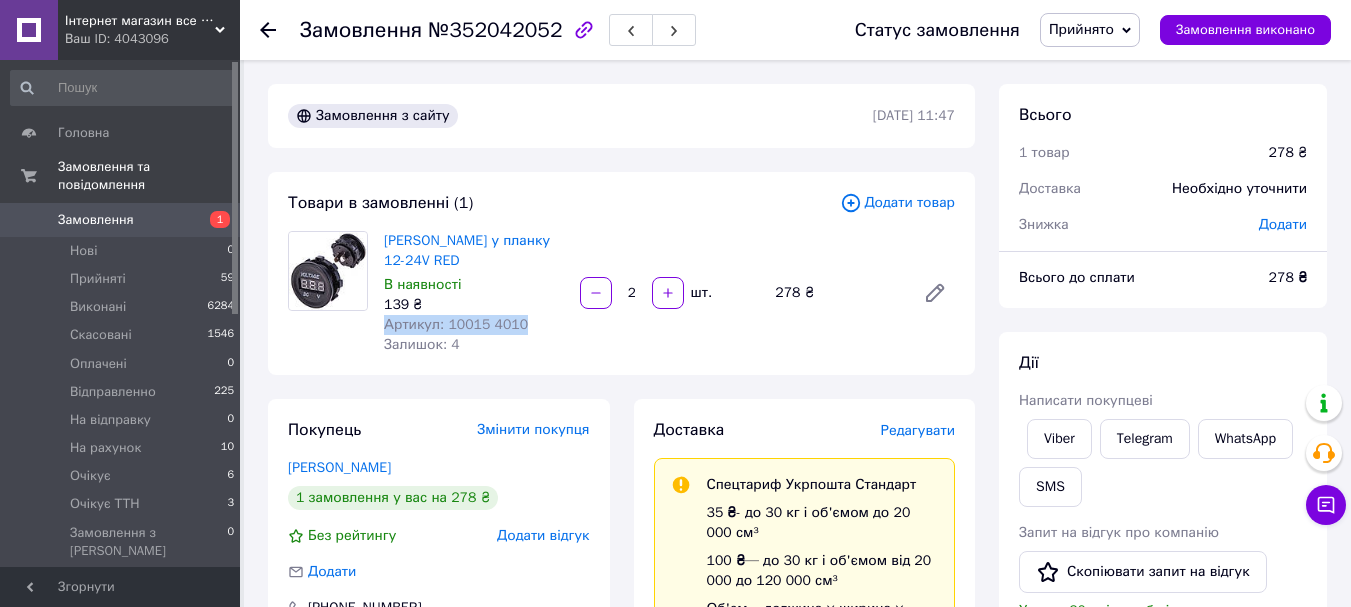 drag, startPoint x: 513, startPoint y: 323, endPoint x: 383, endPoint y: 328, distance: 130.09612 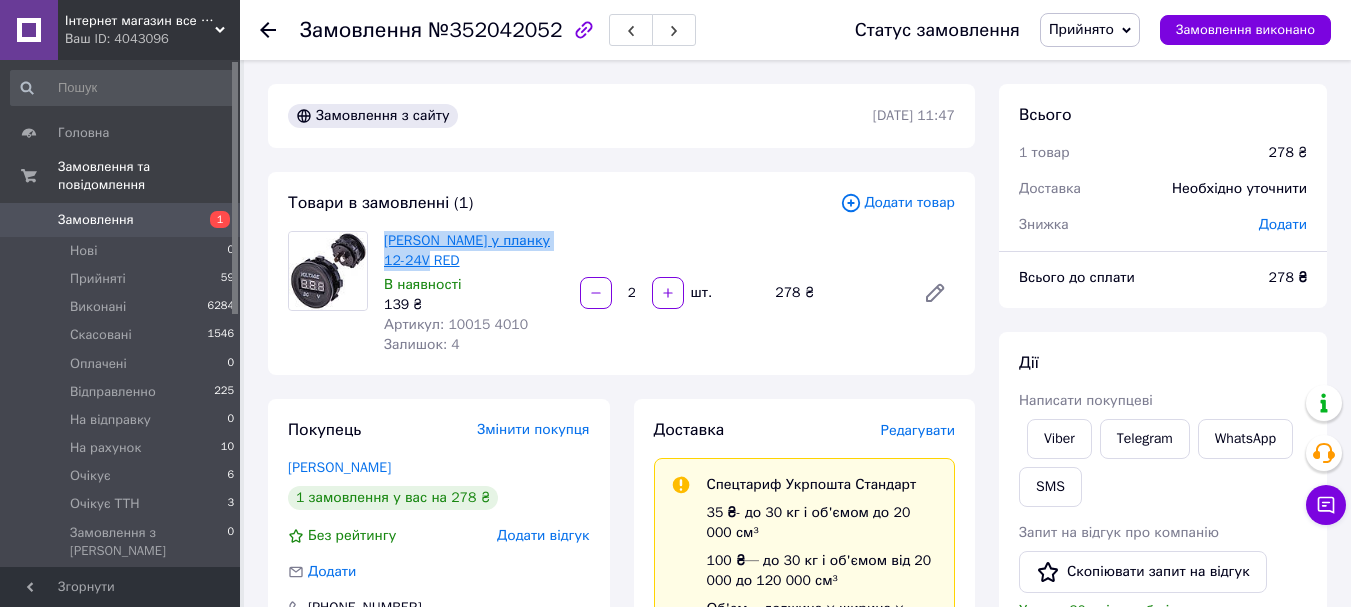 drag, startPoint x: 404, startPoint y: 254, endPoint x: 386, endPoint y: 239, distance: 23.43075 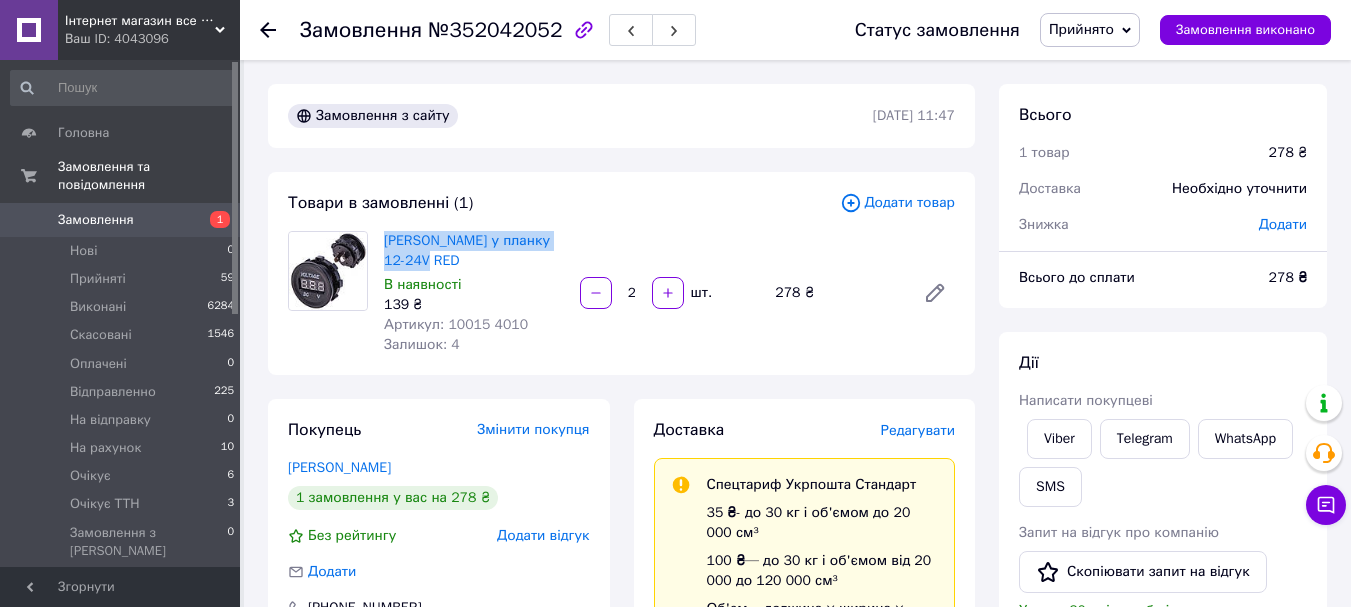 copy on "[PERSON_NAME] у планку 12-24V RED" 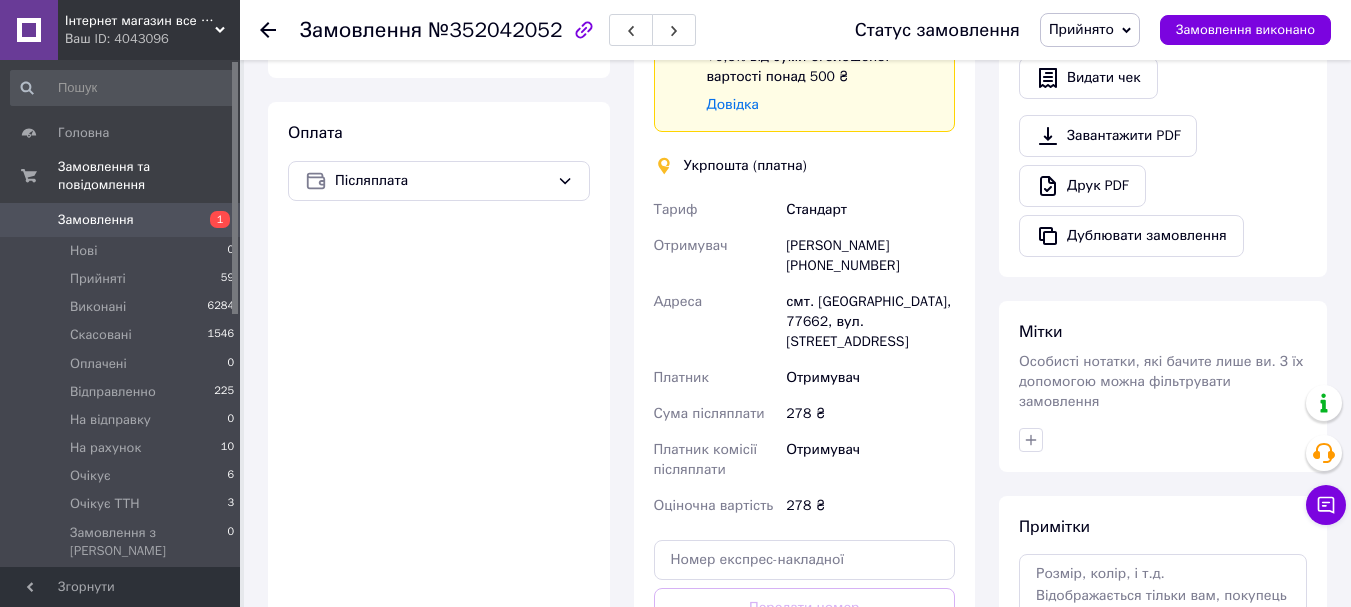 scroll, scrollTop: 700, scrollLeft: 0, axis: vertical 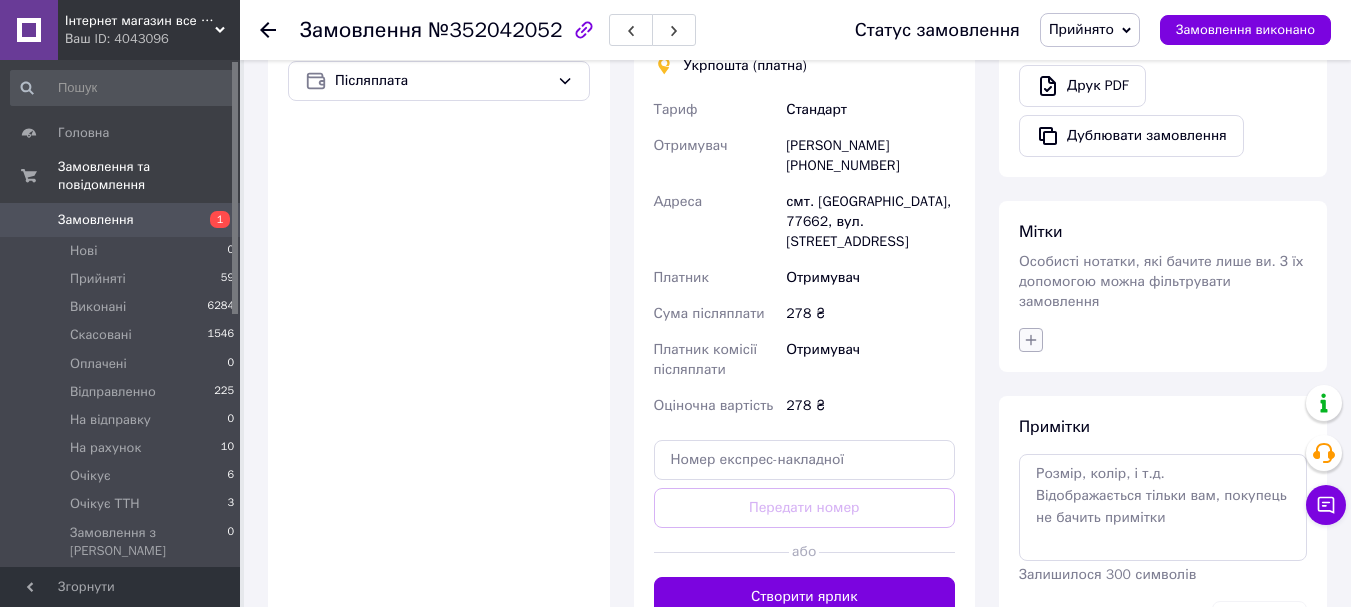 click 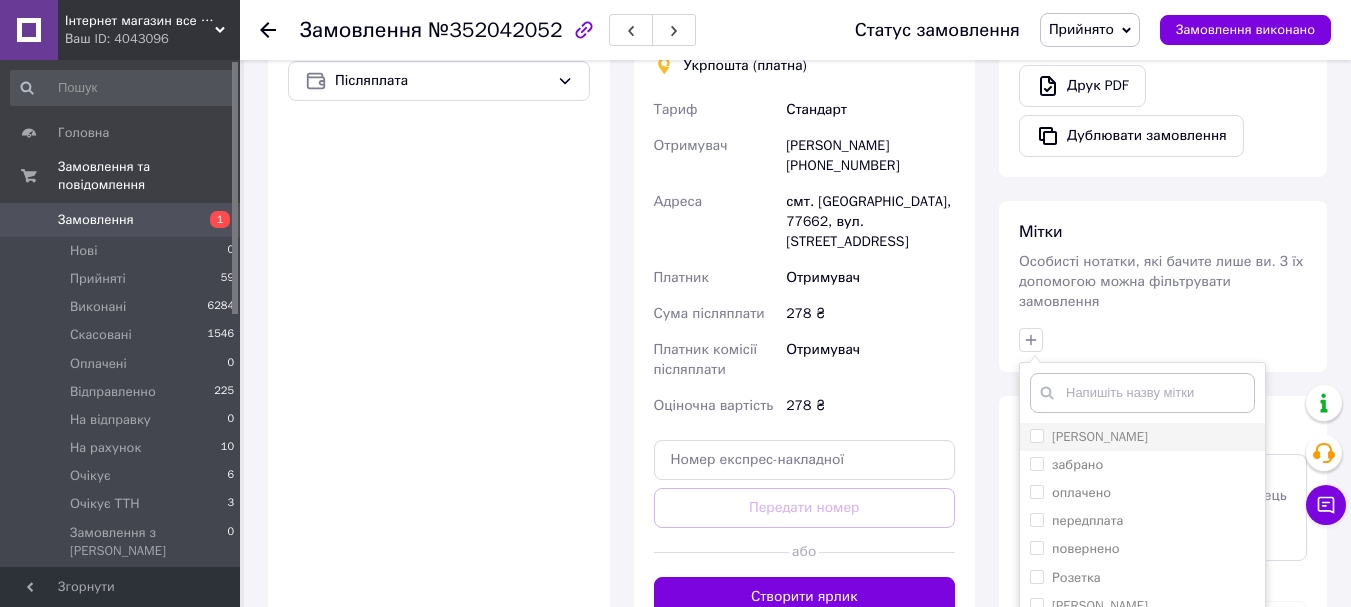 click on "[PERSON_NAME]" at bounding box center (1036, 435) 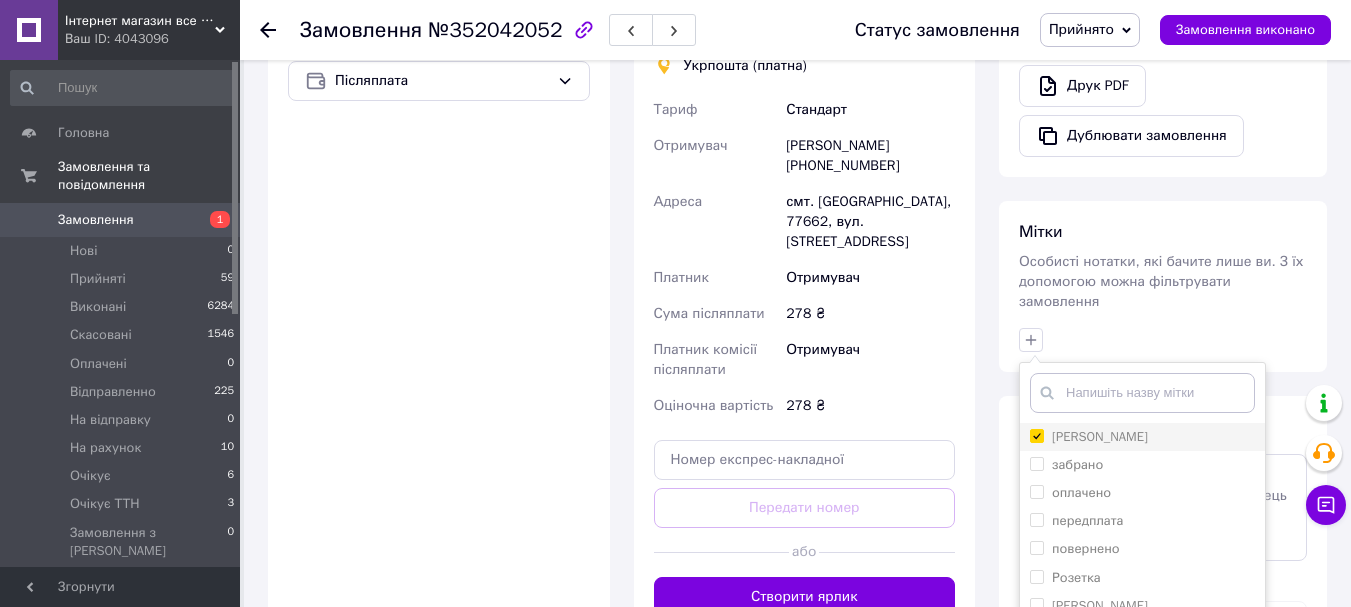 checkbox on "true" 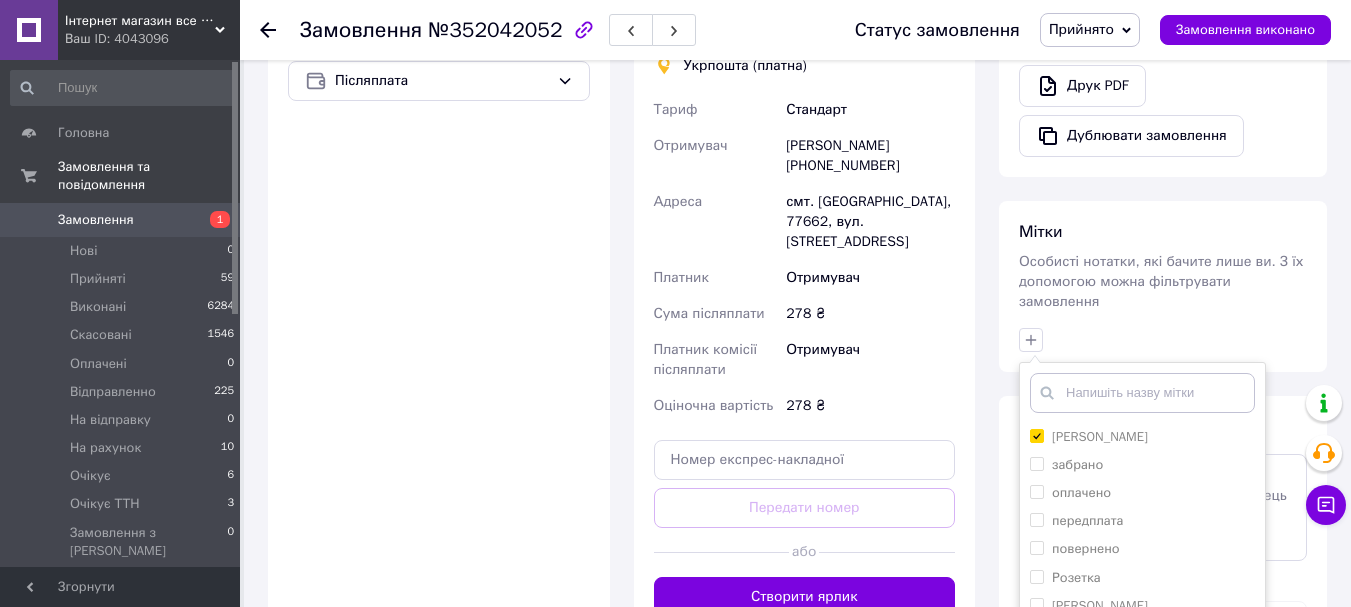 scroll, scrollTop: 925, scrollLeft: 0, axis: vertical 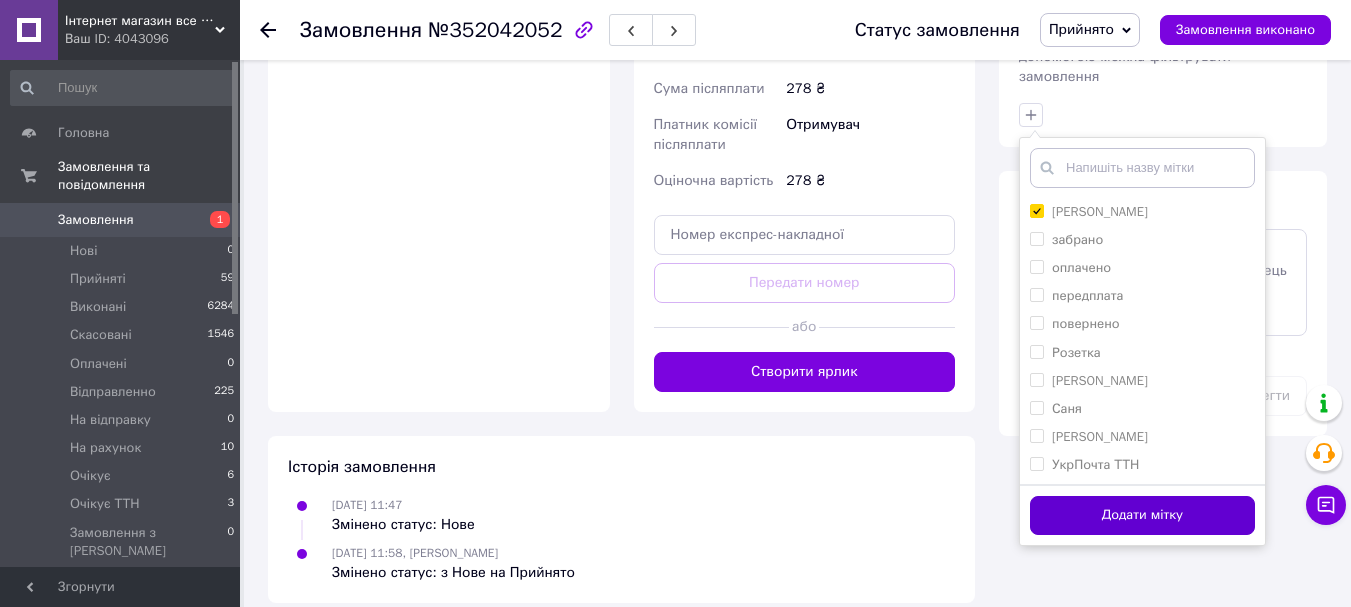 click on "Додати мітку" at bounding box center [1142, 515] 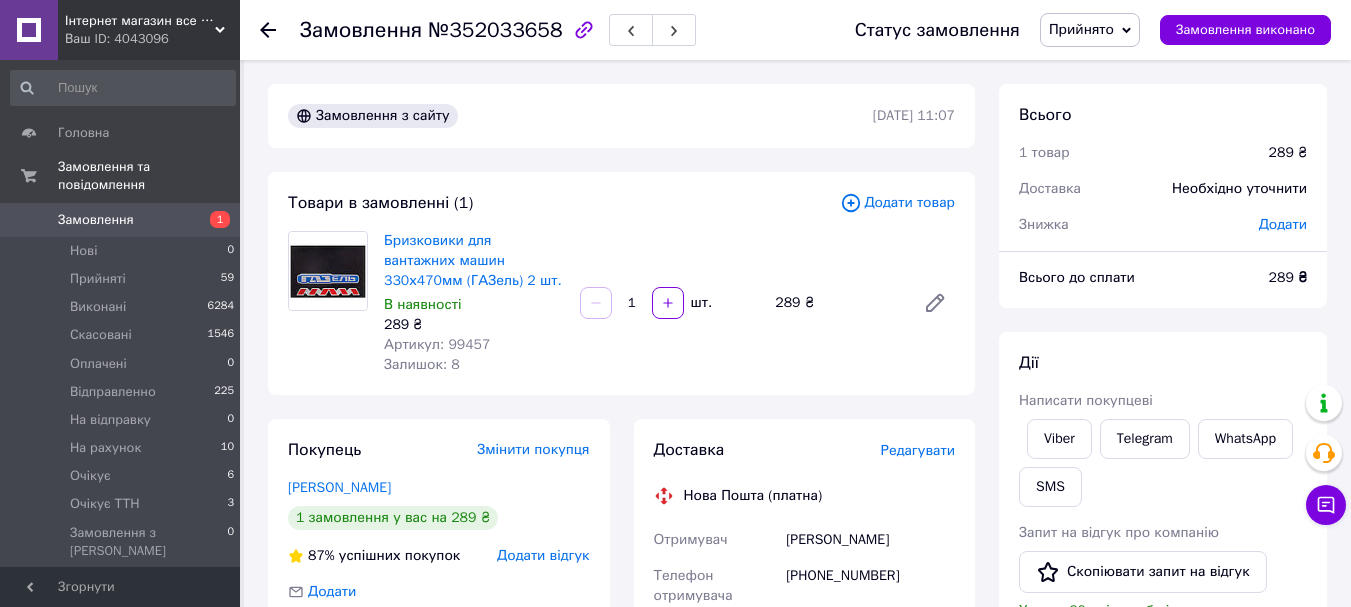 scroll, scrollTop: 0, scrollLeft: 0, axis: both 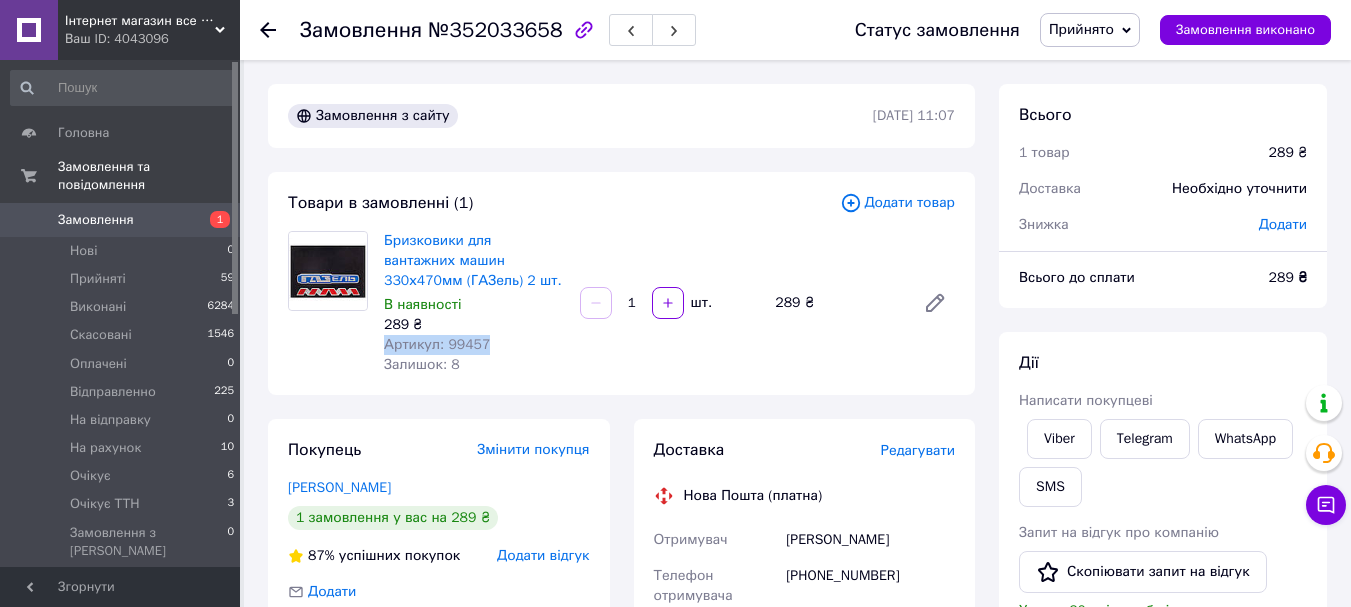 drag, startPoint x: 488, startPoint y: 345, endPoint x: 387, endPoint y: 346, distance: 101.00495 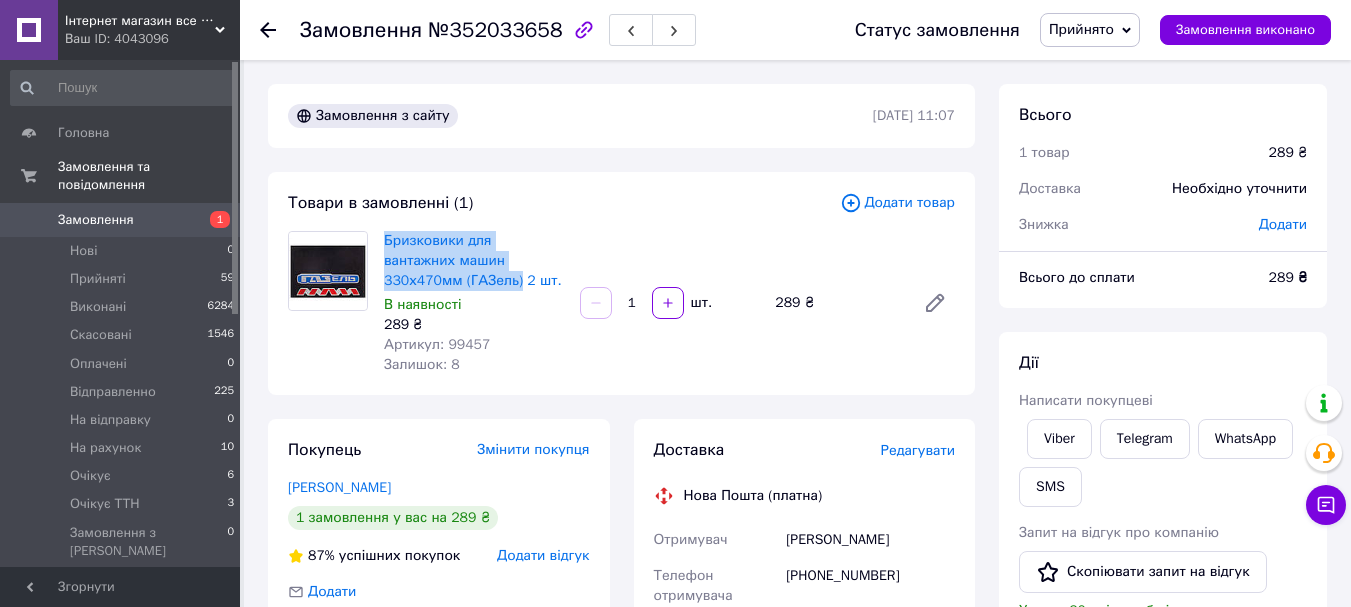 drag, startPoint x: 377, startPoint y: 226, endPoint x: 579, endPoint y: 261, distance: 205.00975 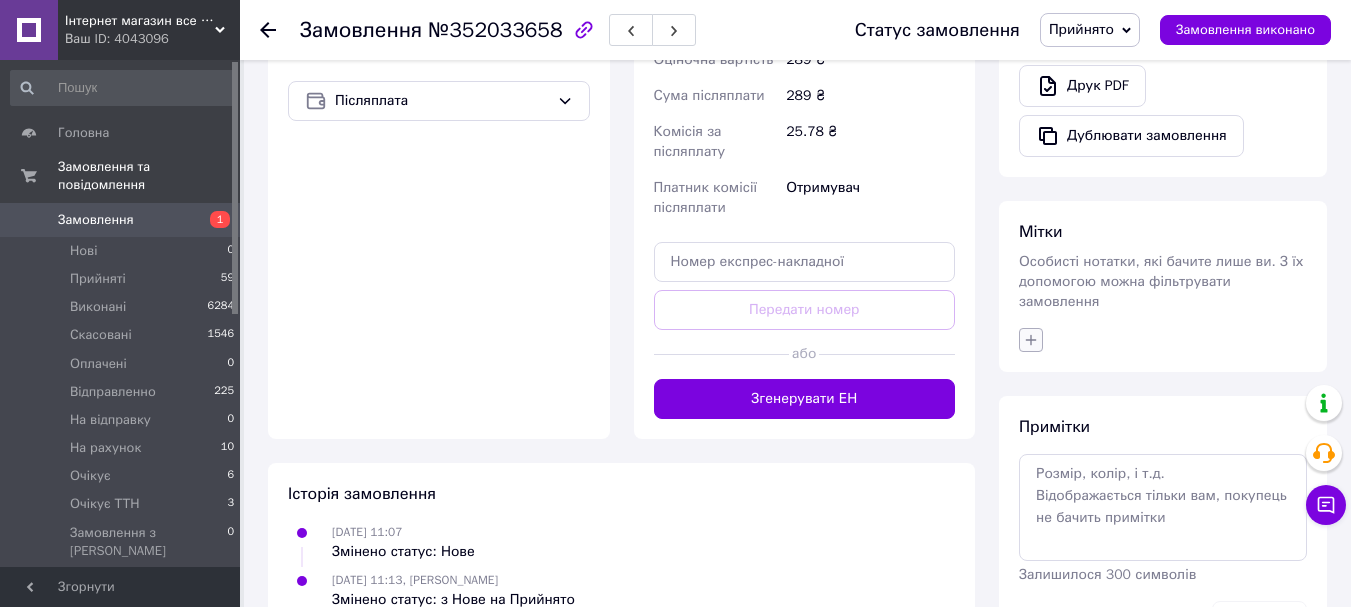 click 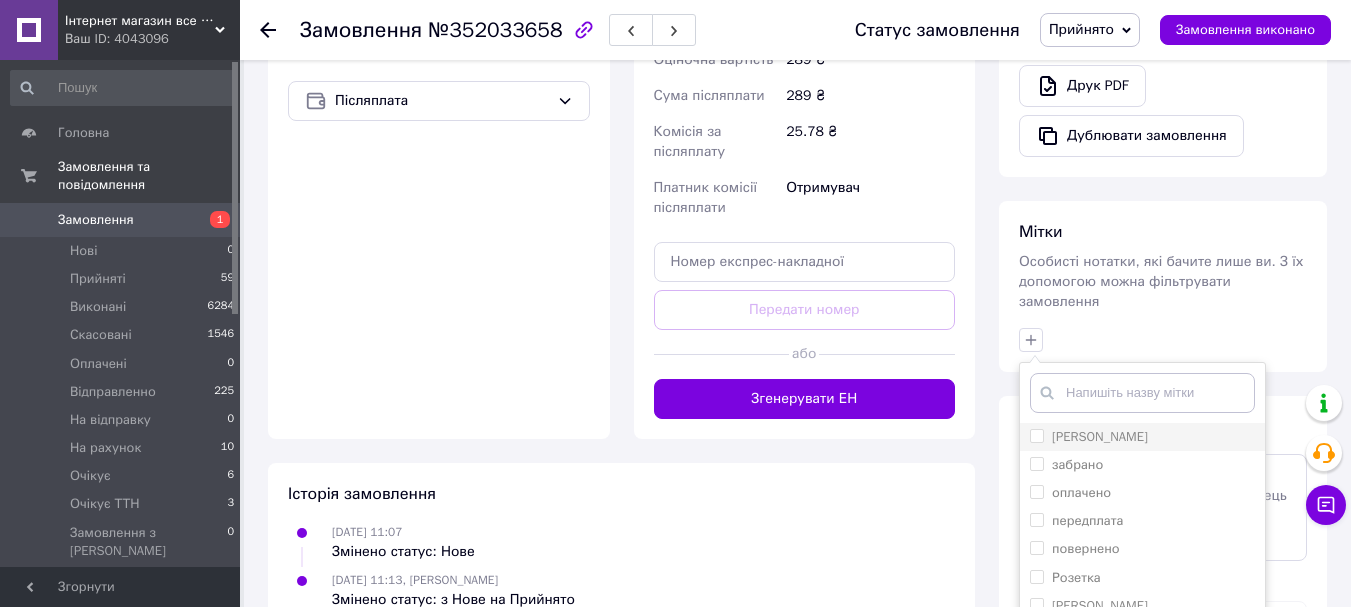 click on "[PERSON_NAME]" at bounding box center [1089, 437] 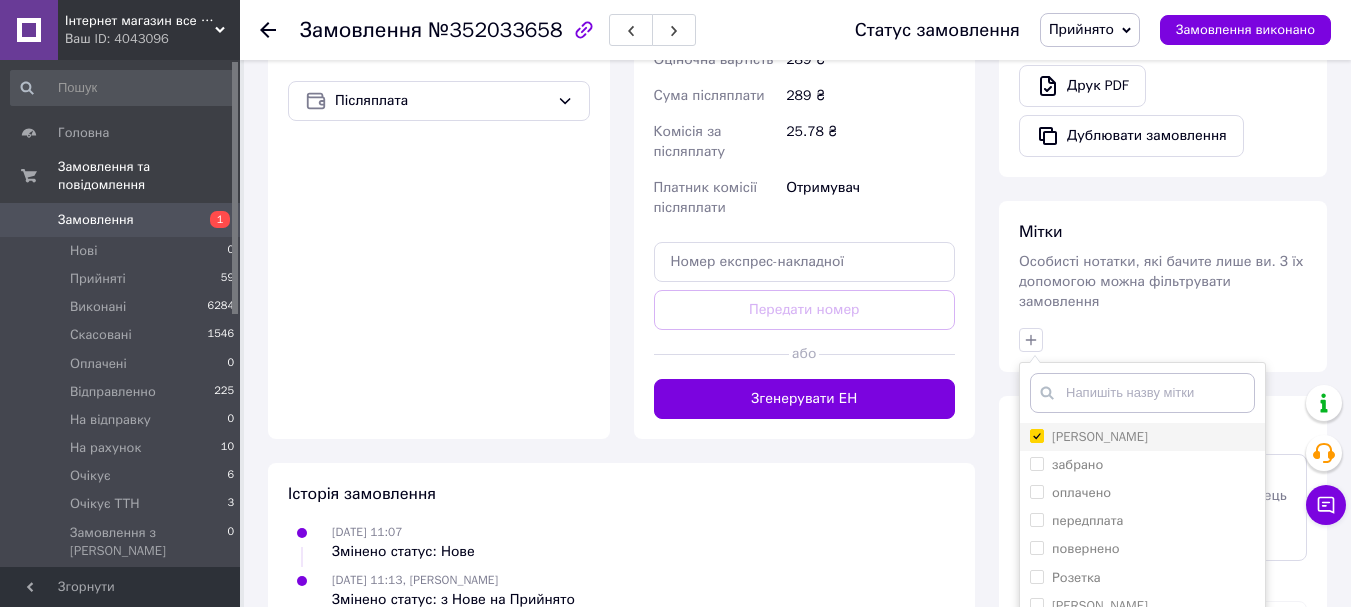 click on "[PERSON_NAME]" at bounding box center [1036, 435] 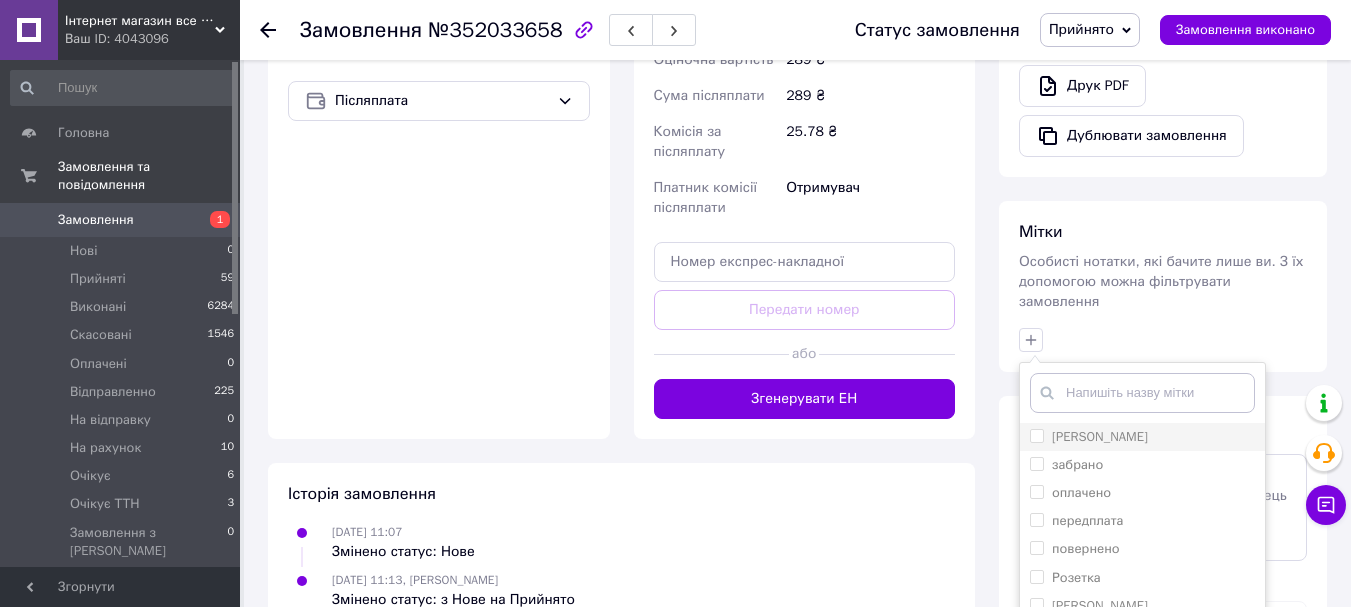 click on "[PERSON_NAME]" at bounding box center [1036, 435] 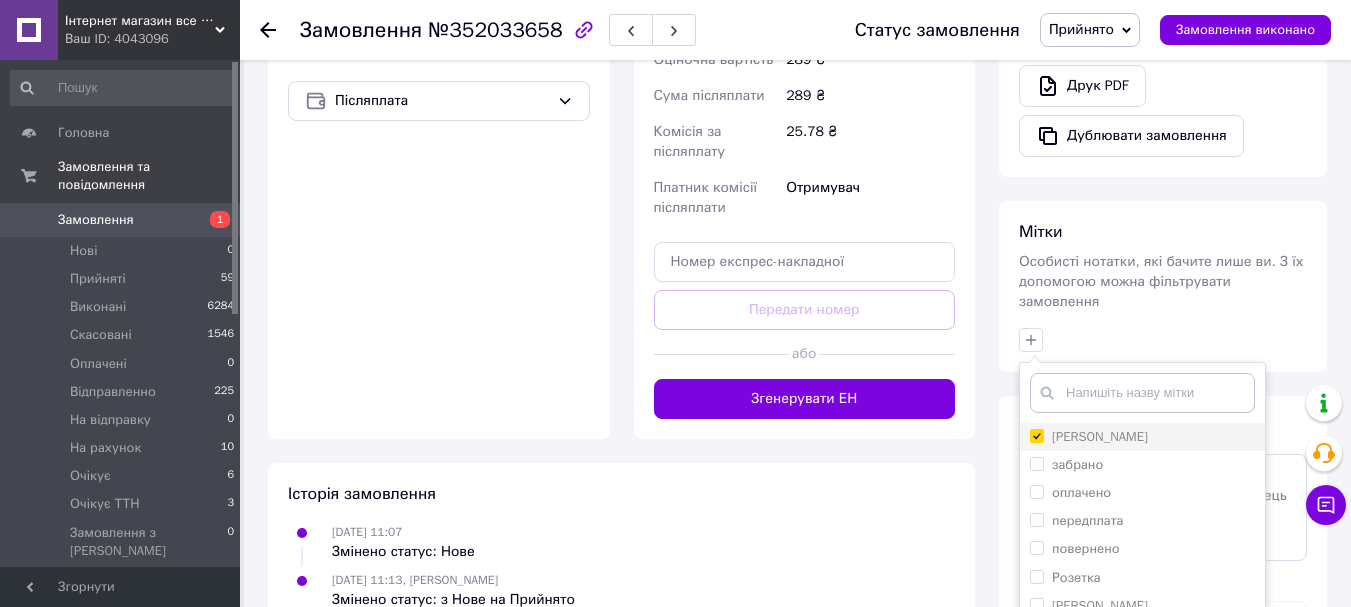 checkbox on "true" 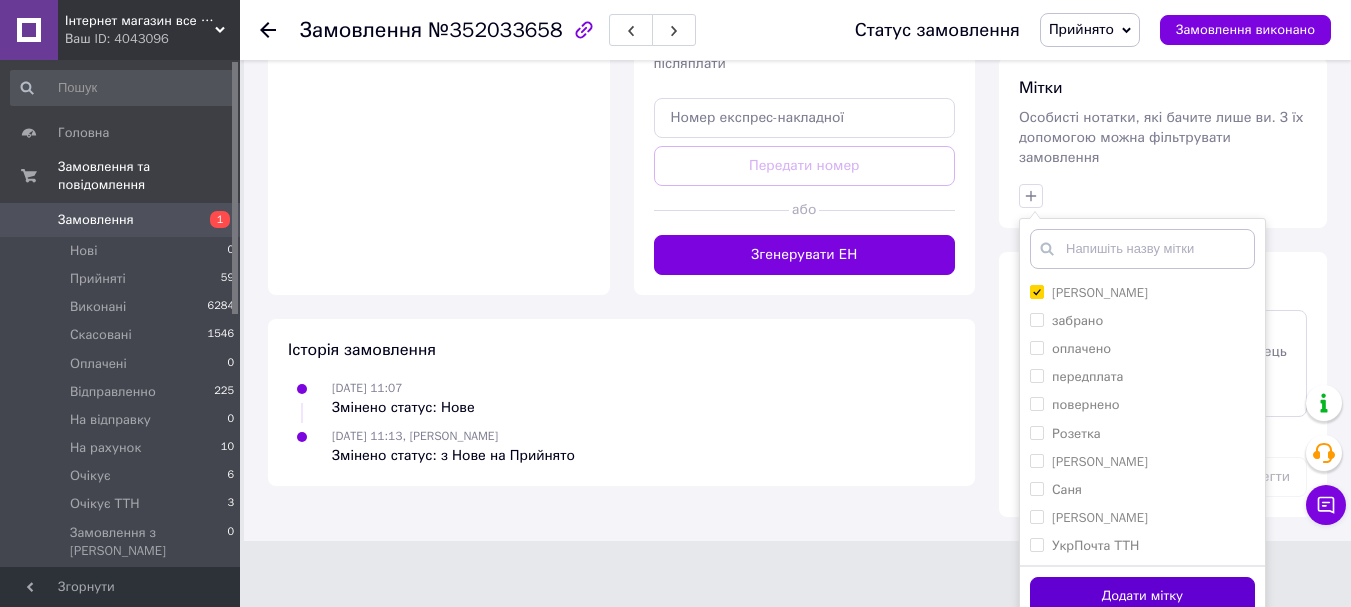 click on "Додати мітку" at bounding box center (1142, 596) 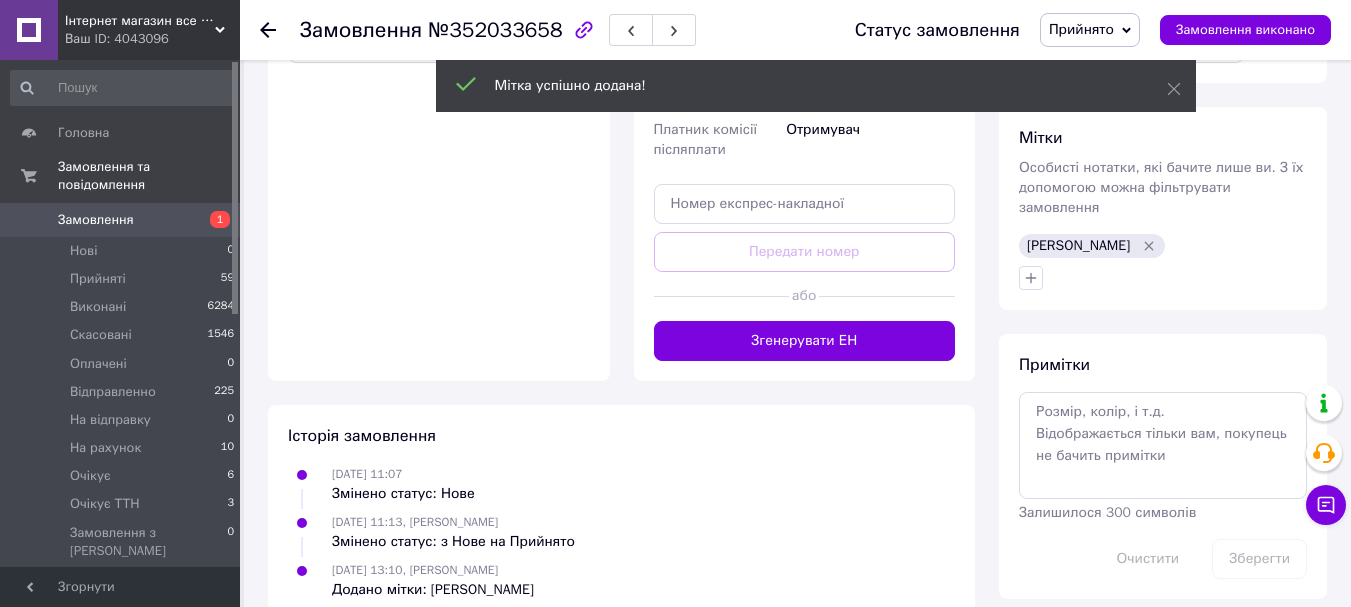 scroll, scrollTop: 795, scrollLeft: 0, axis: vertical 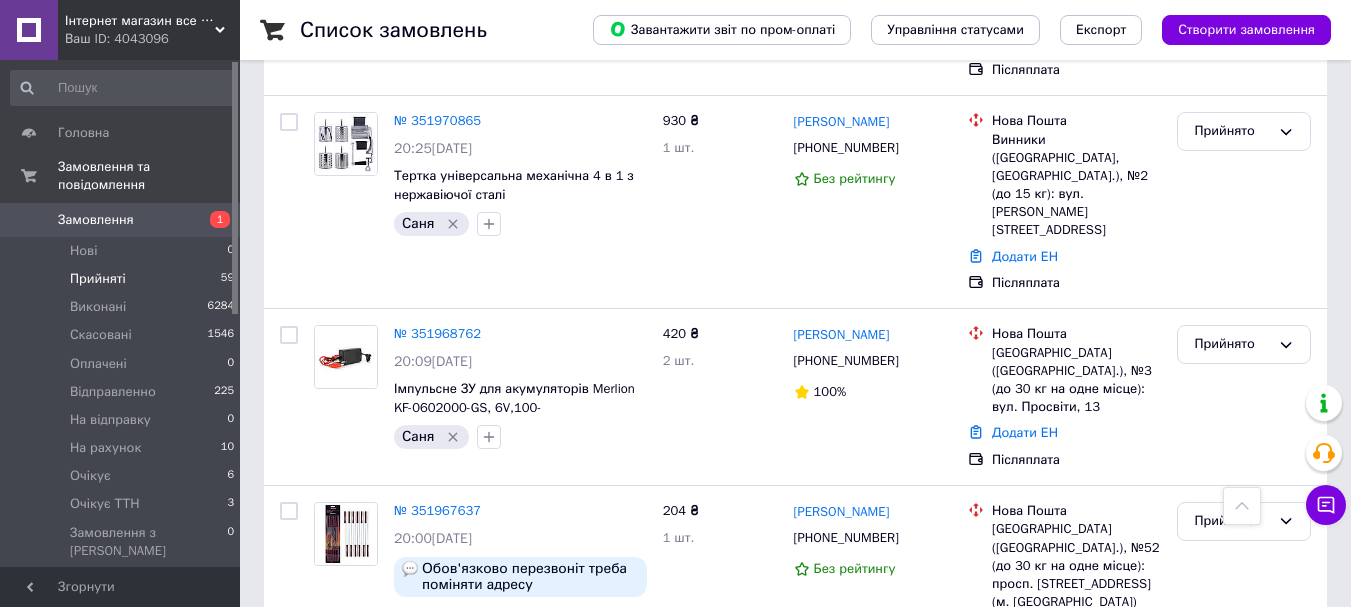 click on "№ 351966889" at bounding box center (437, 715) 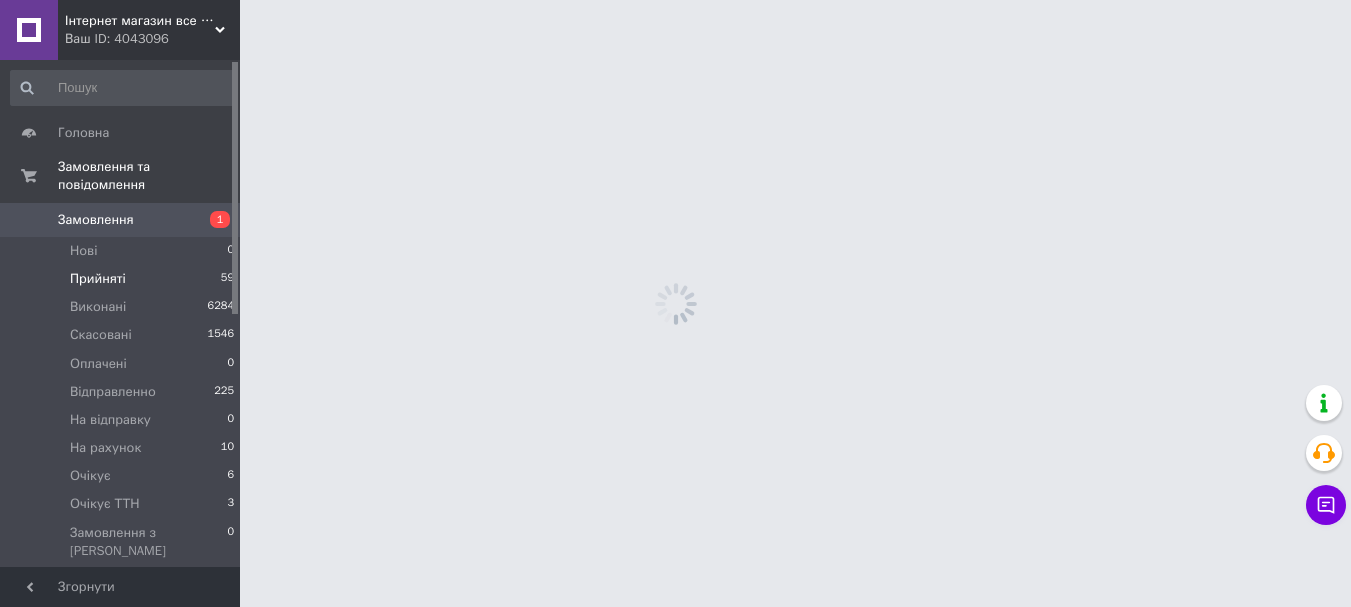 scroll, scrollTop: 0, scrollLeft: 0, axis: both 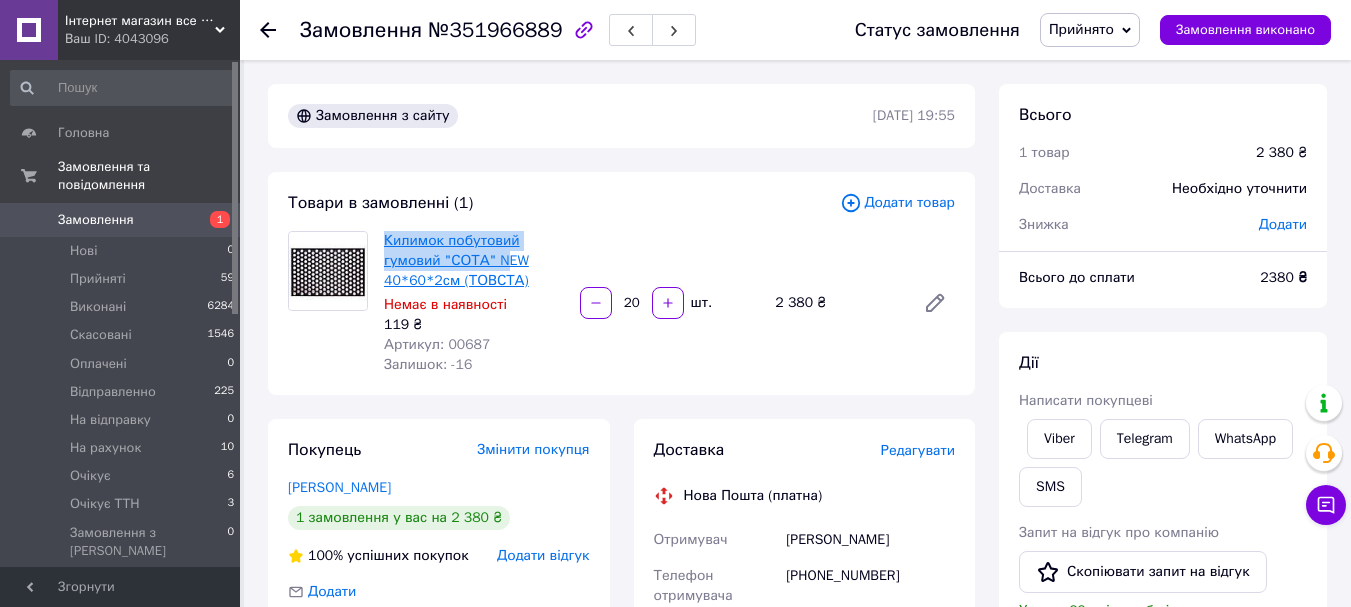 drag, startPoint x: 376, startPoint y: 239, endPoint x: 514, endPoint y: 255, distance: 138.92444 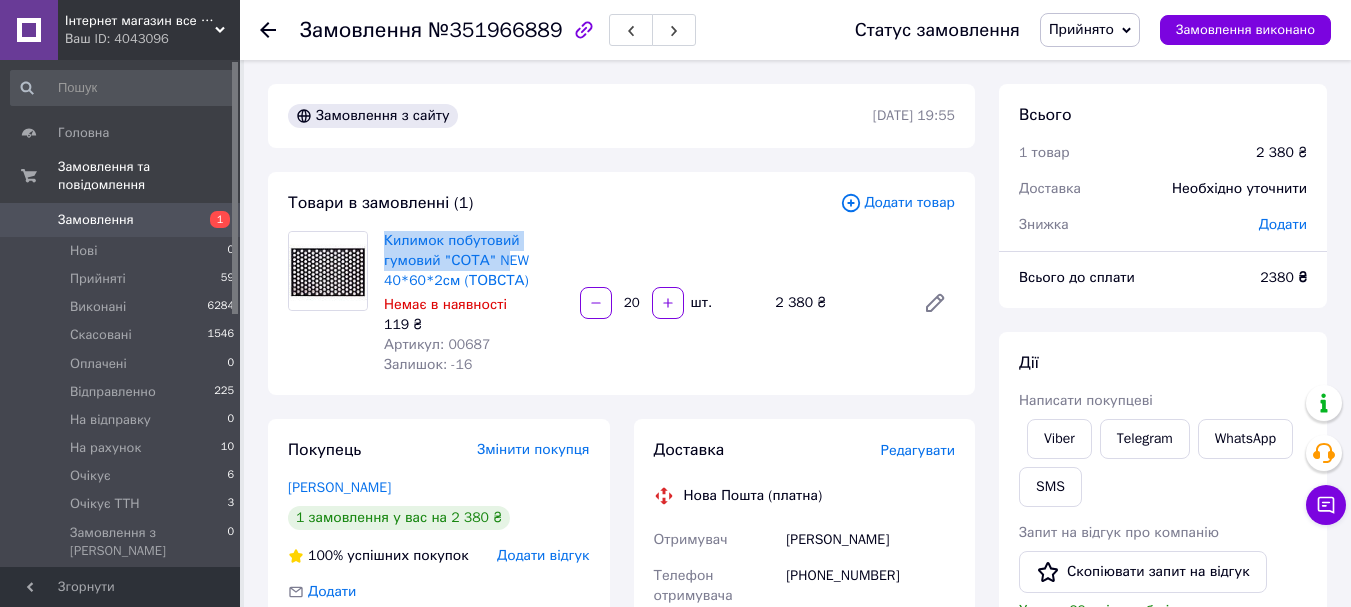 click on "Килимок побутовий гумовий "СОТА" NEW 40*60*2см (ТОВСТА) Немає в наявності 119 ₴ Артикул: 00687 Залишок: -16" at bounding box center [474, 303] 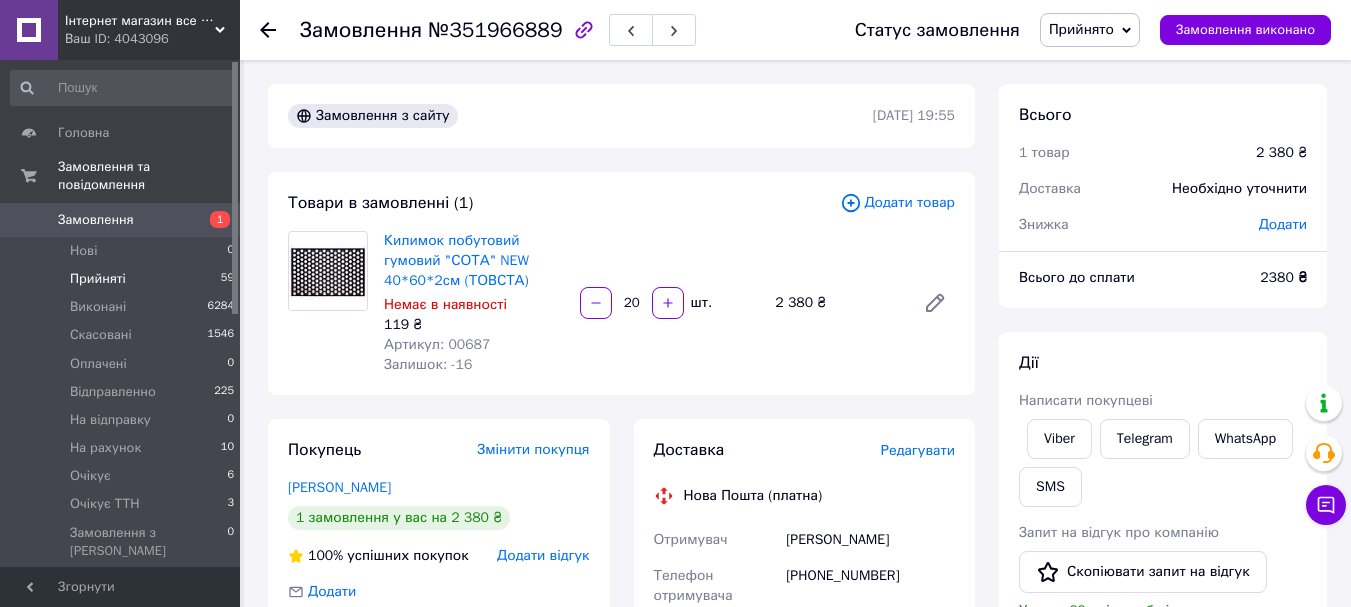 click on "Прийняті" at bounding box center (98, 279) 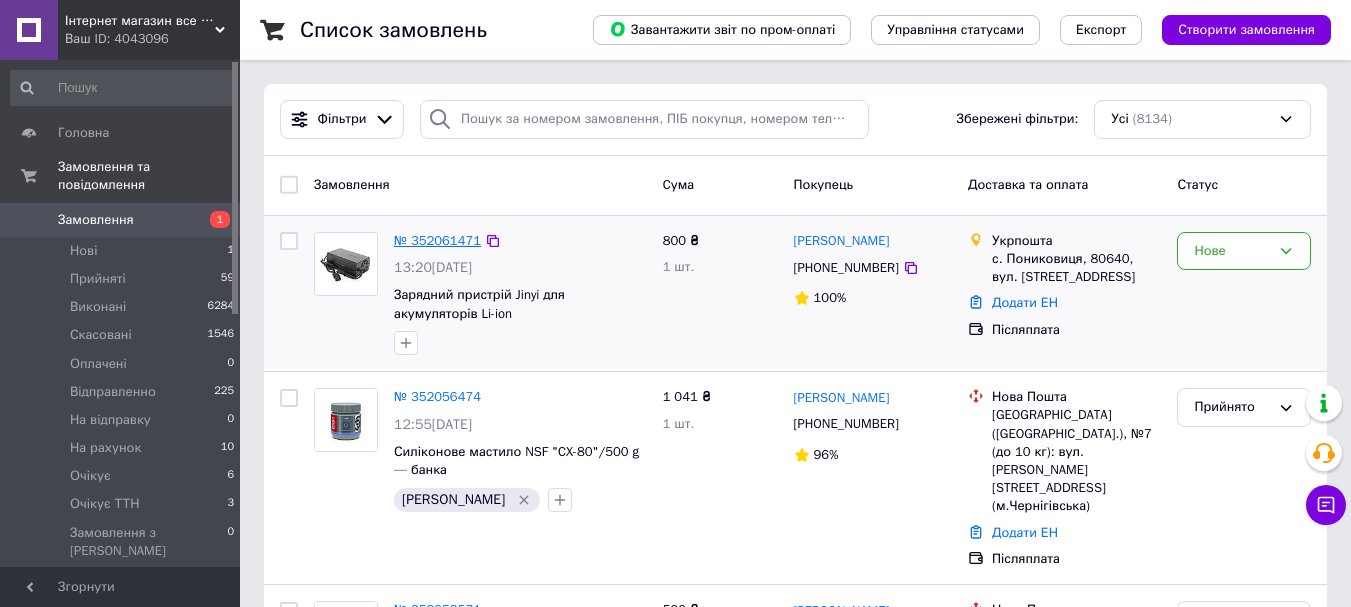 click on "№ 352061471" at bounding box center (437, 240) 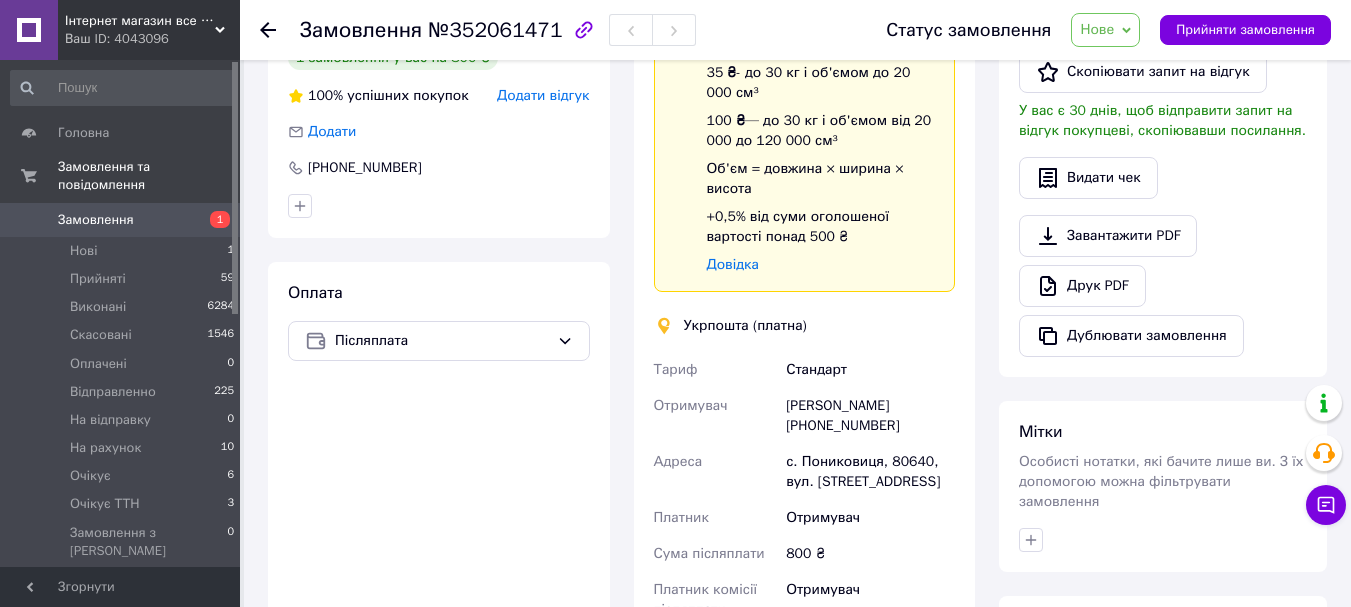 scroll, scrollTop: 100, scrollLeft: 0, axis: vertical 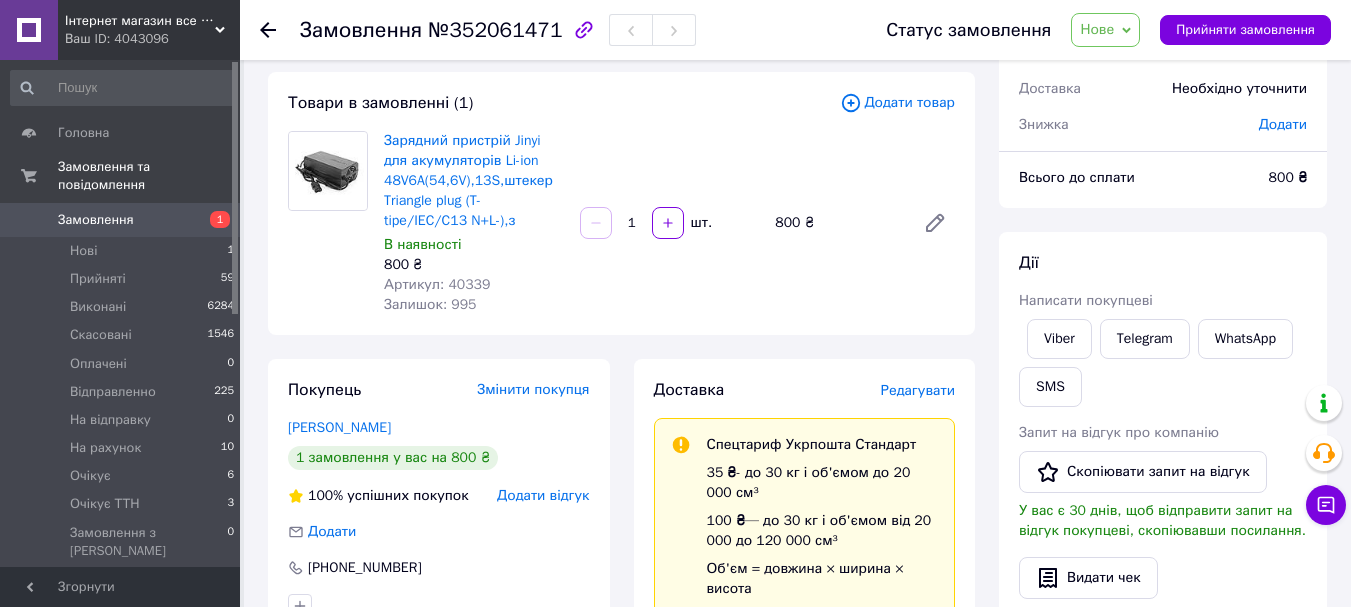 click on "Нове" at bounding box center (1097, 29) 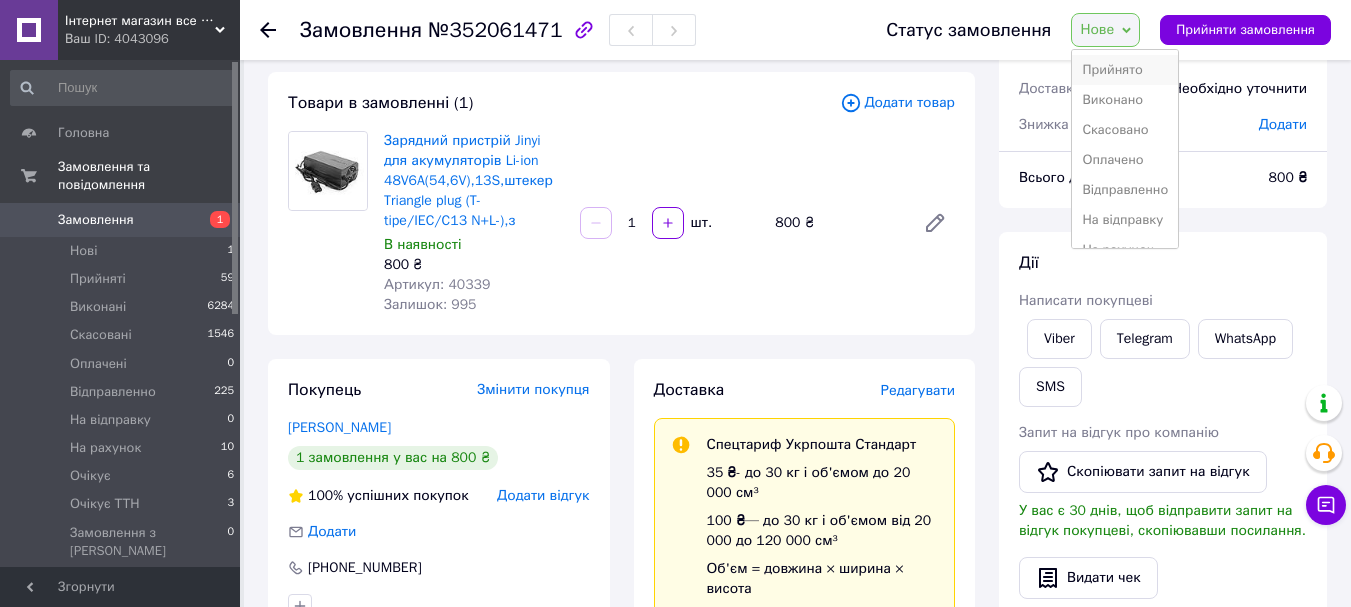 click on "Прийнято" at bounding box center [1125, 70] 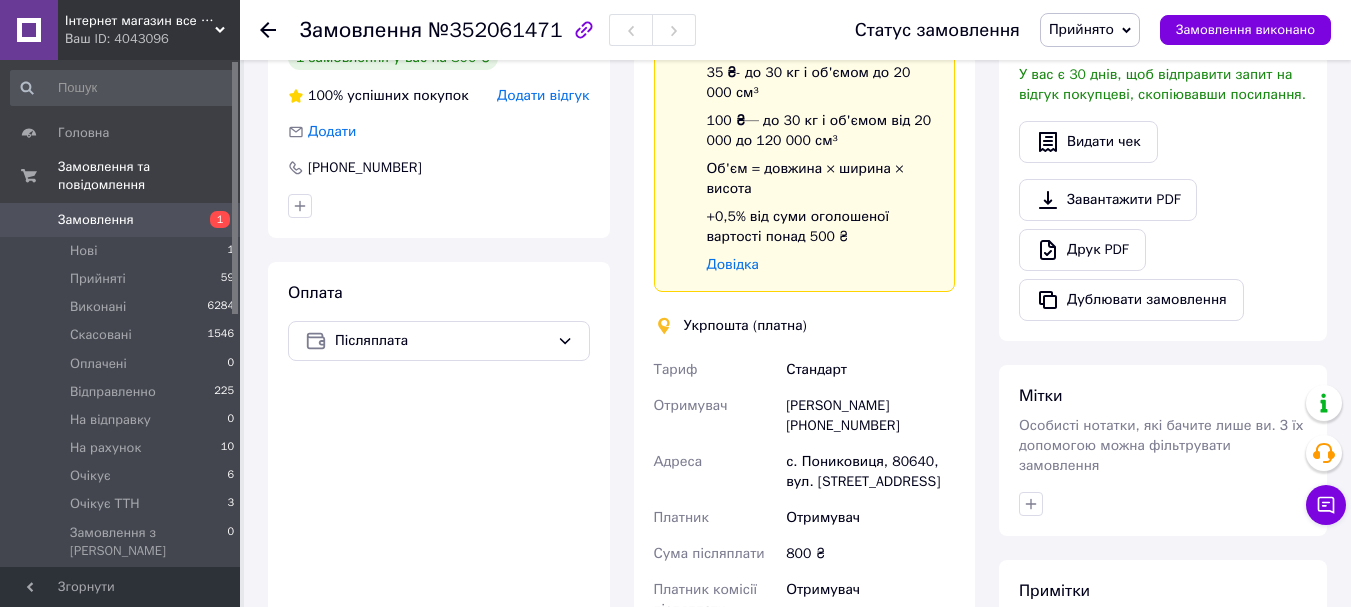 scroll, scrollTop: 800, scrollLeft: 0, axis: vertical 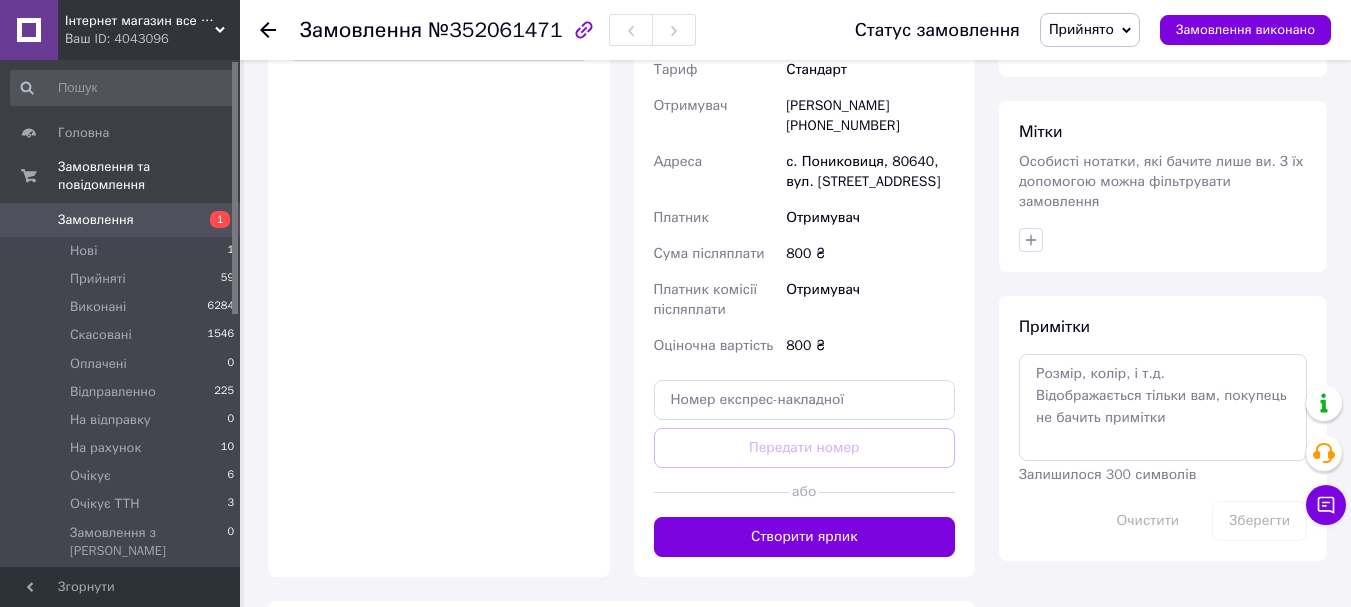 click at bounding box center (1163, 240) 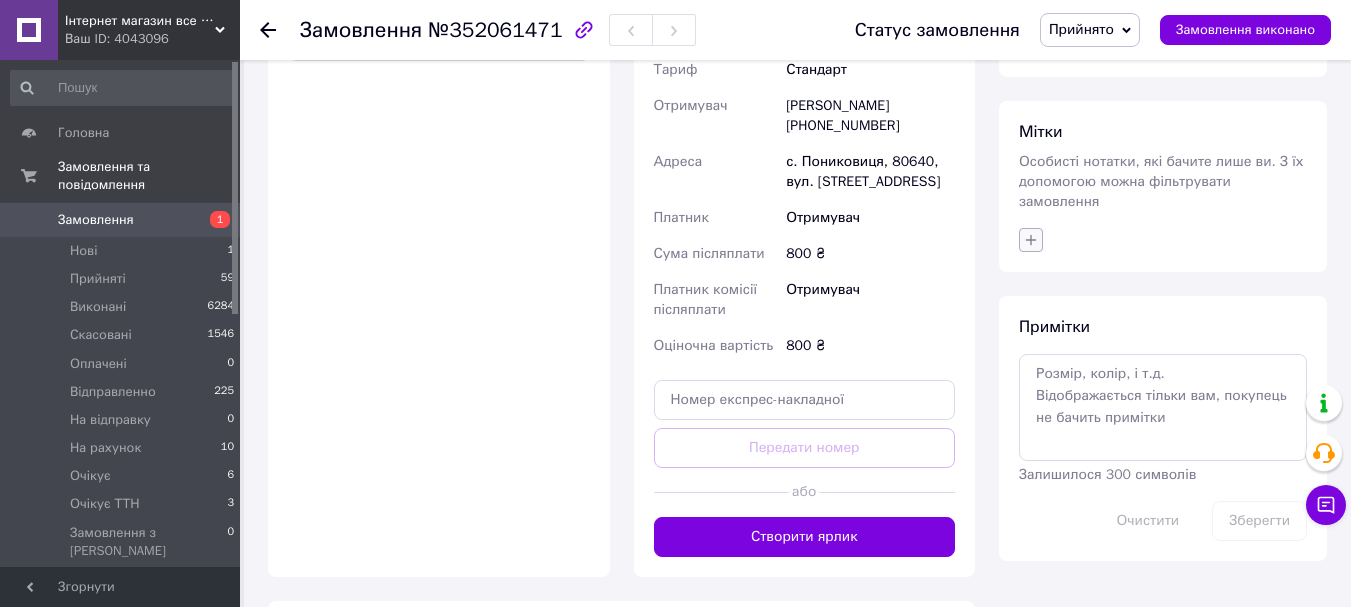 click 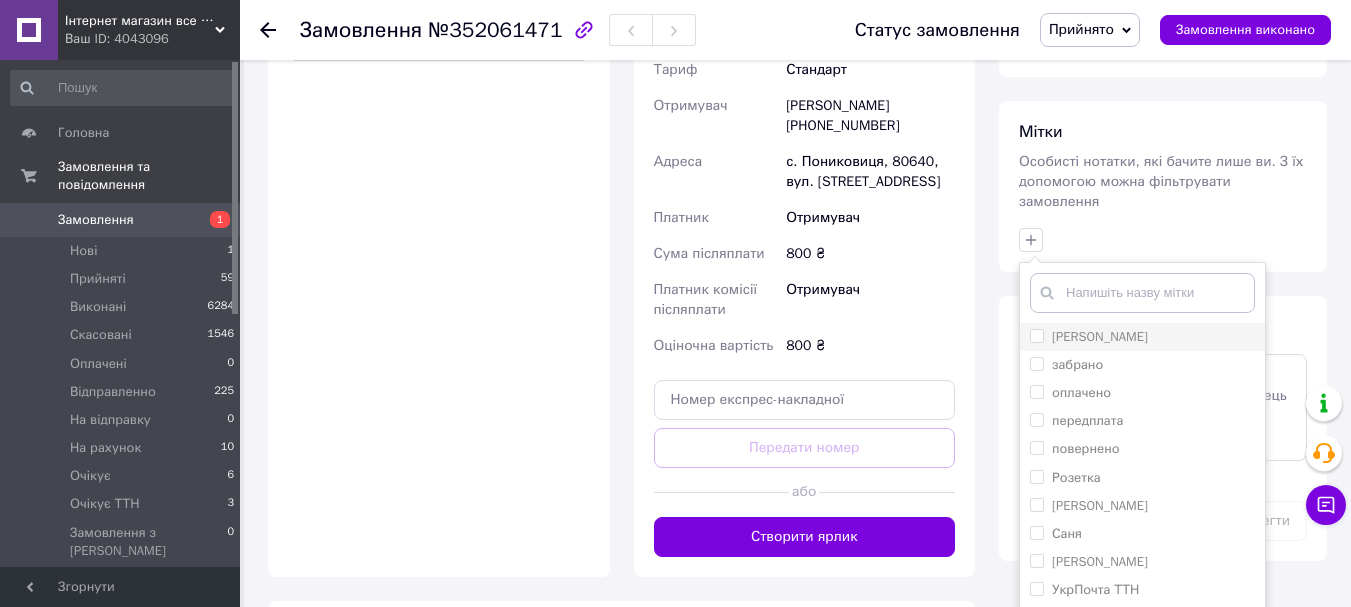 click at bounding box center [1037, 336] 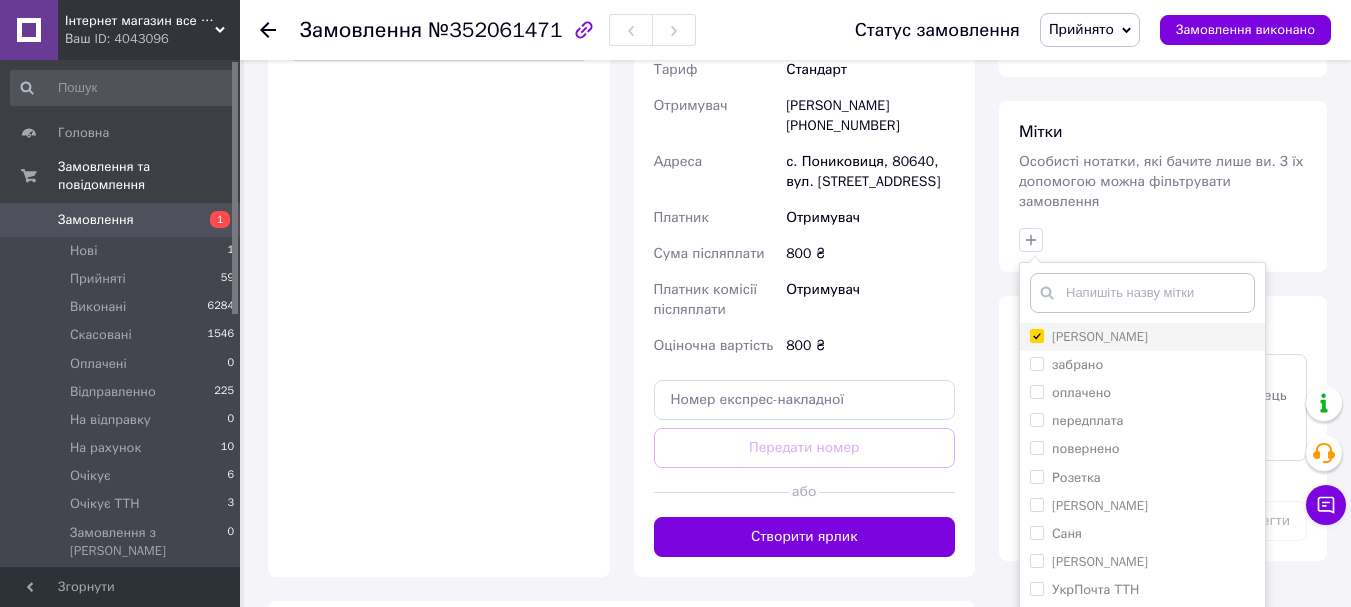 click on "[PERSON_NAME]" at bounding box center (1036, 335) 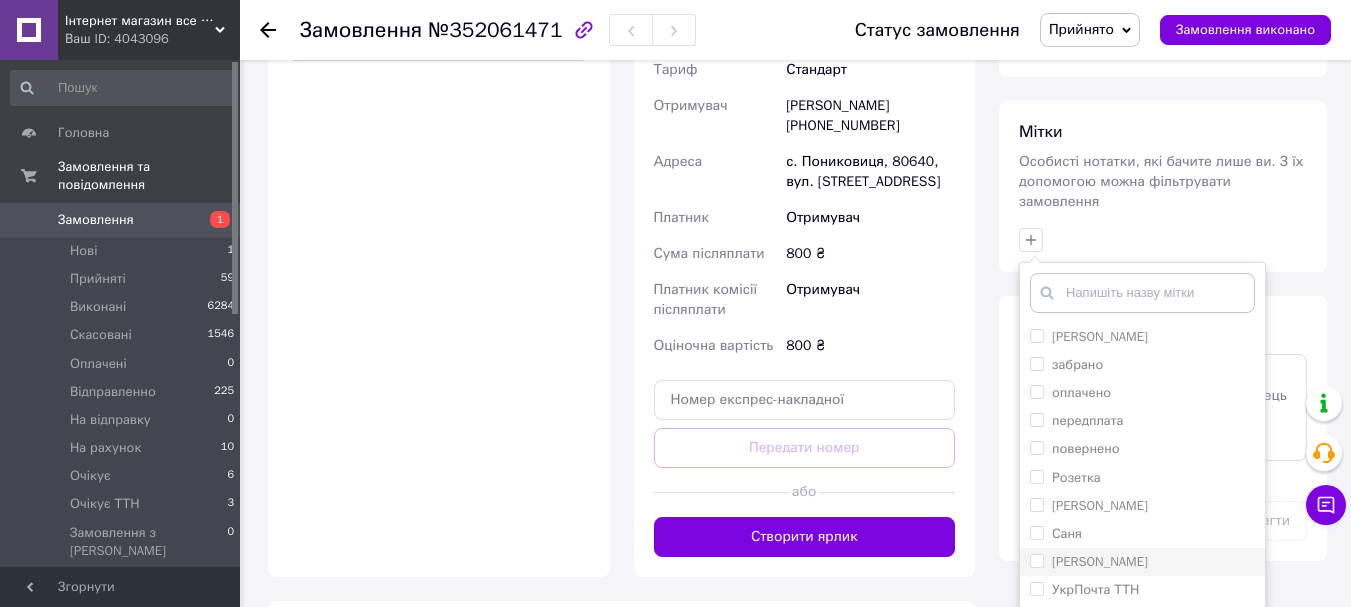 scroll, scrollTop: 937, scrollLeft: 0, axis: vertical 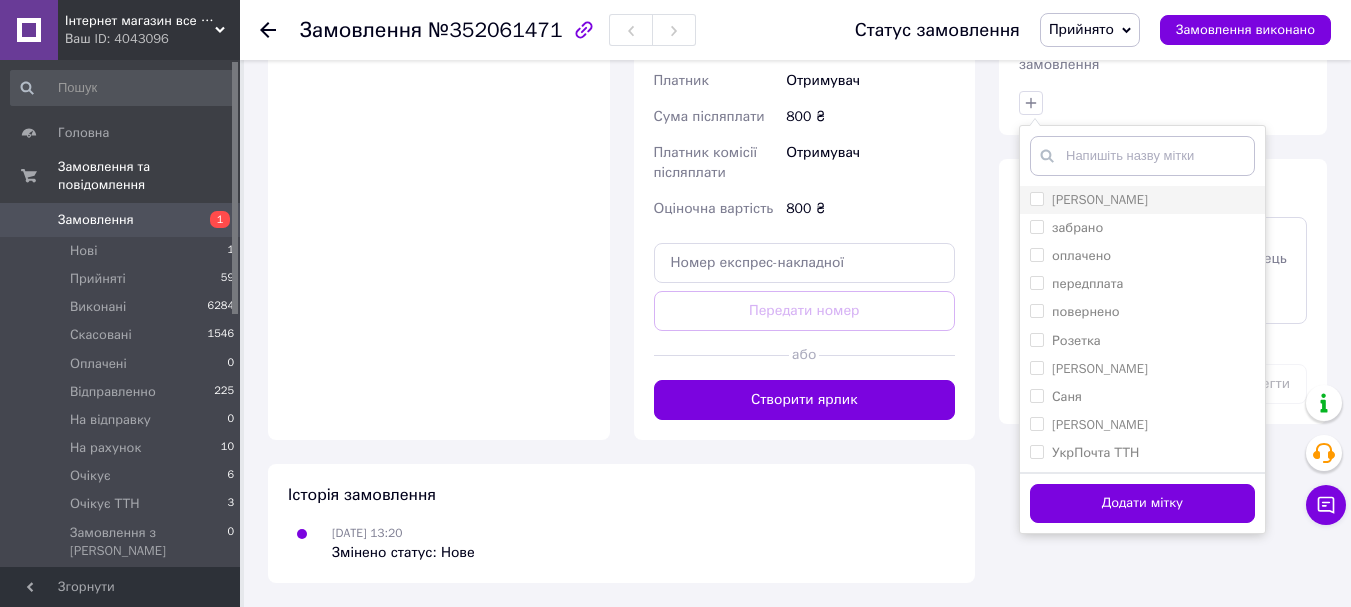 click on "[PERSON_NAME]" at bounding box center [1036, 198] 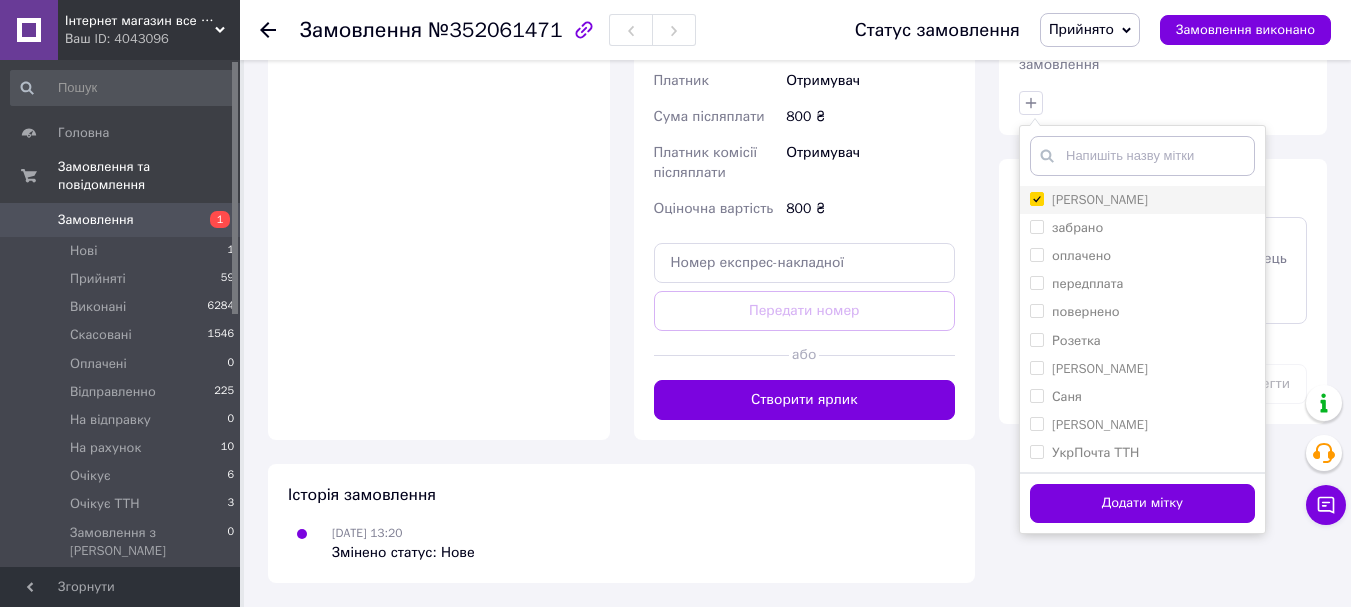 checkbox on "true" 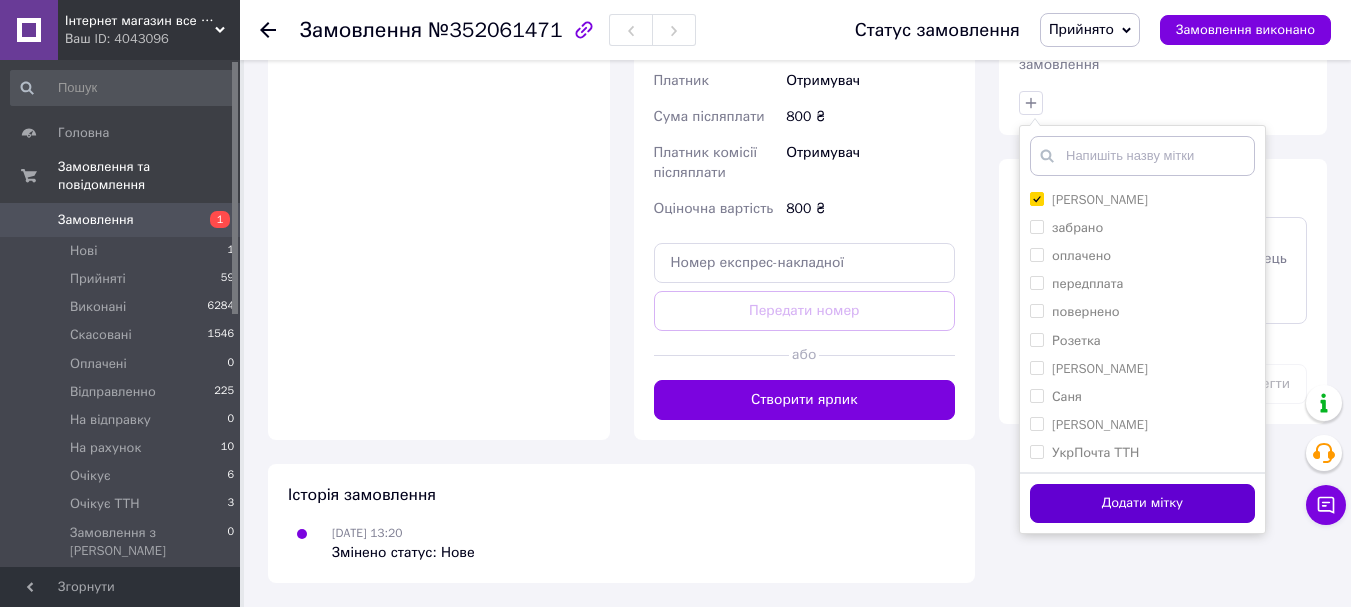 click on "Додати мітку" at bounding box center [1142, 503] 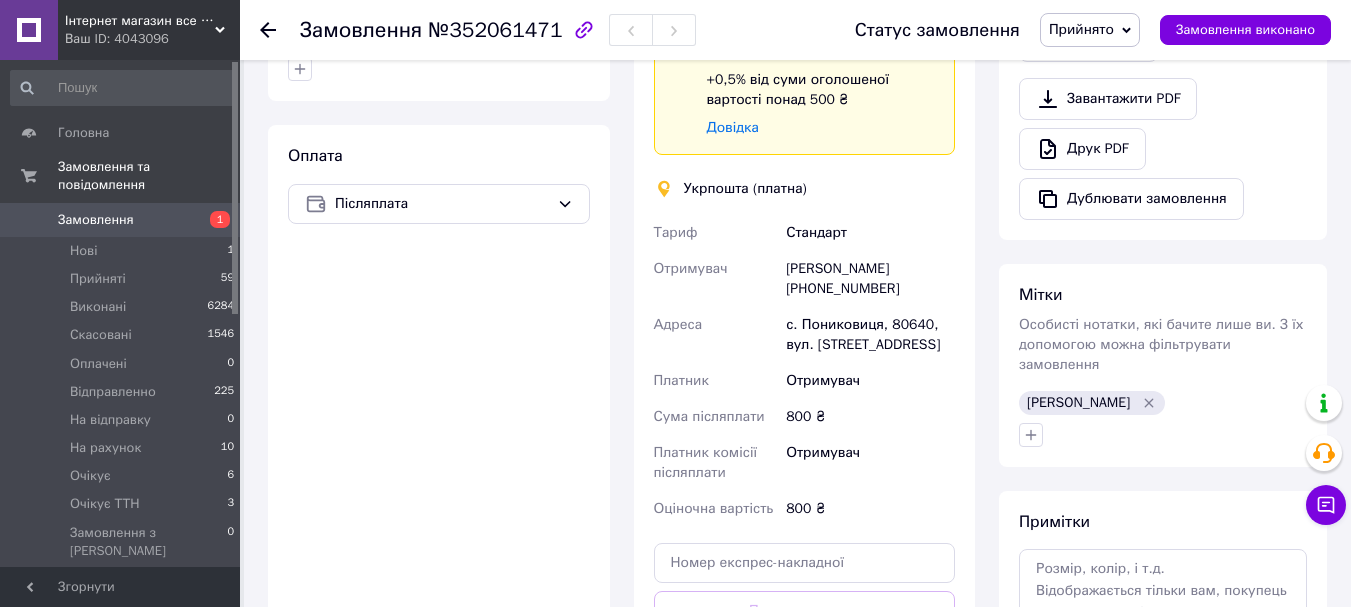 scroll, scrollTop: 537, scrollLeft: 0, axis: vertical 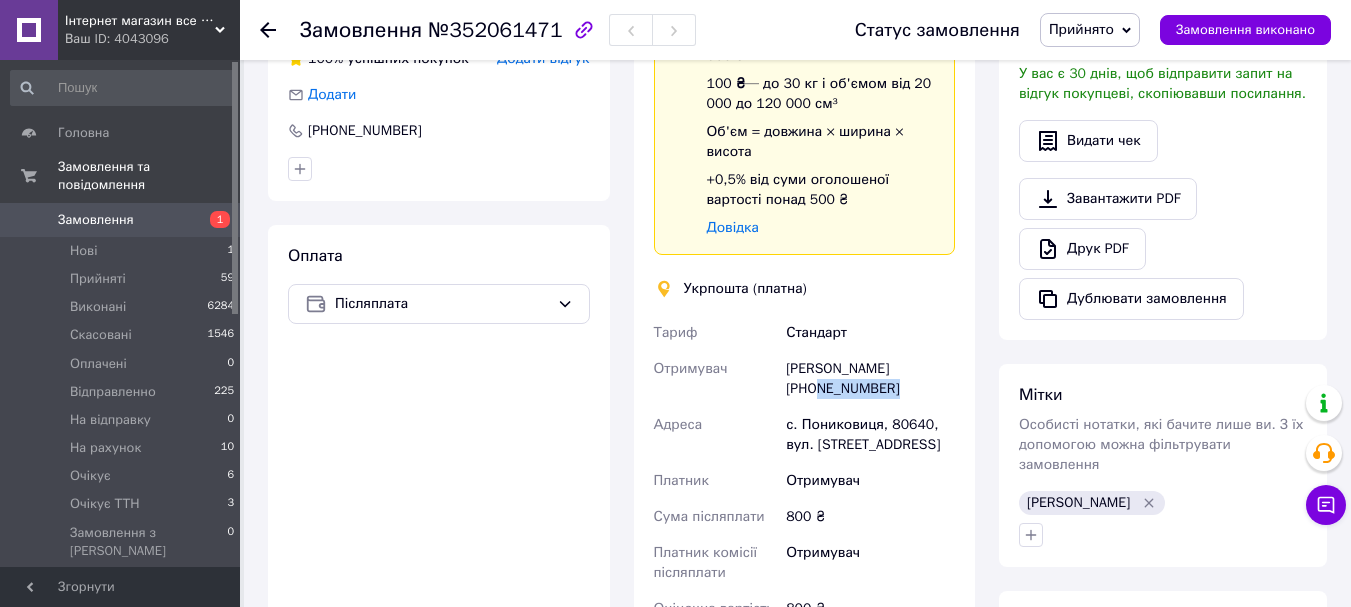 drag, startPoint x: 883, startPoint y: 389, endPoint x: 809, endPoint y: 392, distance: 74.06078 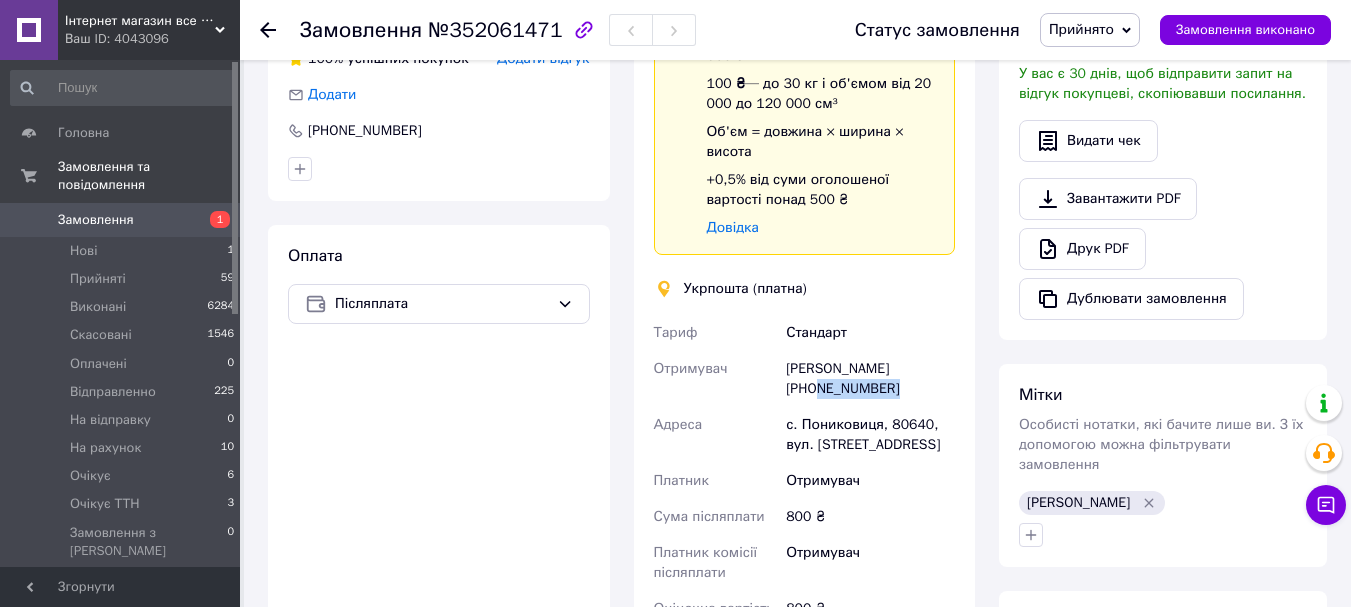 copy on "0505561738" 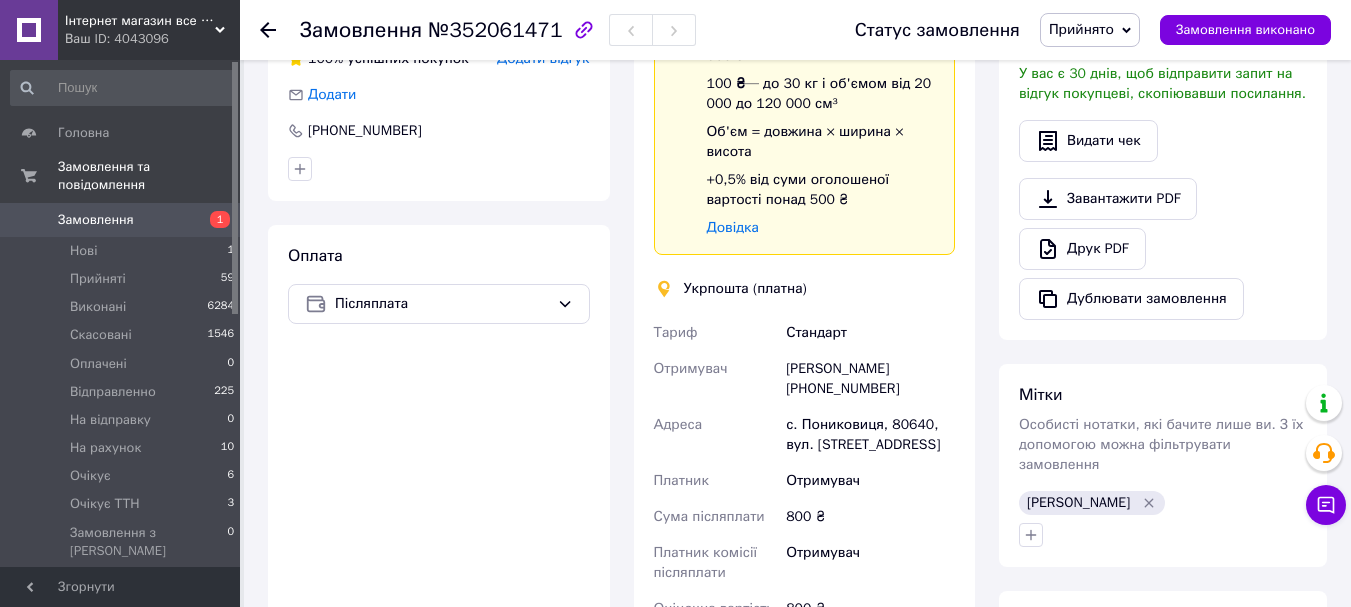 click on "Петро Шахневич +380505561738" at bounding box center (870, 379) 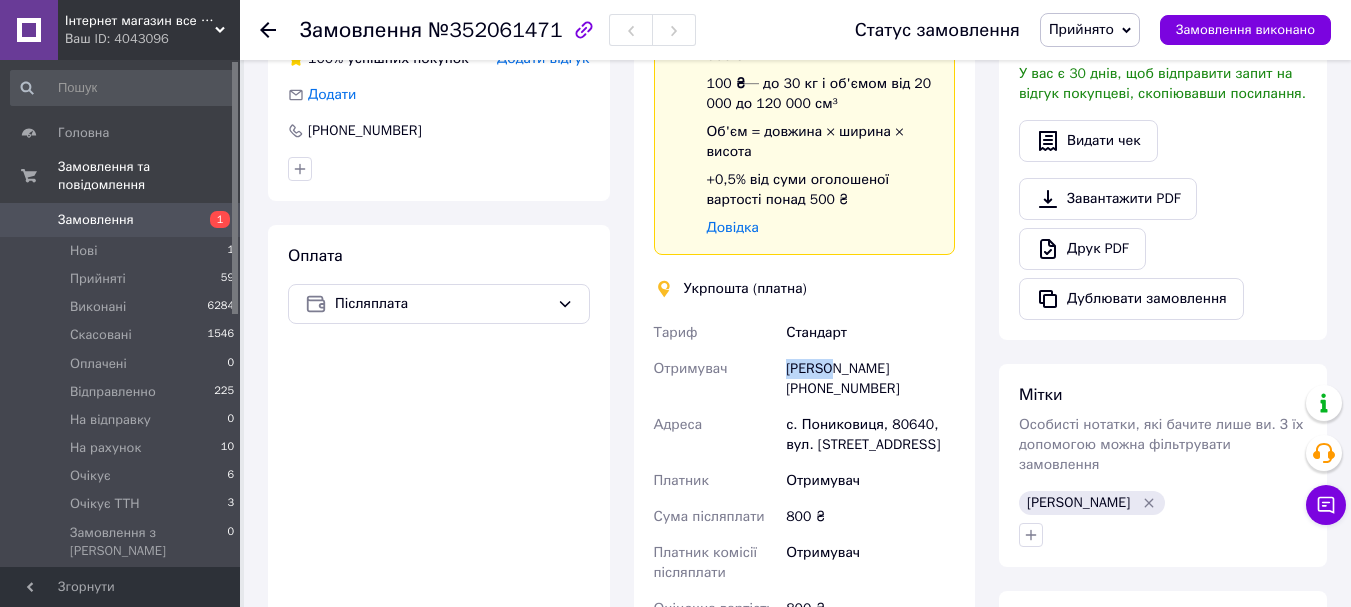 click on "Петро Шахневич +380505561738" at bounding box center [870, 379] 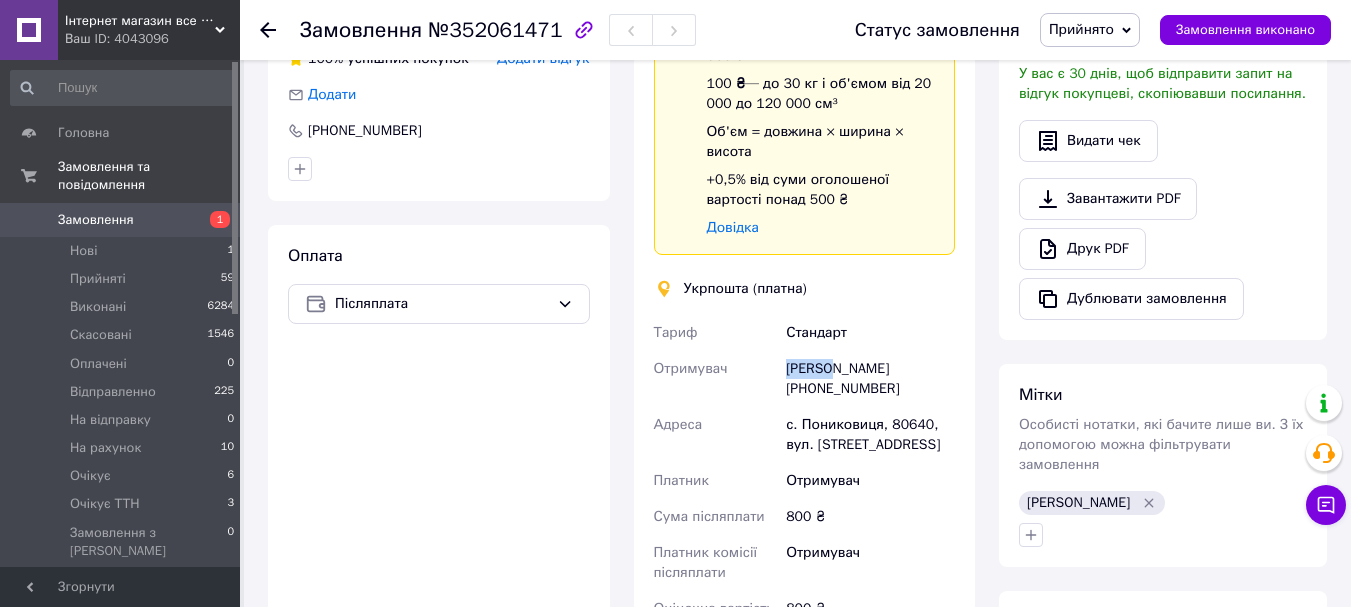 click on "Петро Шахневич +380505561738" at bounding box center (870, 379) 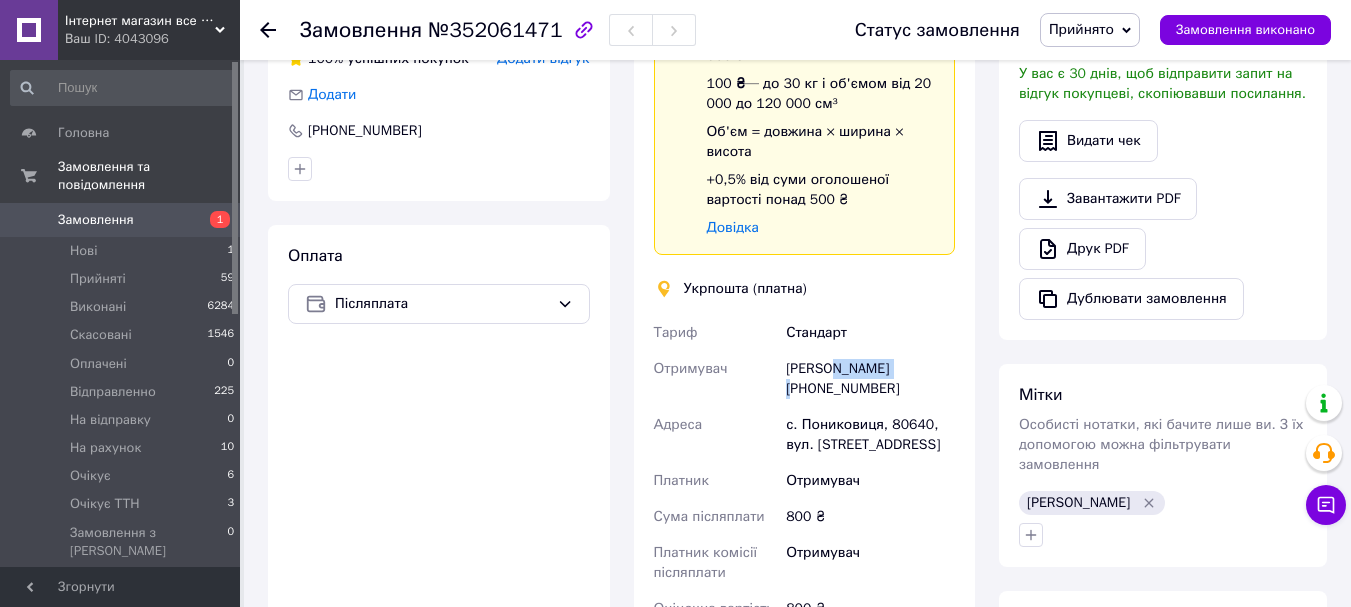 click on "Петро Шахневич +380505561738" at bounding box center [870, 379] 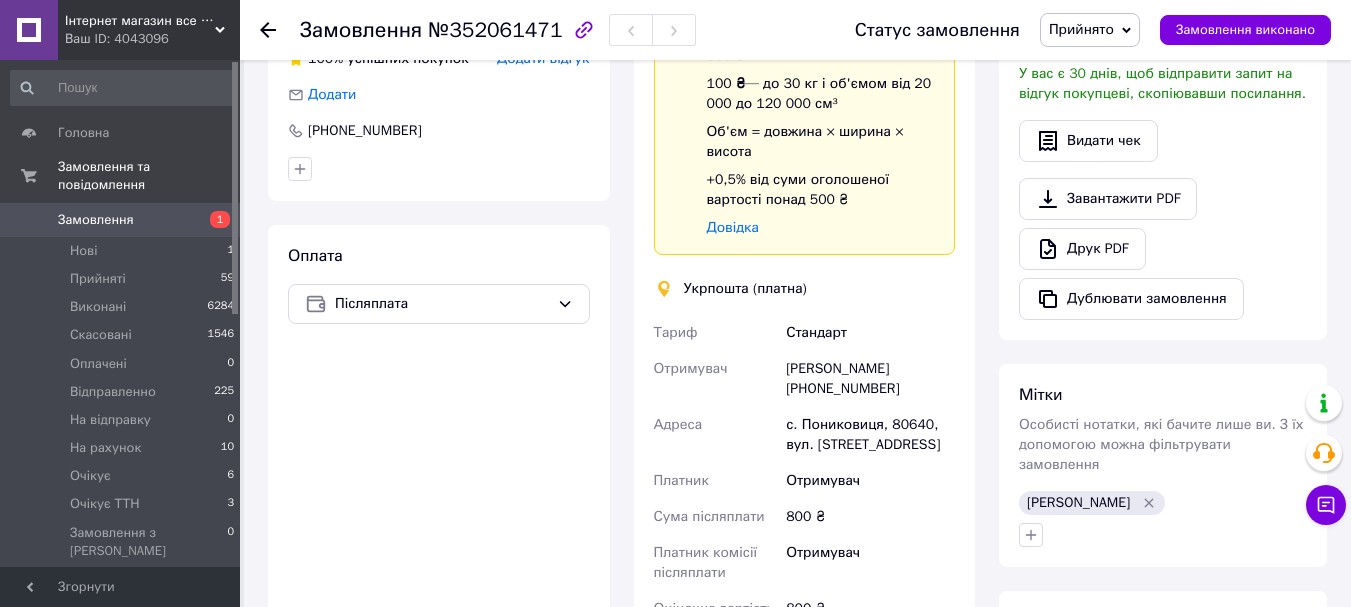 click on "с. Пониковиця, 80640, вул. [STREET_ADDRESS]" at bounding box center [870, 435] 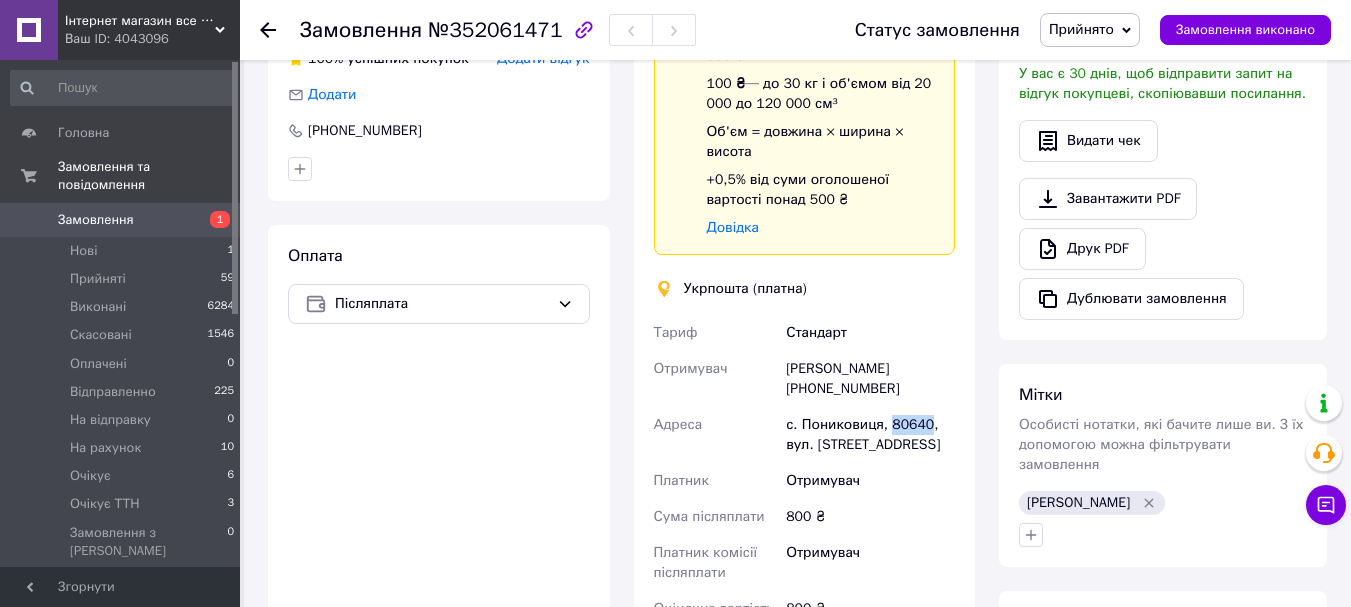 click on "с. Пониковиця, 80640, вул. [STREET_ADDRESS]" at bounding box center (870, 435) 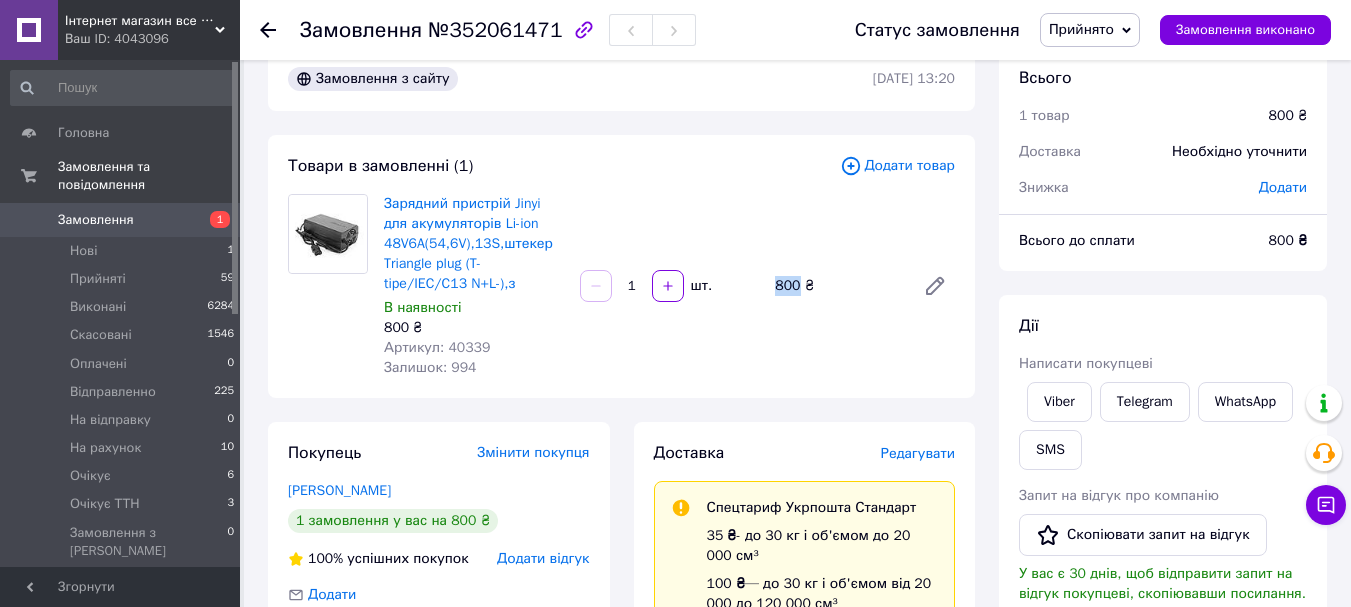 drag, startPoint x: 779, startPoint y: 274, endPoint x: 797, endPoint y: 276, distance: 18.110771 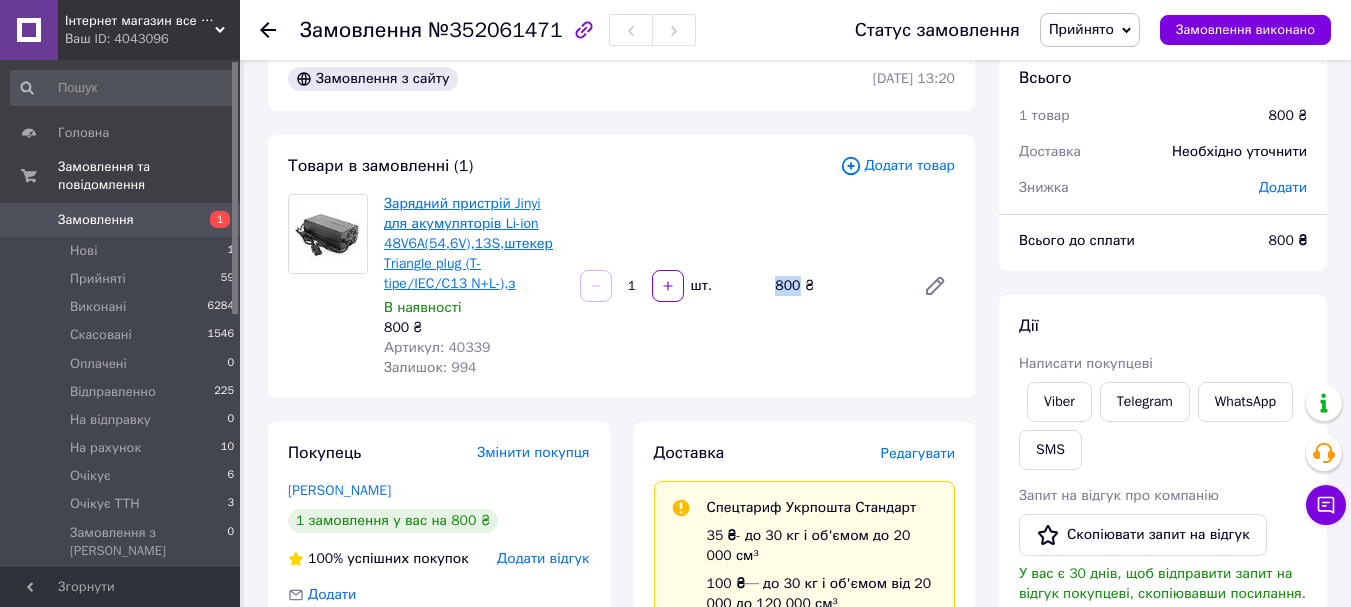scroll, scrollTop: 0, scrollLeft: 0, axis: both 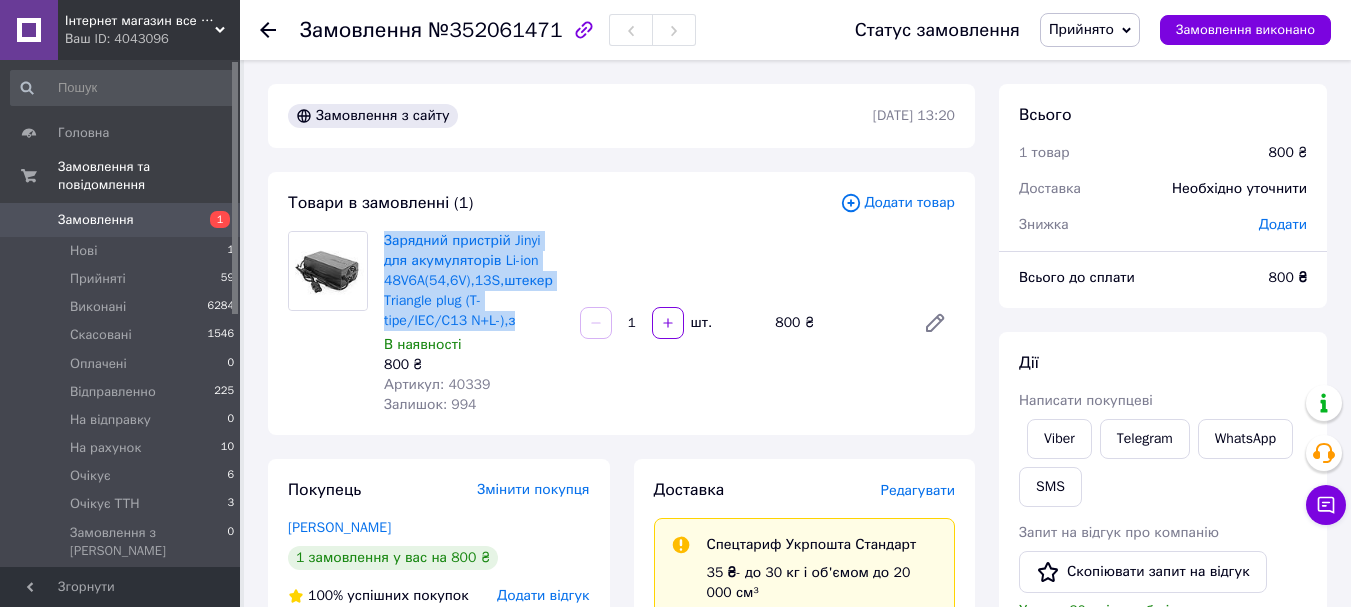 click on "Зарядний пристрій Jinyi для акумуляторів Li-ion 48V6A(54,6V),13S,штекер Triangle plug (T-tipe/IEC/C13 N+L-),з В наявності 800 ₴ Артикул: 40339 Залишок: 994" at bounding box center (474, 323) 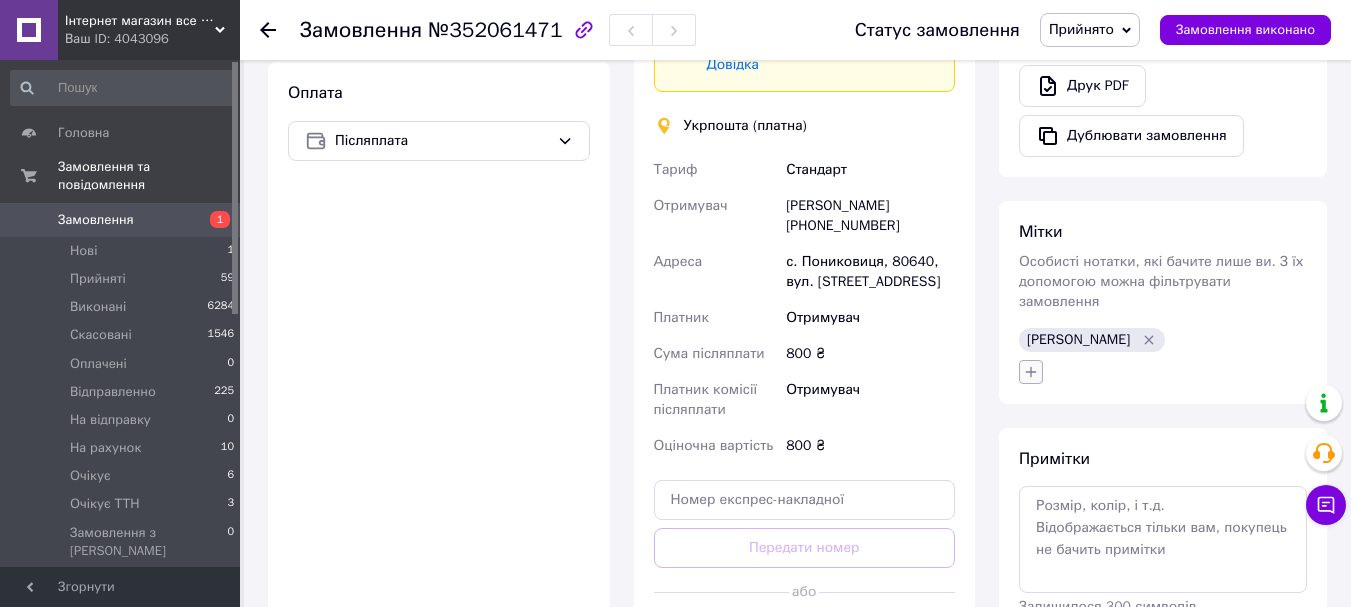 click 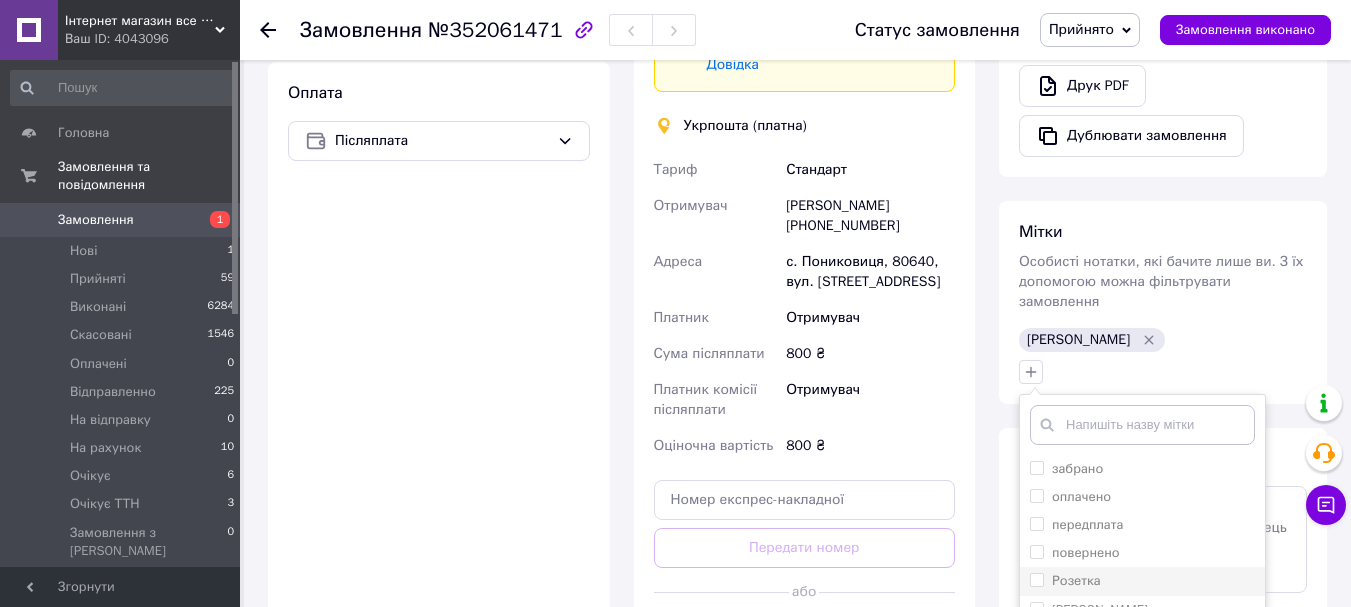 scroll, scrollTop: 985, scrollLeft: 0, axis: vertical 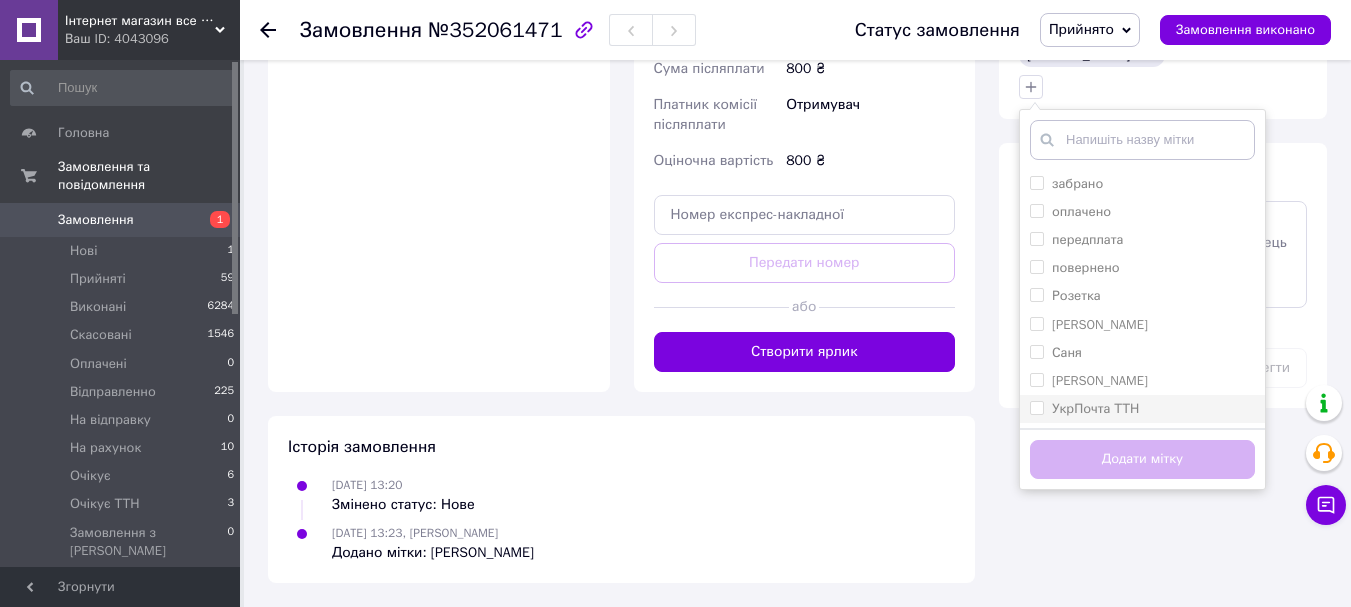 click on "УкрПочта ТТН" at bounding box center (1084, 409) 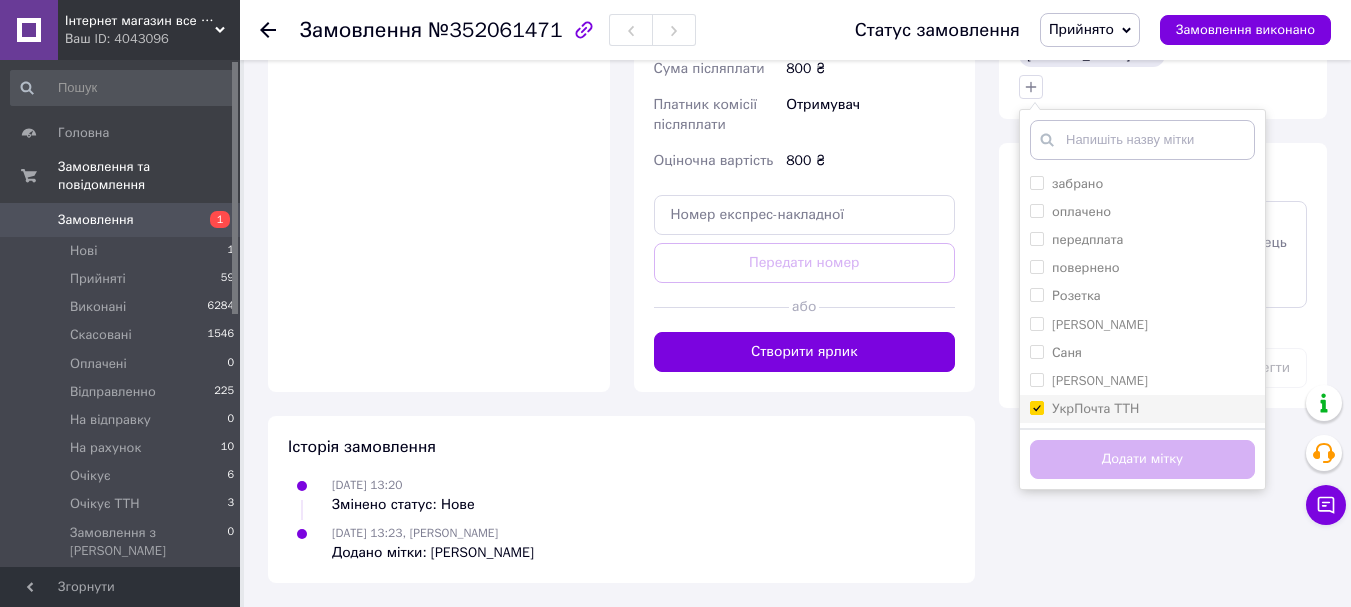 click on "УкрПочта ТТН" at bounding box center [1036, 407] 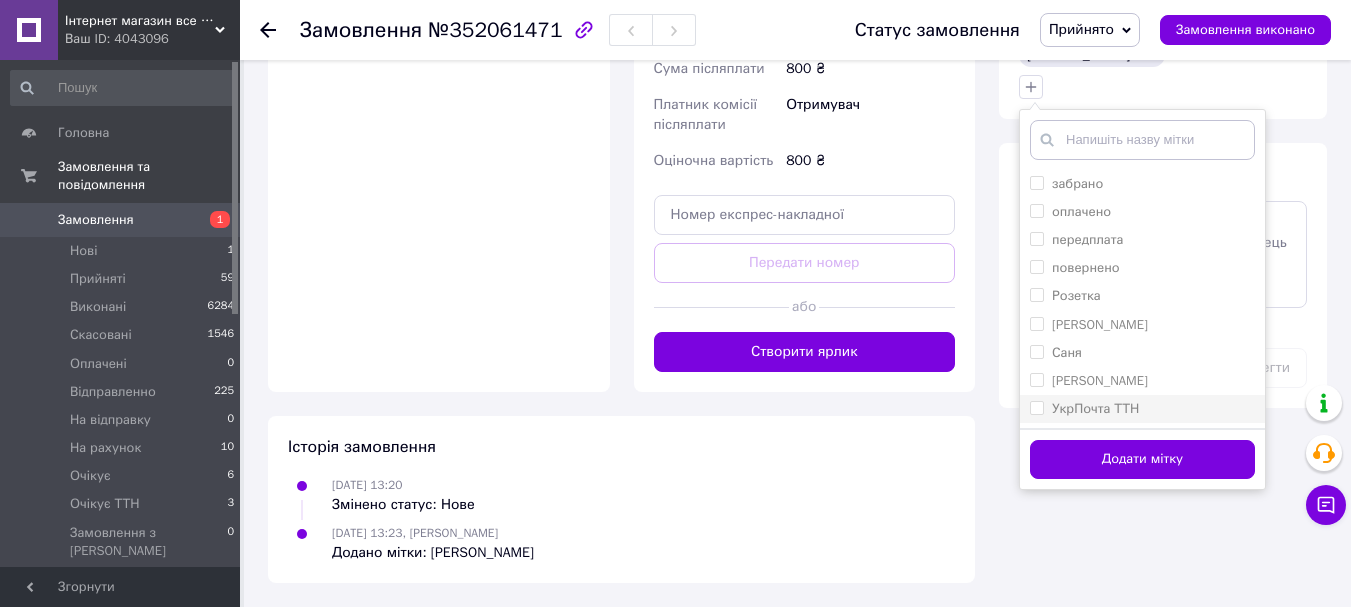 click on "УкрПочта ТТН" at bounding box center (1036, 407) 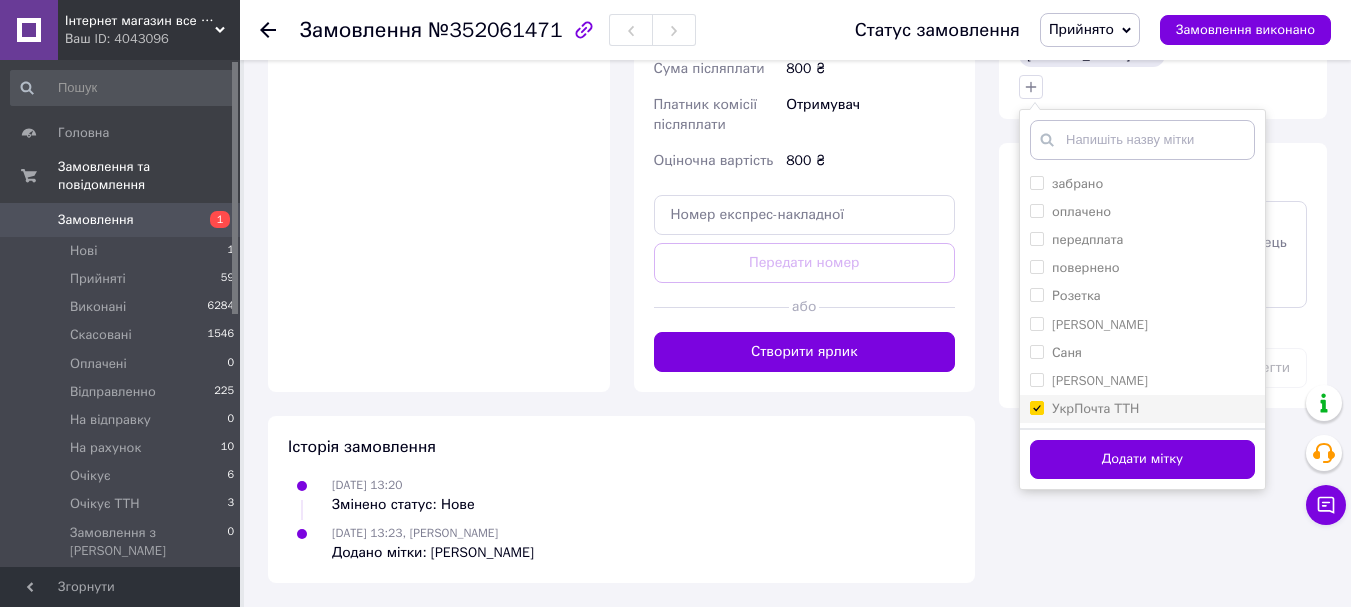 checkbox on "true" 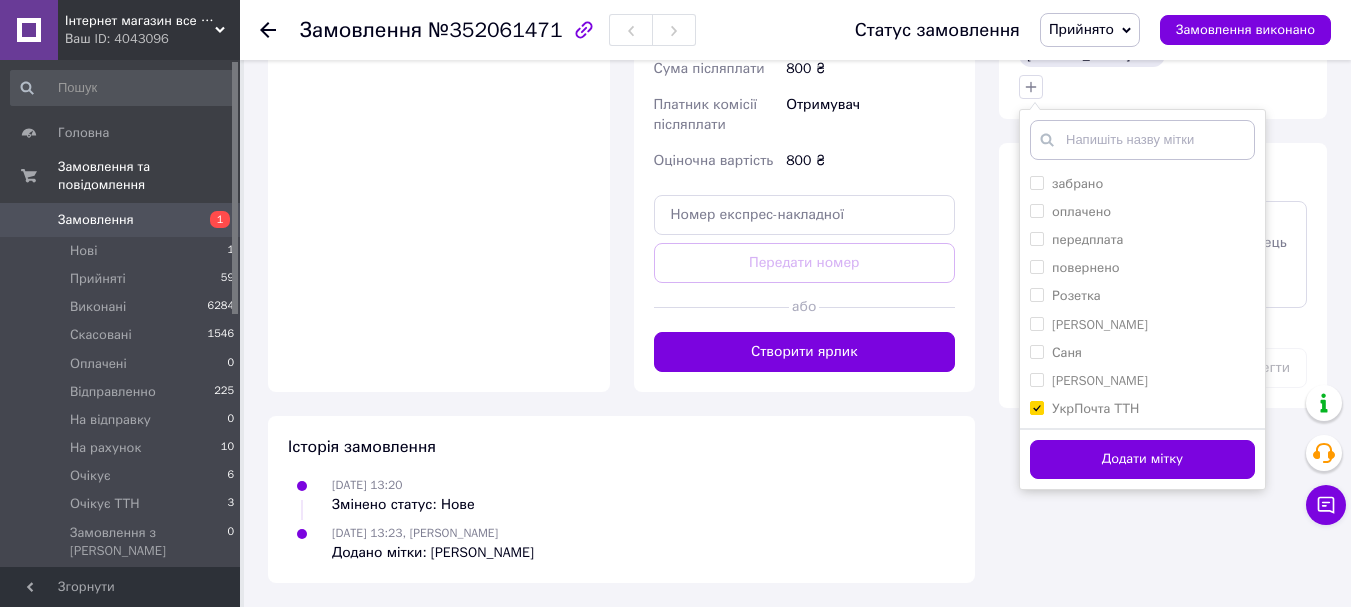 click on "Додати мітку" at bounding box center (1142, 459) 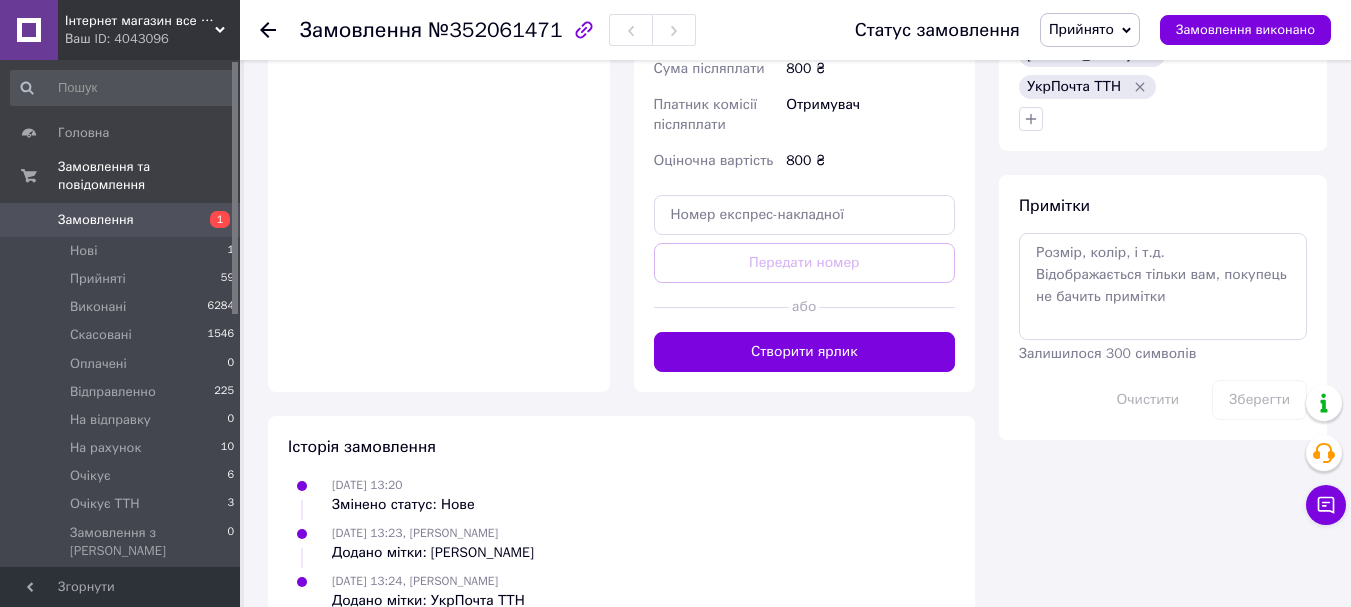 scroll, scrollTop: 585, scrollLeft: 0, axis: vertical 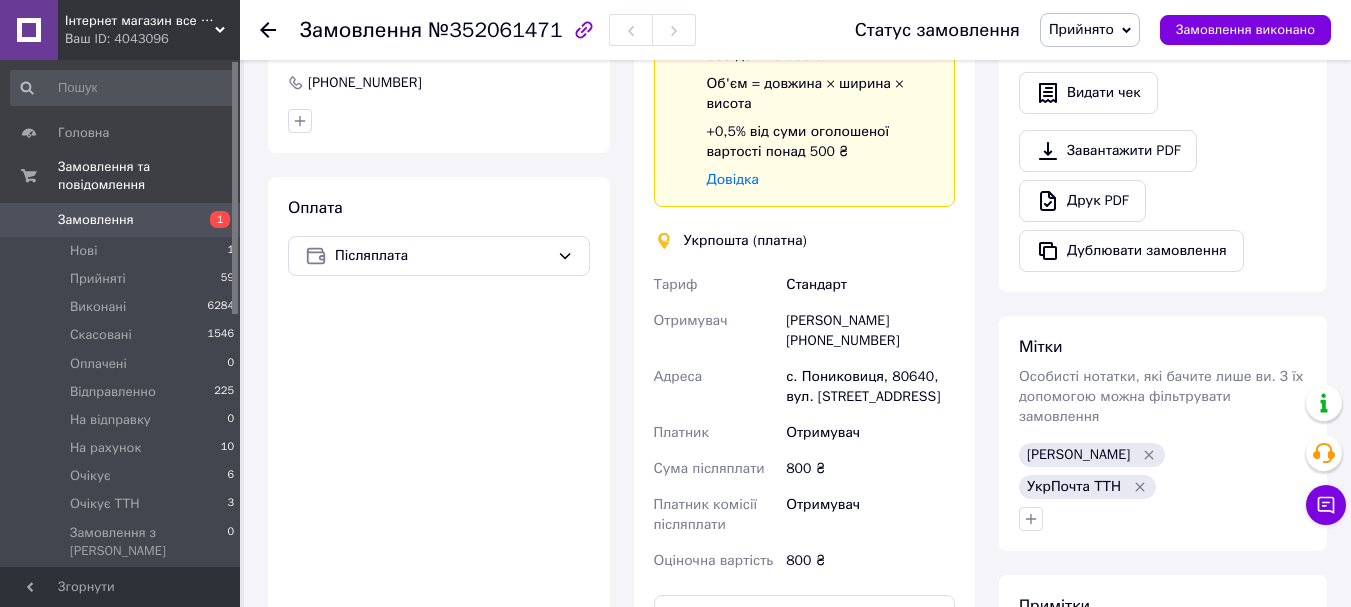 click on "Прийнято" at bounding box center (1081, 29) 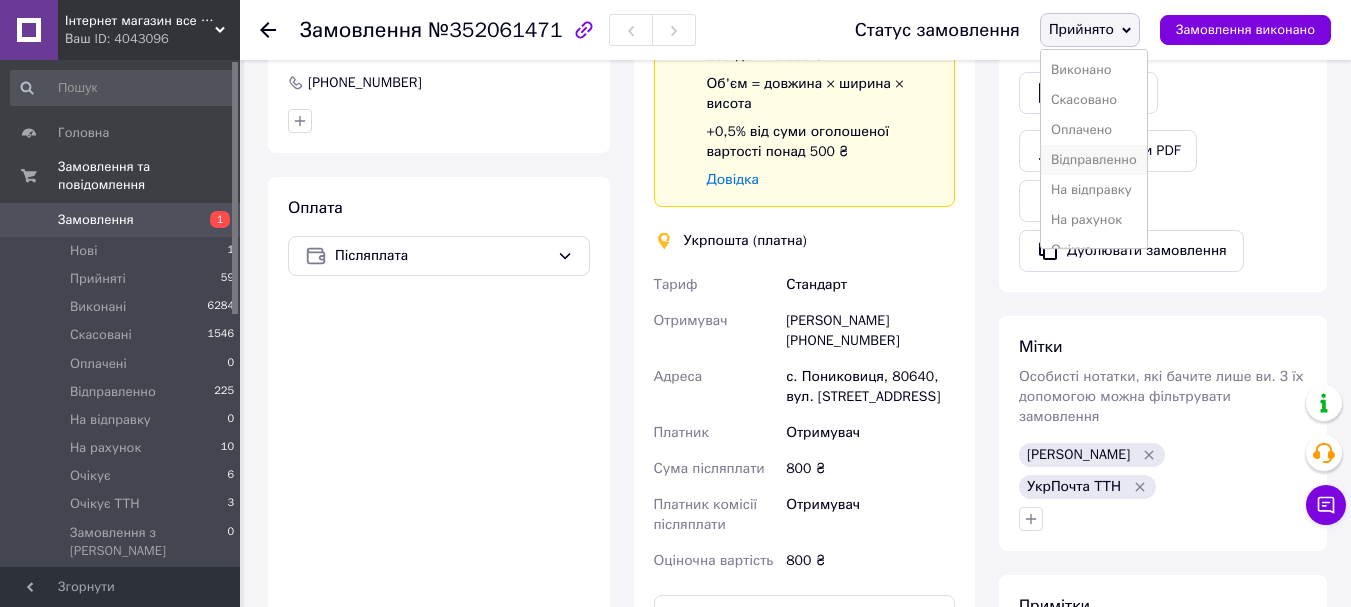 click on "Відправленно" at bounding box center (1094, 160) 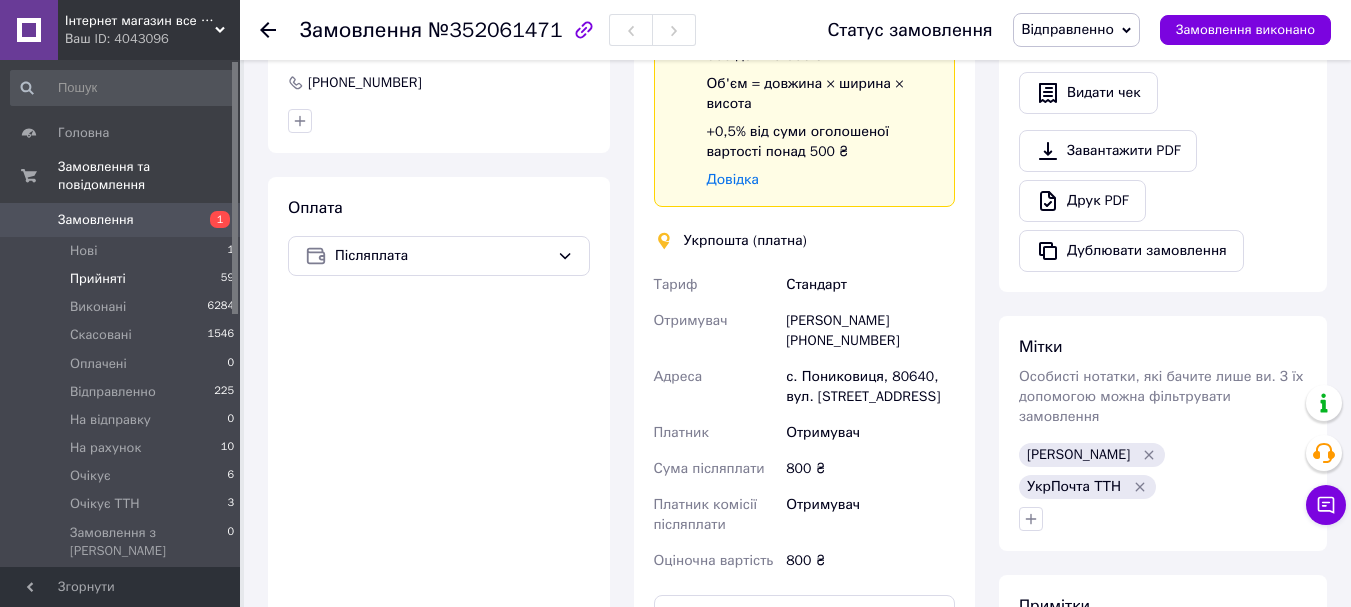 click on "Прийняті 59" at bounding box center [123, 279] 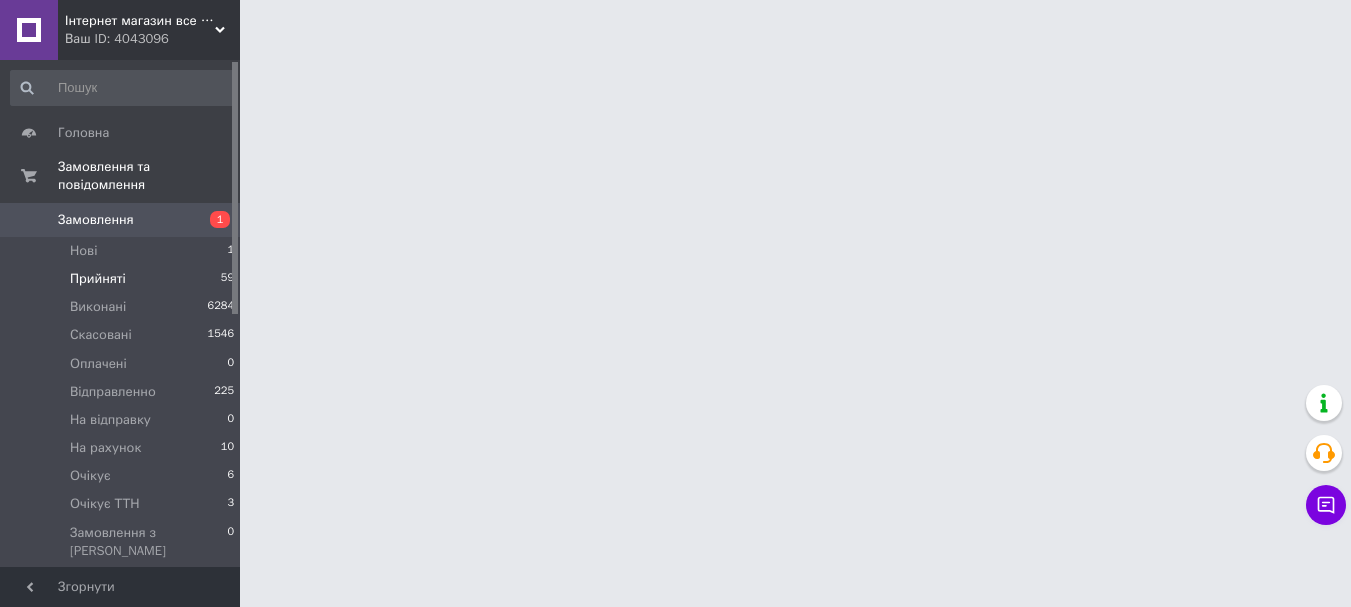 scroll, scrollTop: 0, scrollLeft: 0, axis: both 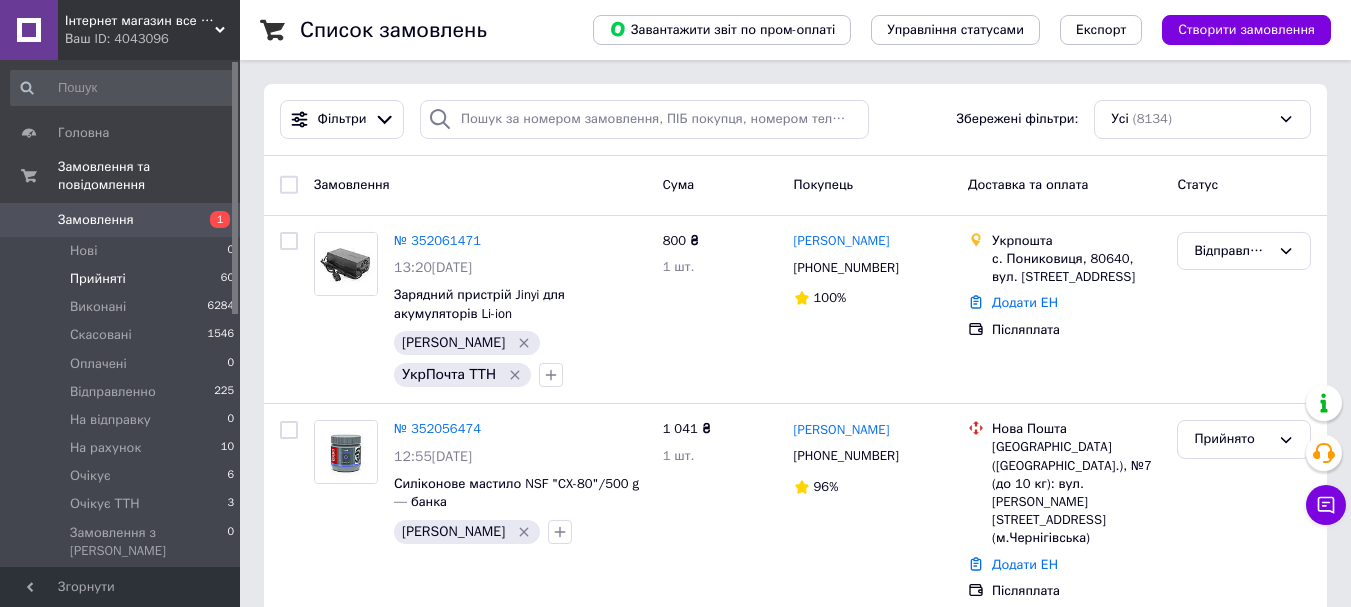 click on "Прийняті 60" at bounding box center [123, 279] 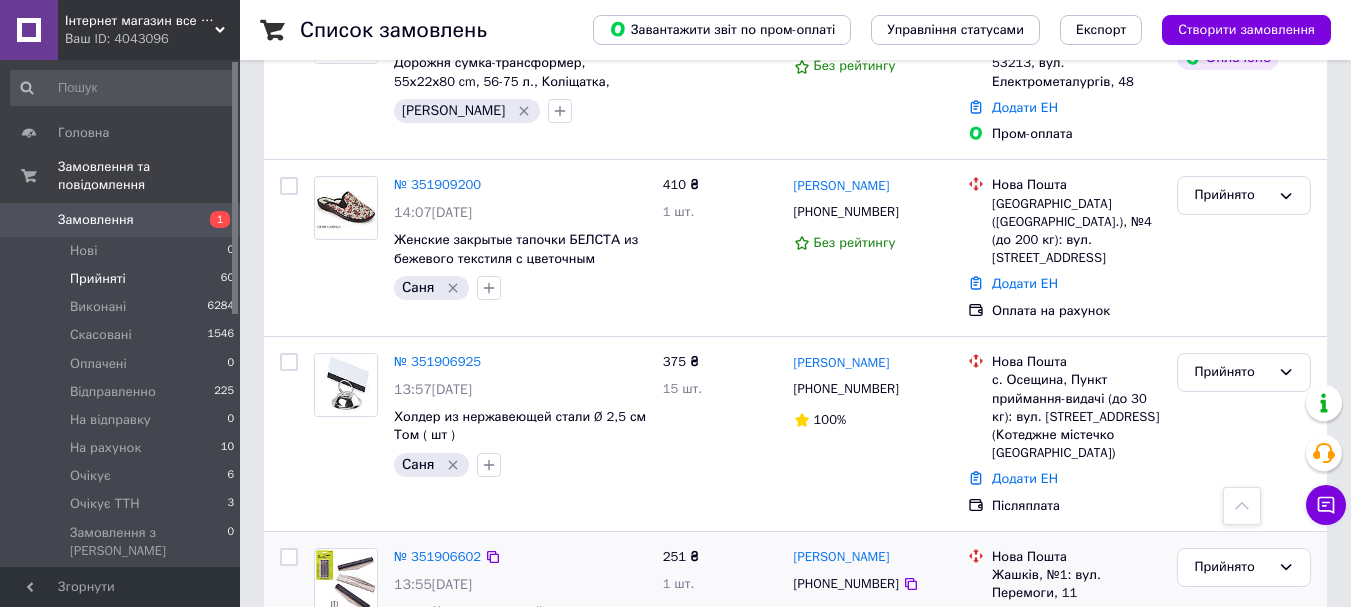 scroll, scrollTop: 8980, scrollLeft: 0, axis: vertical 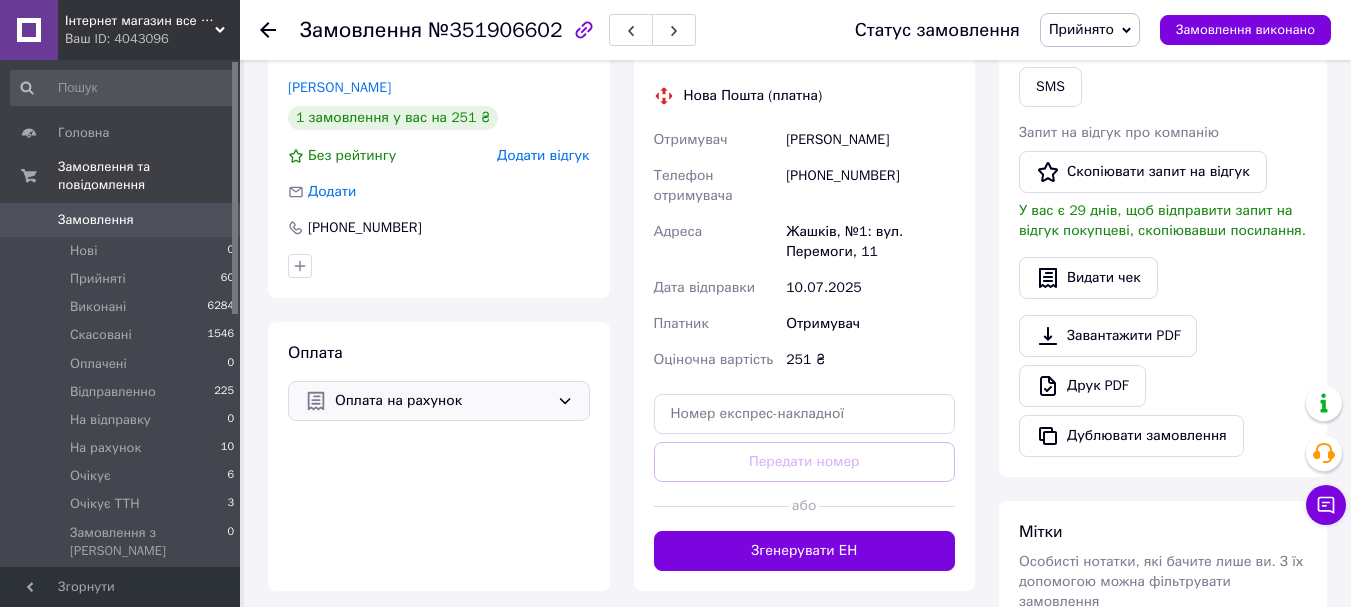 click on "Оплата на рахунок" at bounding box center (442, 401) 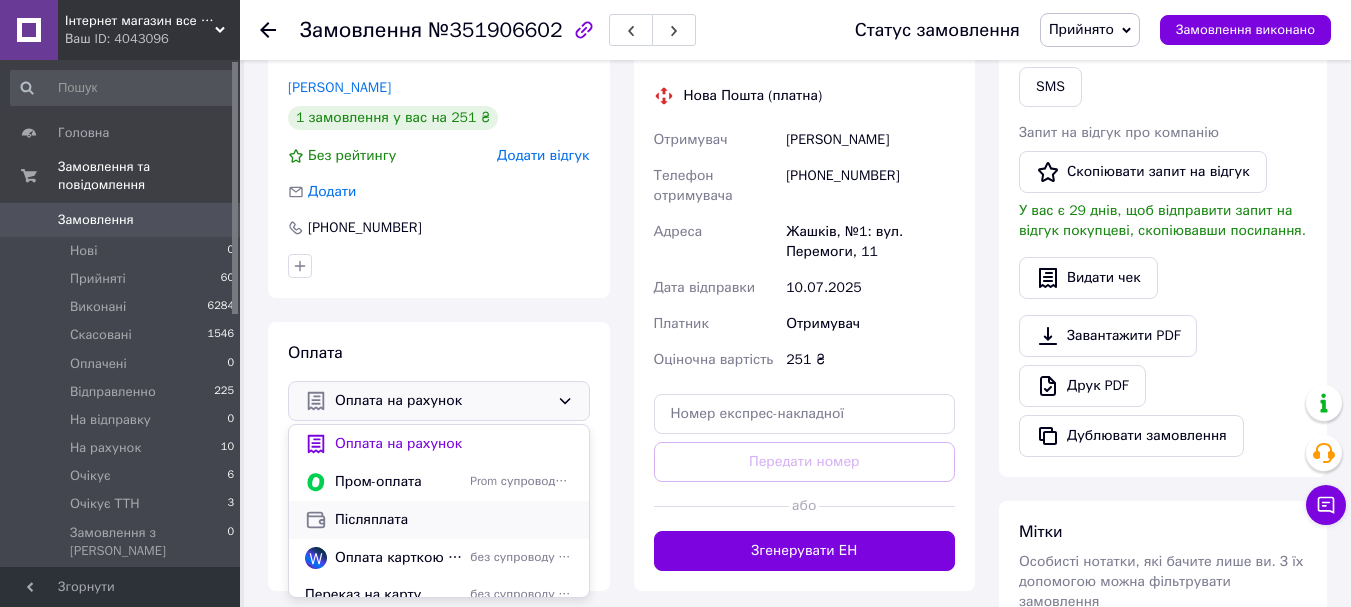click on "Післяплата" at bounding box center (454, 520) 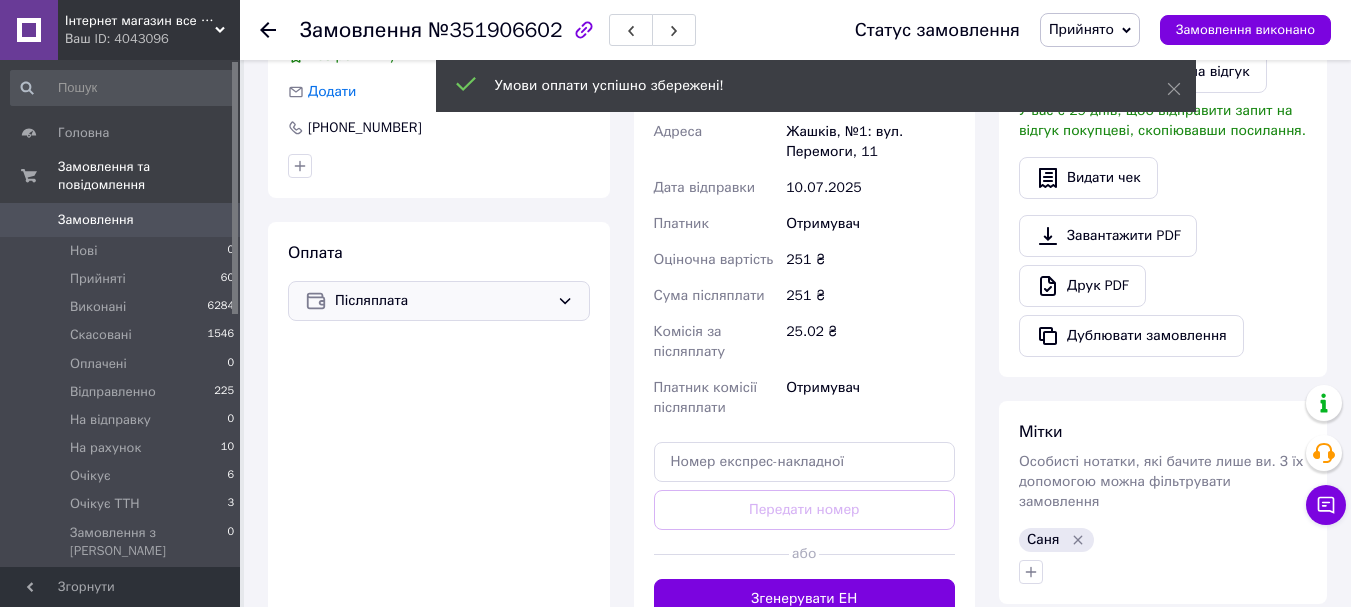scroll, scrollTop: 700, scrollLeft: 0, axis: vertical 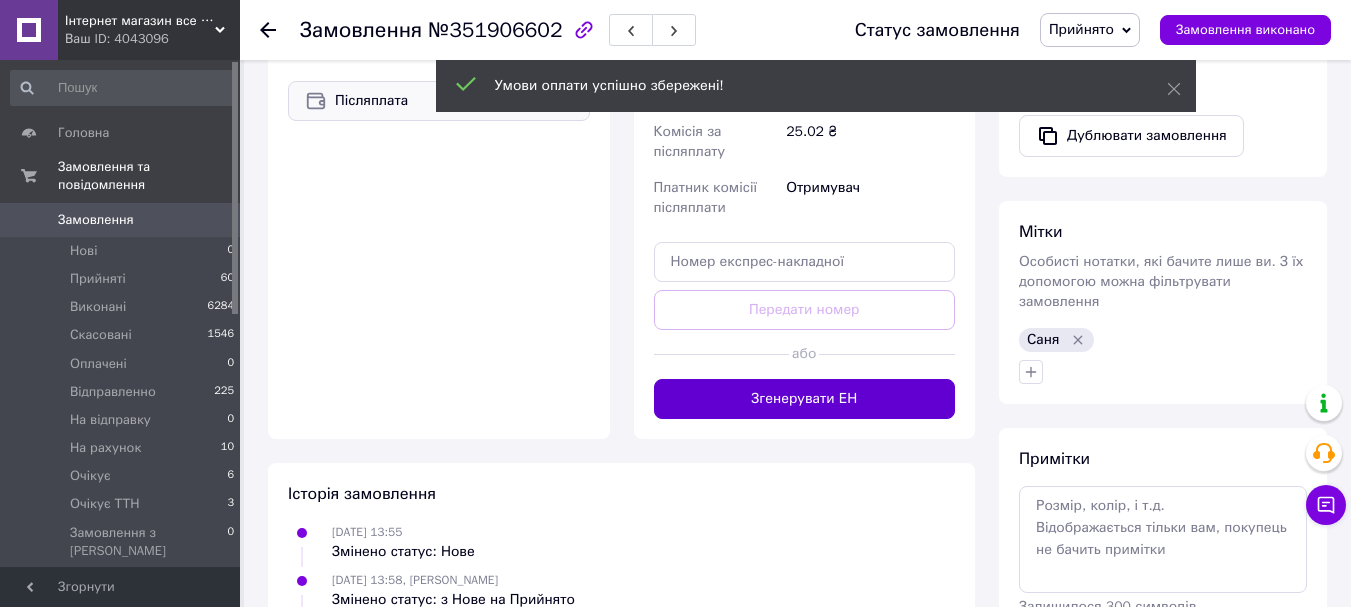 click on "Згенерувати ЕН" at bounding box center [805, 399] 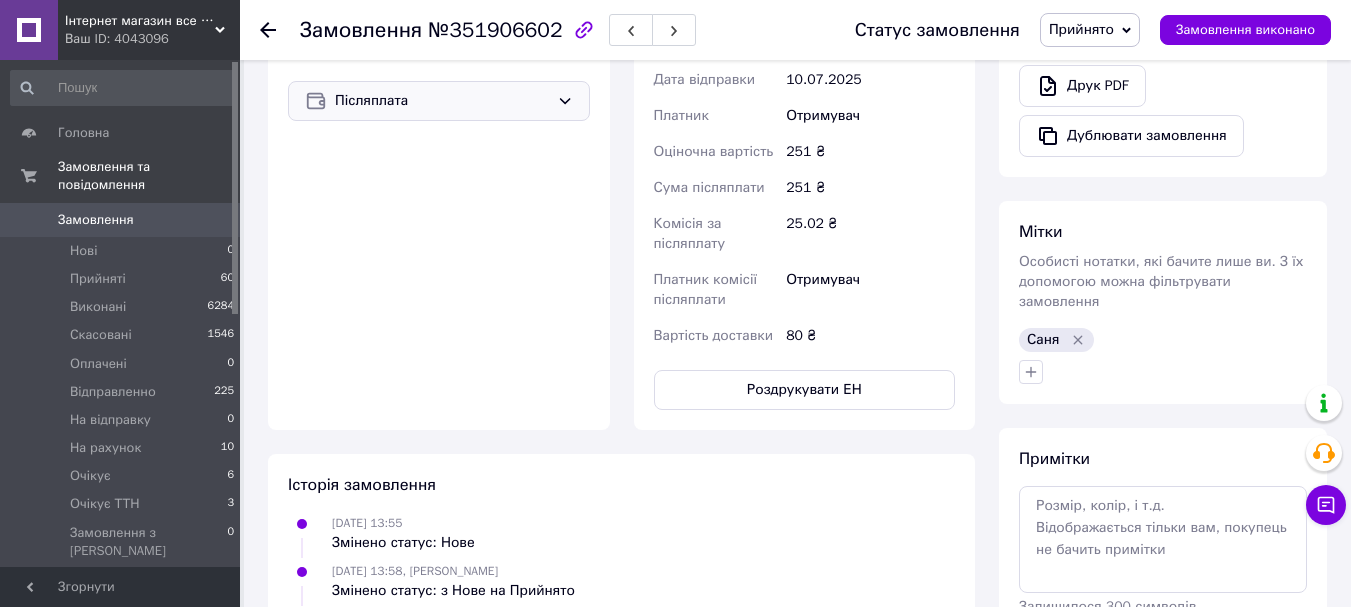 click on "Роздрукувати ЕН" at bounding box center [805, 390] 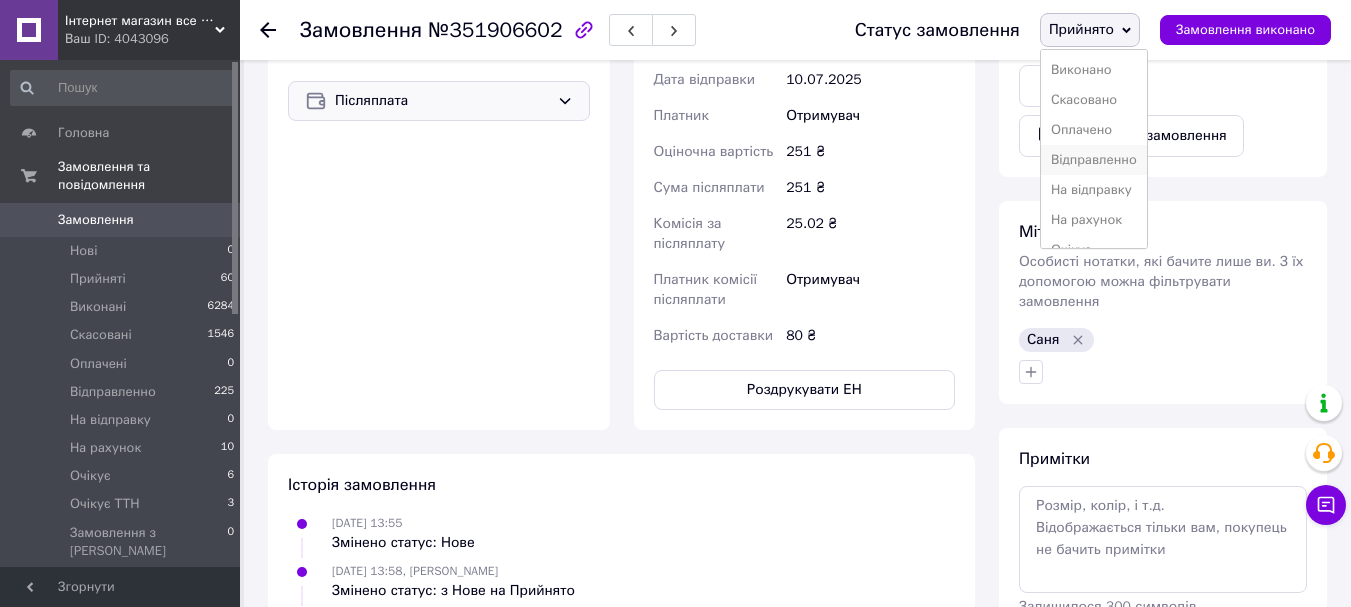 click on "Відправленно" at bounding box center (1094, 160) 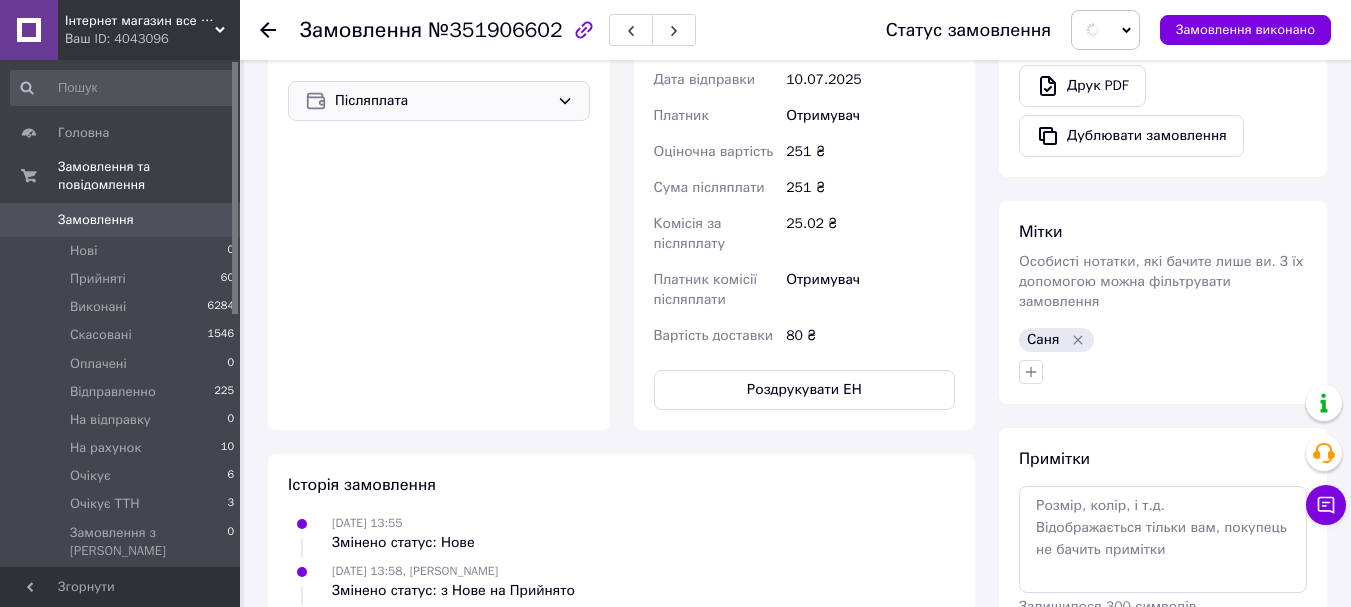 scroll, scrollTop: 0, scrollLeft: 0, axis: both 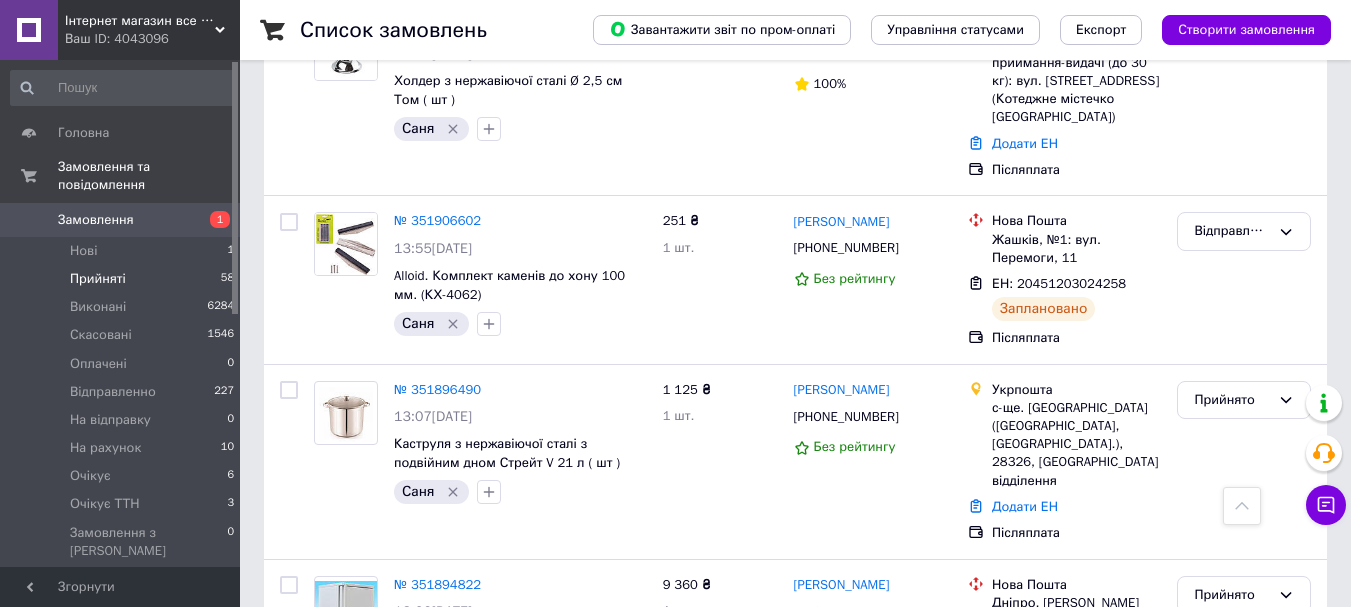 click on "№ 351869180" at bounding box center [437, 947] 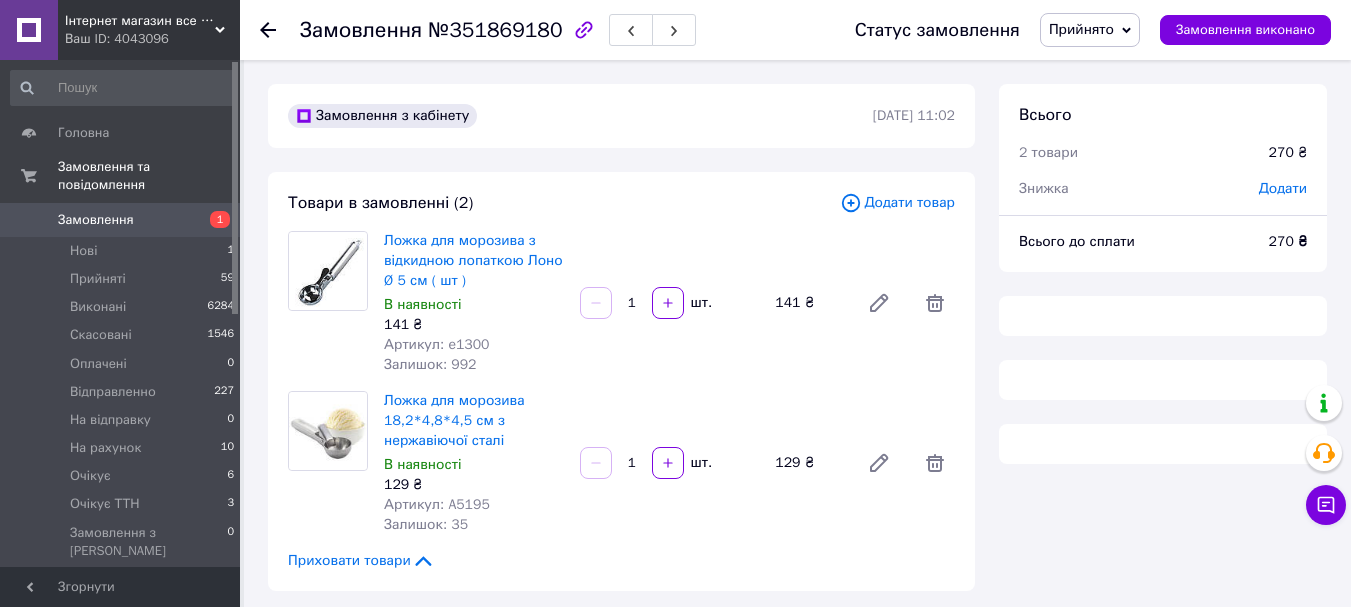click on "Артикул: e1300" at bounding box center (437, 344) 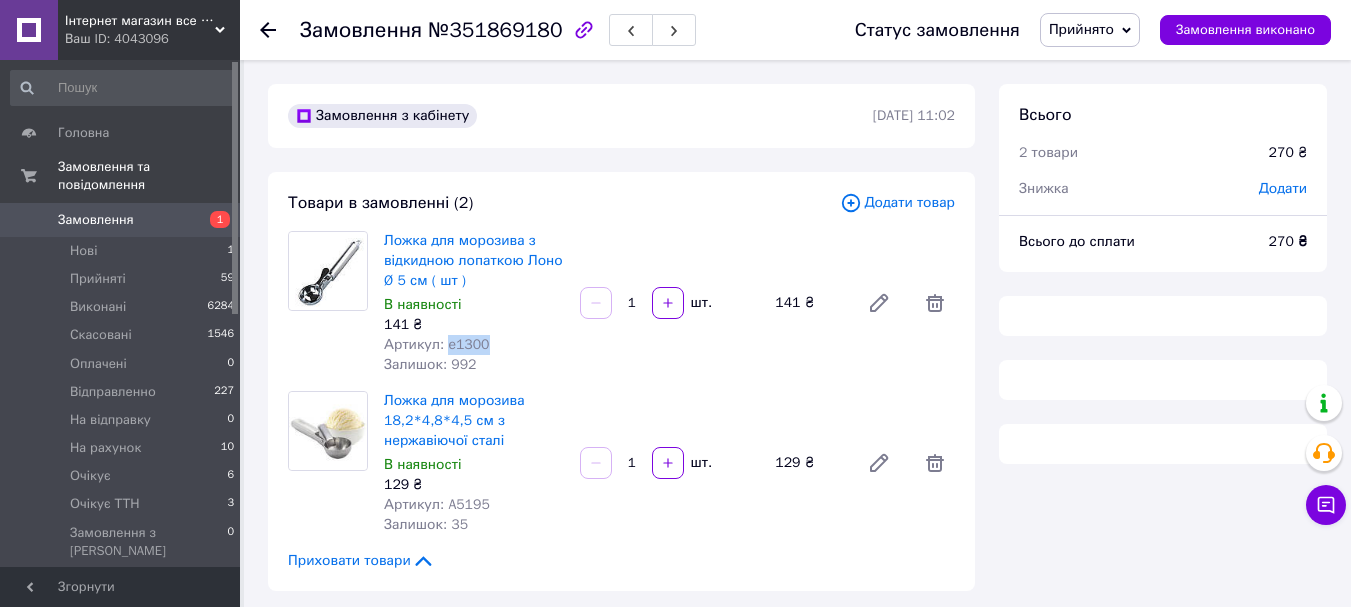 click on "Артикул: e1300" at bounding box center (437, 344) 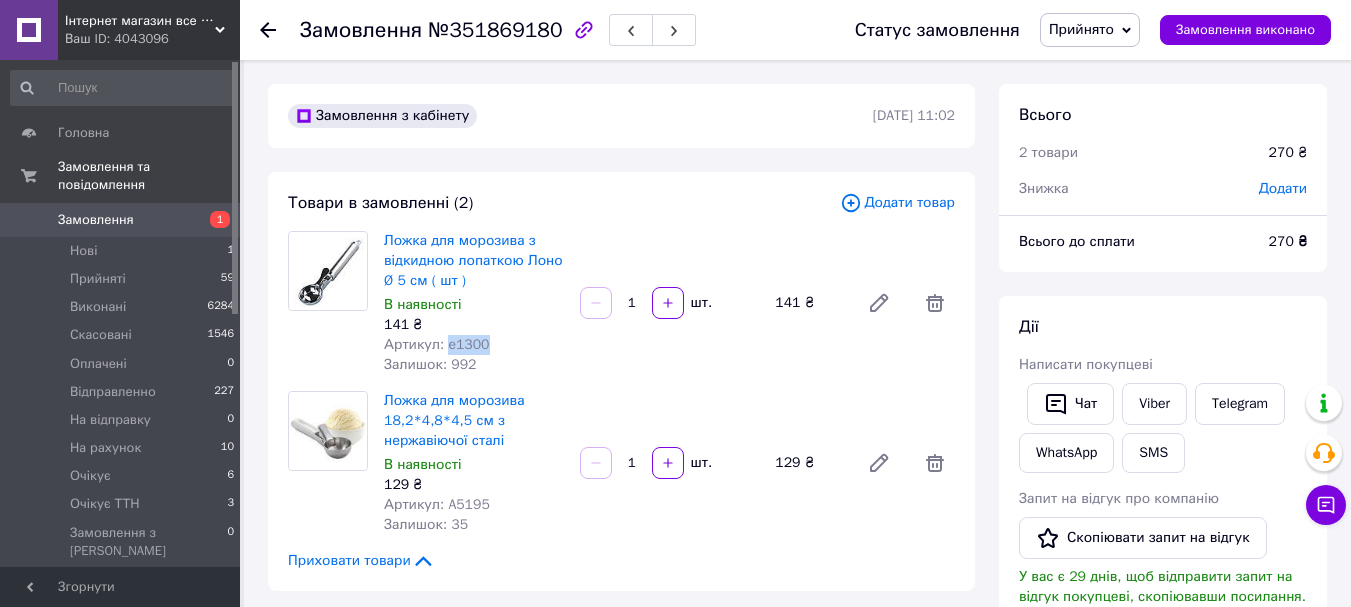 copy on "e1300" 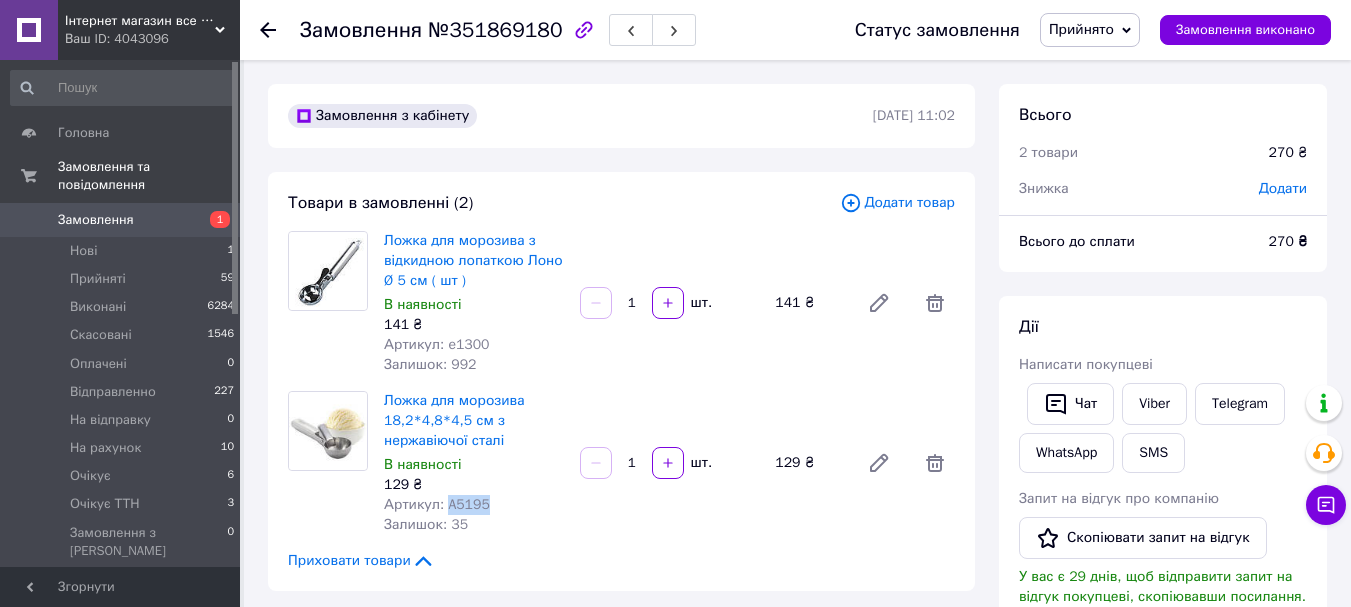 click on "Артикул: A5195" at bounding box center [437, 504] 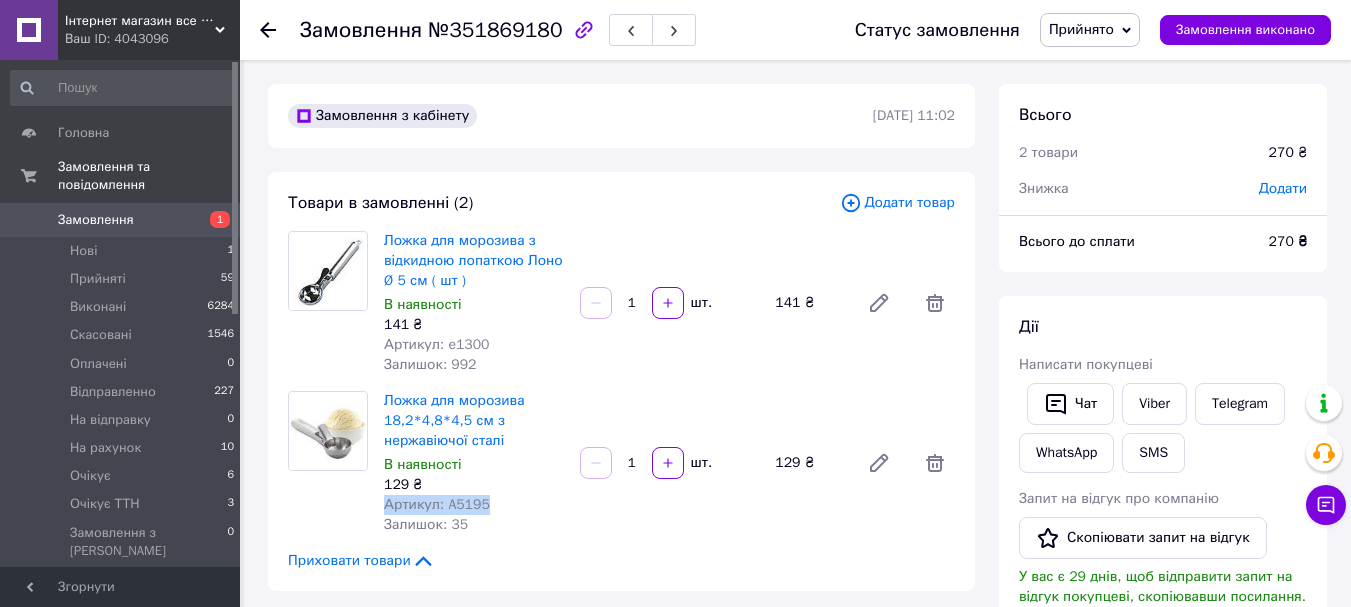 click on "Артикул: A5195" at bounding box center [437, 504] 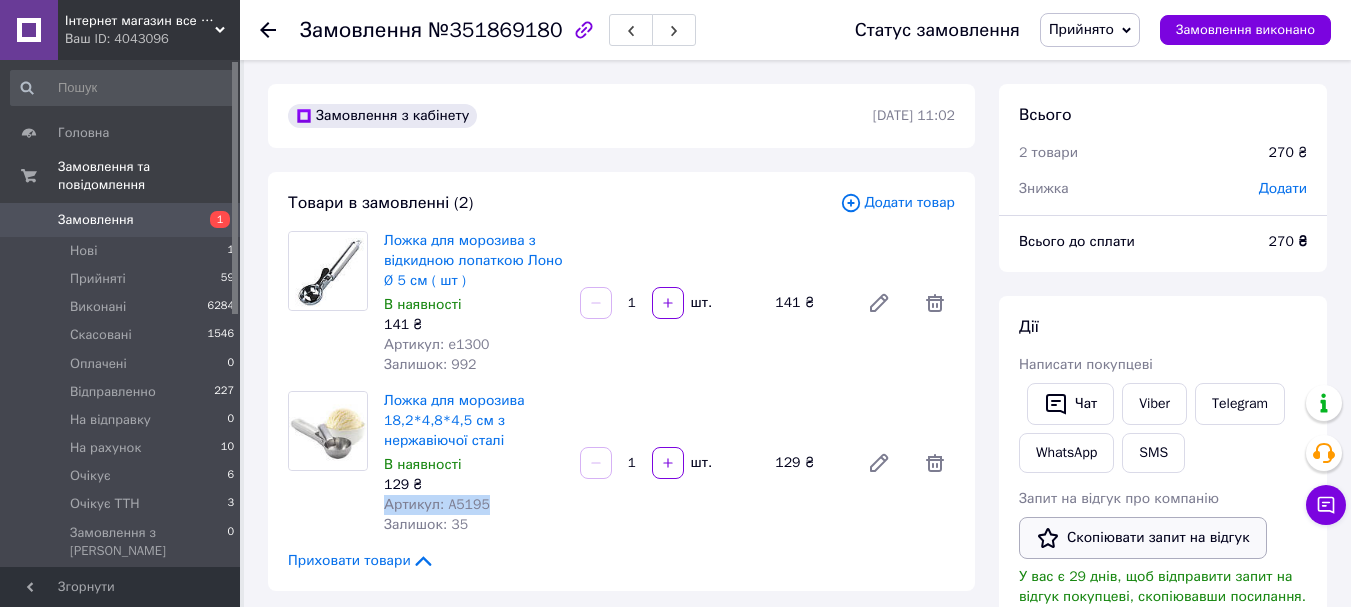 scroll, scrollTop: 300, scrollLeft: 0, axis: vertical 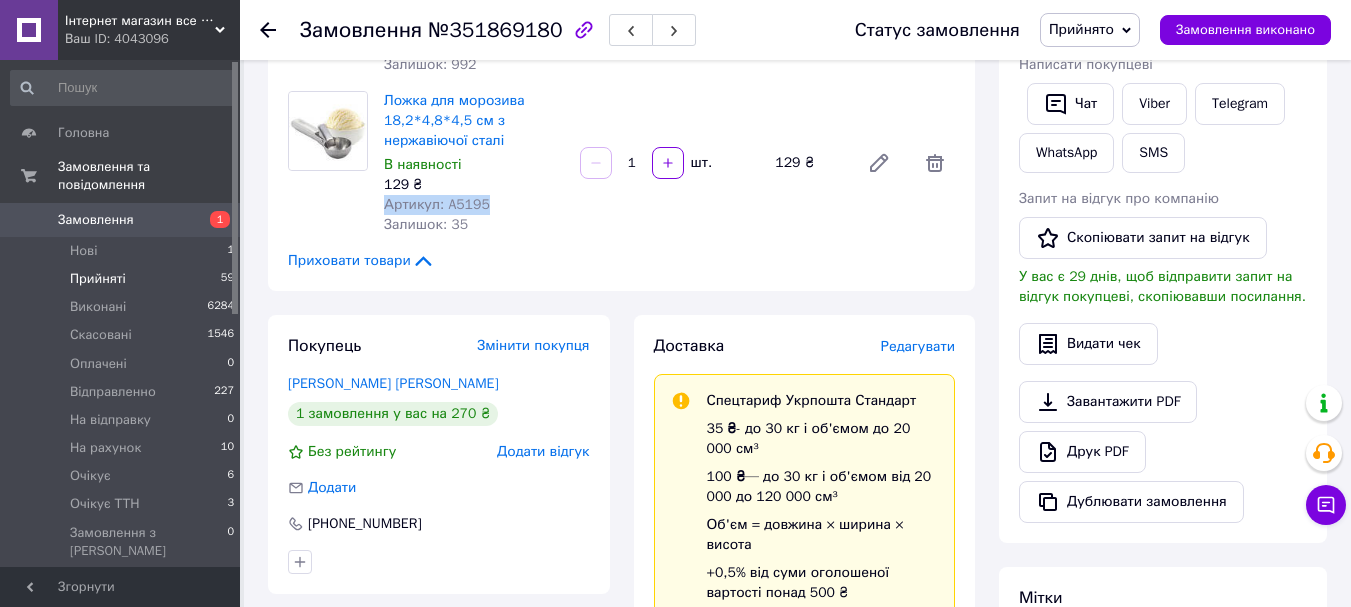 click on "Прийняті 59" at bounding box center (123, 279) 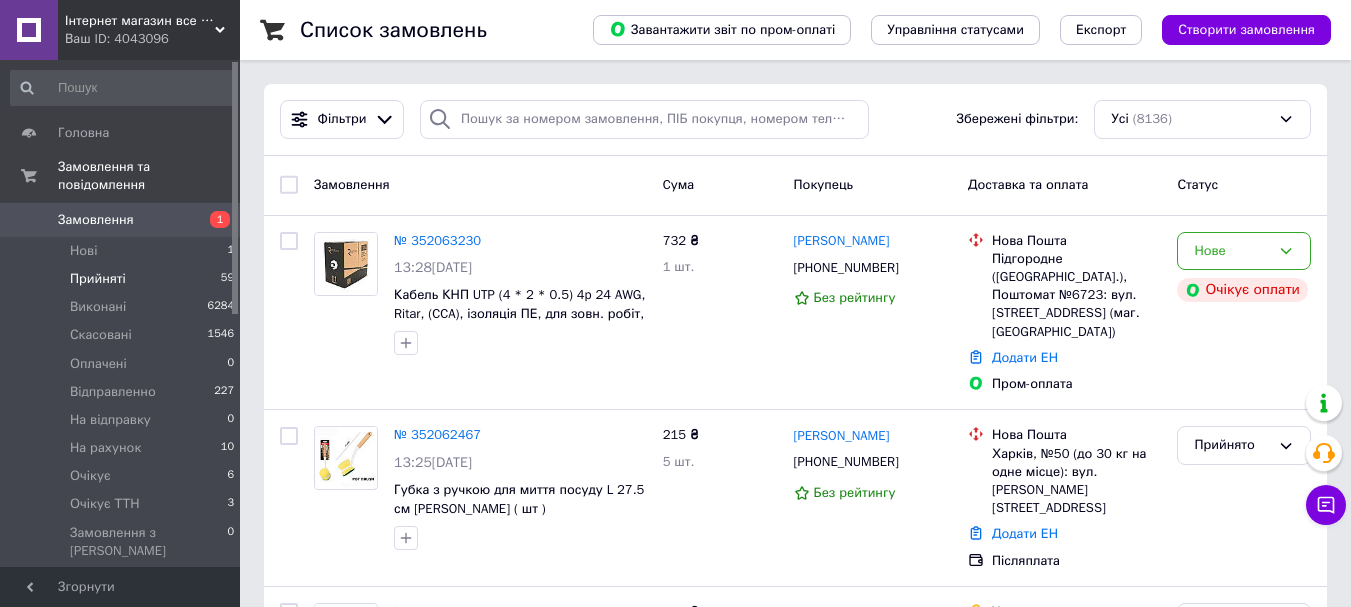 click on "Прийняті 59" at bounding box center (123, 279) 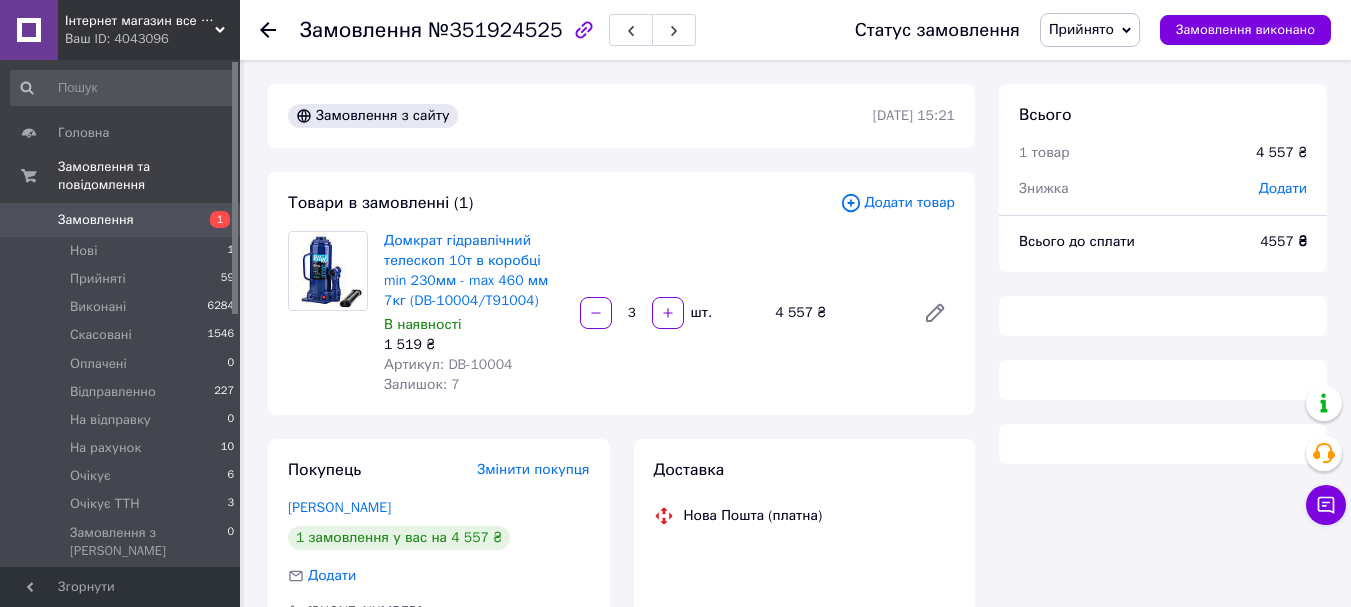 scroll, scrollTop: 0, scrollLeft: 0, axis: both 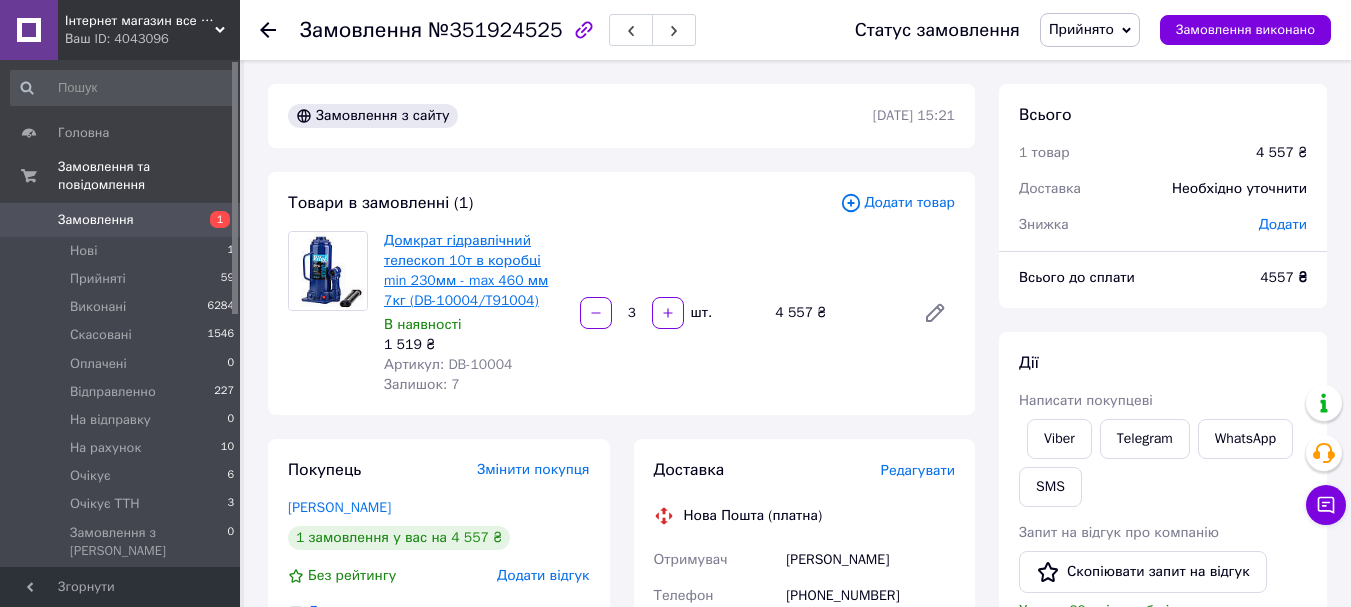 click on "Домкрат гідравлічний телескоп 10т в коробці min 230мм - max 460 мм 7кг (DB-10004/T91004)" at bounding box center [466, 270] 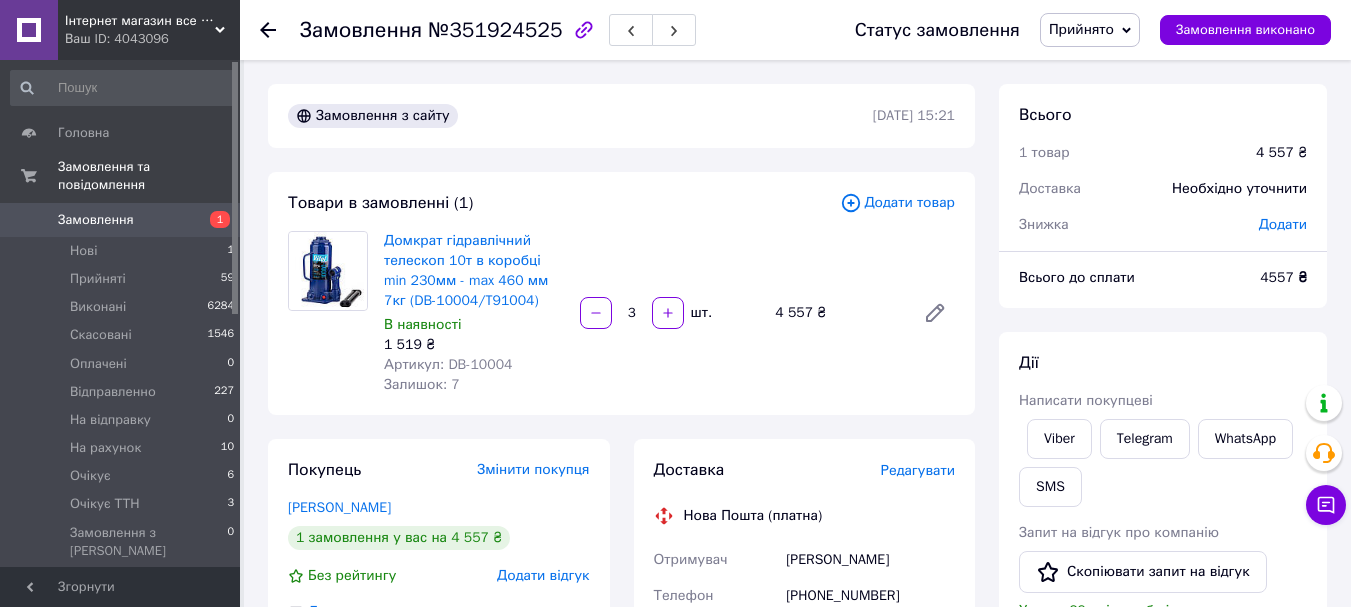 scroll, scrollTop: 100, scrollLeft: 0, axis: vertical 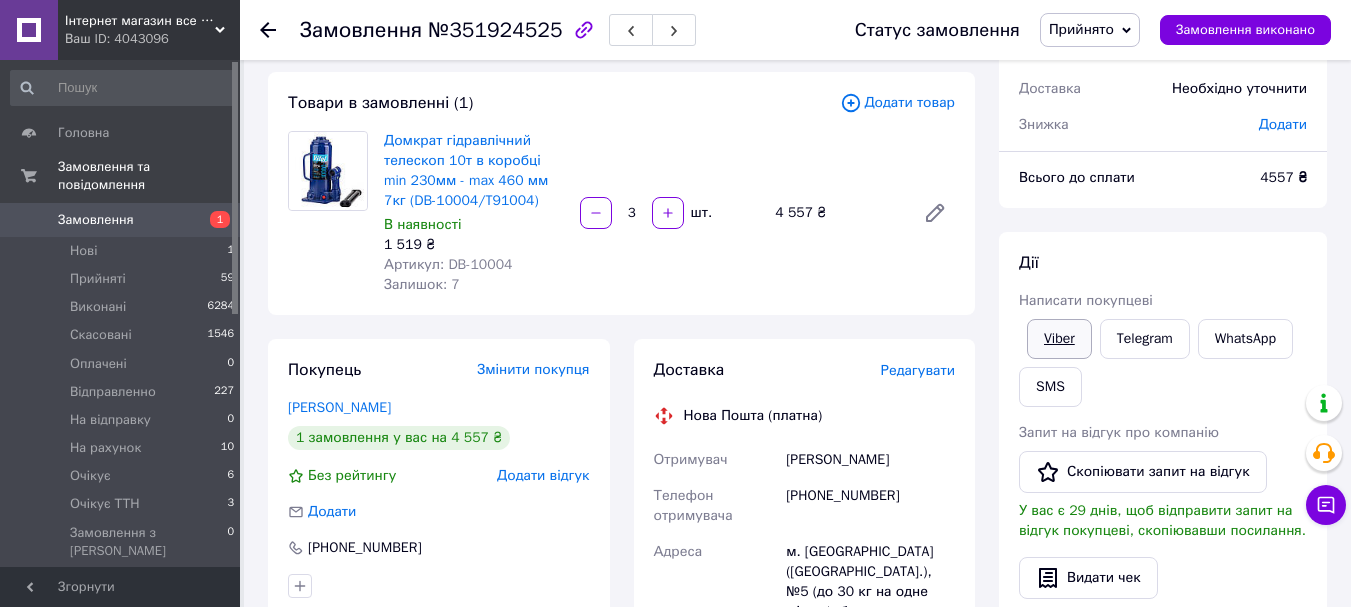 click on "Viber" at bounding box center (1059, 339) 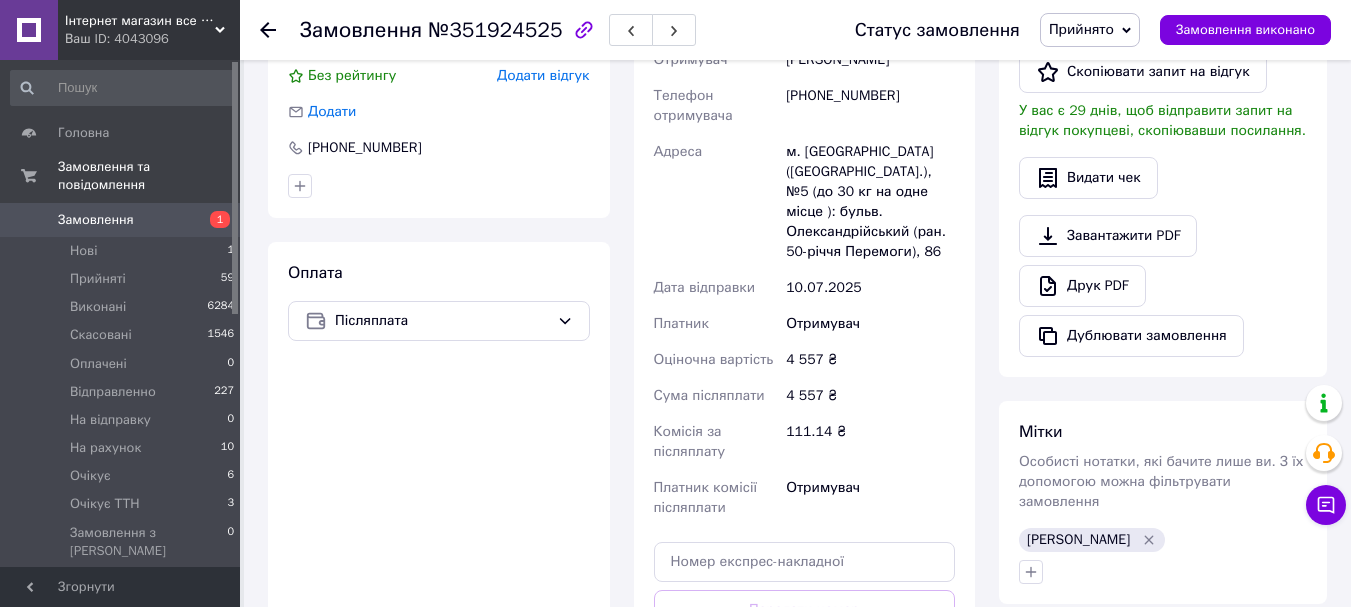 scroll, scrollTop: 0, scrollLeft: 0, axis: both 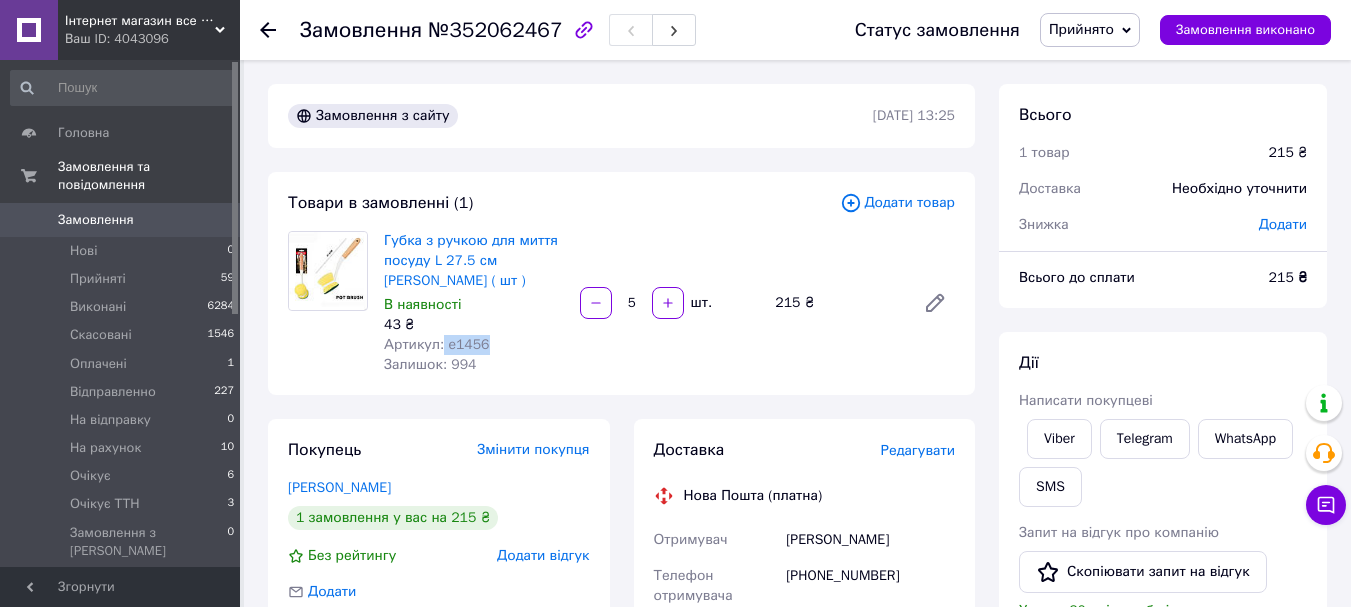 drag, startPoint x: 482, startPoint y: 326, endPoint x: 441, endPoint y: 325, distance: 41.01219 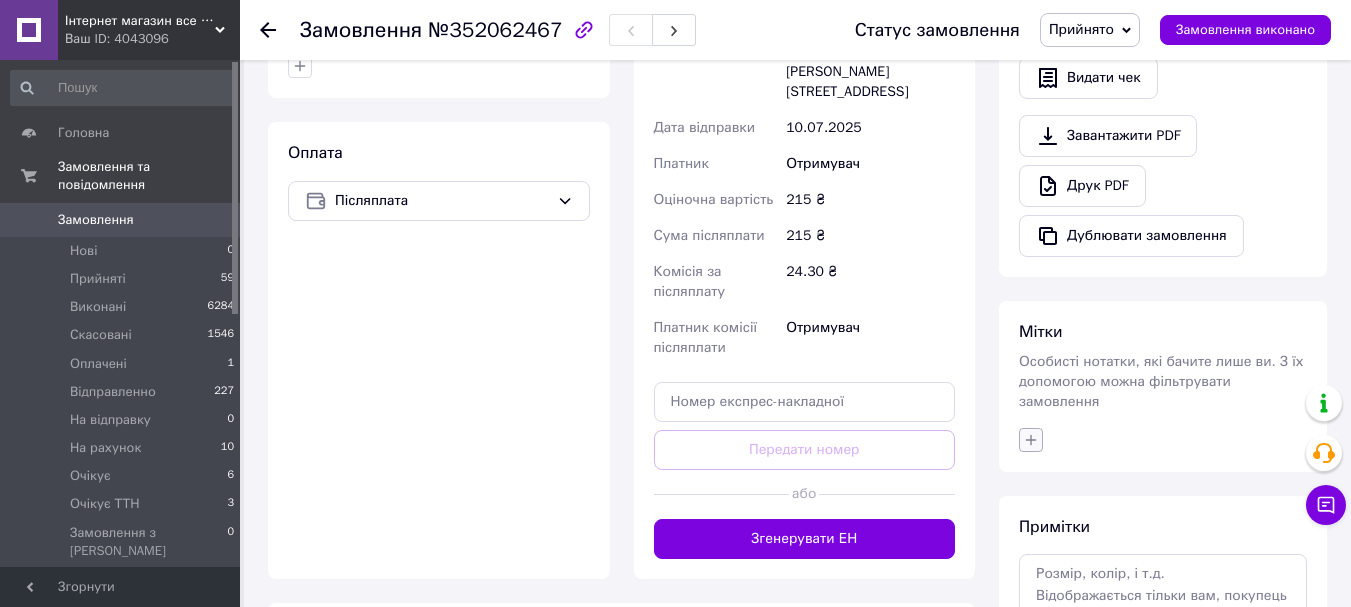 click 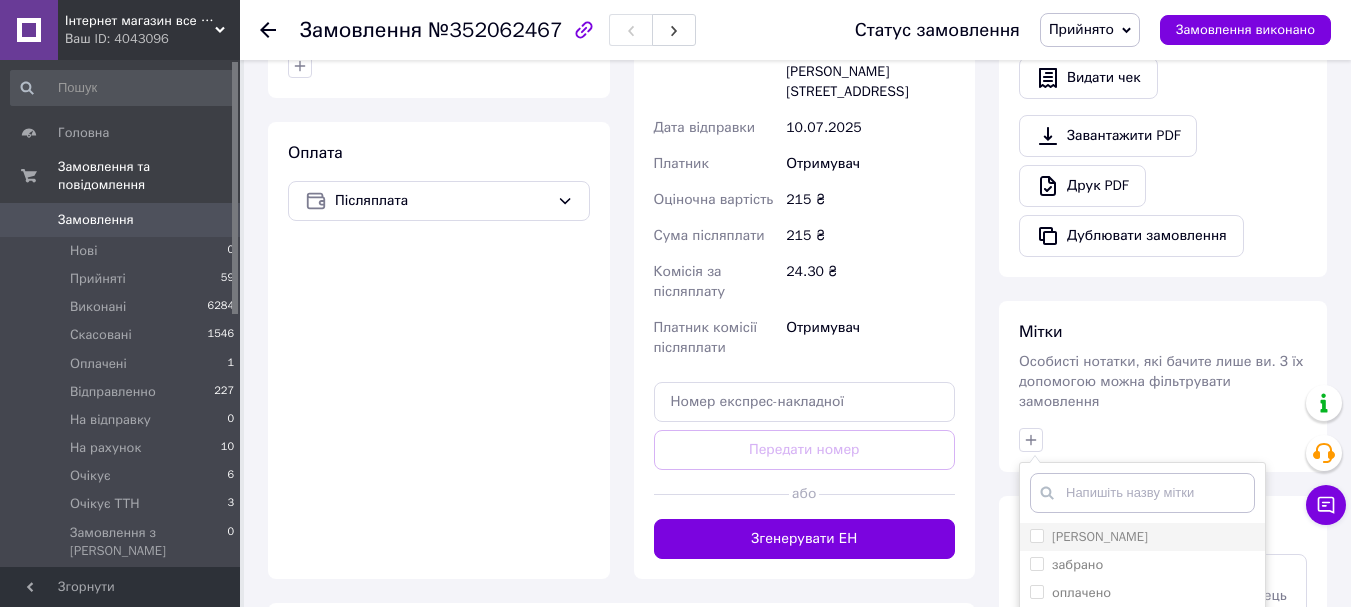 click on "[PERSON_NAME]" at bounding box center [1142, 537] 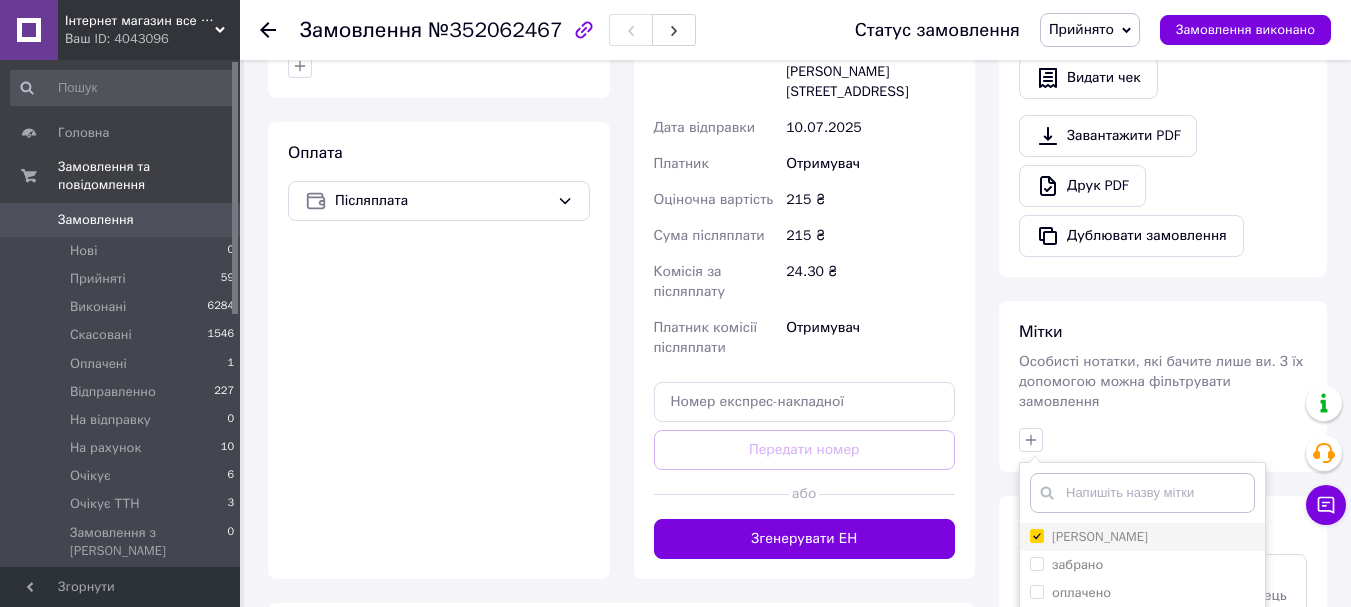 checkbox on "true" 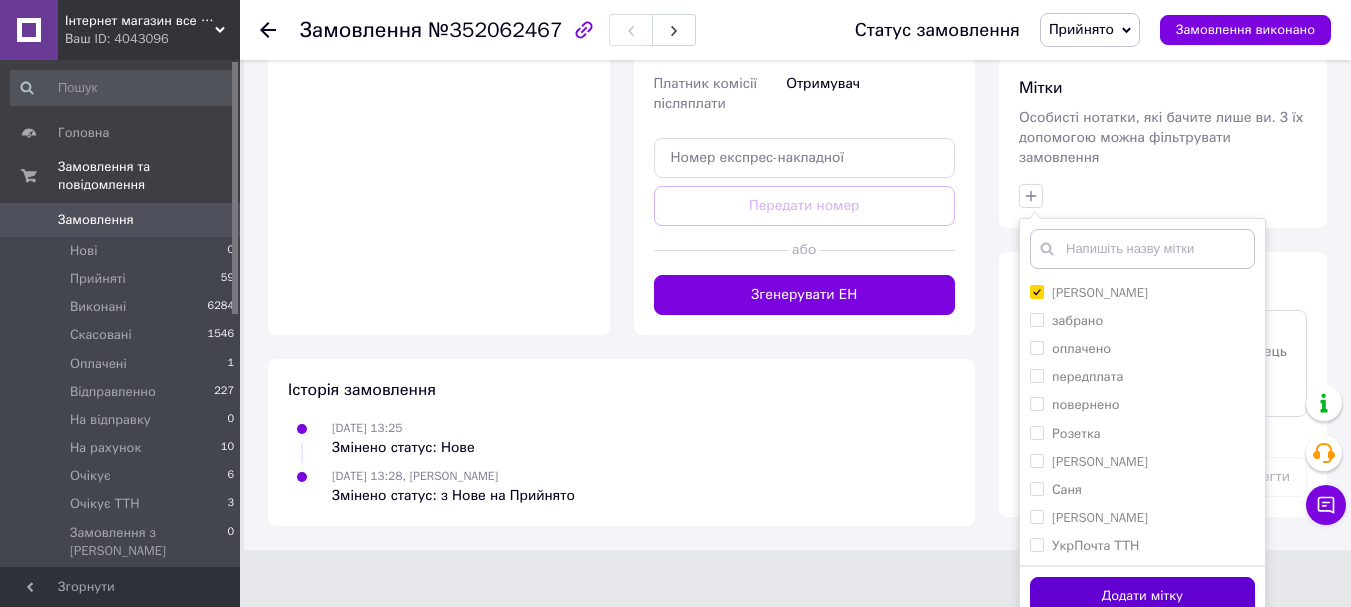 click on "Додати мітку" at bounding box center (1142, 596) 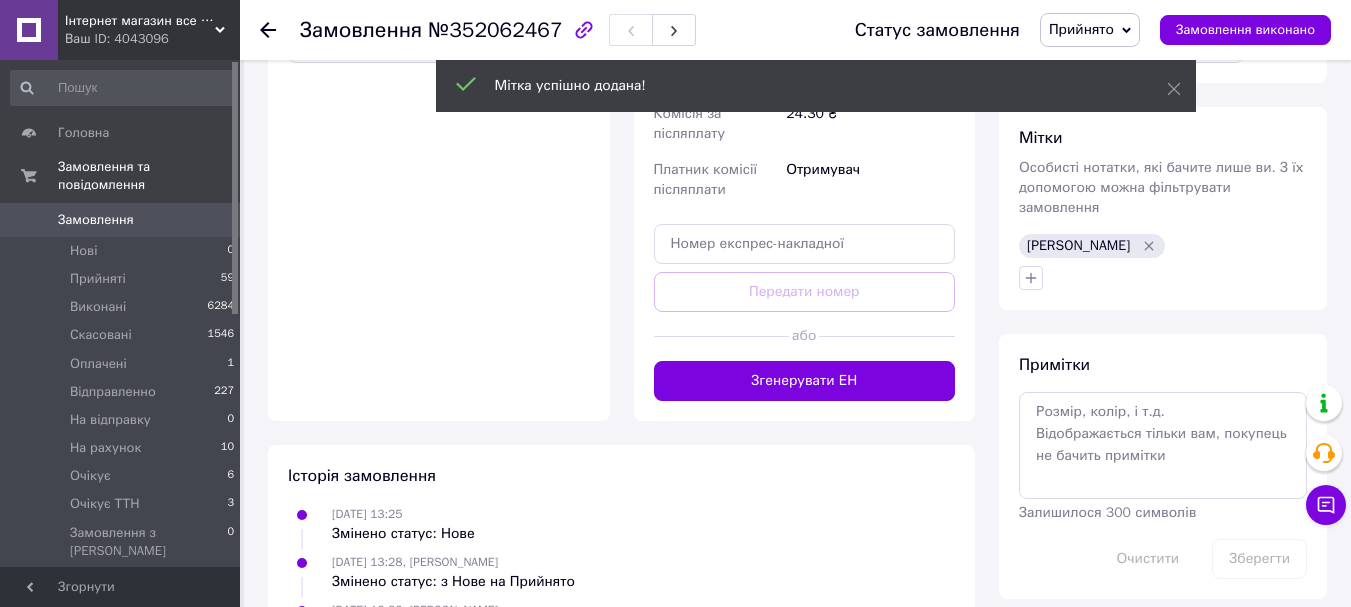 scroll, scrollTop: 795, scrollLeft: 0, axis: vertical 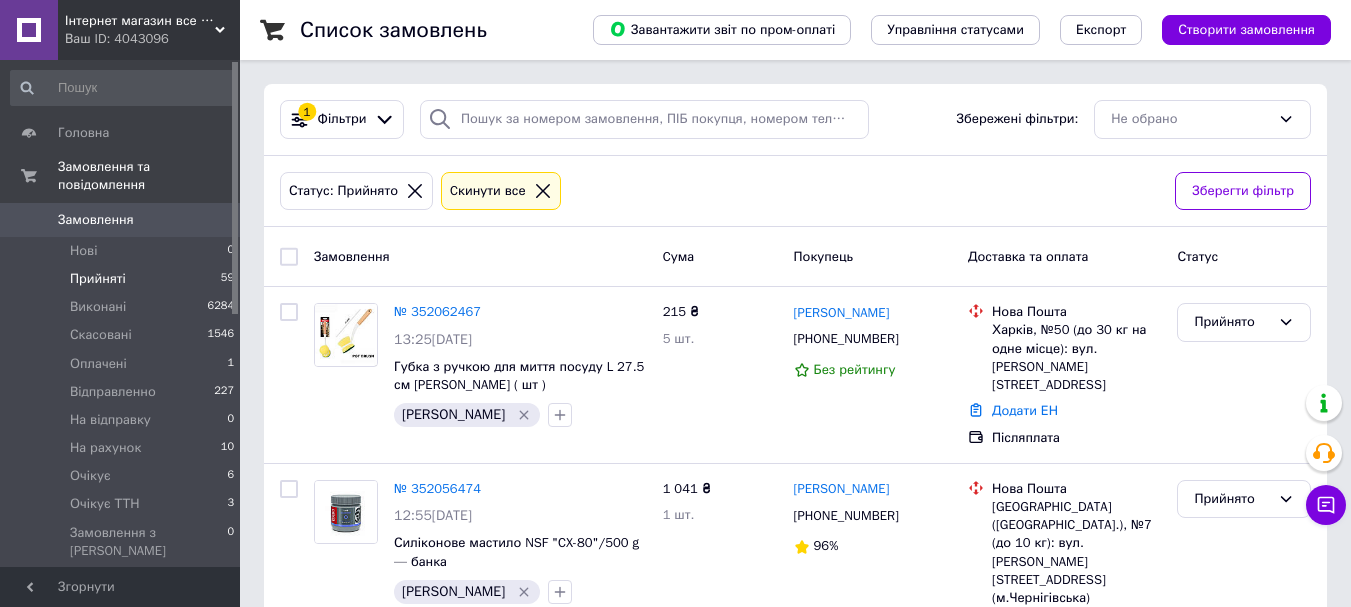 click on "Статус: Прийнято Cкинути все" at bounding box center [719, 191] 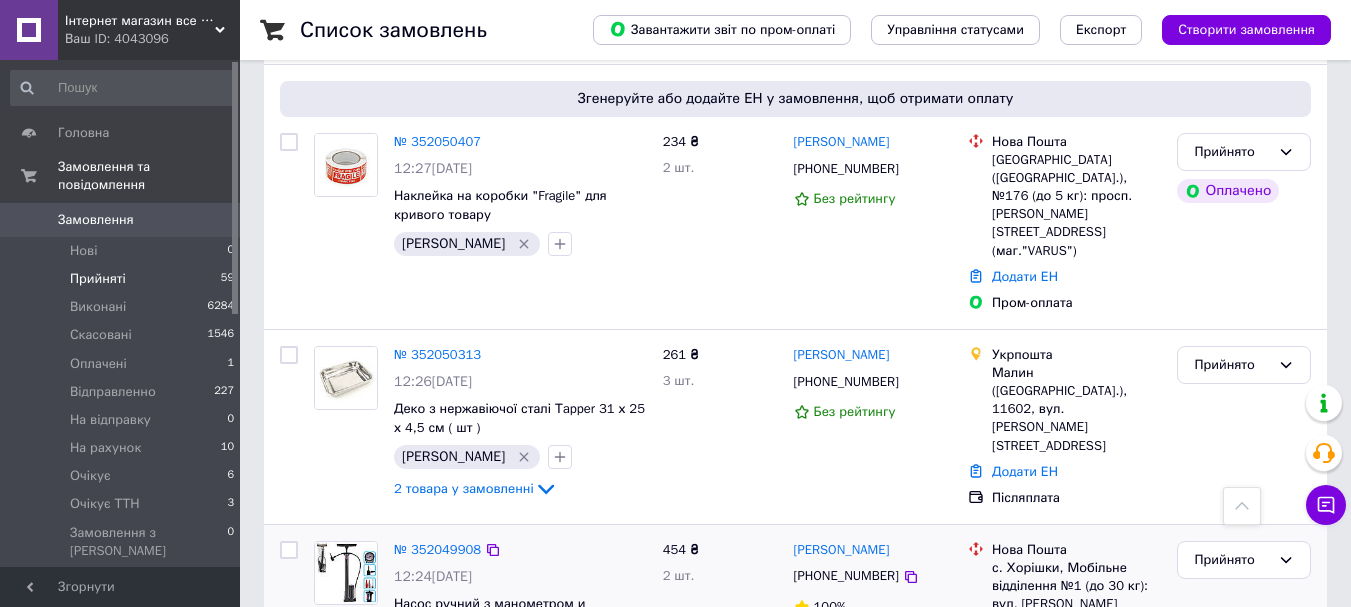 scroll, scrollTop: 1300, scrollLeft: 0, axis: vertical 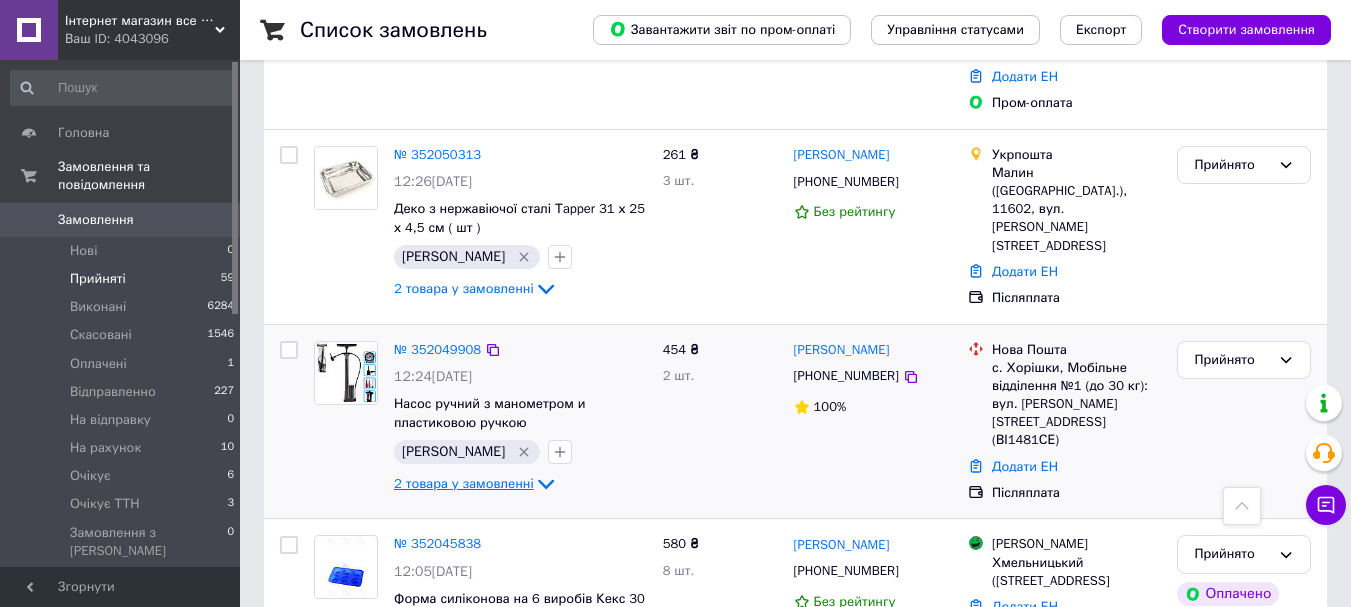 click 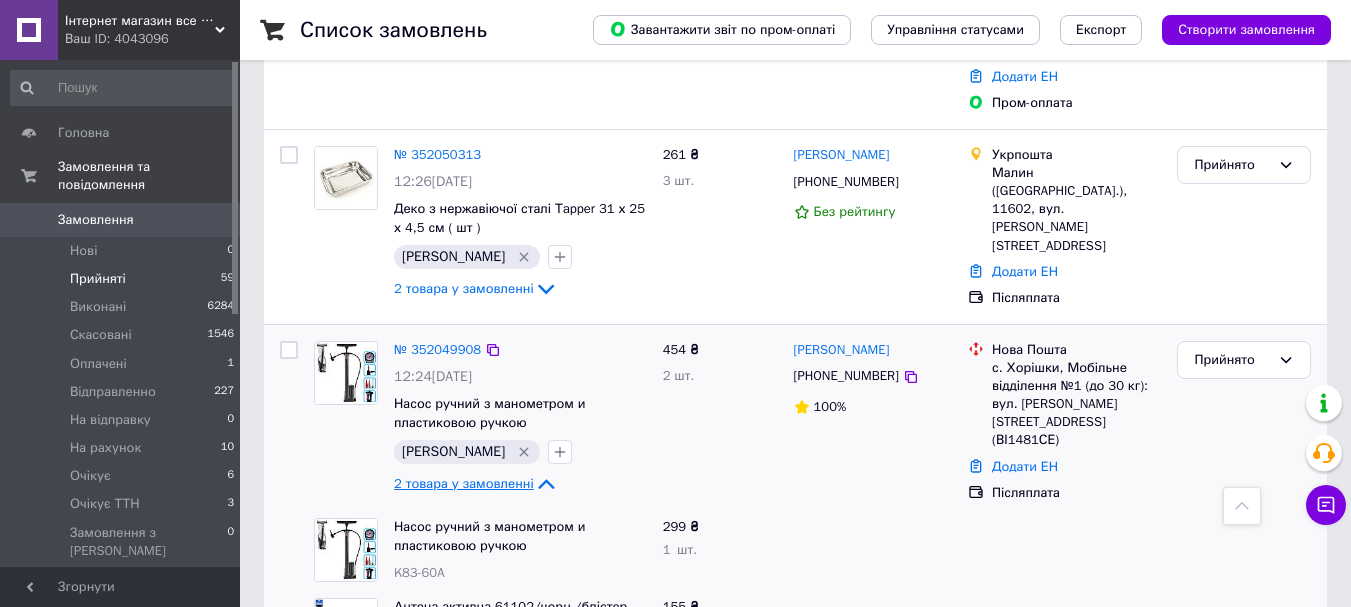 click 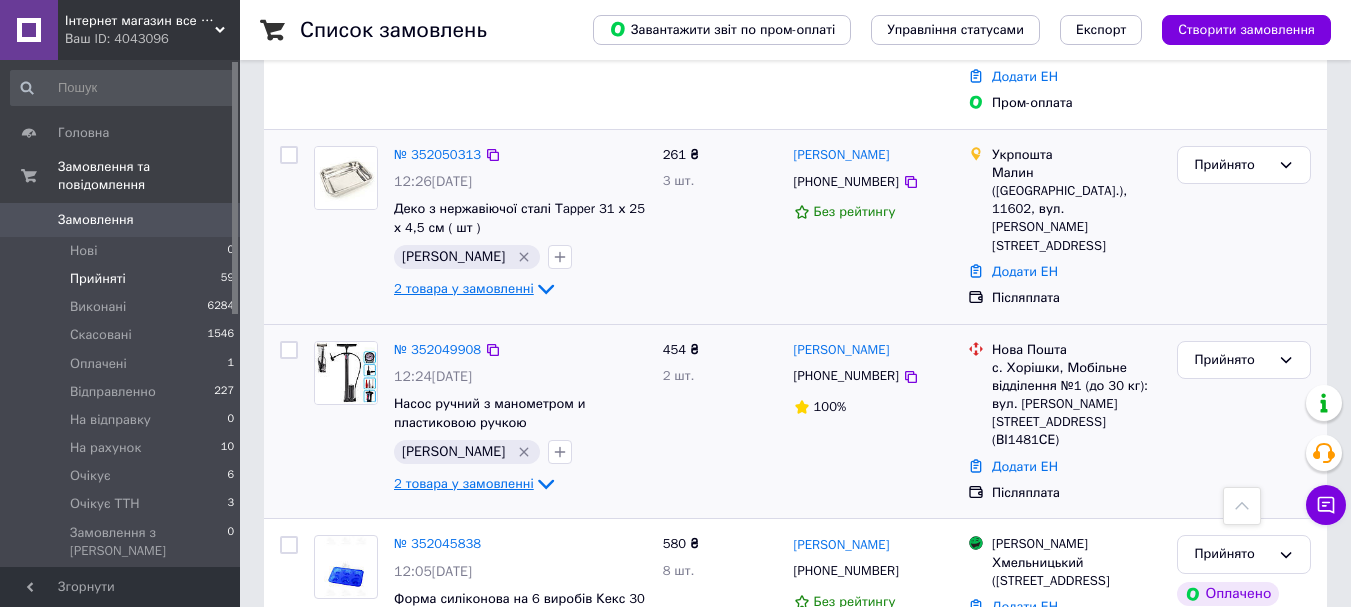 click 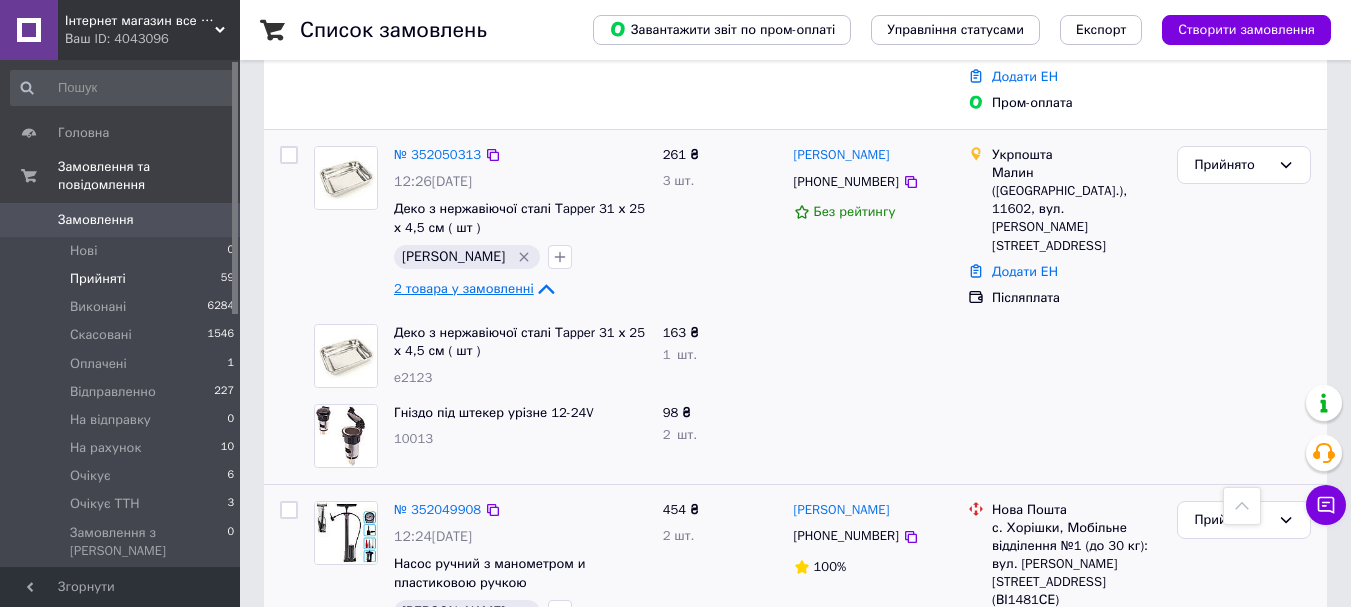 click 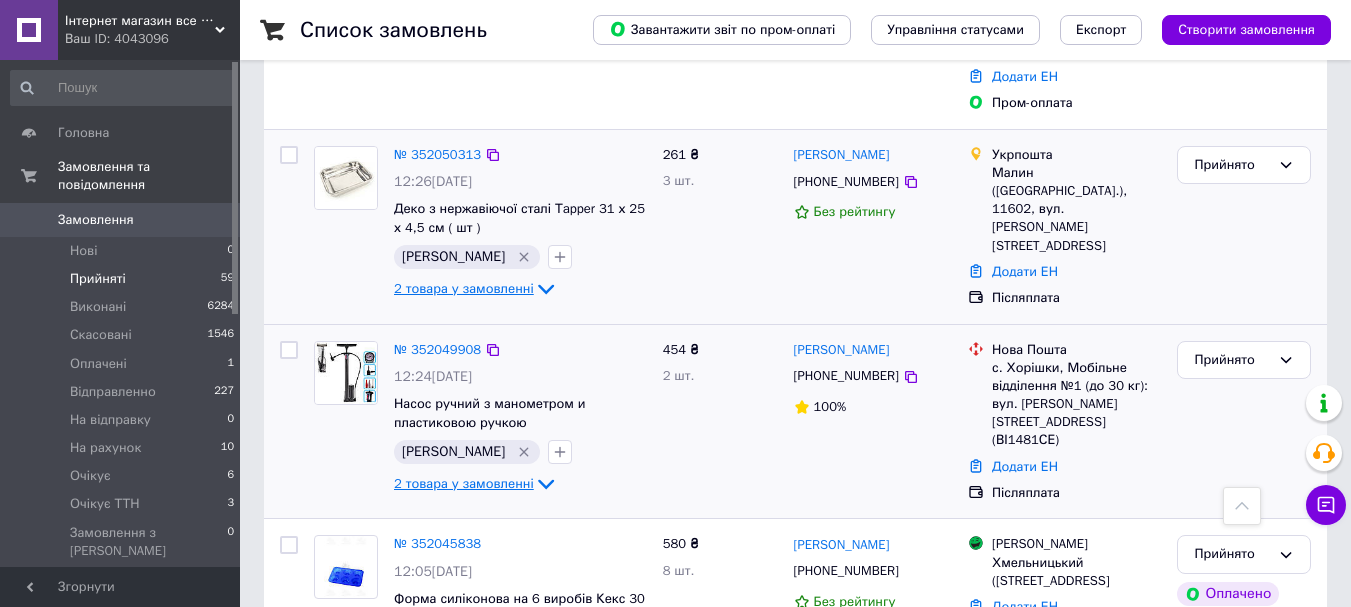 scroll, scrollTop: 1600, scrollLeft: 0, axis: vertical 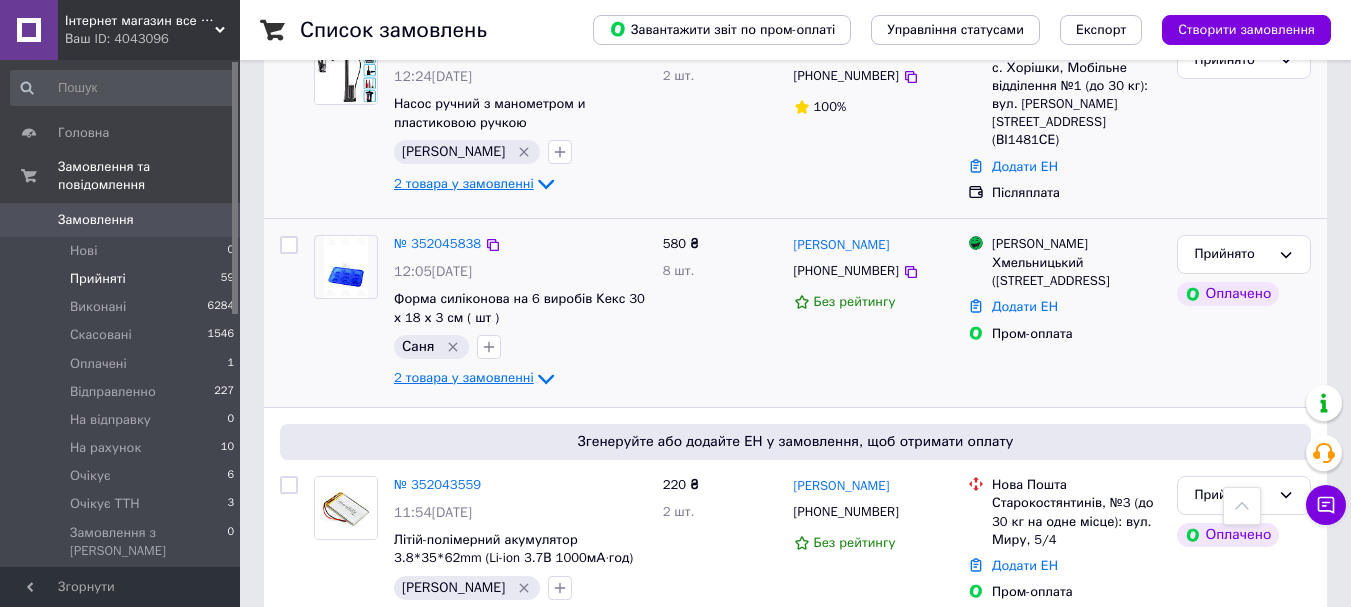 click 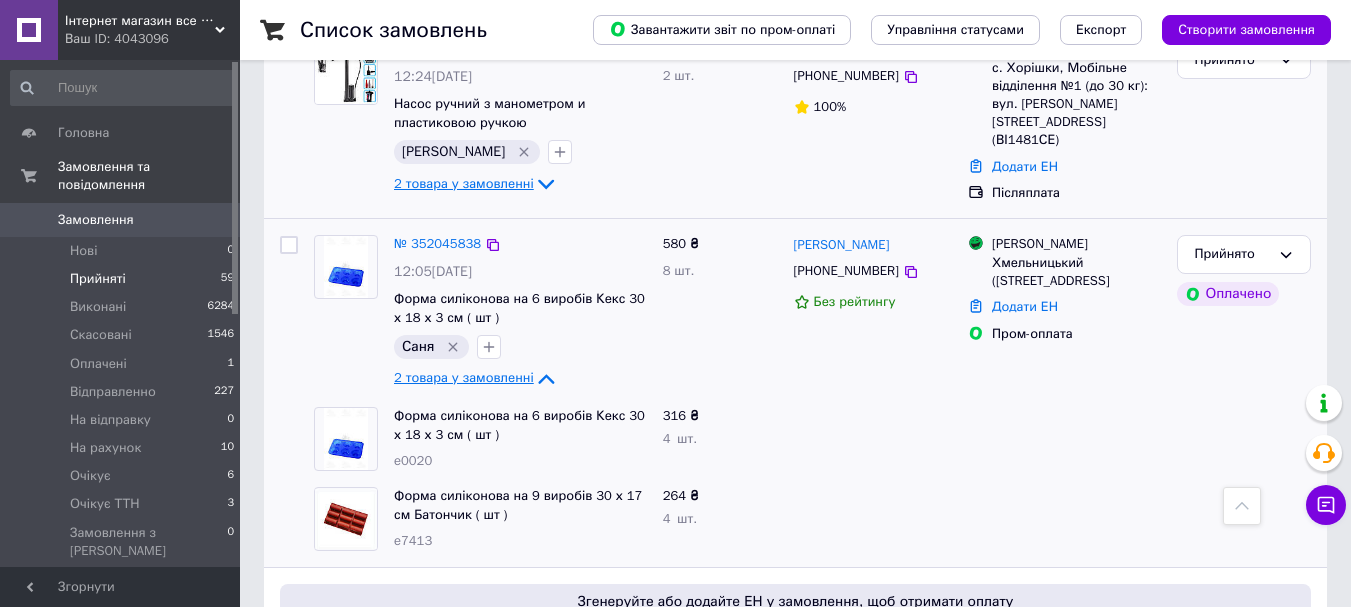 click 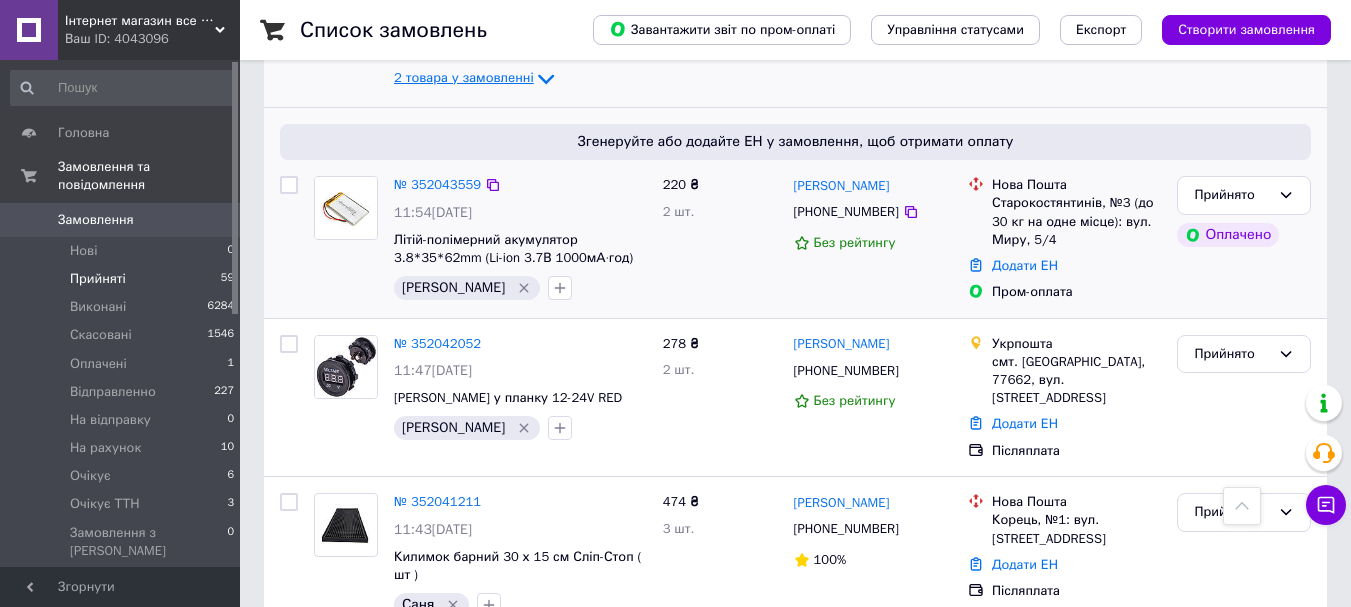 scroll, scrollTop: 2200, scrollLeft: 0, axis: vertical 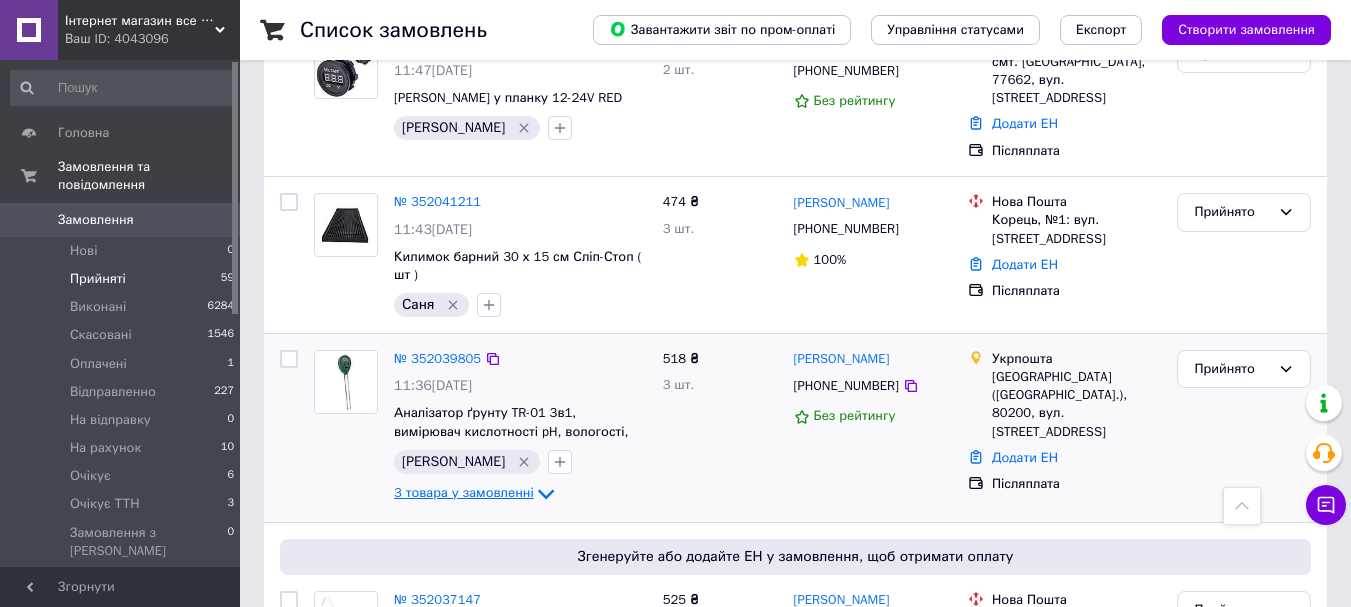 click 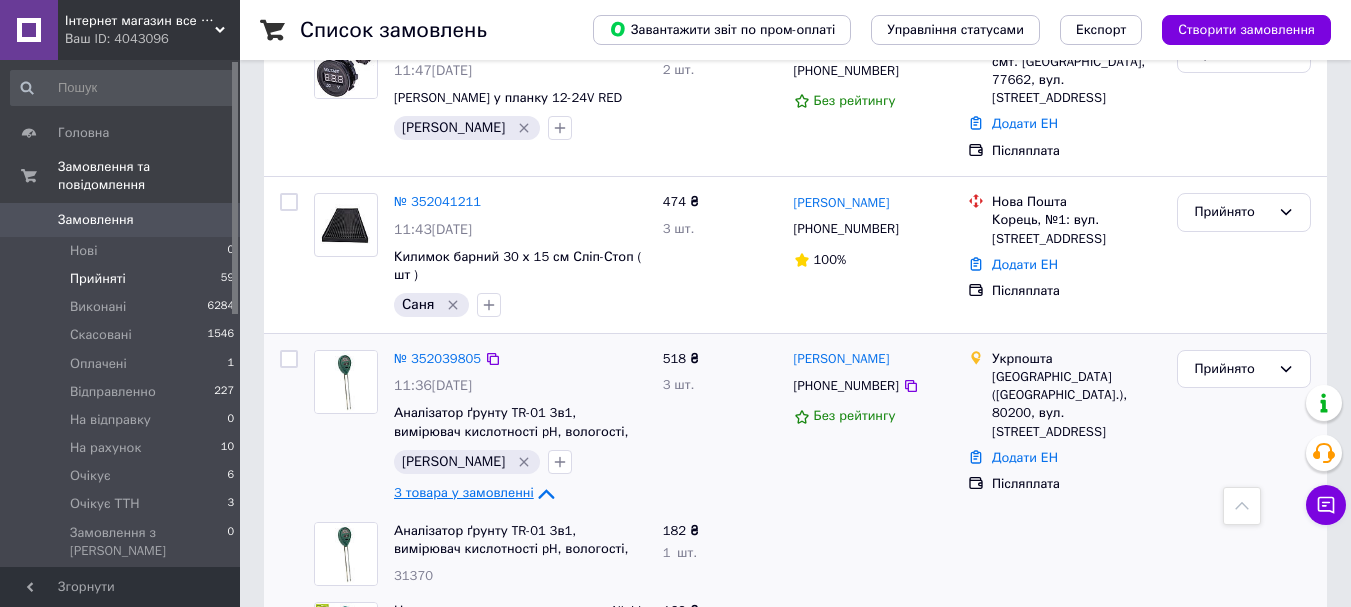 scroll, scrollTop: 2300, scrollLeft: 0, axis: vertical 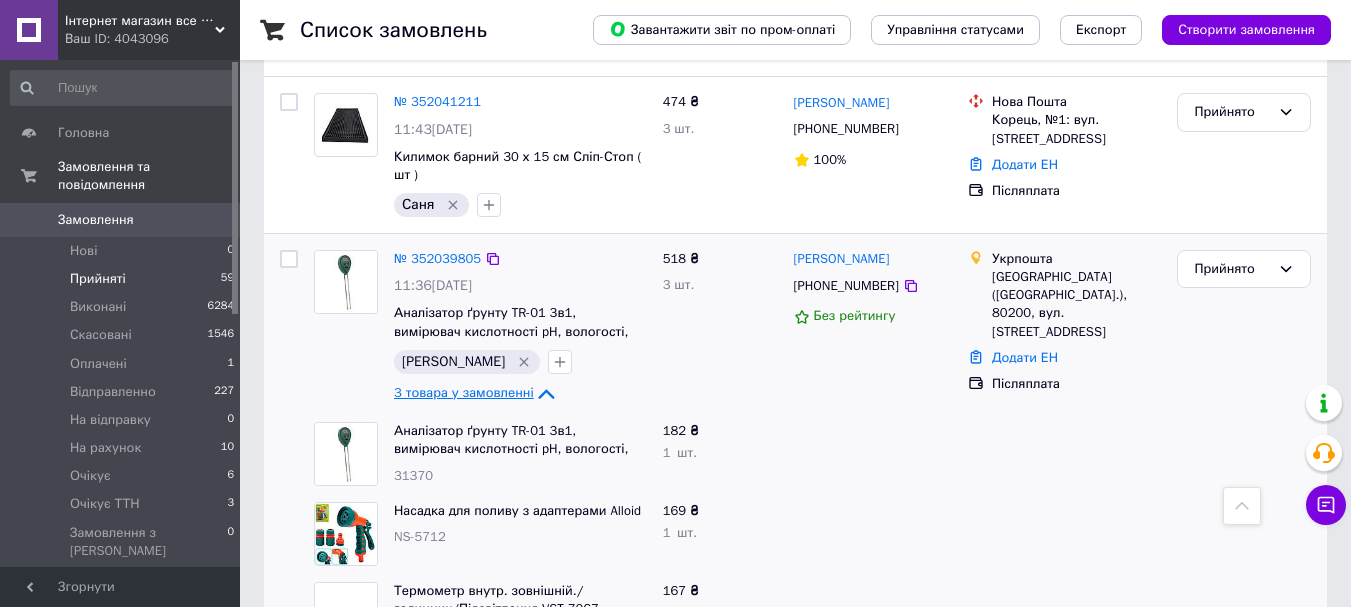 click 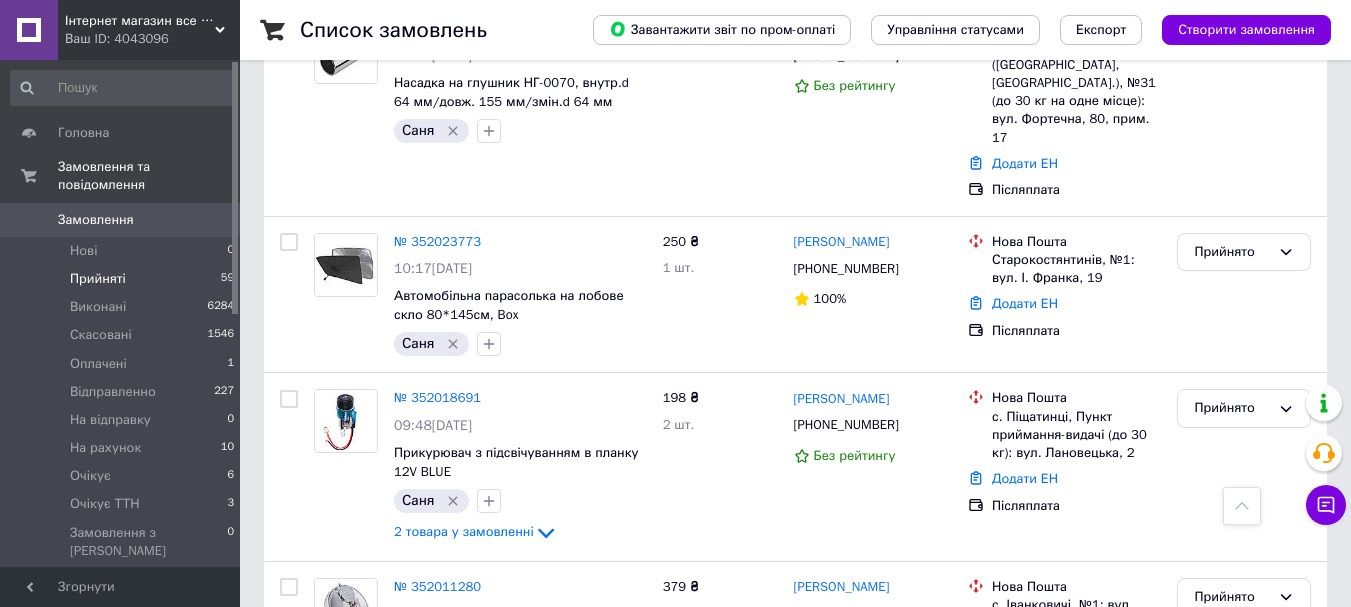 scroll, scrollTop: 4300, scrollLeft: 0, axis: vertical 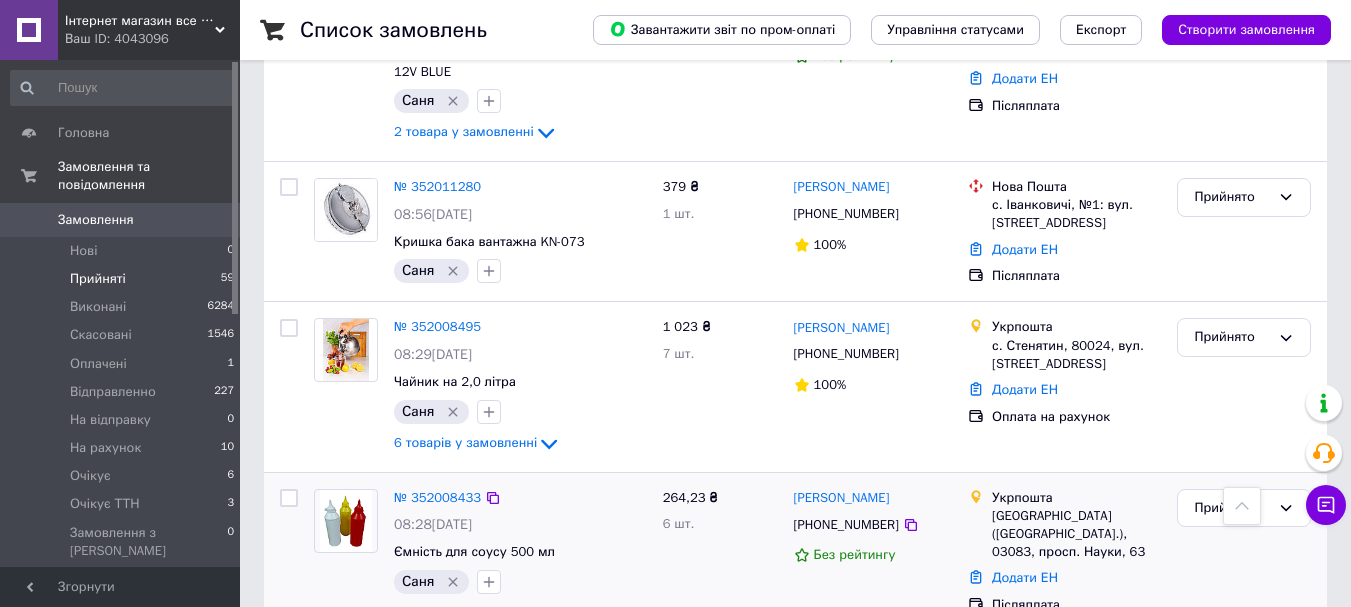click 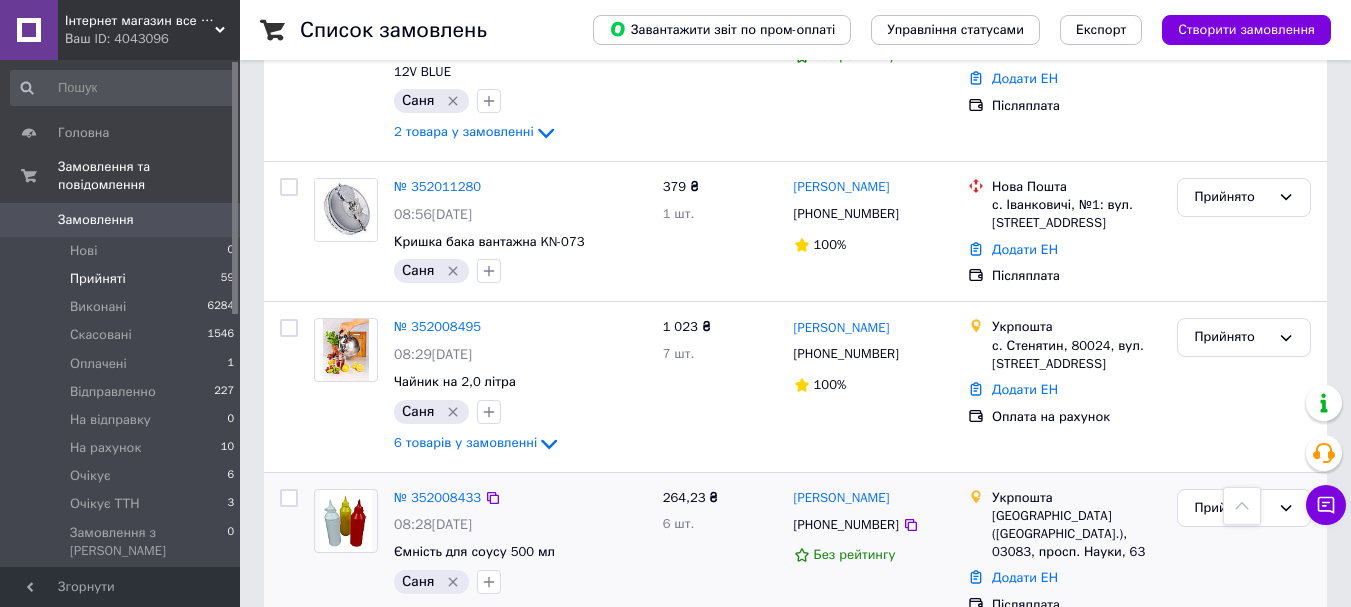 scroll, scrollTop: 4500, scrollLeft: 0, axis: vertical 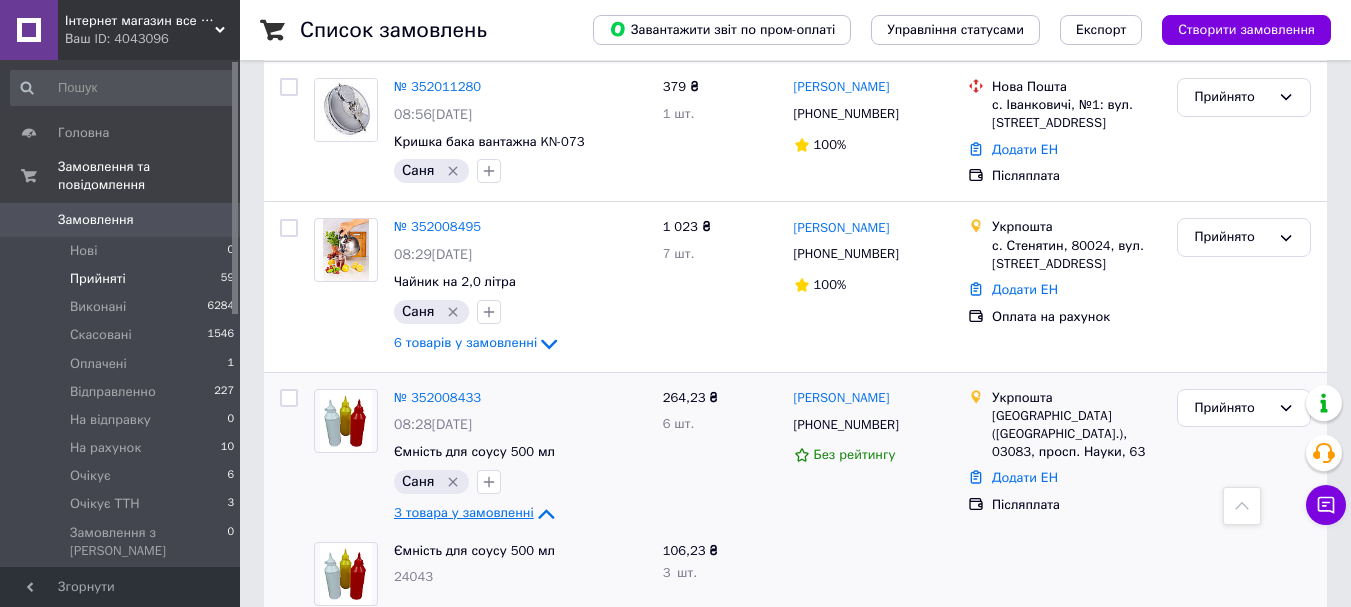 click 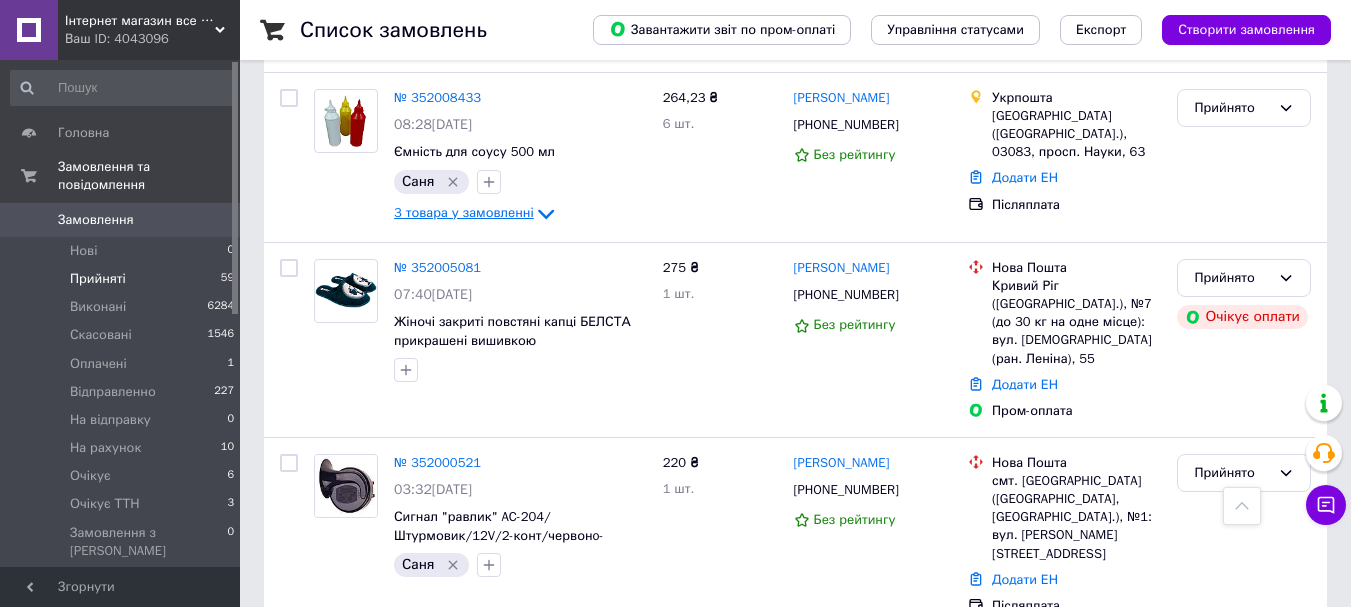 scroll, scrollTop: 5000, scrollLeft: 0, axis: vertical 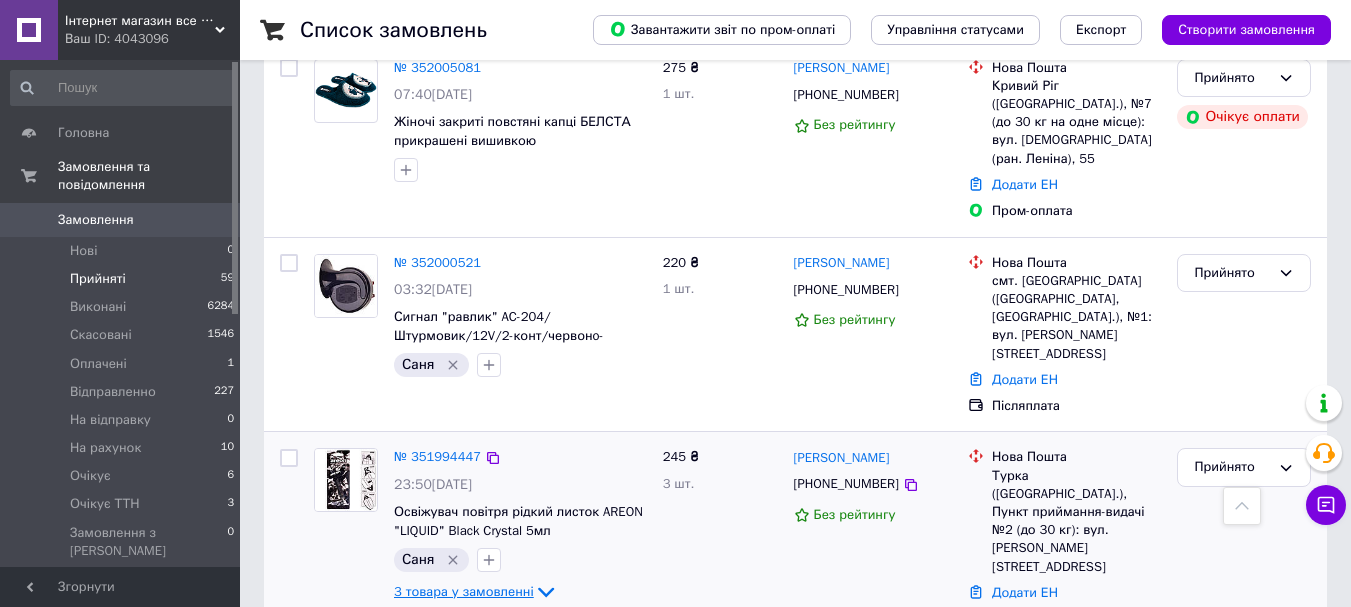 click 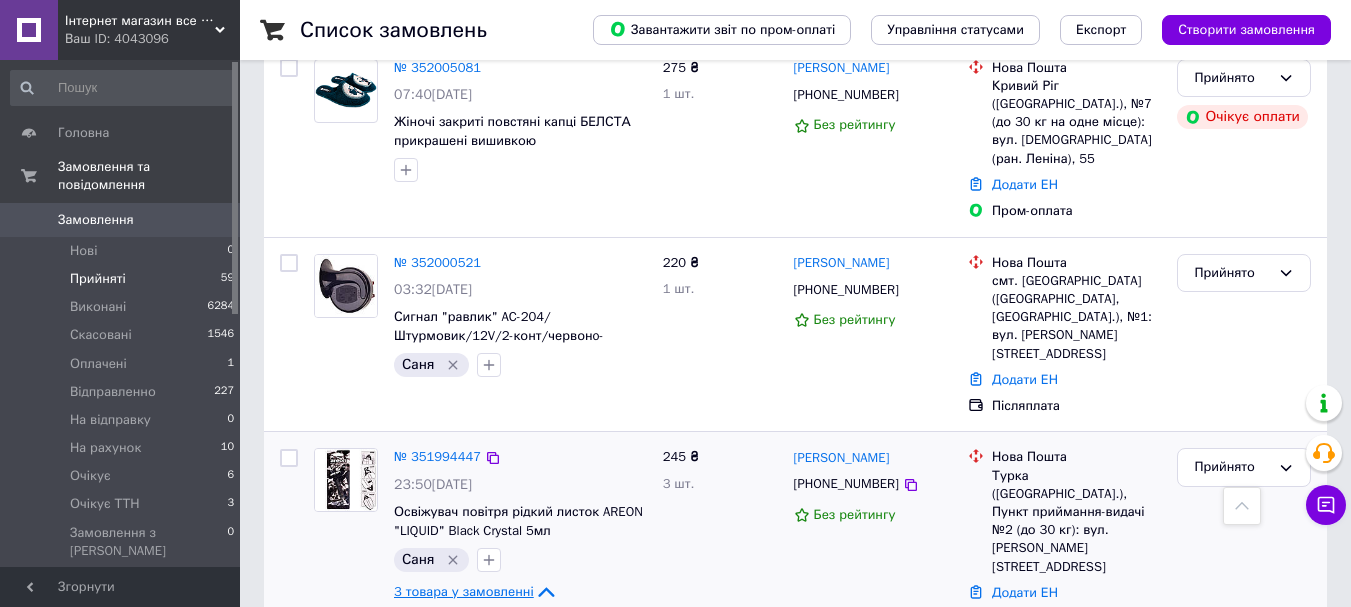 click 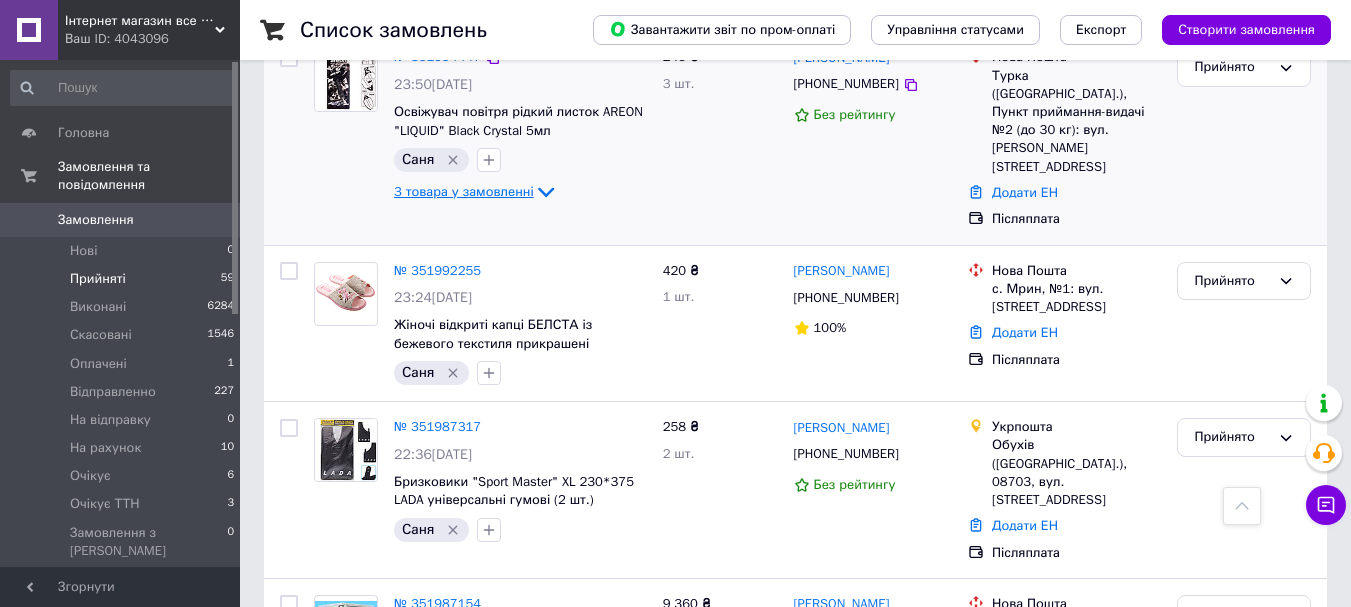 scroll, scrollTop: 5800, scrollLeft: 0, axis: vertical 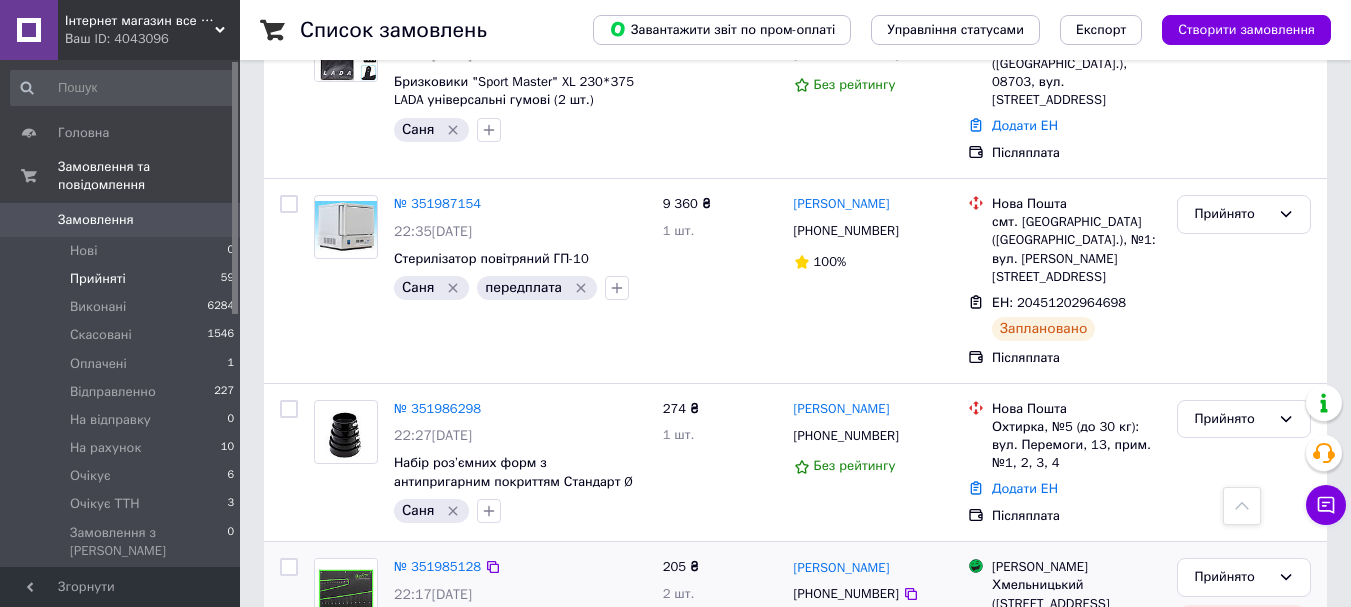 click 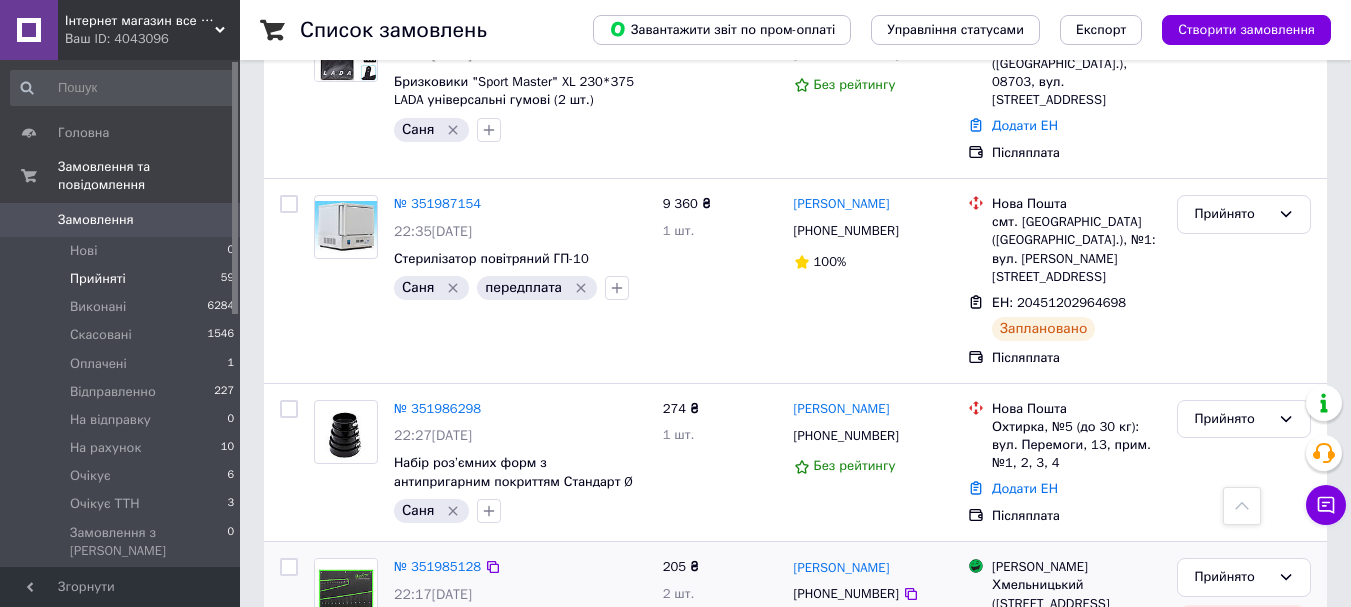 click 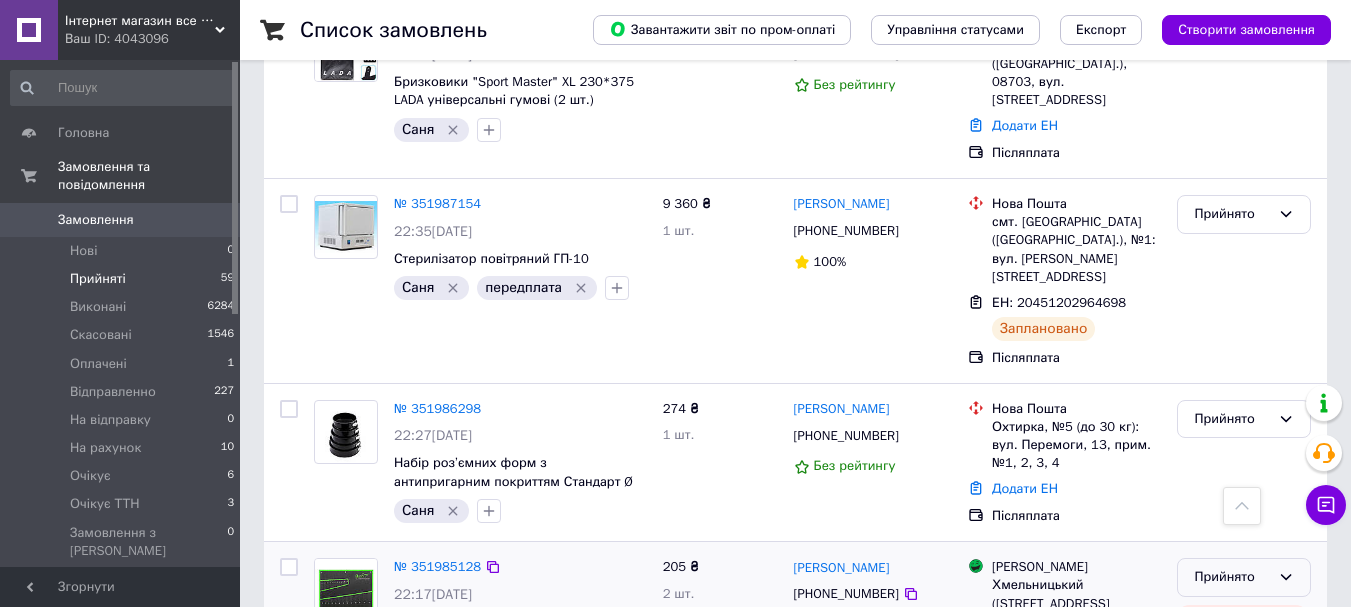 click on "Прийнято" at bounding box center (1232, 577) 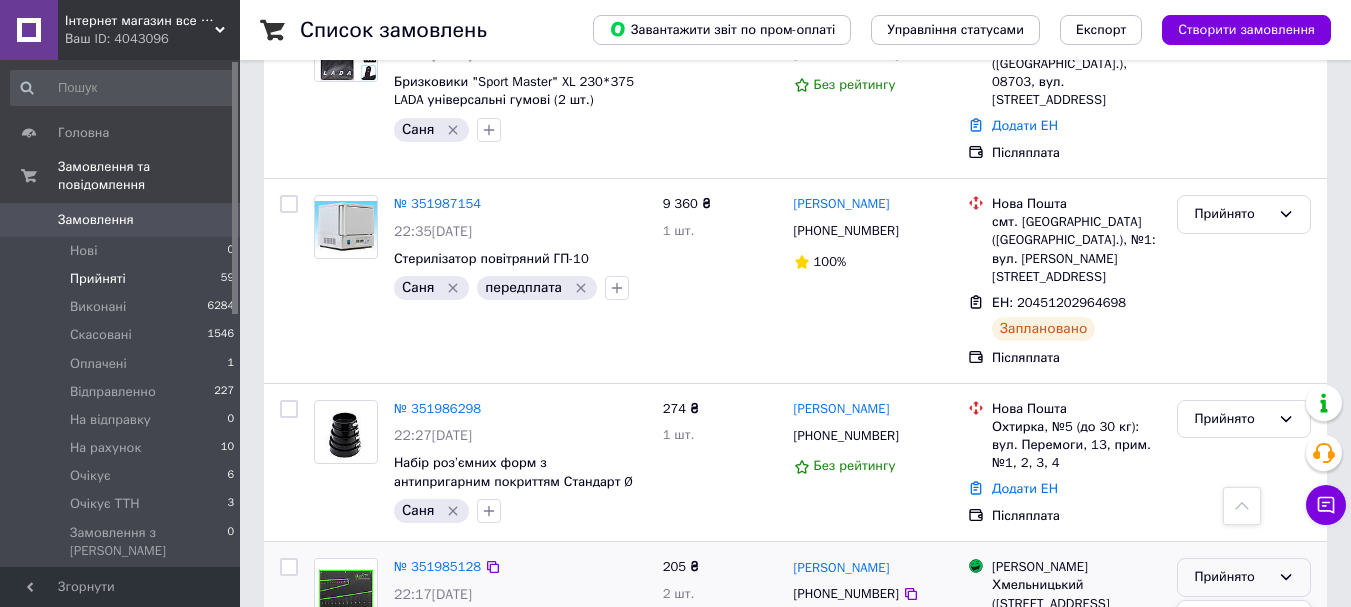 click on "Скасовано" at bounding box center [1244, 655] 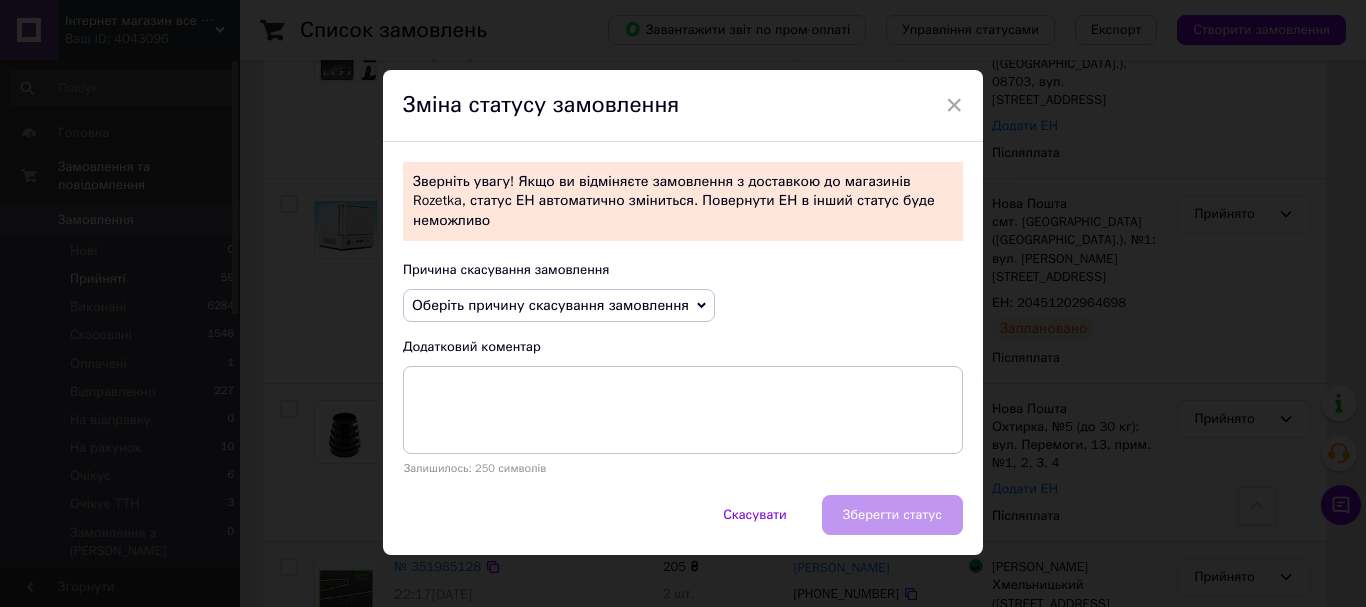 click on "Оберіть причину скасування замовлення" at bounding box center [550, 305] 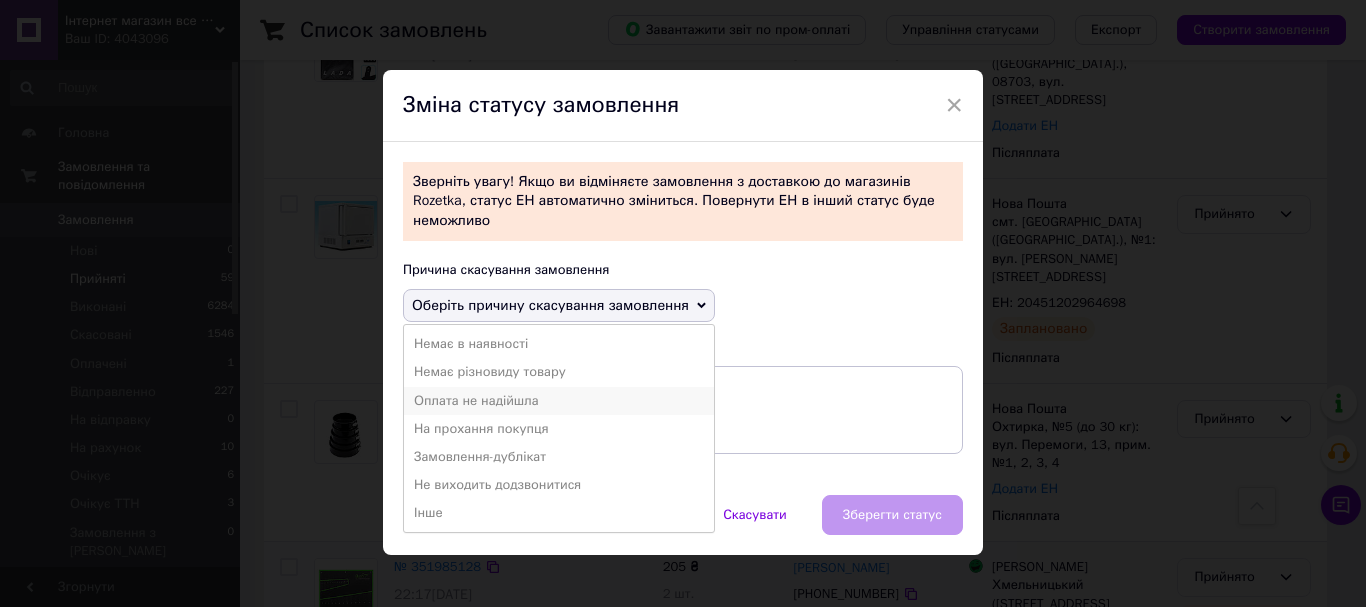click on "Оплата не надійшла" at bounding box center [559, 401] 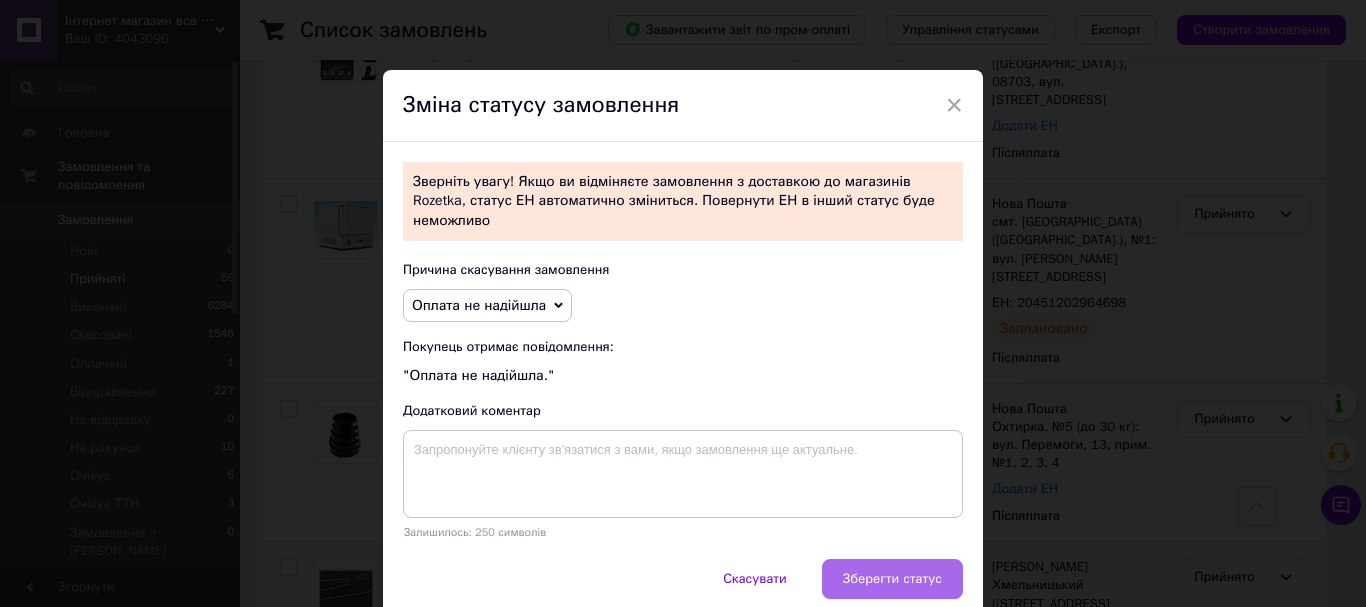 click on "Зберегти статус" at bounding box center (892, 579) 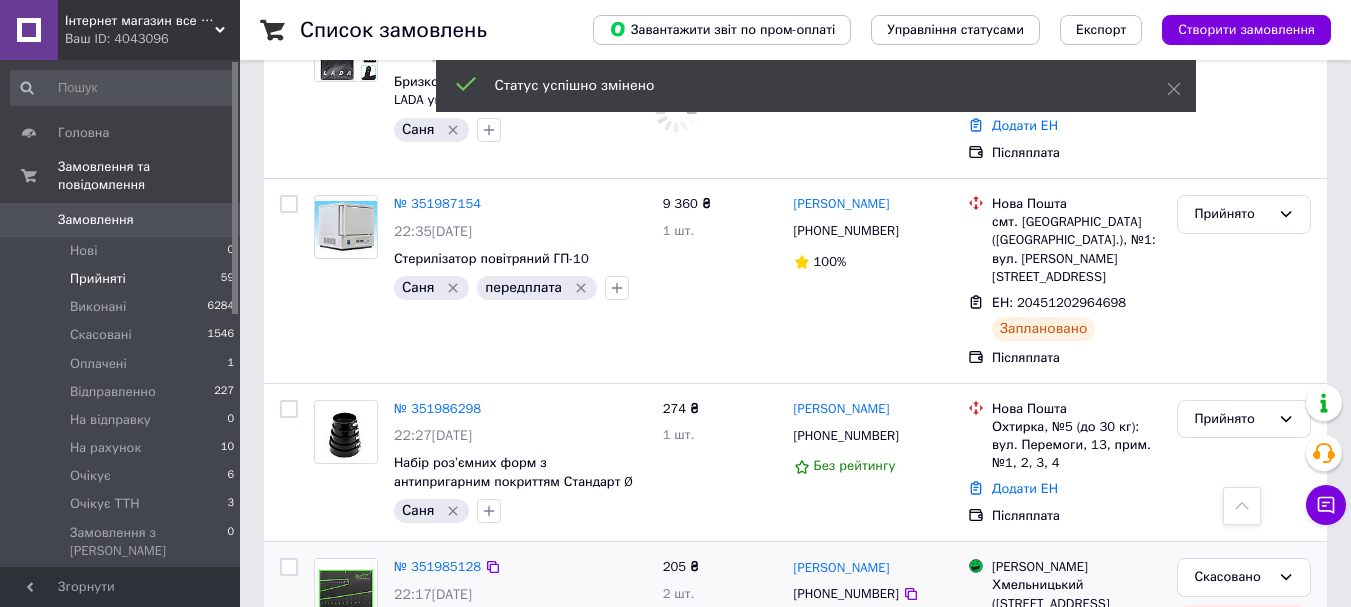 scroll, scrollTop: 6000, scrollLeft: 0, axis: vertical 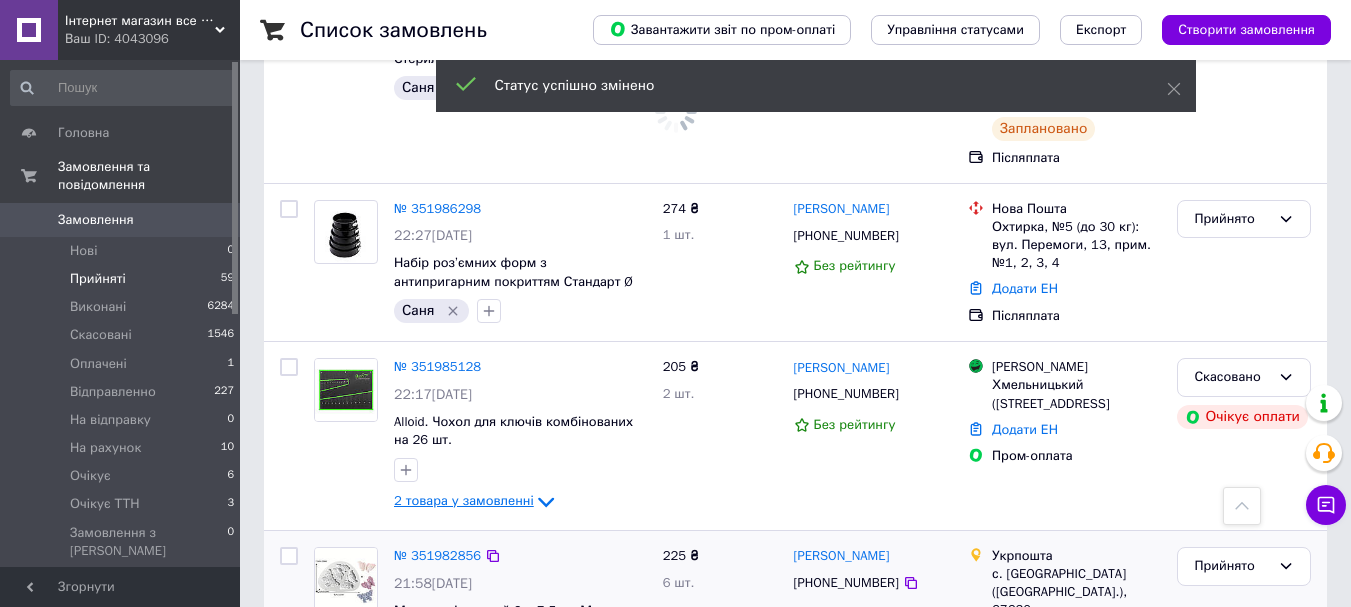 click 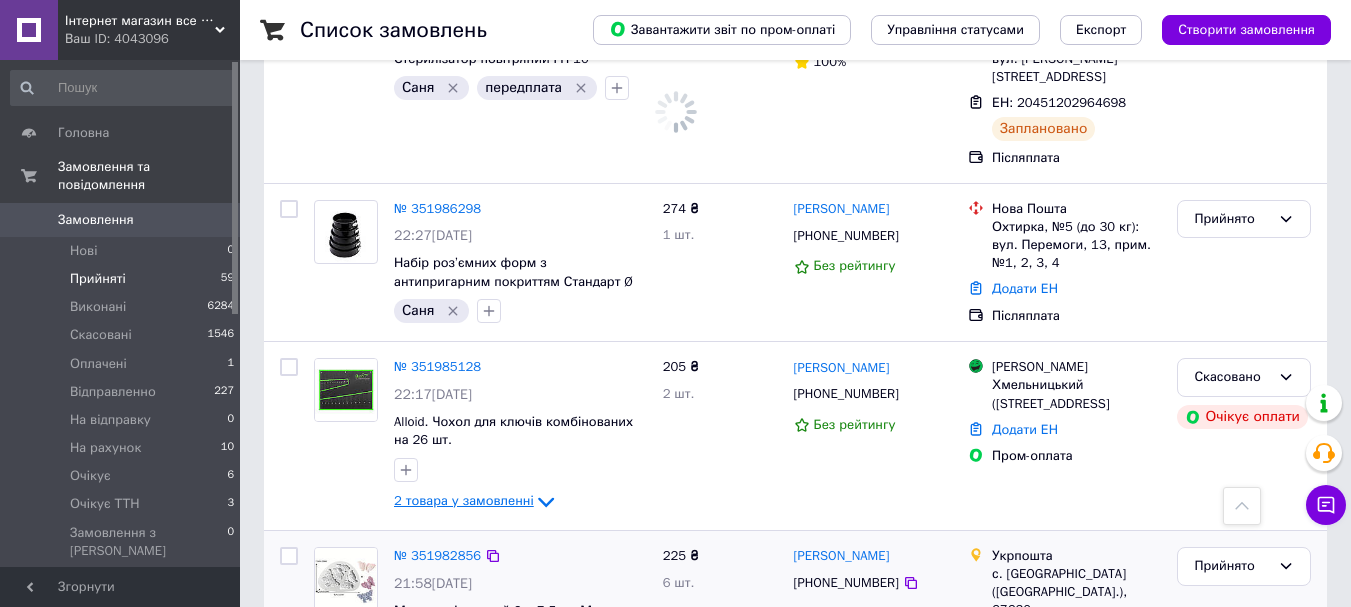 scroll, scrollTop: 6184, scrollLeft: 0, axis: vertical 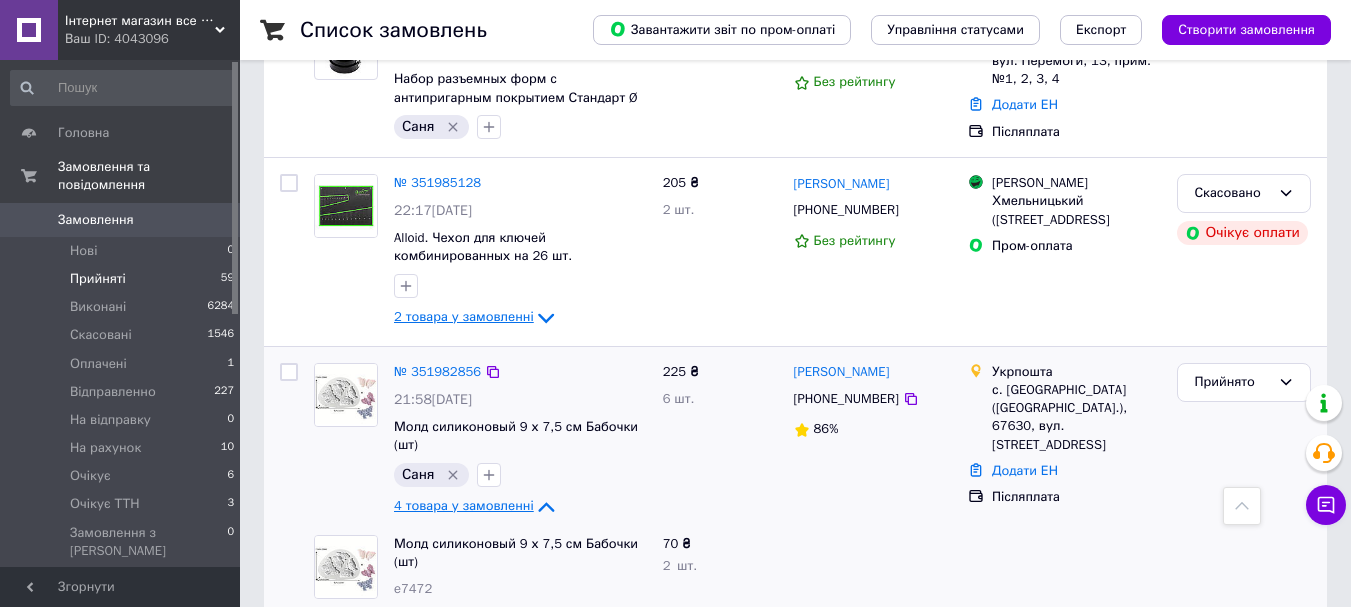 click 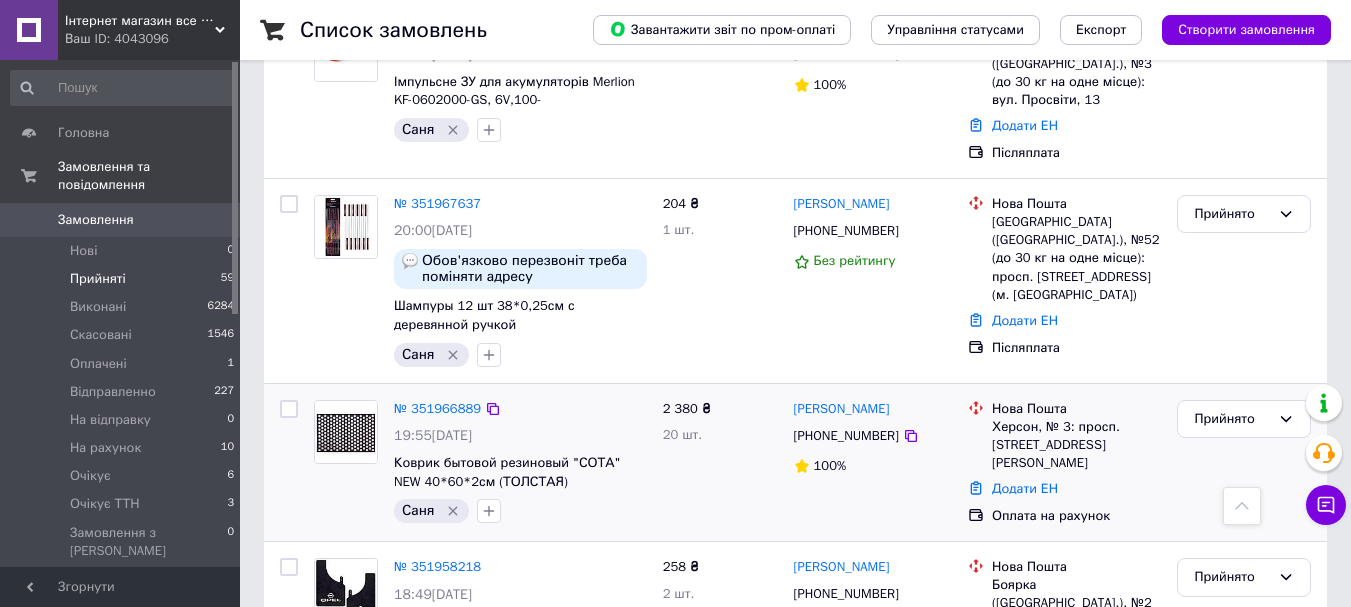 scroll, scrollTop: 7384, scrollLeft: 0, axis: vertical 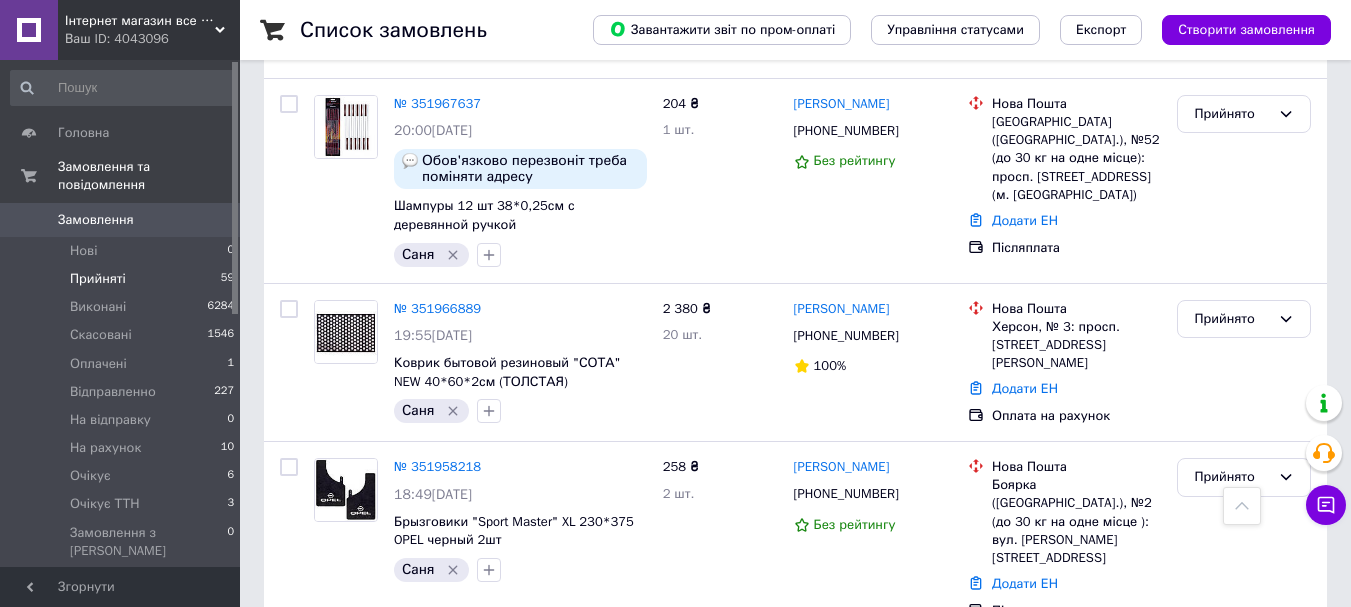 click 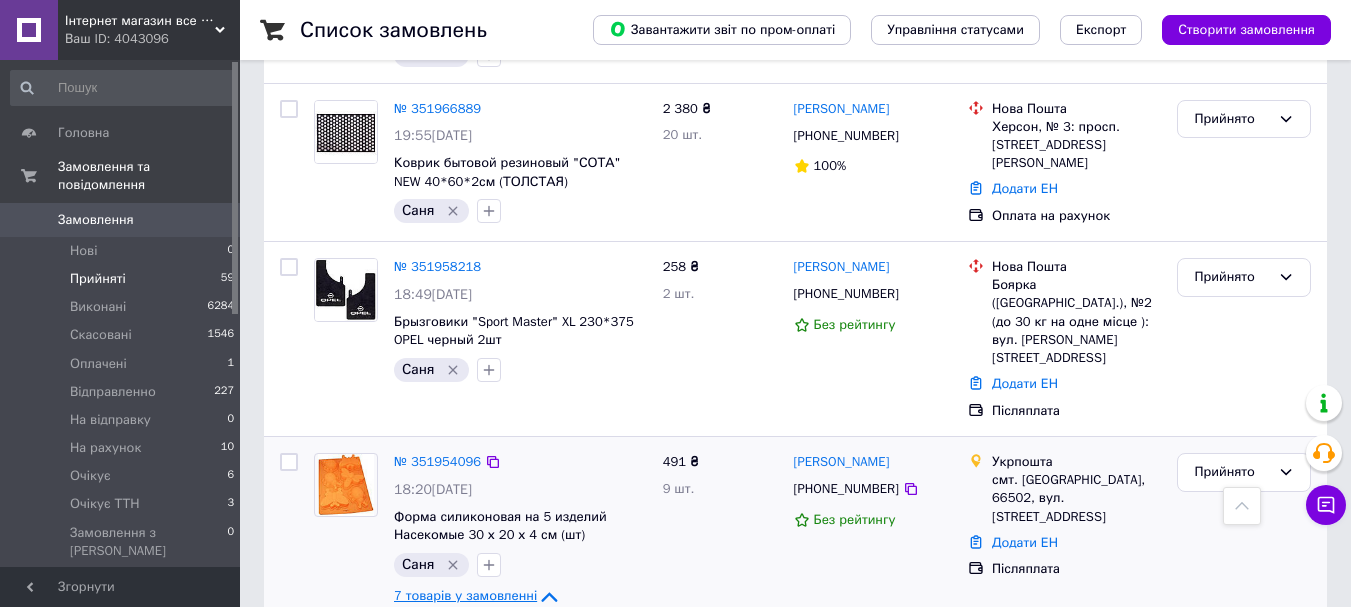 scroll, scrollTop: 7384, scrollLeft: 0, axis: vertical 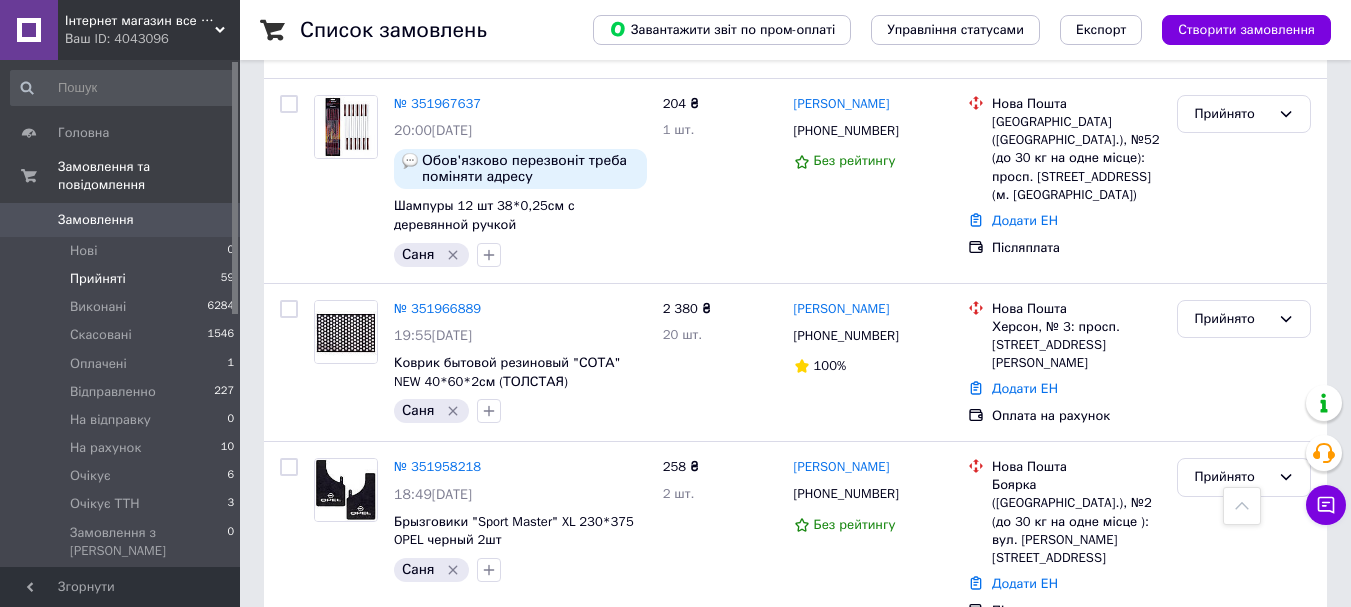 click 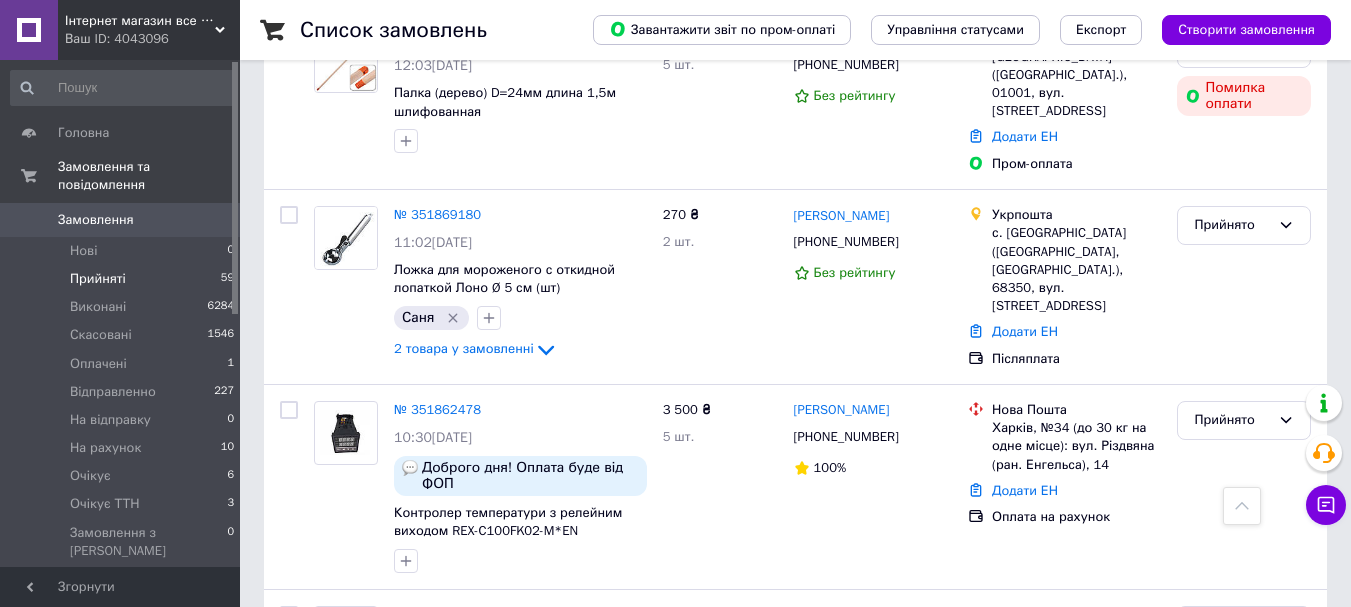 scroll, scrollTop: 10084, scrollLeft: 0, axis: vertical 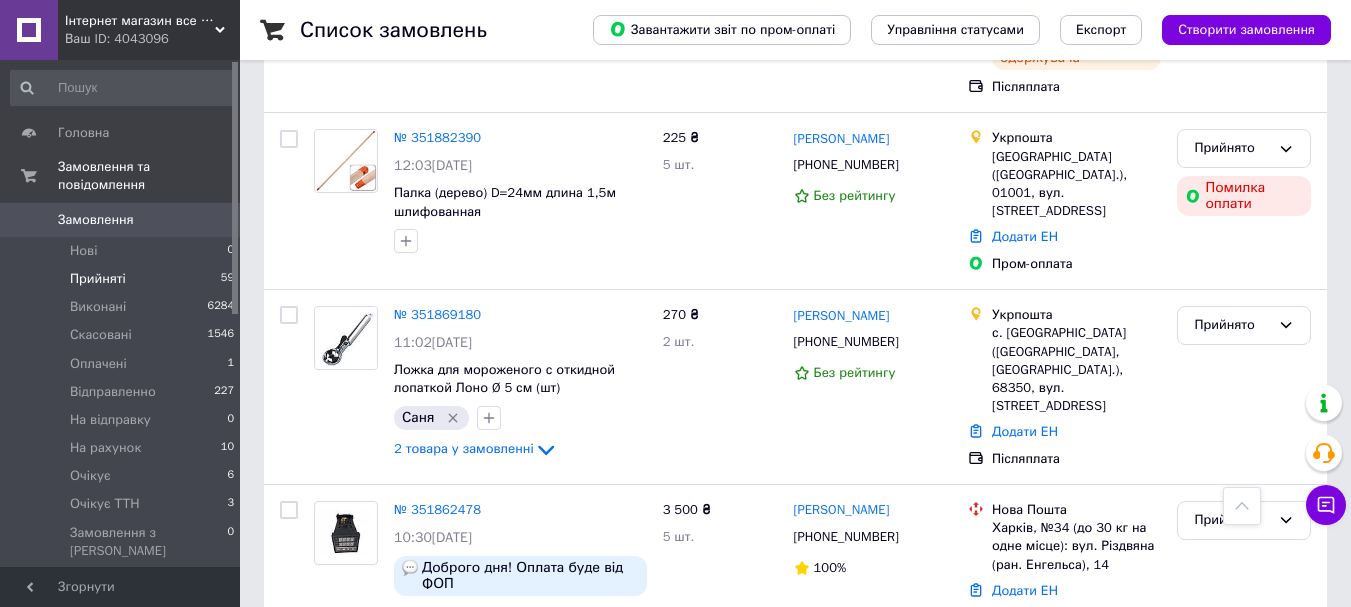click 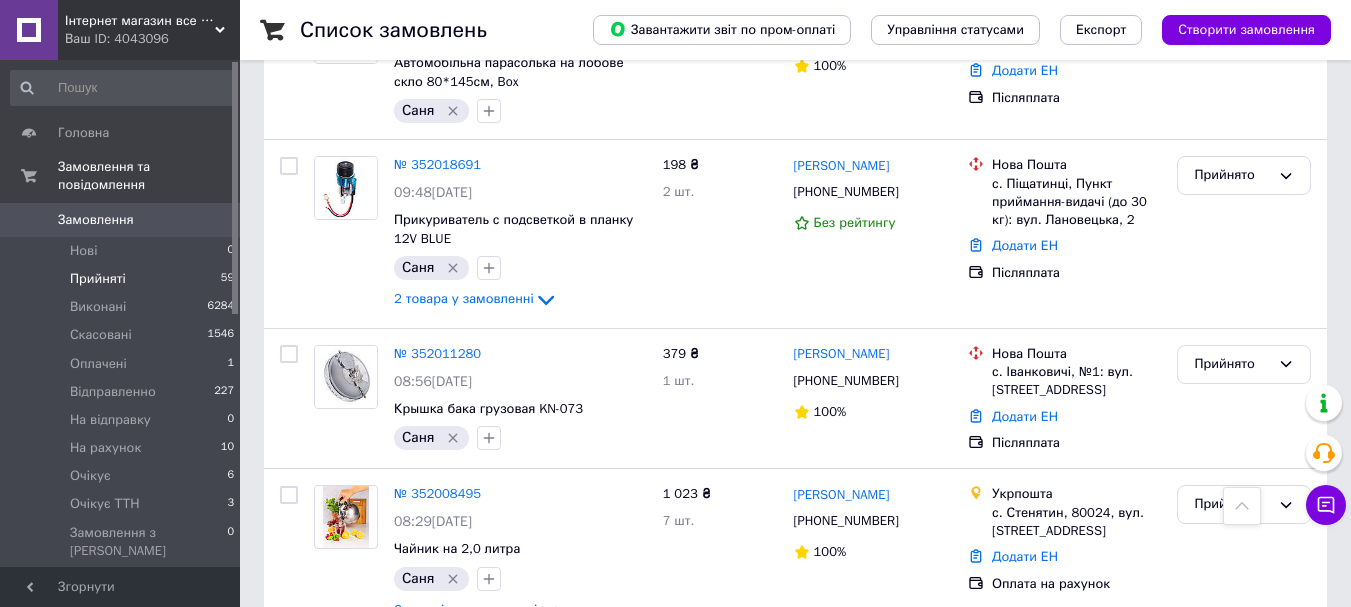 scroll, scrollTop: 3933, scrollLeft: 0, axis: vertical 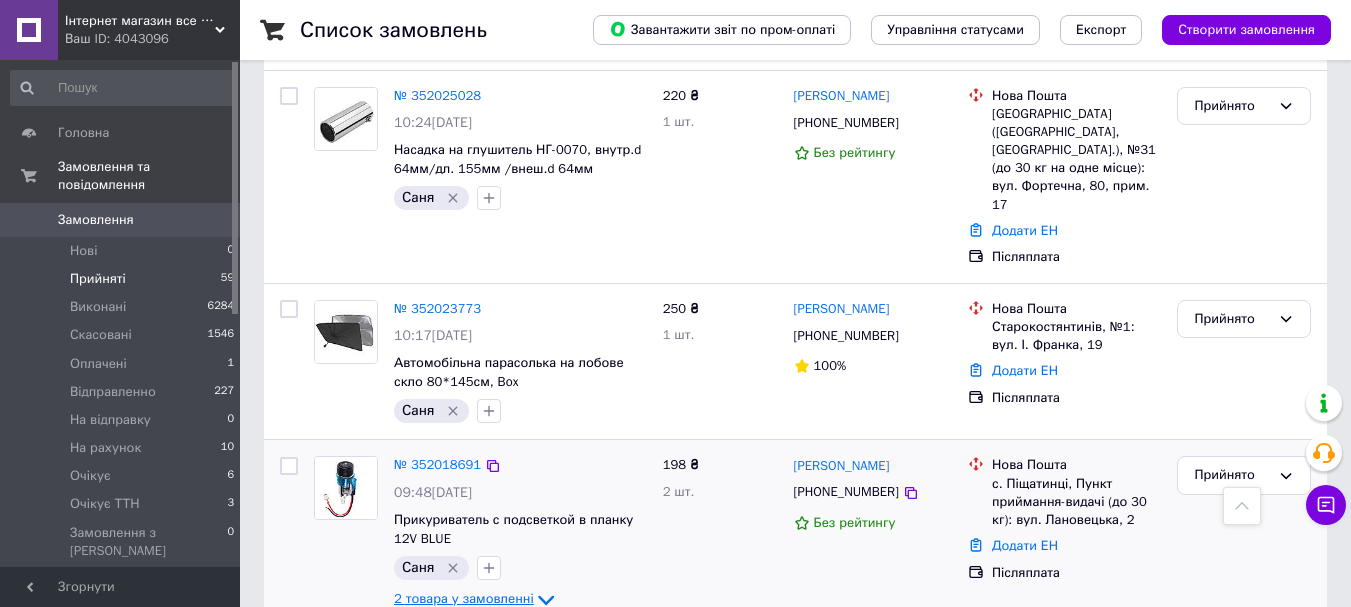click 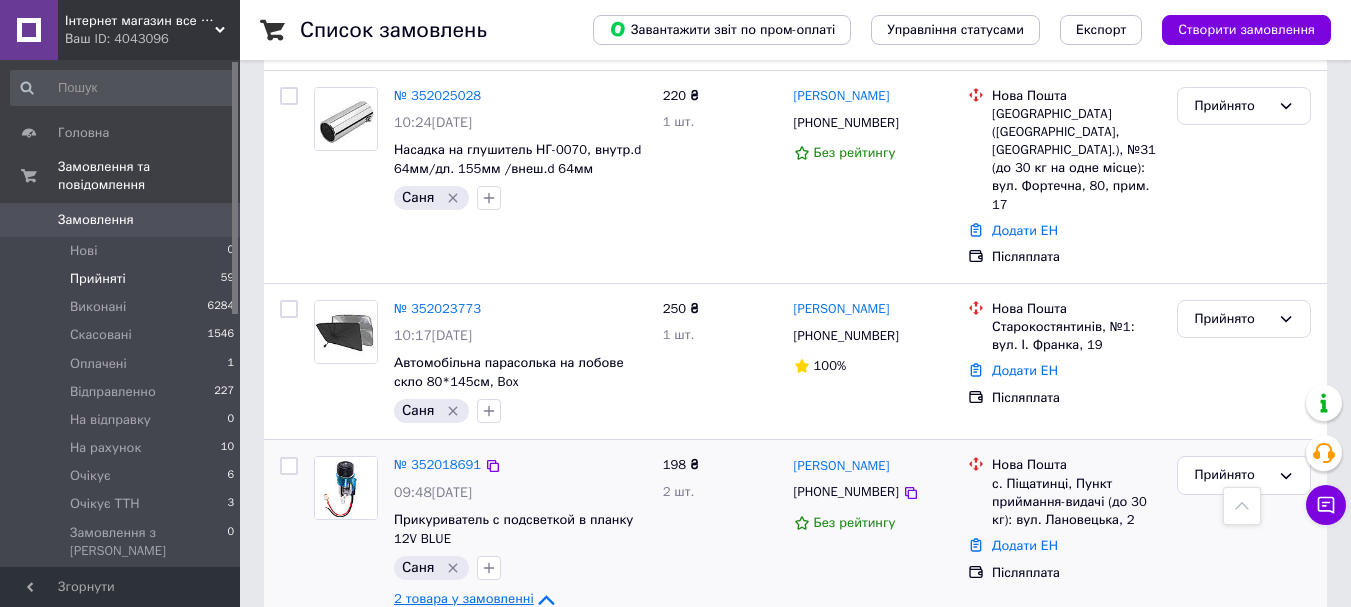 click 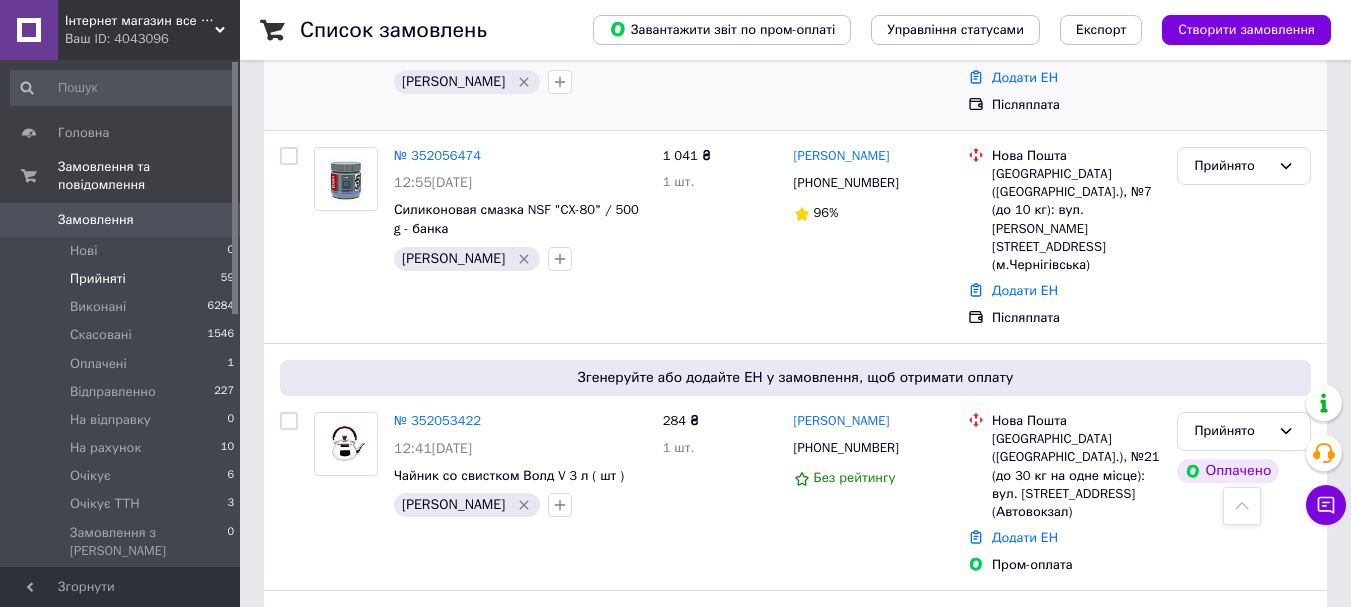 scroll, scrollTop: 0, scrollLeft: 0, axis: both 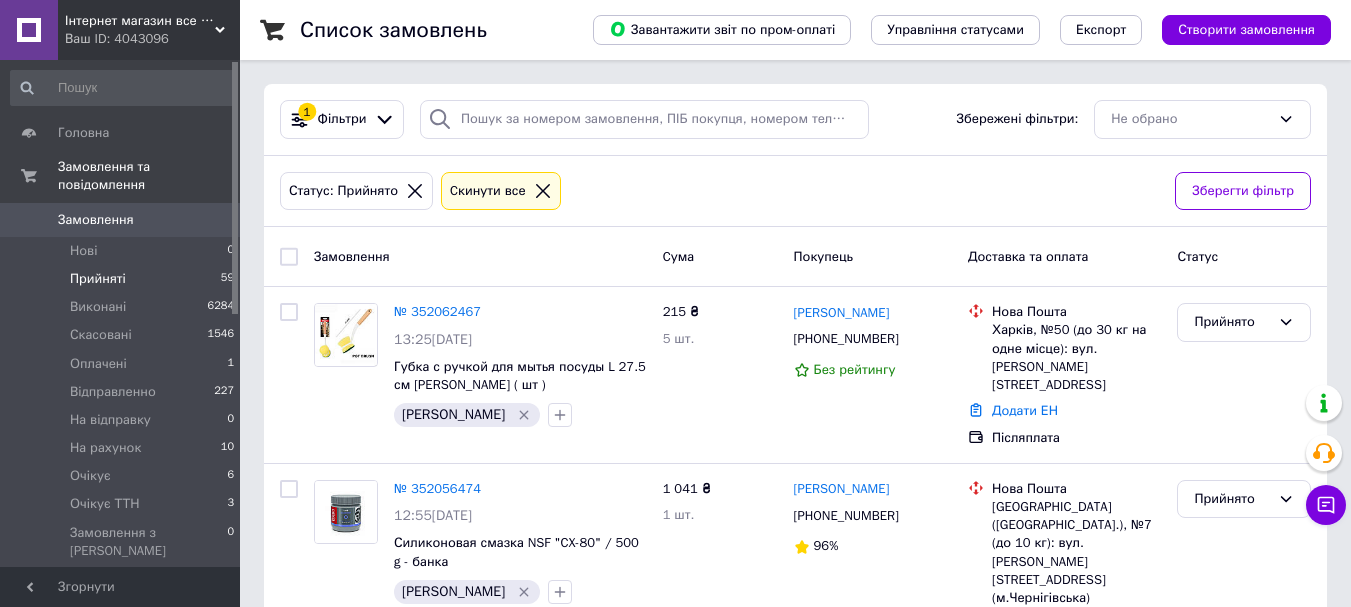 drag, startPoint x: 199, startPoint y: 249, endPoint x: 173, endPoint y: 605, distance: 356.94818 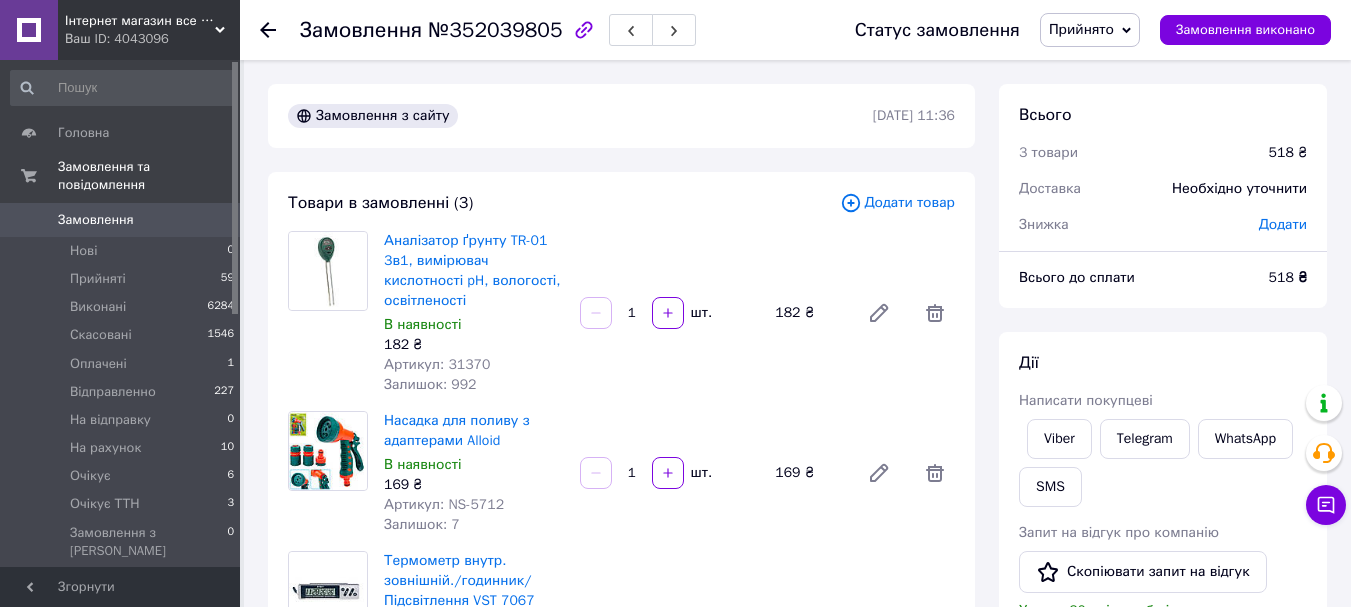 scroll, scrollTop: 100, scrollLeft: 0, axis: vertical 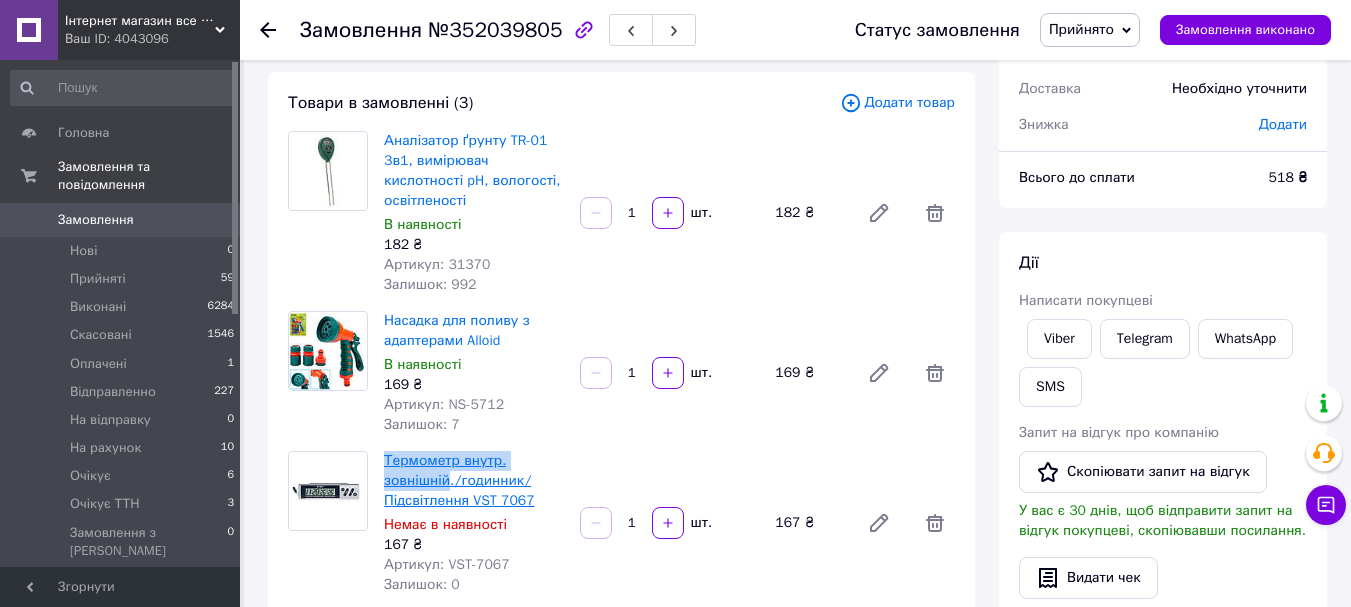 drag, startPoint x: 378, startPoint y: 427, endPoint x: 446, endPoint y: 463, distance: 76.941536 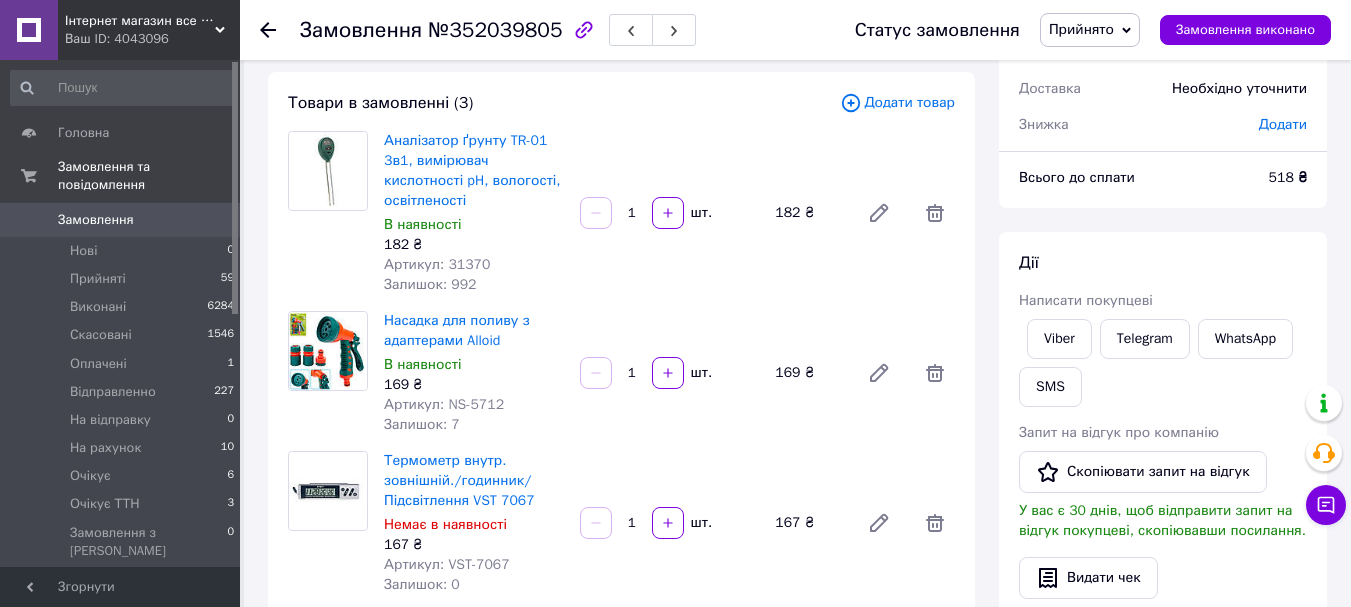 click on "Товари в замовленні (3)" at bounding box center (564, 103) 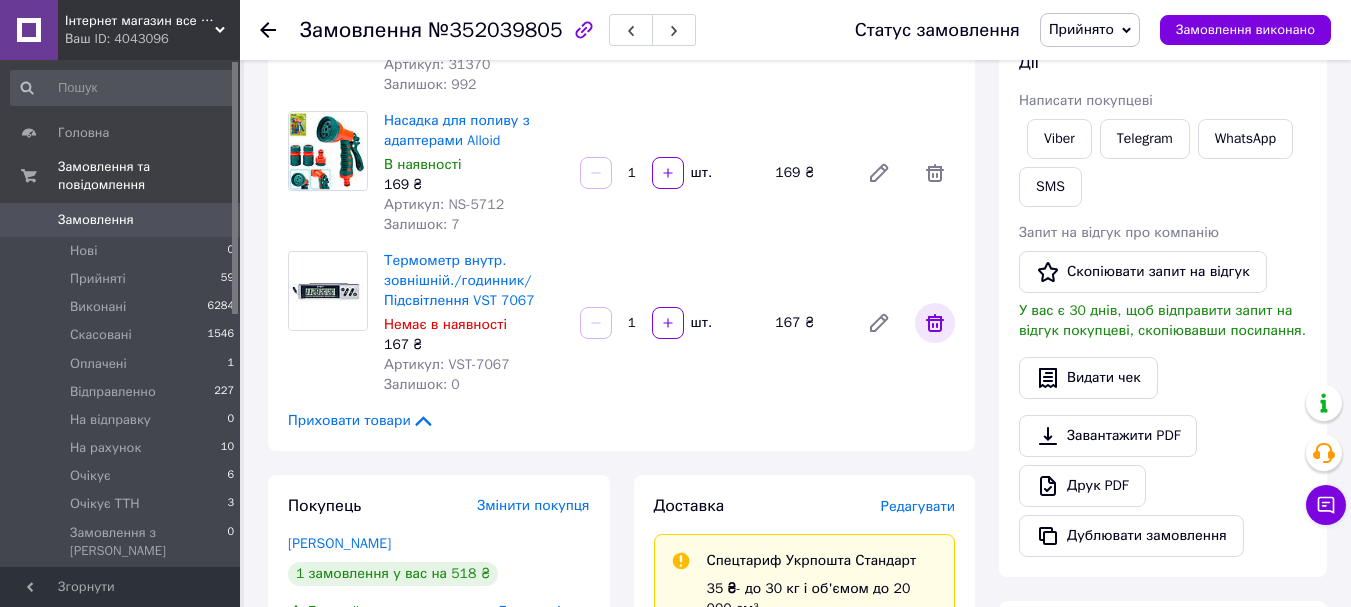 click 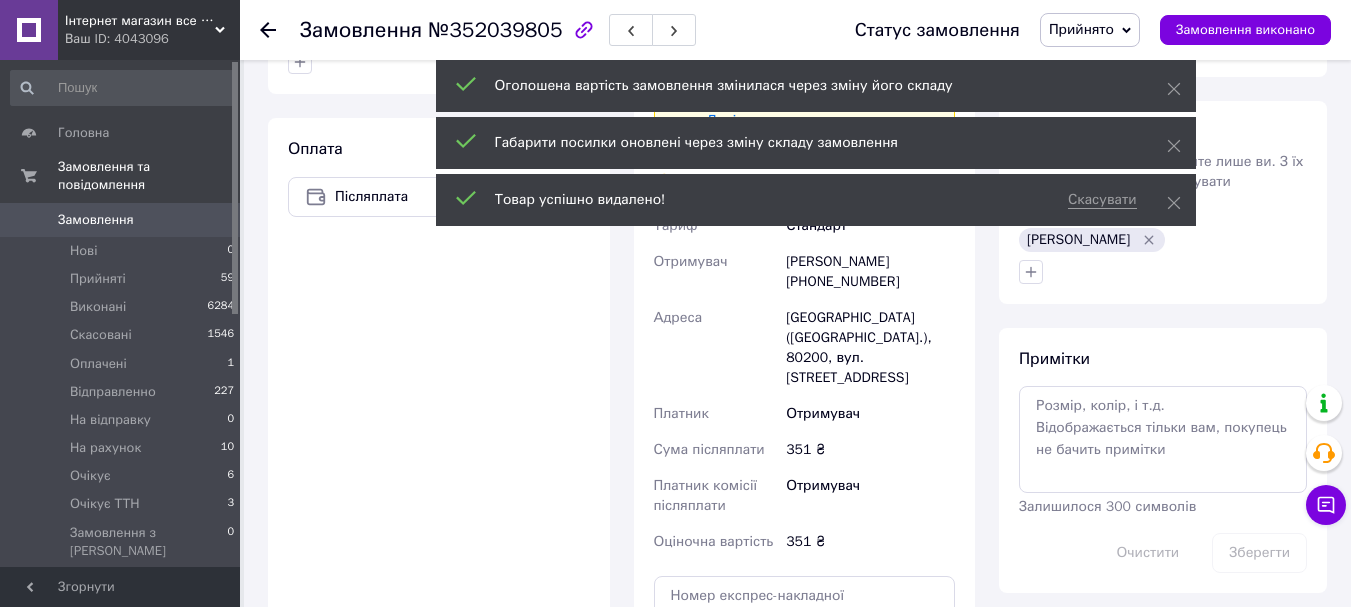 scroll, scrollTop: 1285, scrollLeft: 0, axis: vertical 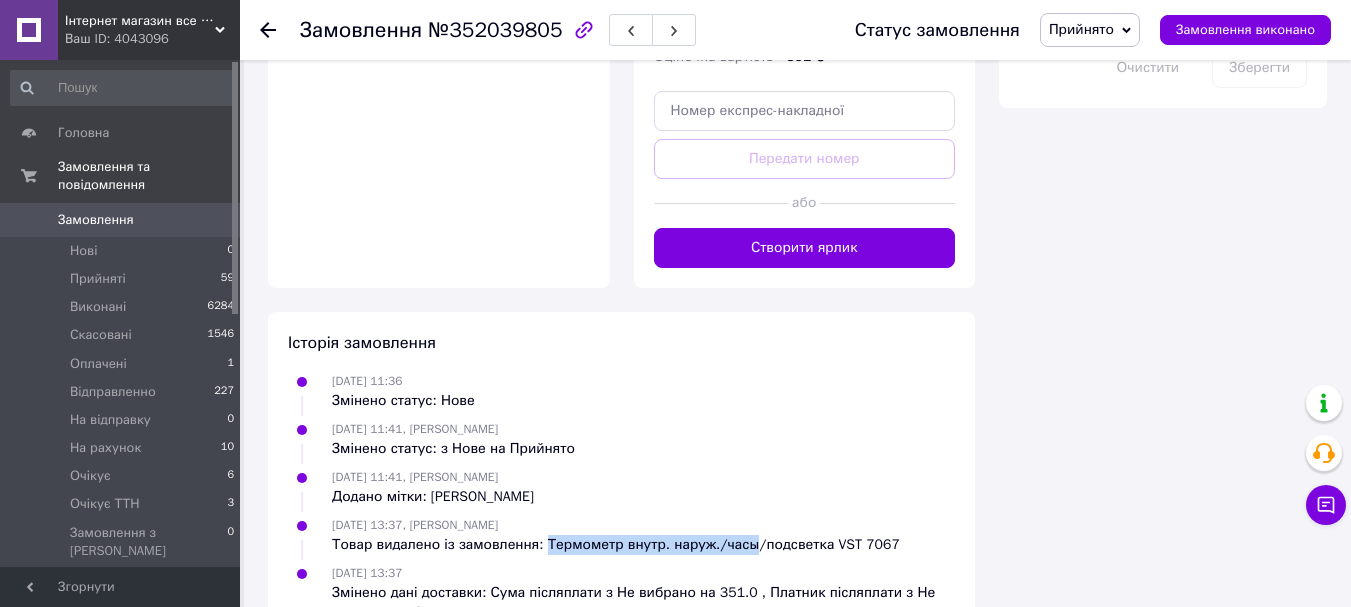 drag, startPoint x: 537, startPoint y: 484, endPoint x: 737, endPoint y: 485, distance: 200.0025 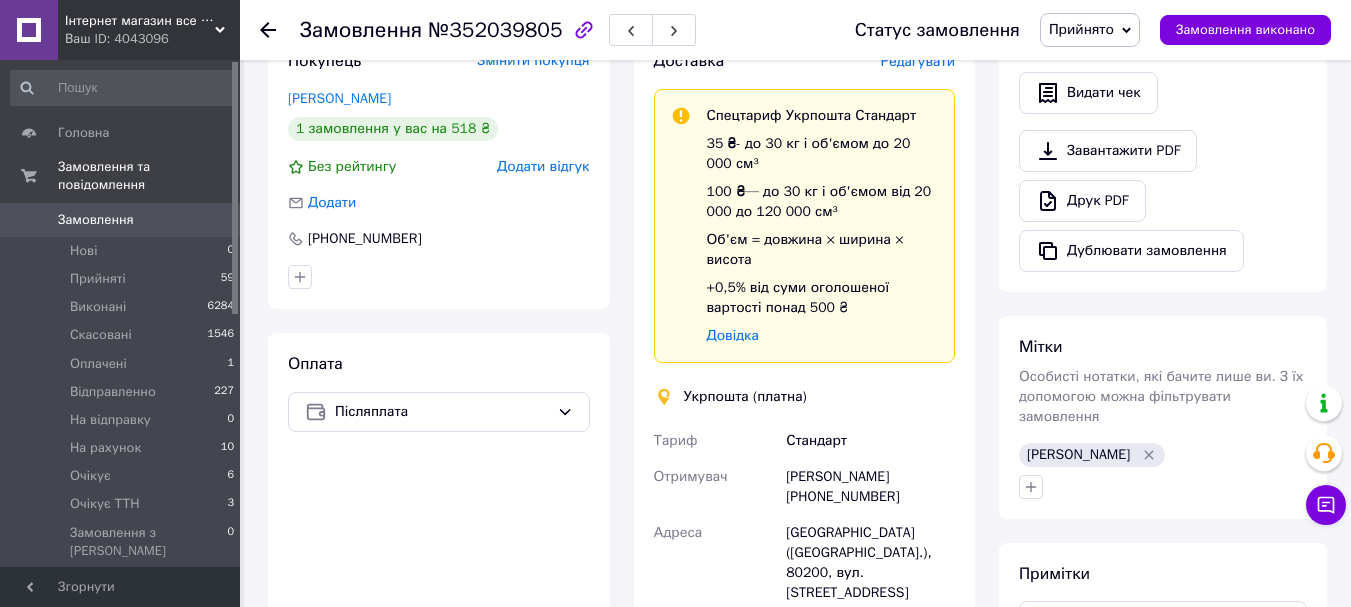 scroll, scrollTop: 85, scrollLeft: 0, axis: vertical 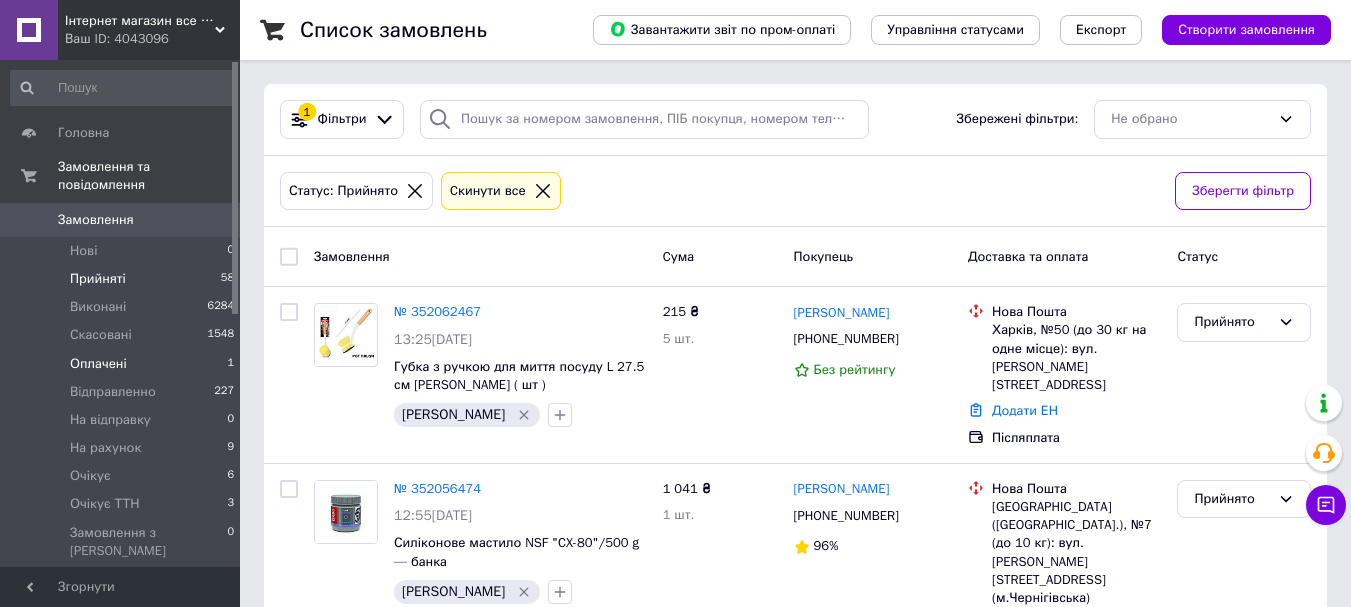 click on "Оплачені 1" at bounding box center (123, 364) 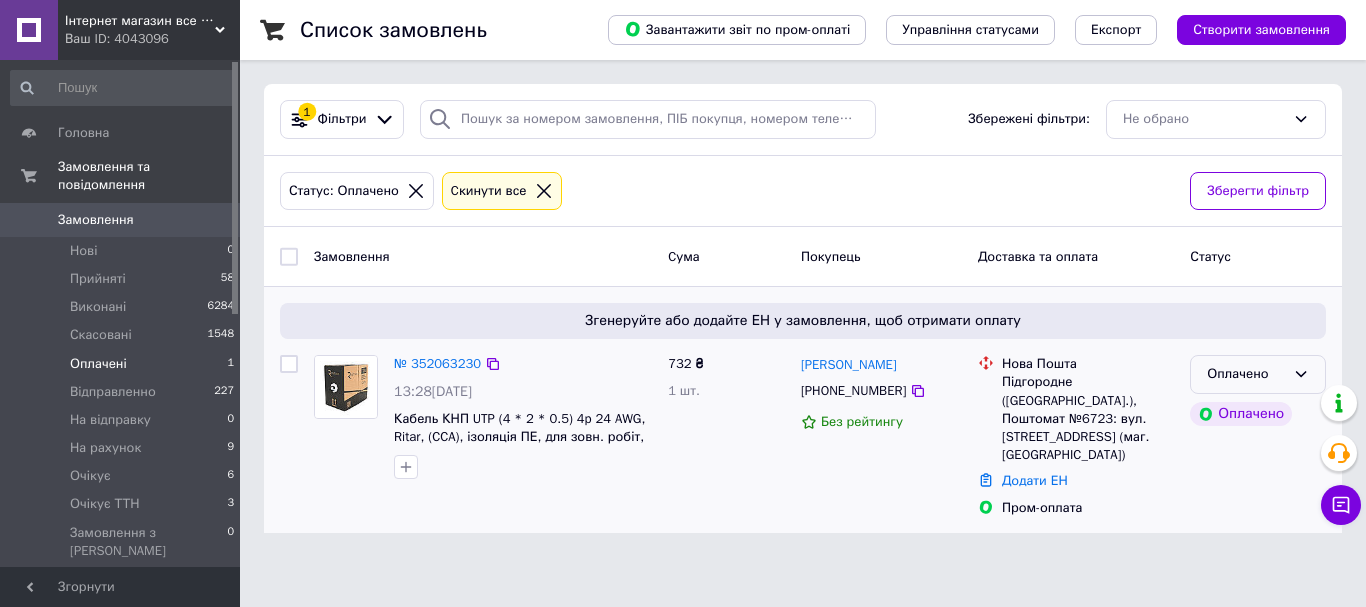 click on "Оплачено" at bounding box center [1246, 374] 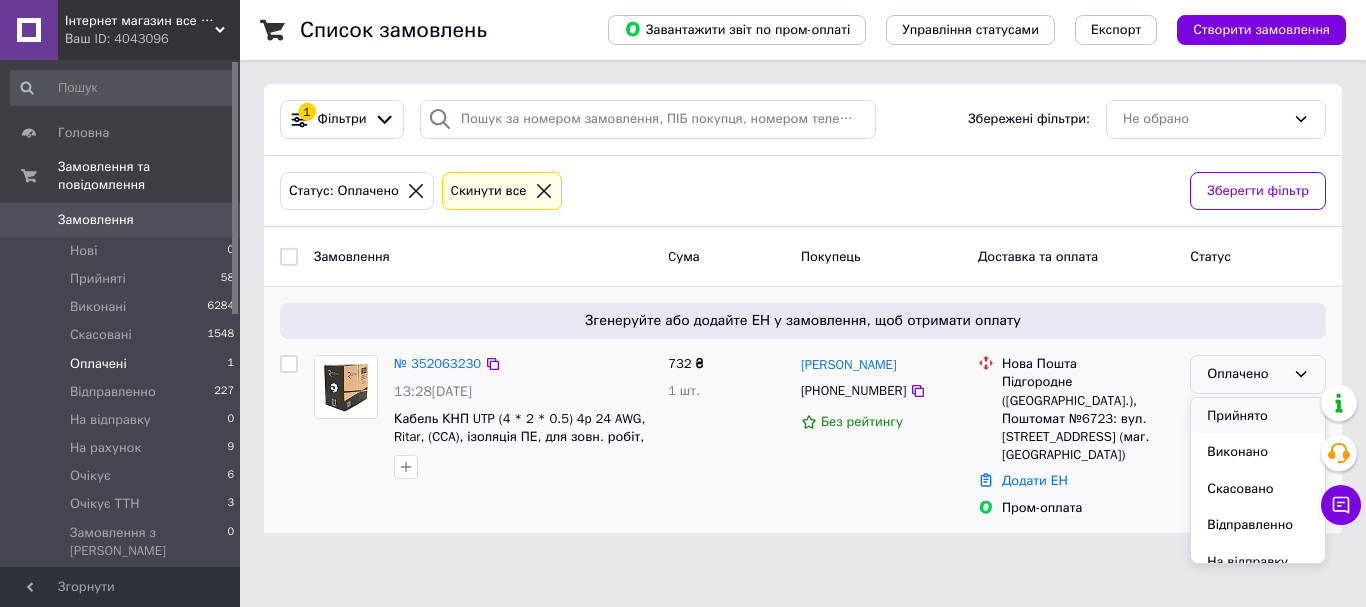 click on "Прийнято" at bounding box center [1258, 416] 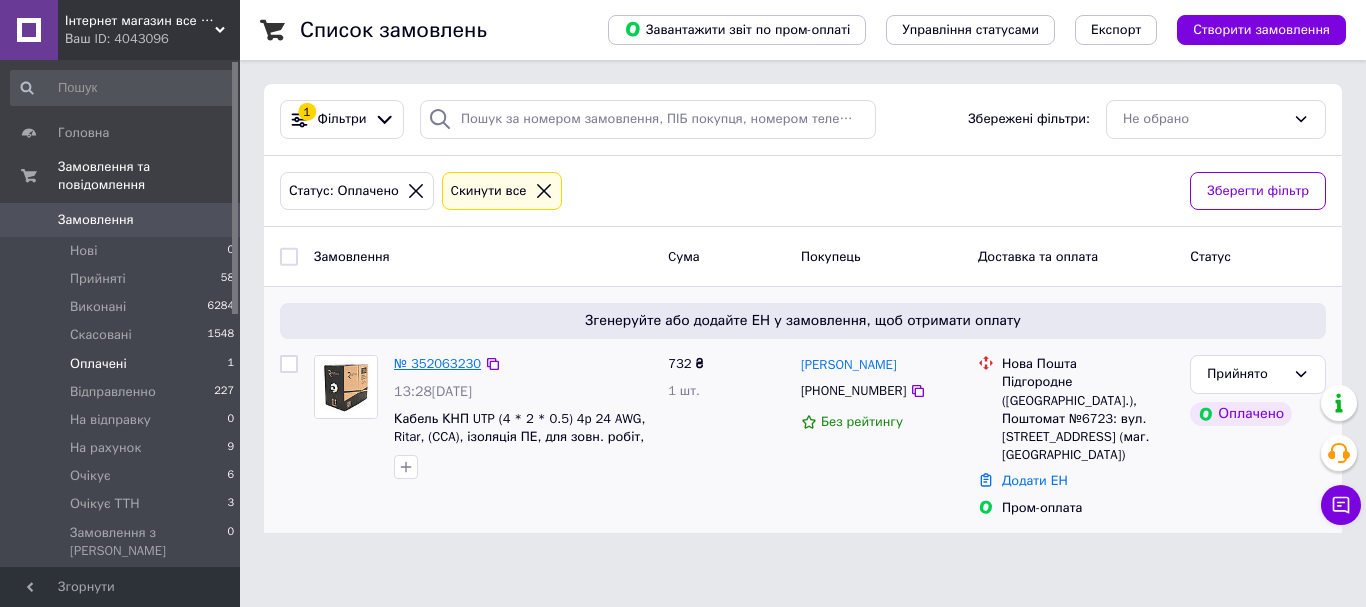 click on "№ 352063230" at bounding box center (437, 363) 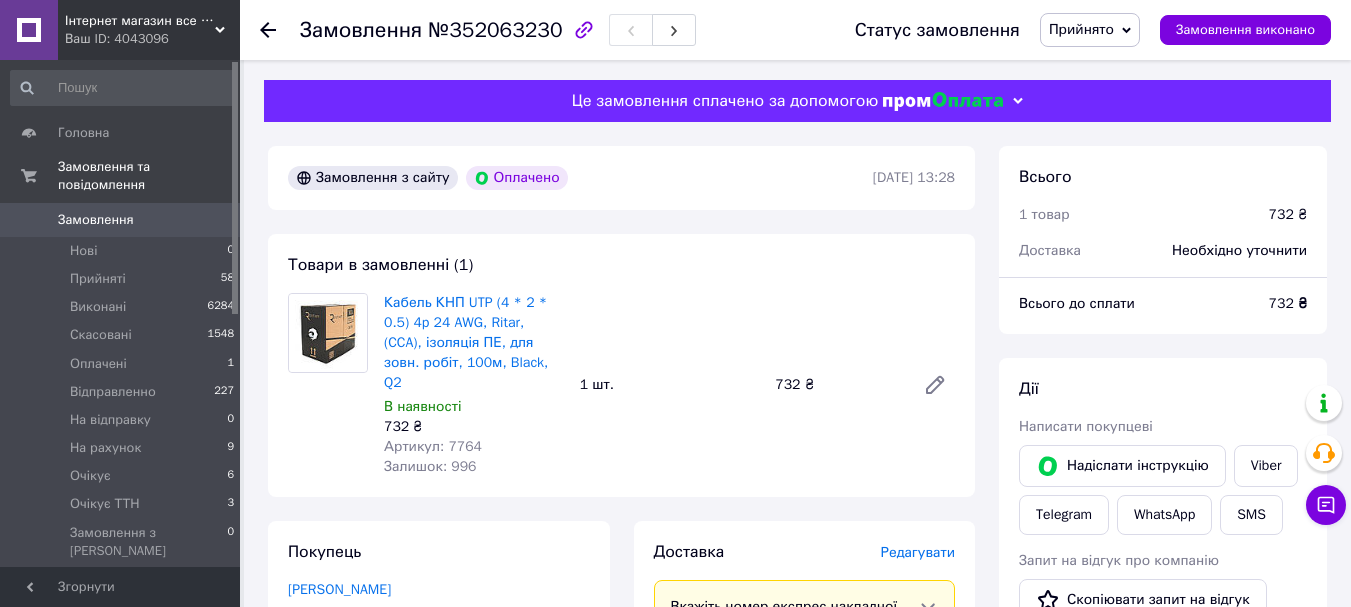 click on "Артикул: 7764" at bounding box center (433, 446) 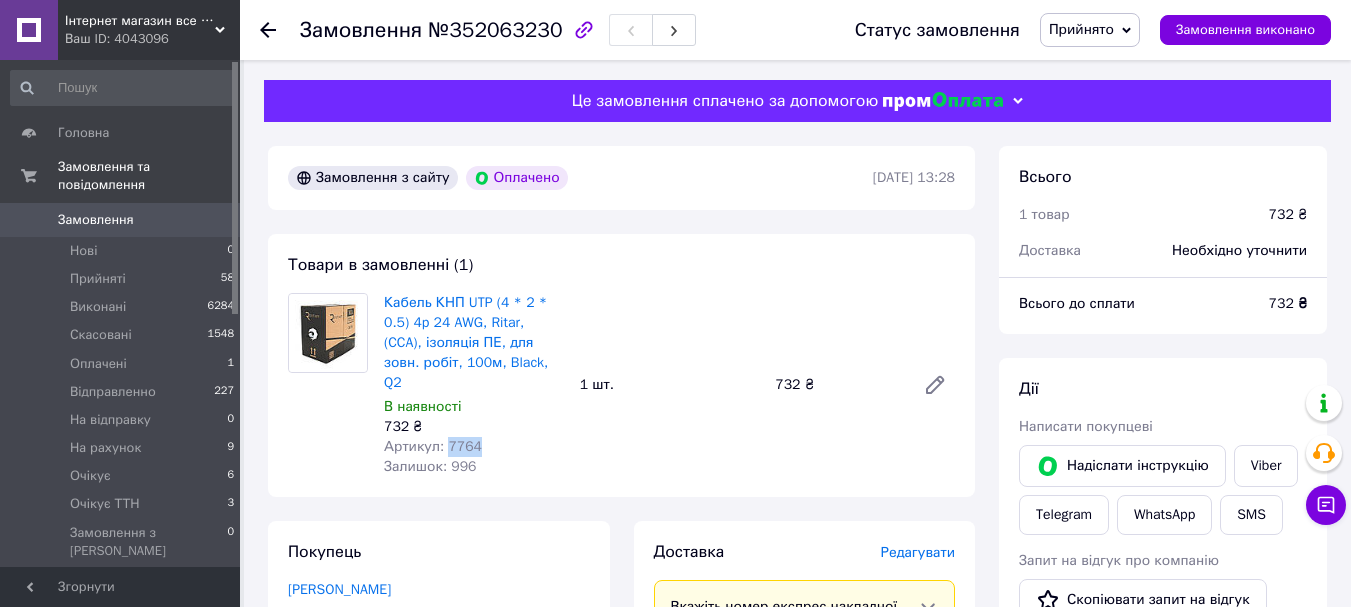 click on "Артикул: 7764" at bounding box center (433, 446) 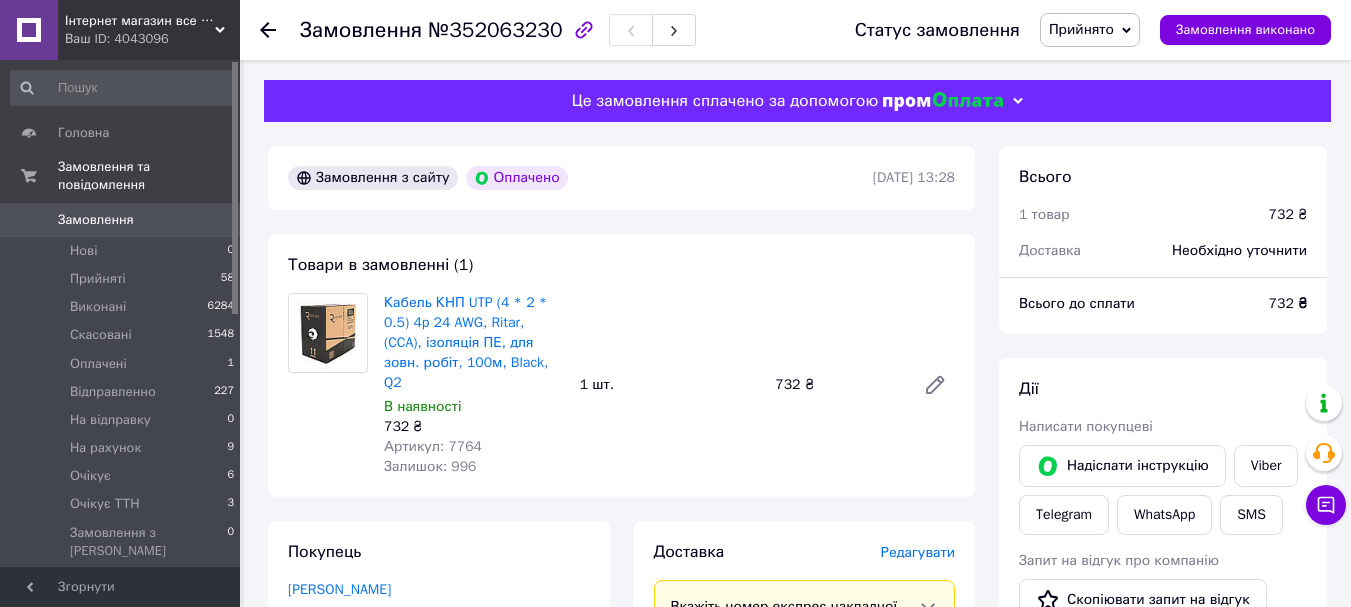 click on "Товари в замовленні (1) Кабель КНП UTP (4 * 2 * 0.5) 4p 24 AWG, Ritar, (CCA), ізоляція ПЕ, для зовн. робіт, 100м, Black, Q2 В наявності 732 ₴ Артикул: 7764 Залишок: 996 1 шт. 732 ₴" at bounding box center [621, 365] 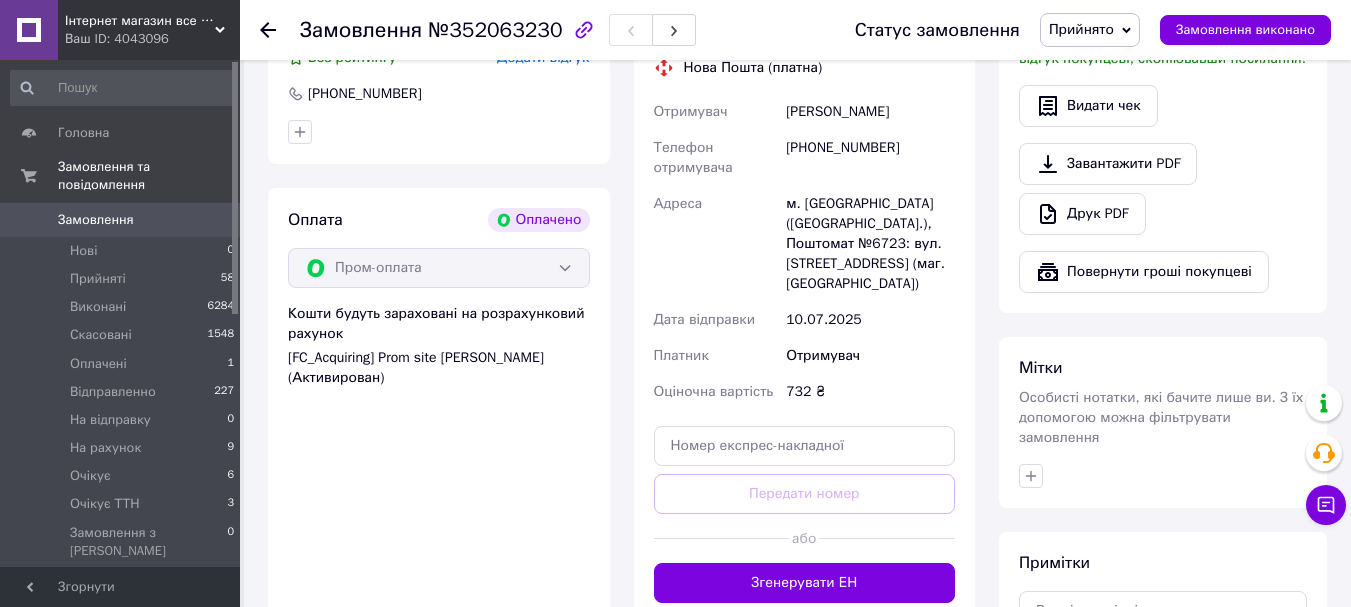 scroll, scrollTop: 800, scrollLeft: 0, axis: vertical 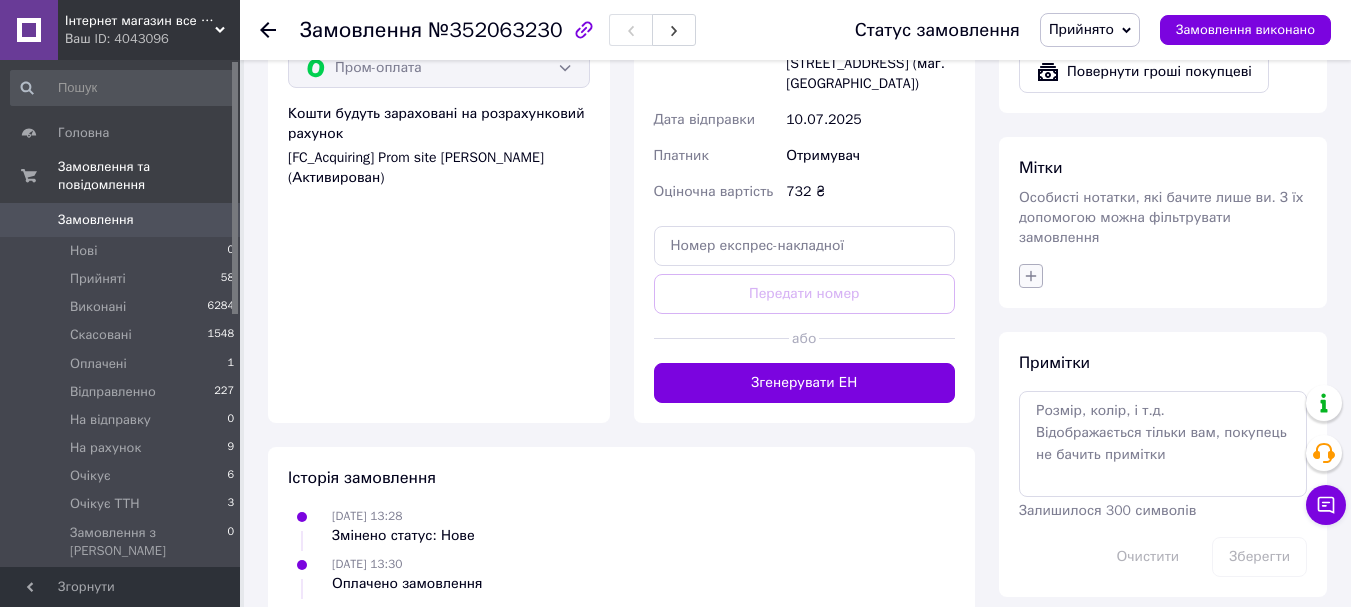 click 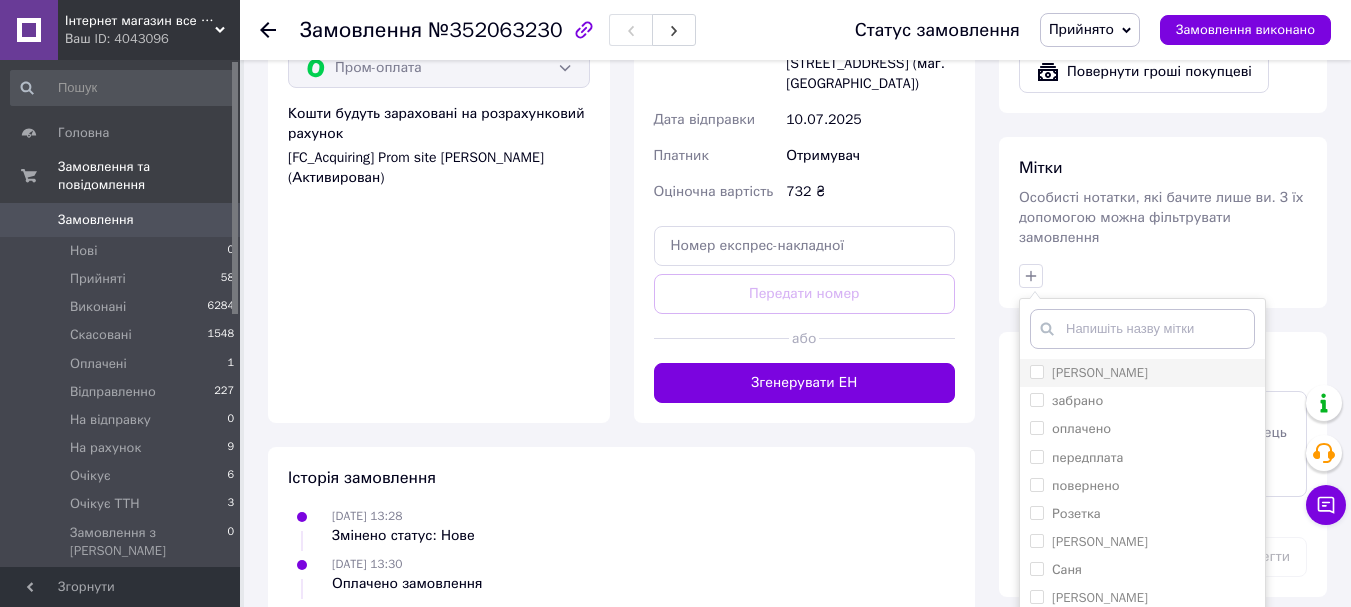 click on "[PERSON_NAME]" at bounding box center (1142, 373) 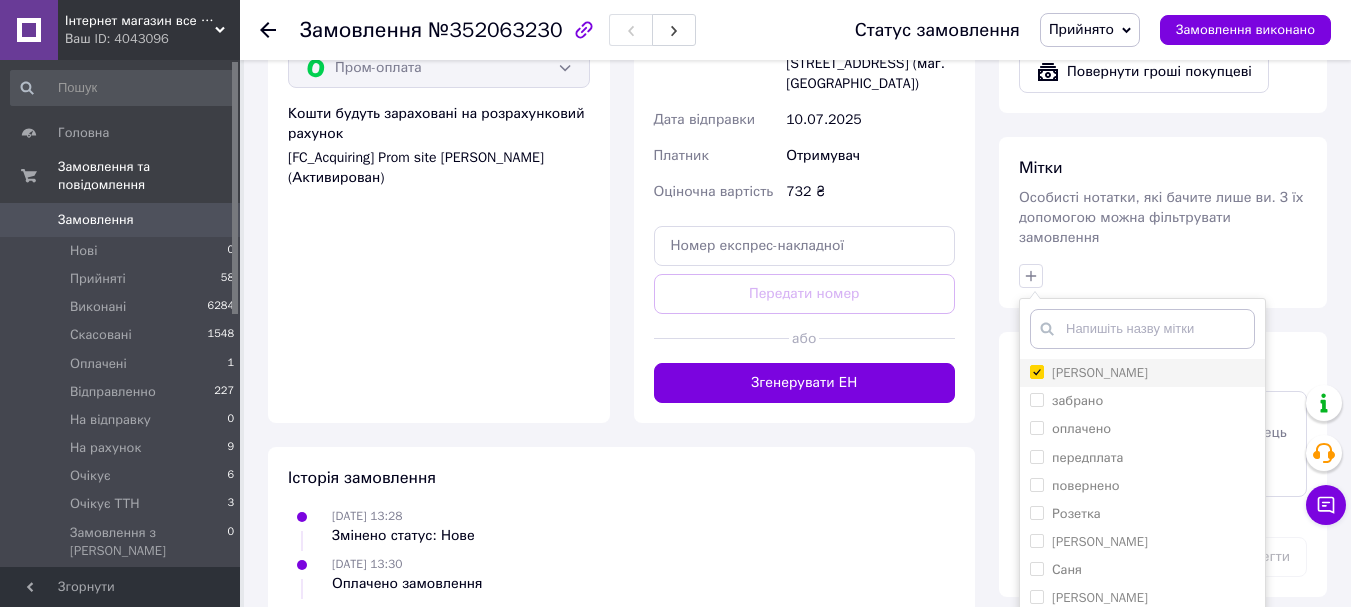 checkbox on "true" 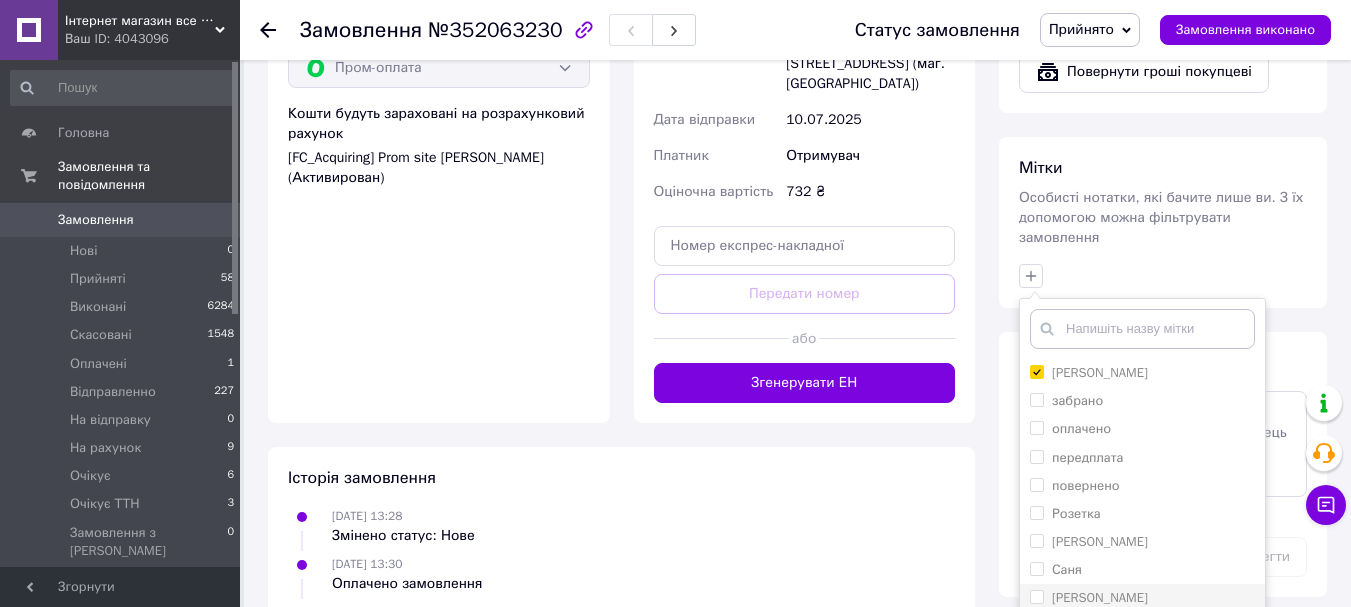 scroll, scrollTop: 887, scrollLeft: 0, axis: vertical 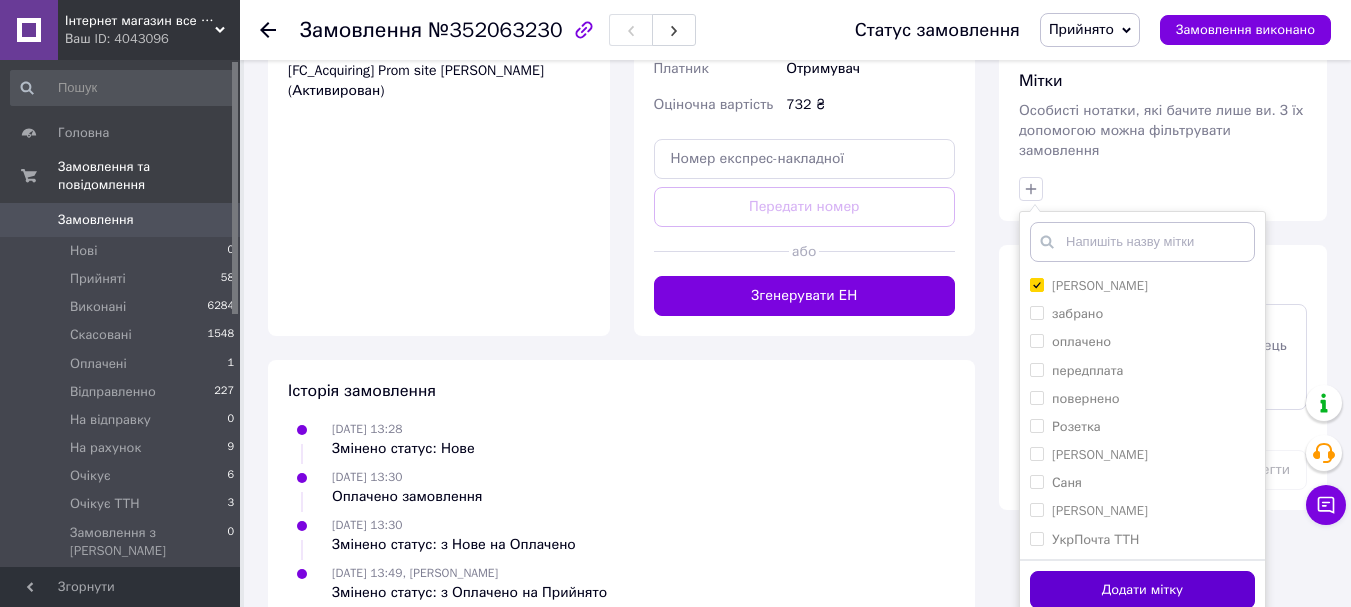 click on "Додати мітку" at bounding box center (1142, 590) 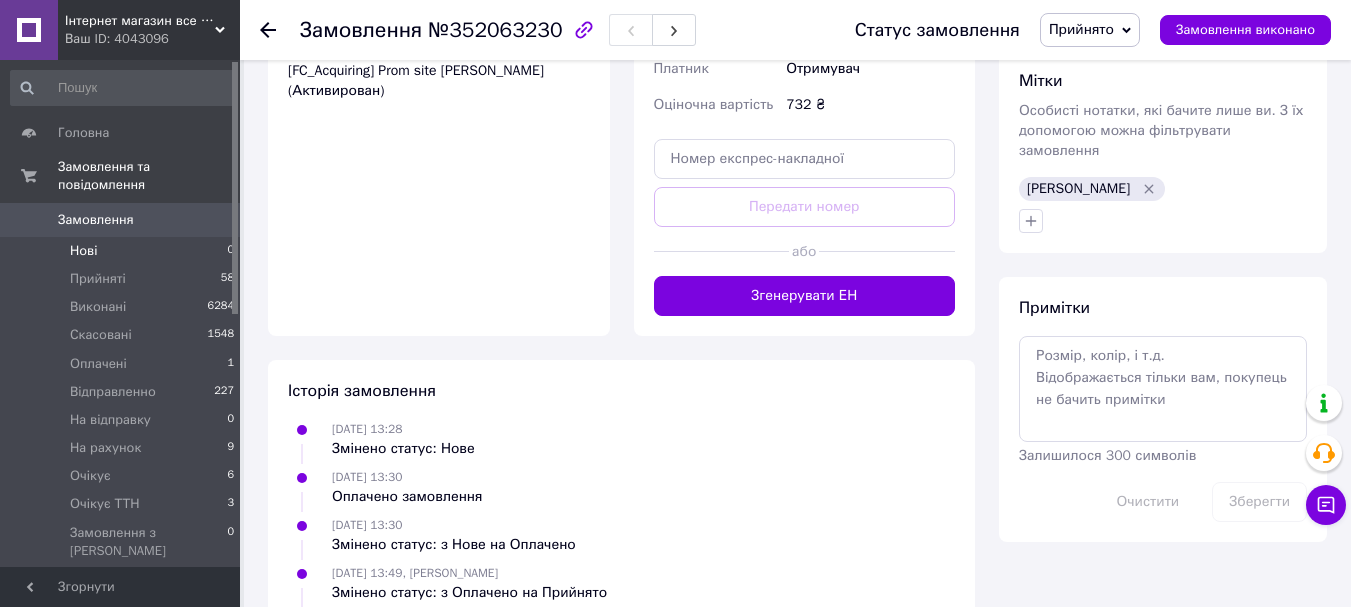 scroll, scrollTop: 287, scrollLeft: 0, axis: vertical 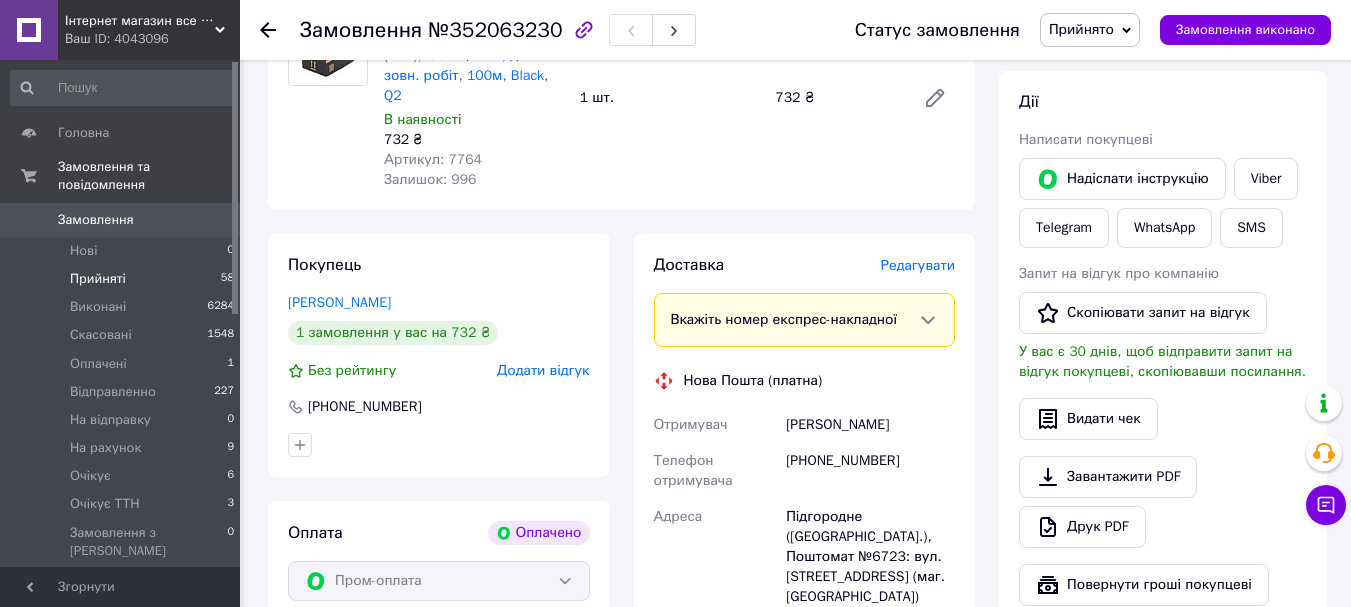 click on "Прийняті 58" at bounding box center (123, 279) 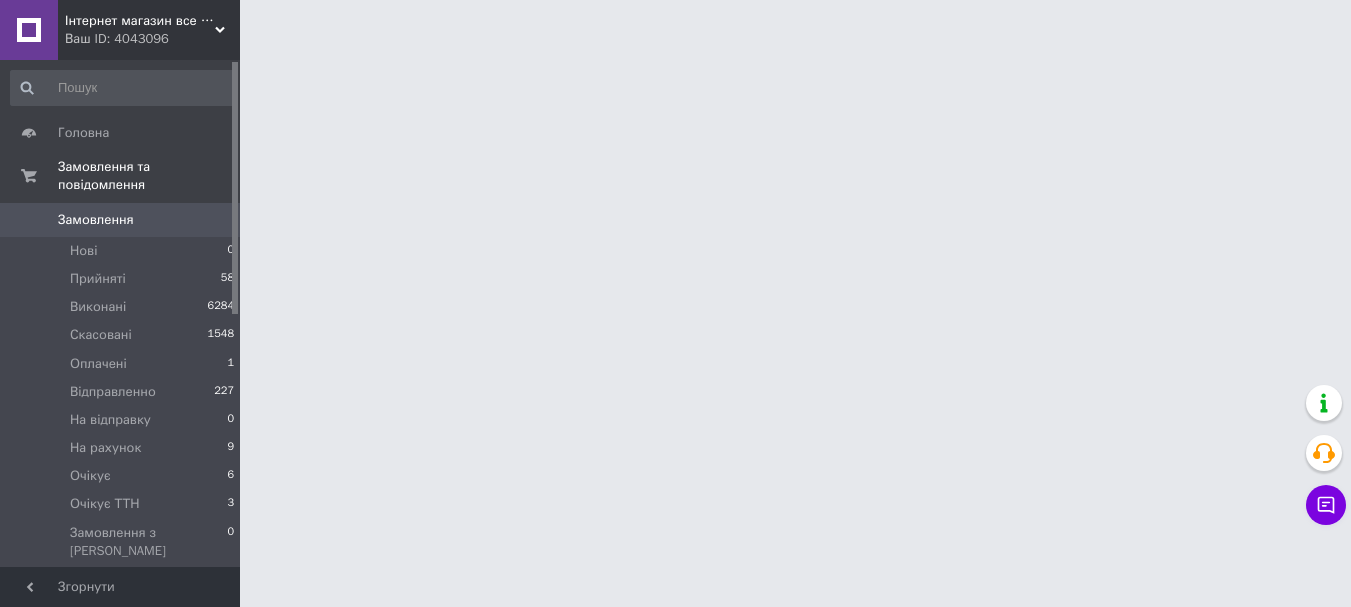 scroll, scrollTop: 0, scrollLeft: 0, axis: both 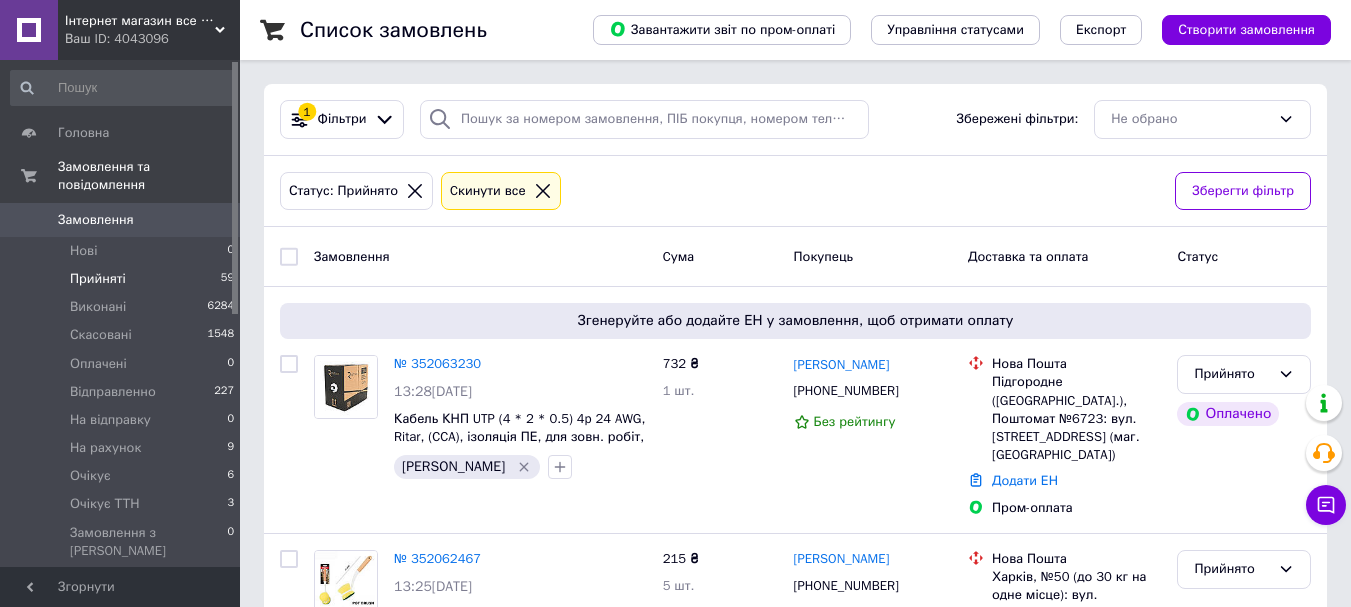 click on "Статус: Прийнято Cкинути все Зберегти фільтр" at bounding box center (795, 192) 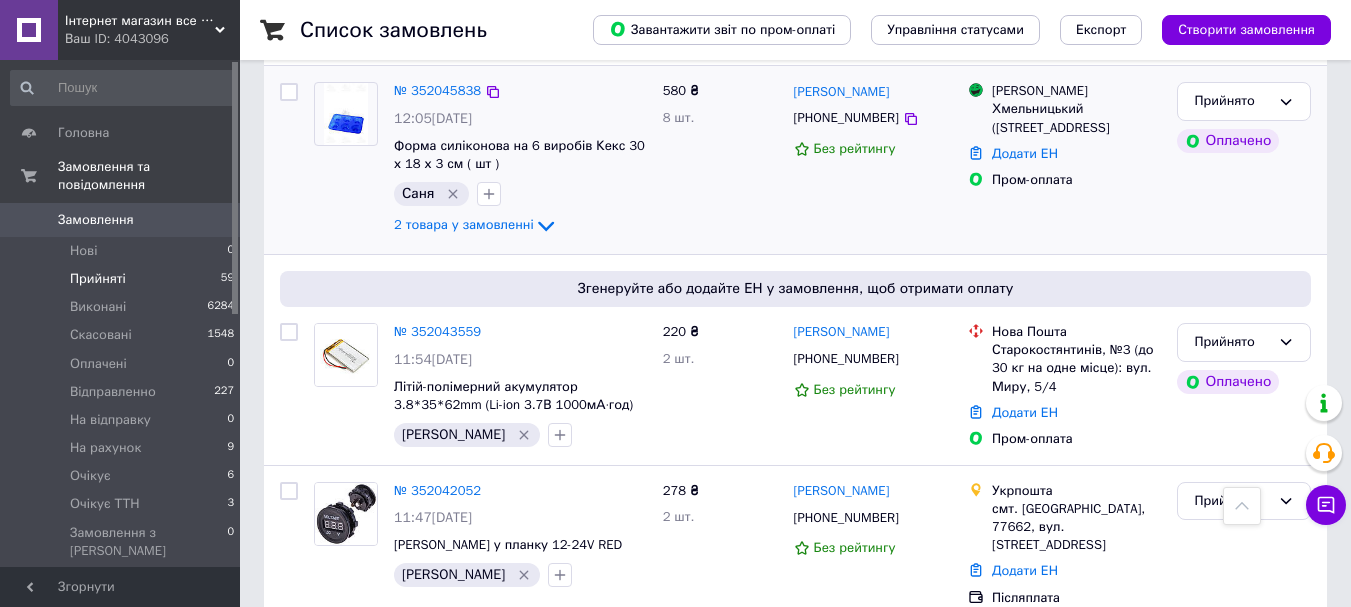 scroll, scrollTop: 2300, scrollLeft: 0, axis: vertical 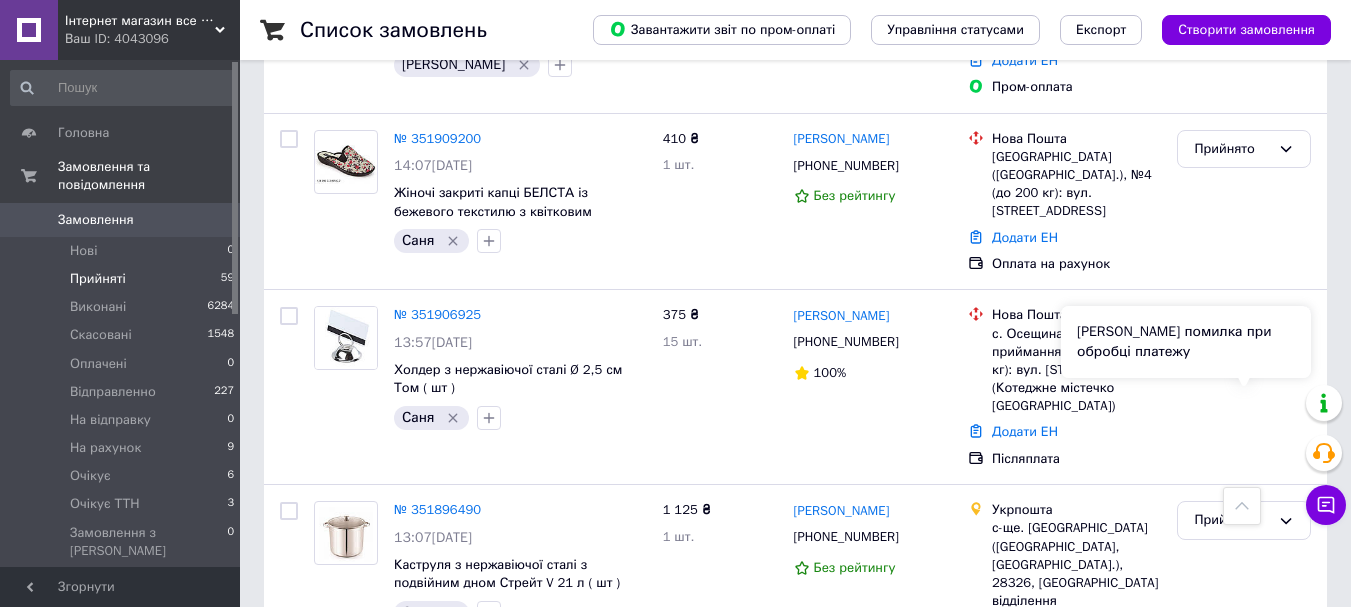 click on "Сталася помилка при обробці платежу" at bounding box center (1186, 342) 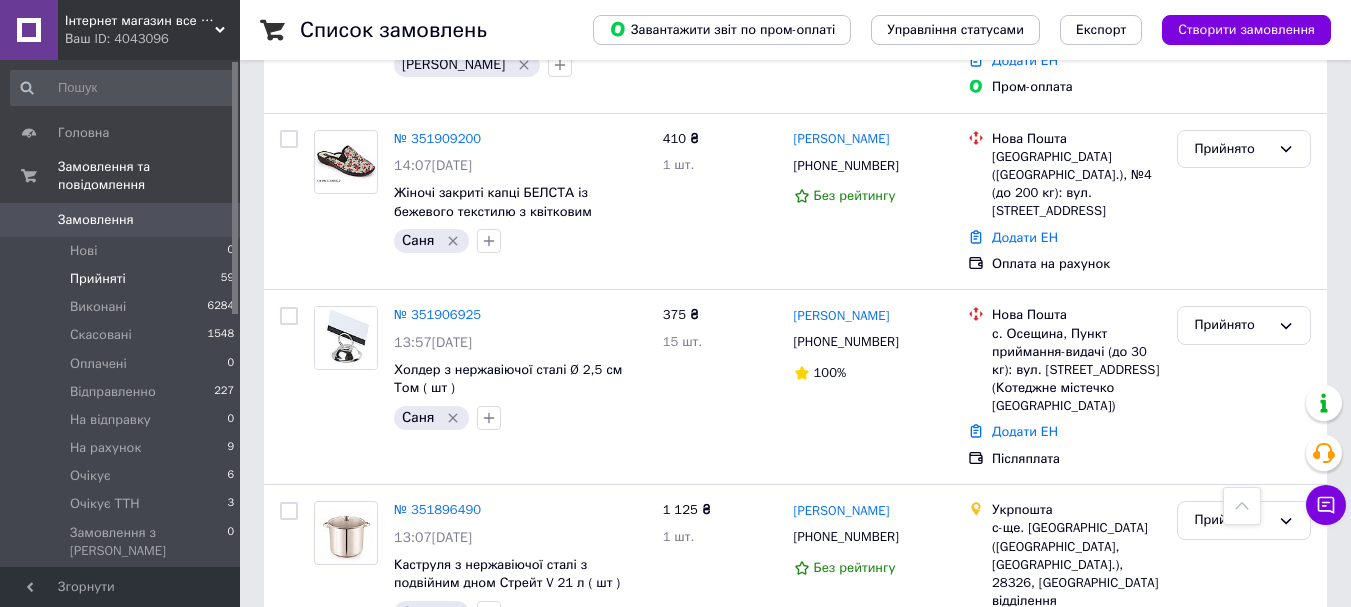 click on "Прийнято" at bounding box center [1244, 918] 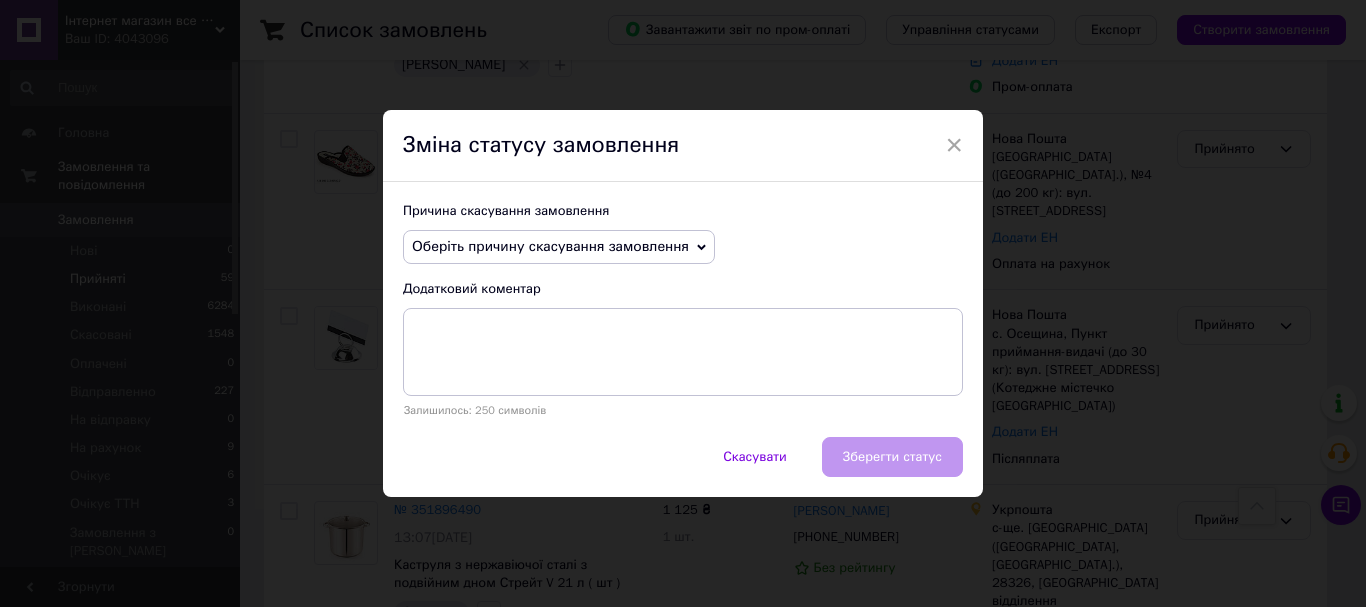 click on "Оберіть причину скасування замовлення" at bounding box center [550, 246] 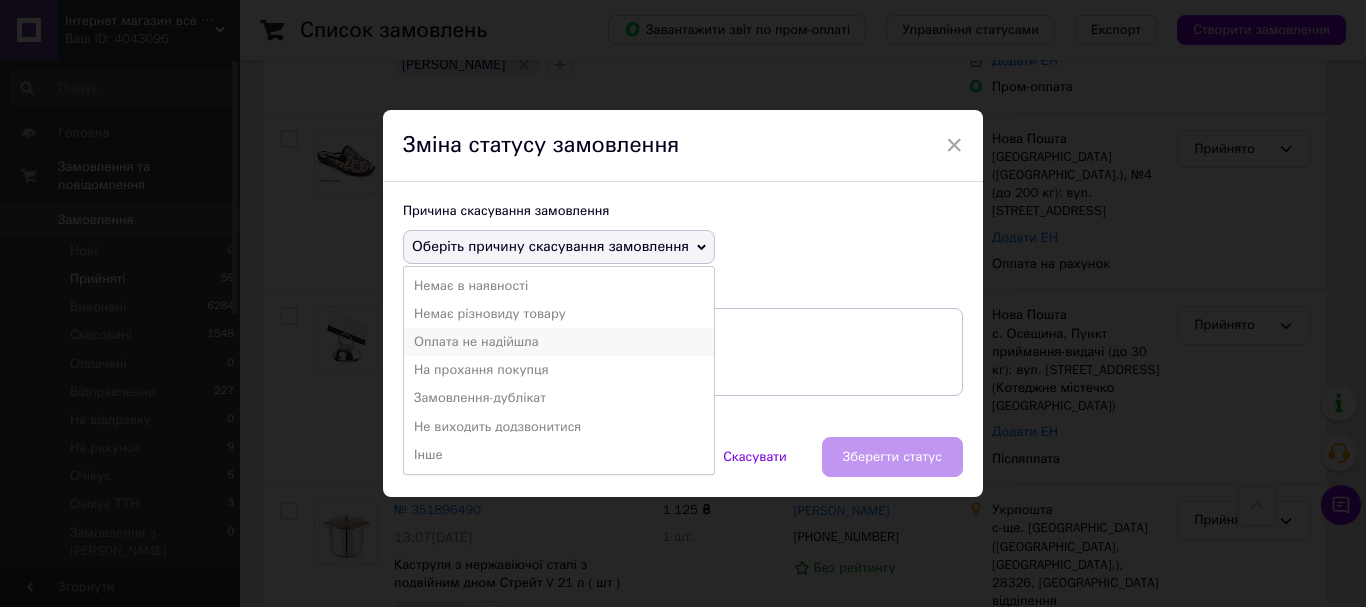 click on "Оплата не надійшла" at bounding box center [559, 342] 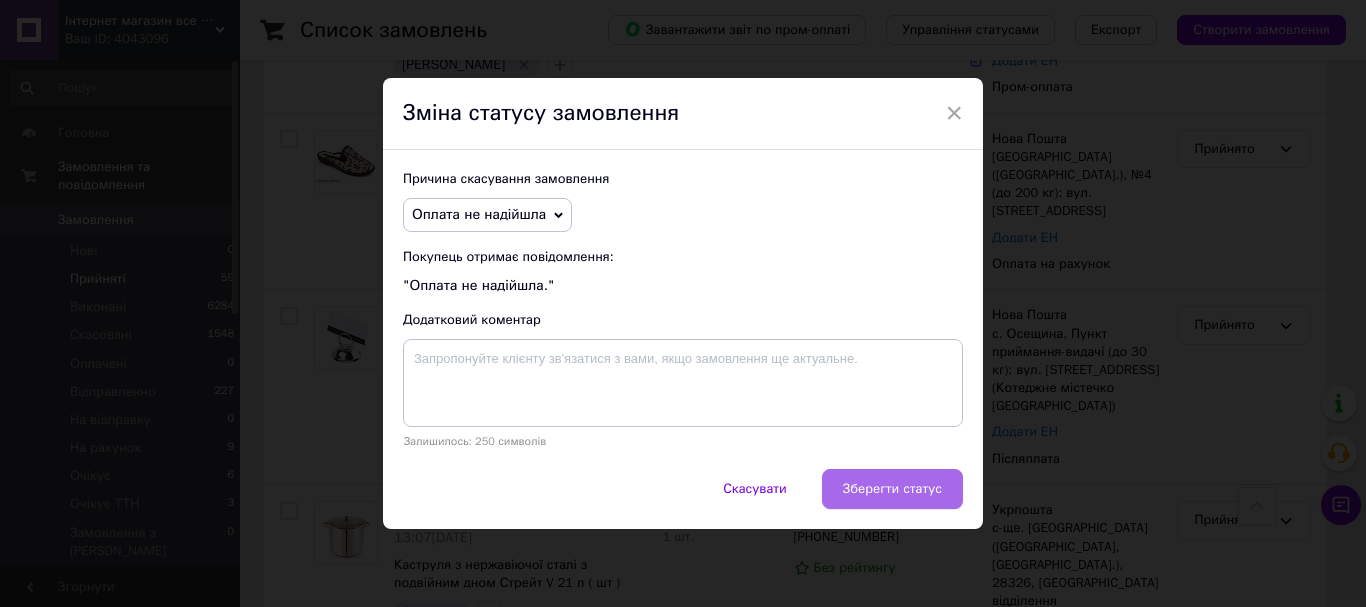 click on "Зберегти статус" at bounding box center (892, 489) 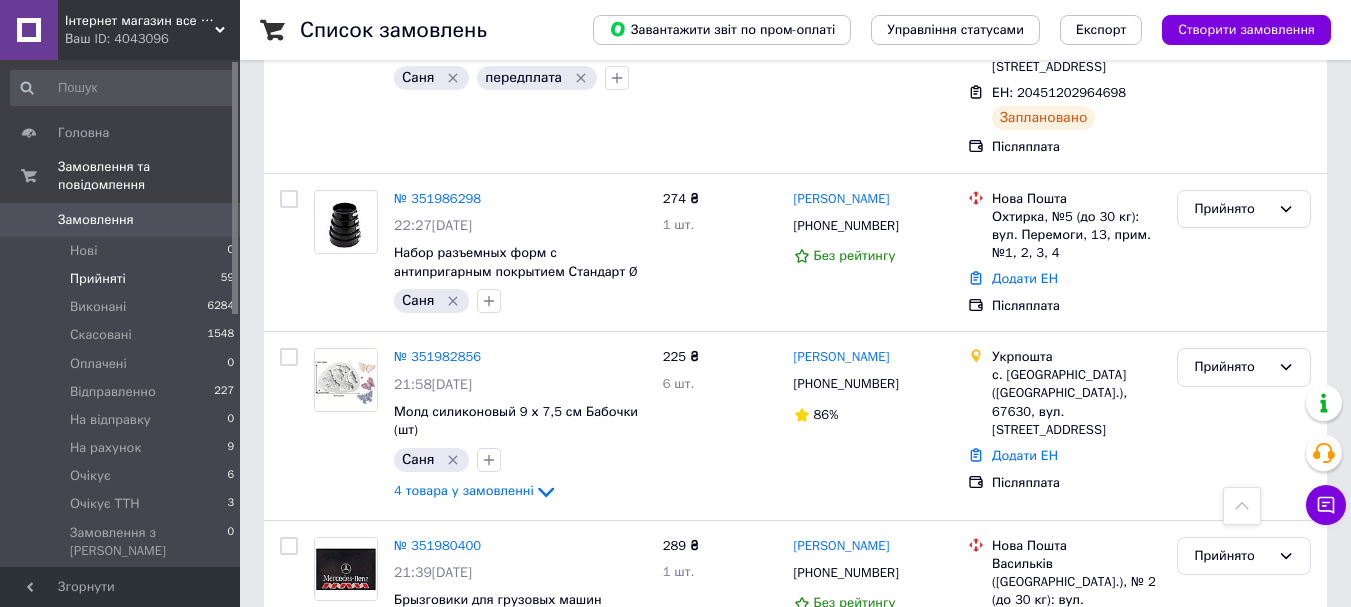 scroll, scrollTop: 6057, scrollLeft: 0, axis: vertical 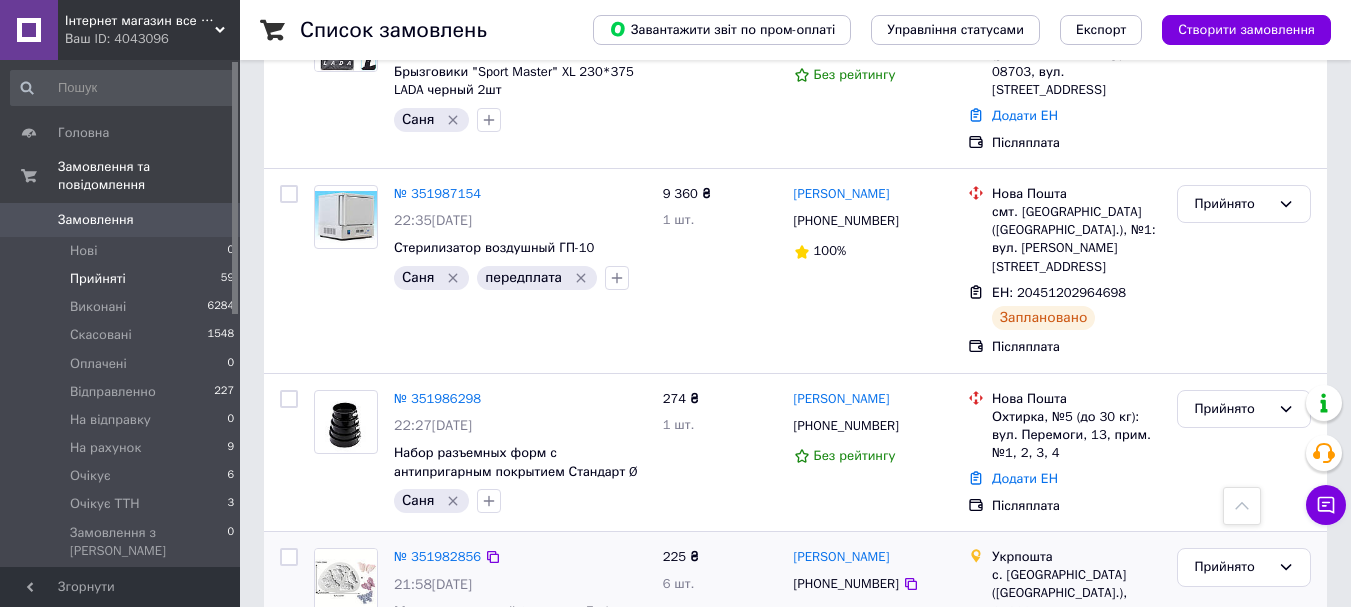 click 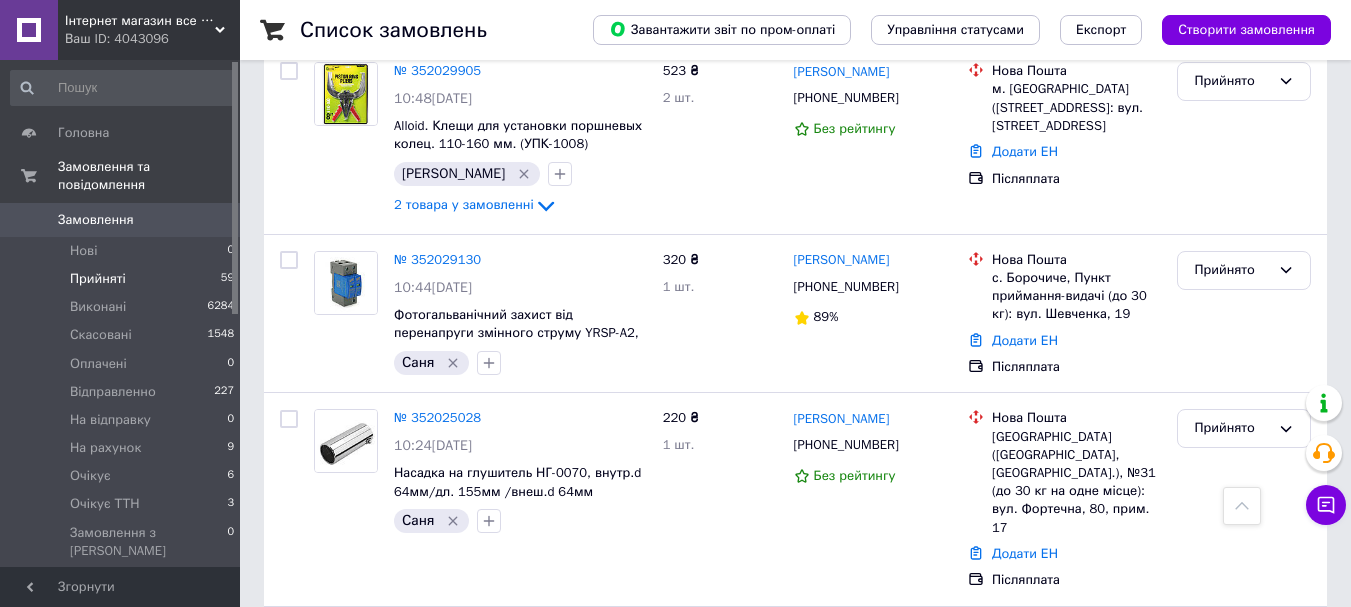 scroll, scrollTop: 3557, scrollLeft: 0, axis: vertical 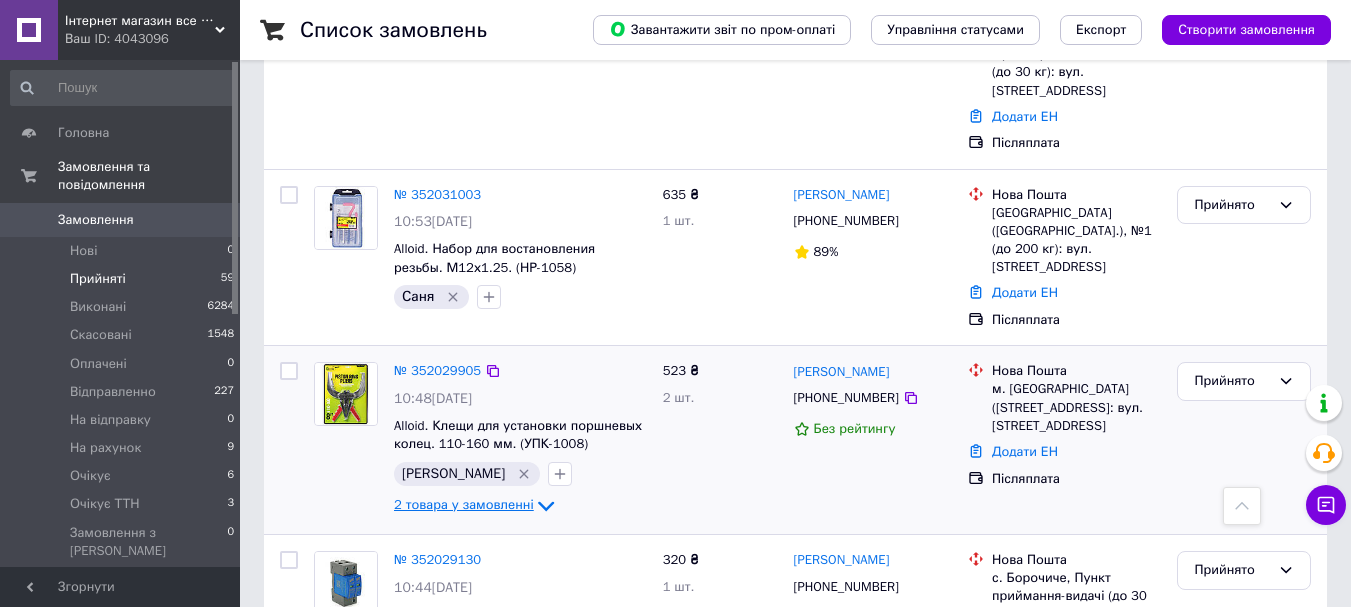 click 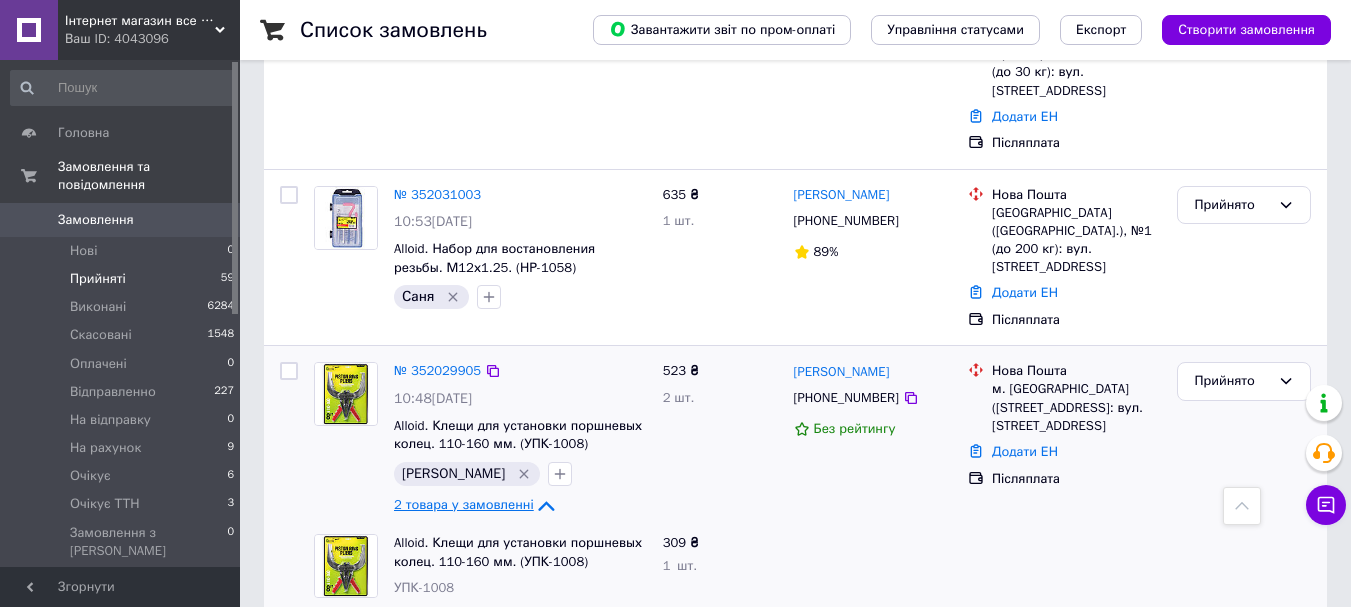 click 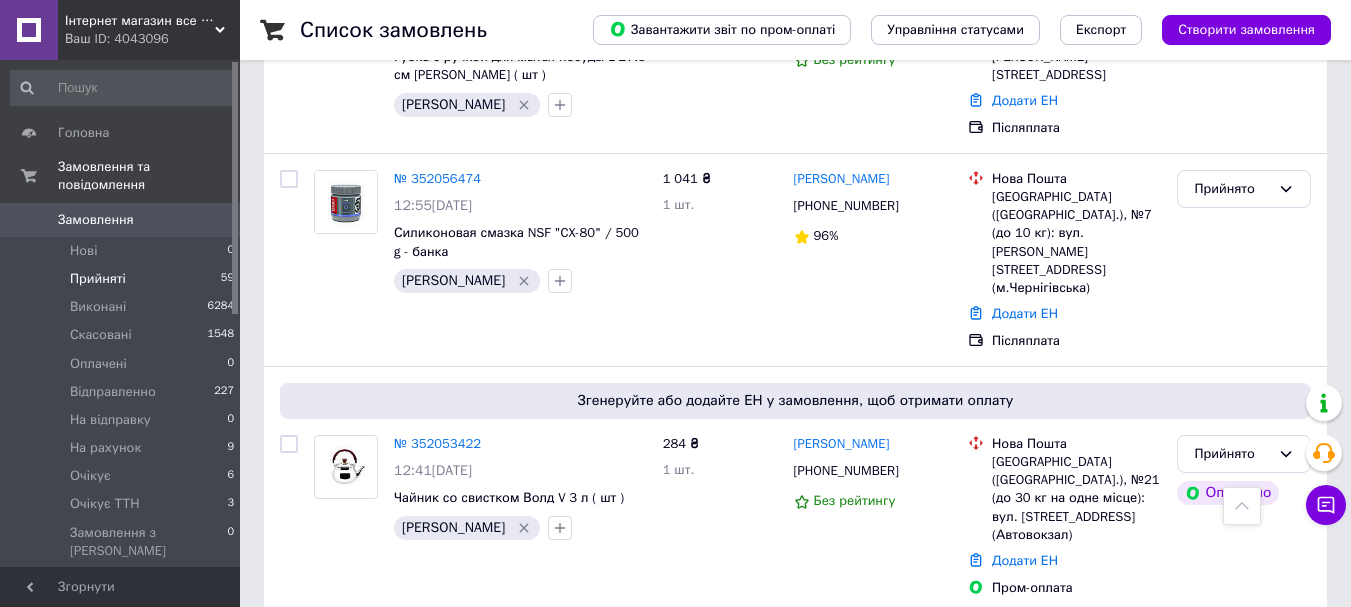 scroll, scrollTop: 857, scrollLeft: 0, axis: vertical 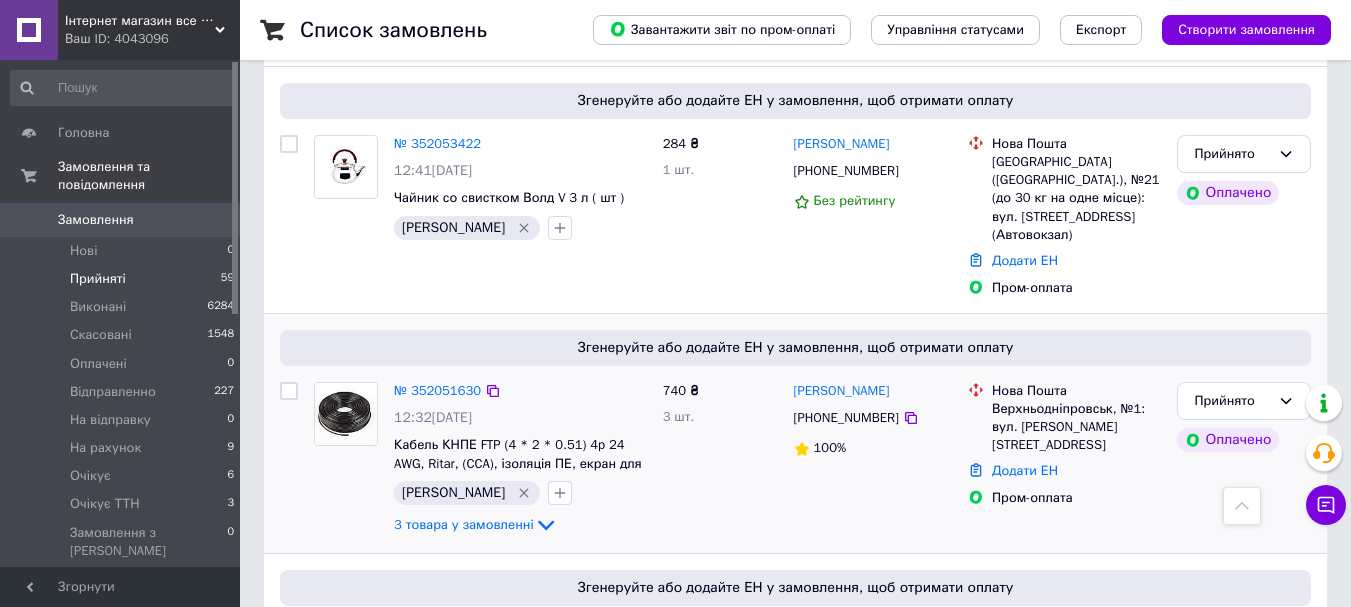 click on "3 товара у замовленні" 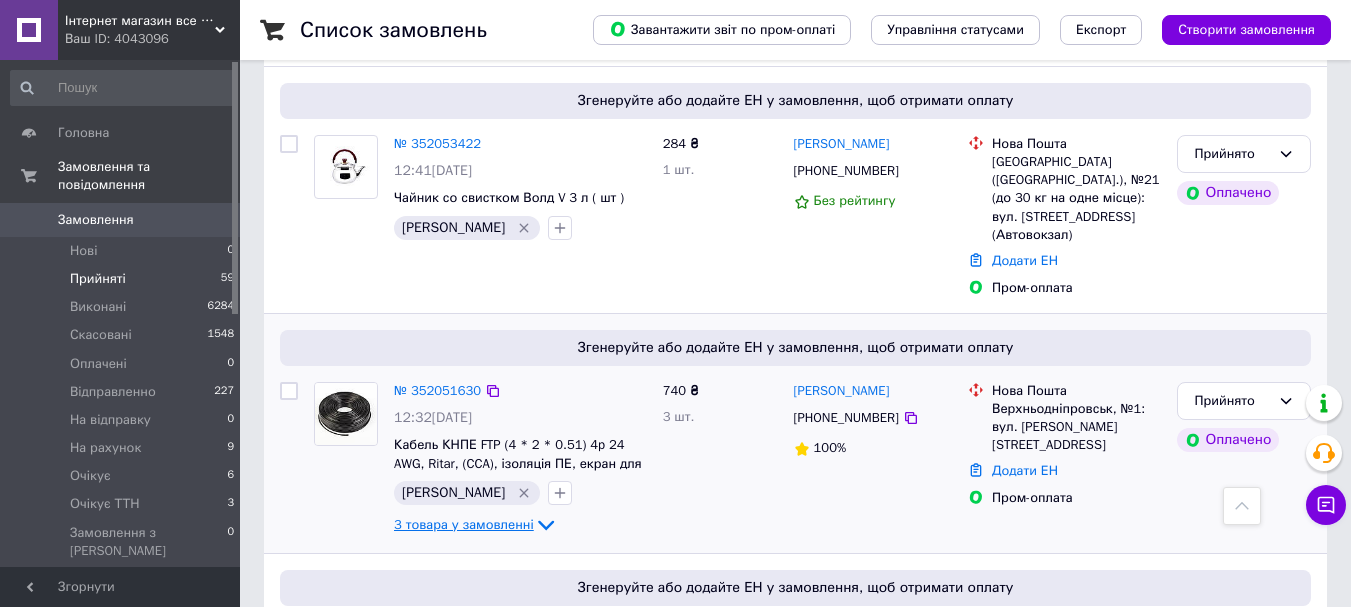 click 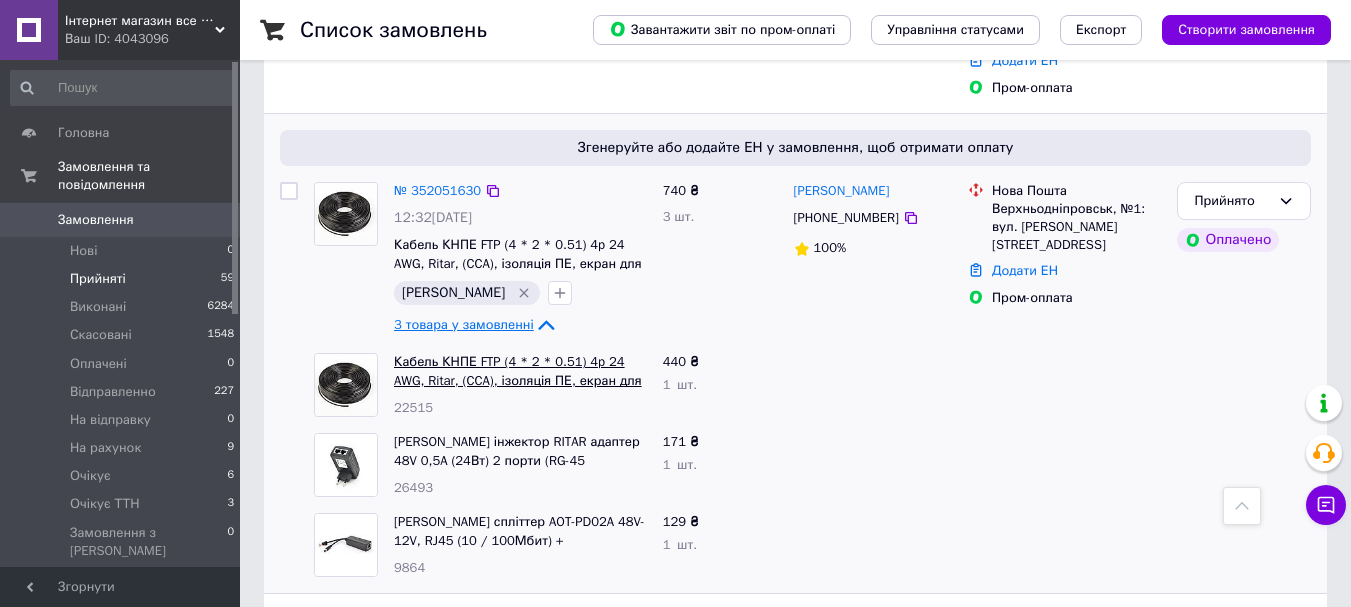 scroll, scrollTop: 957, scrollLeft: 0, axis: vertical 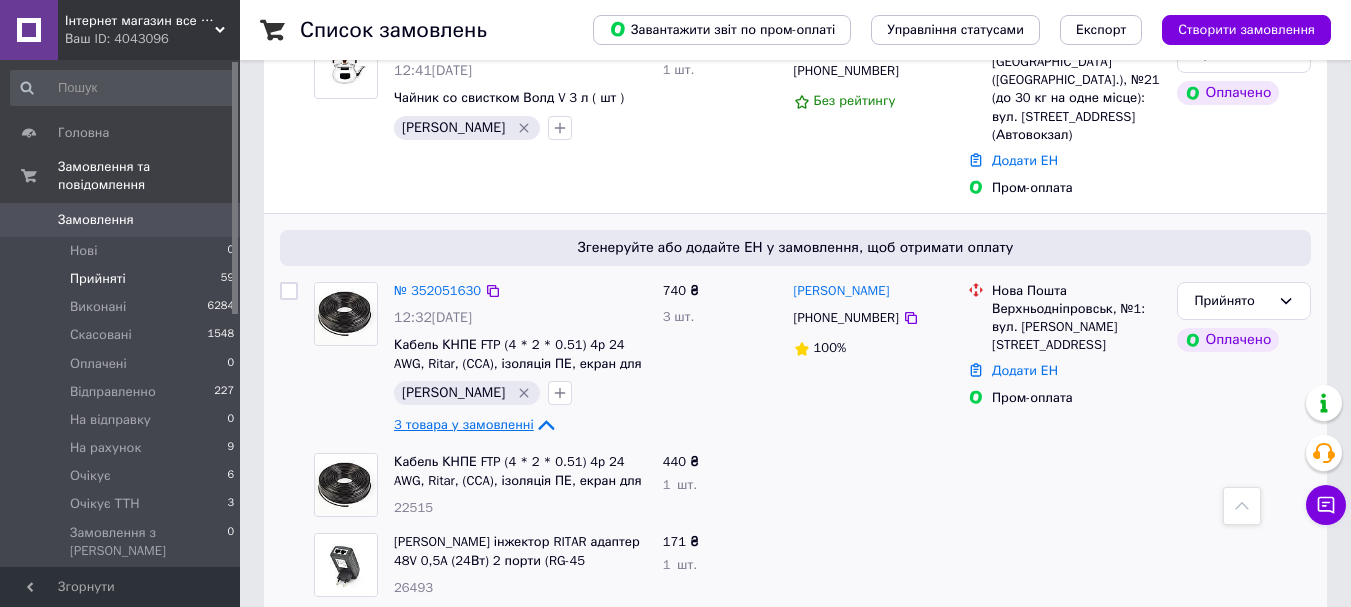 click 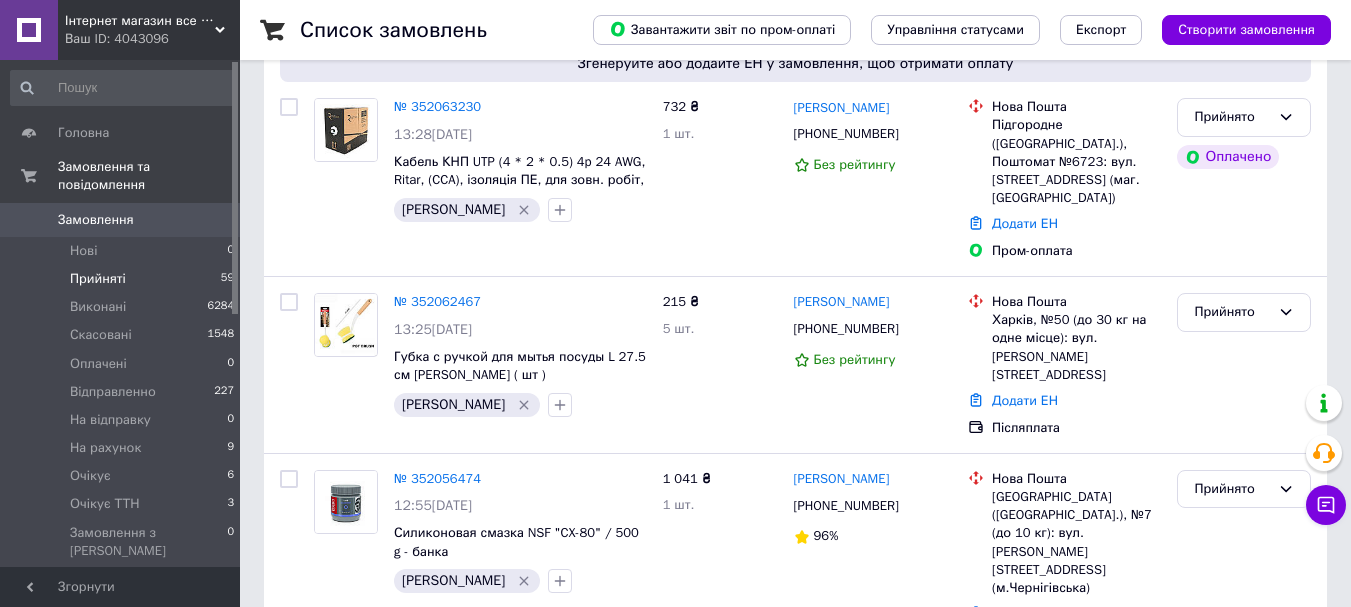 scroll, scrollTop: 0, scrollLeft: 0, axis: both 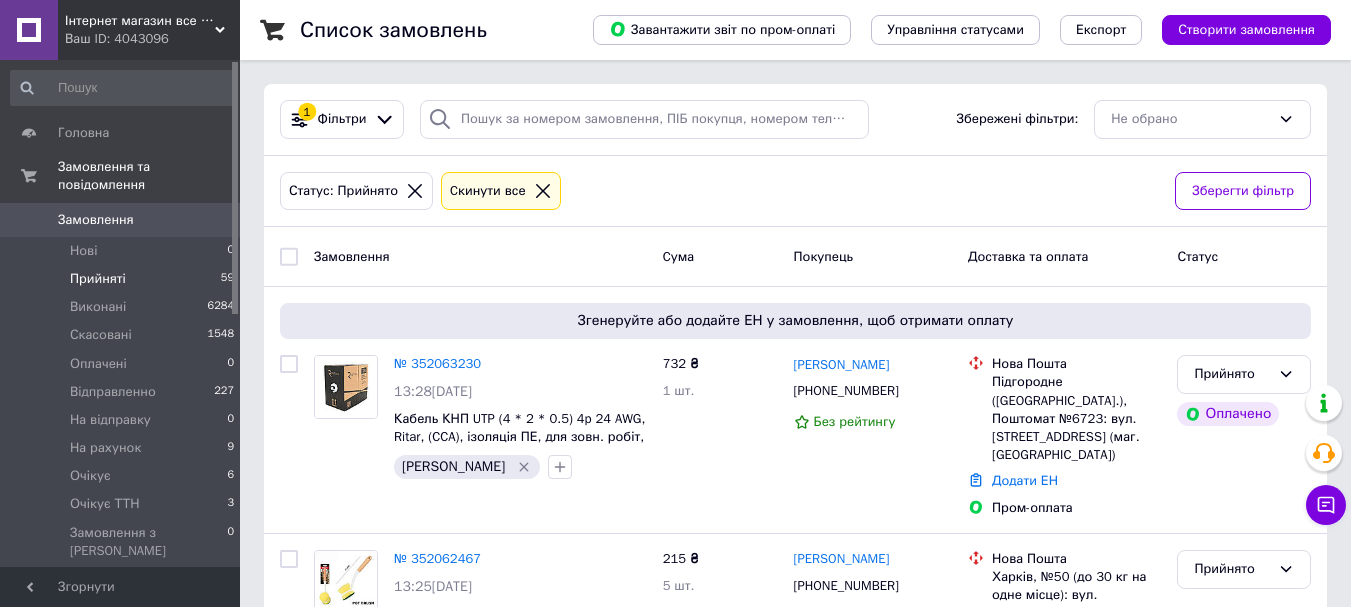 click on "1 Фільтри Збережені фільтри: Не обрано" at bounding box center [795, 120] 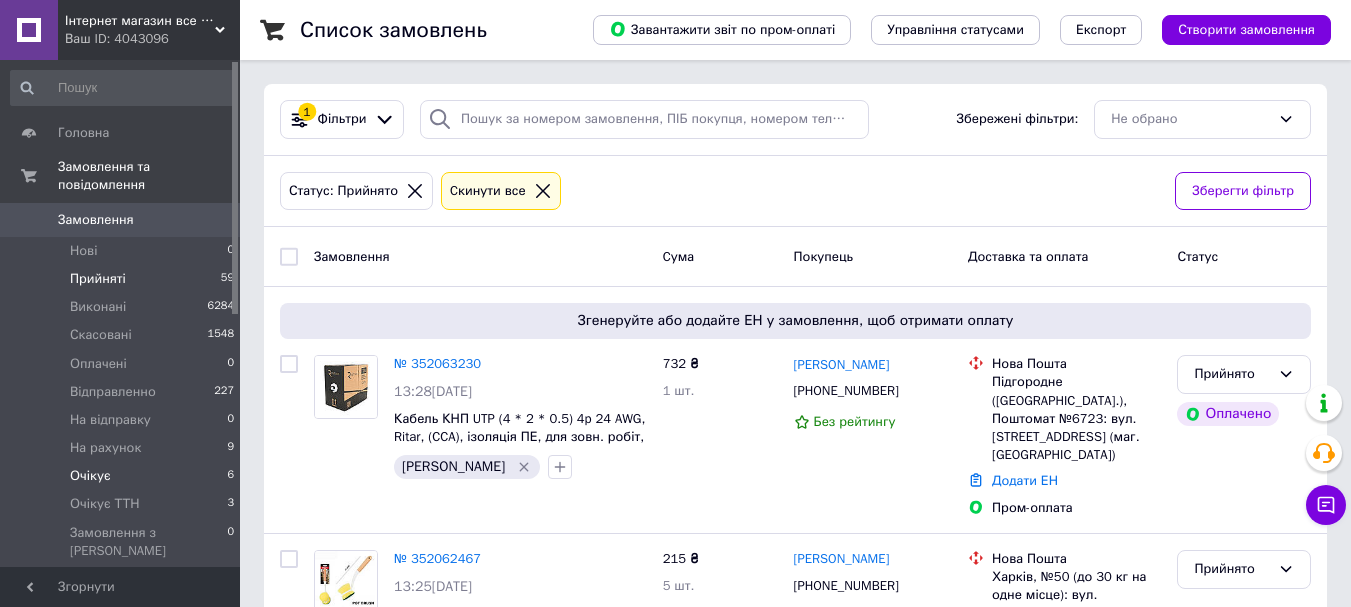 click on "Очікує 6" at bounding box center [123, 476] 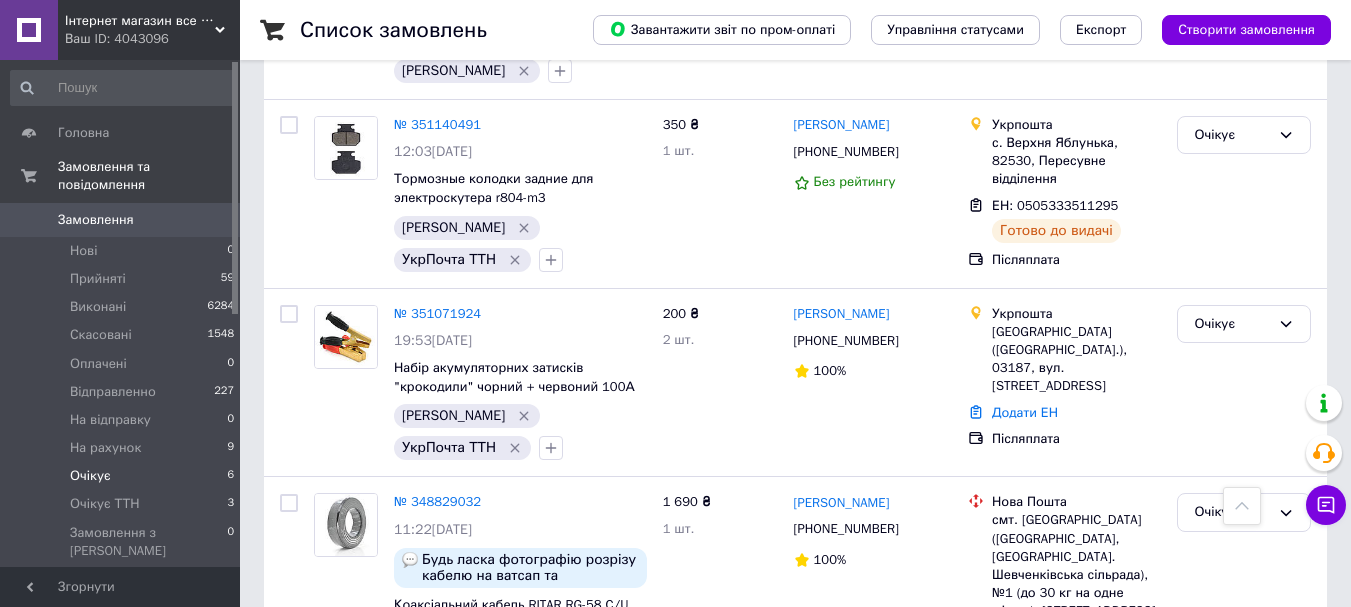 scroll, scrollTop: 870, scrollLeft: 0, axis: vertical 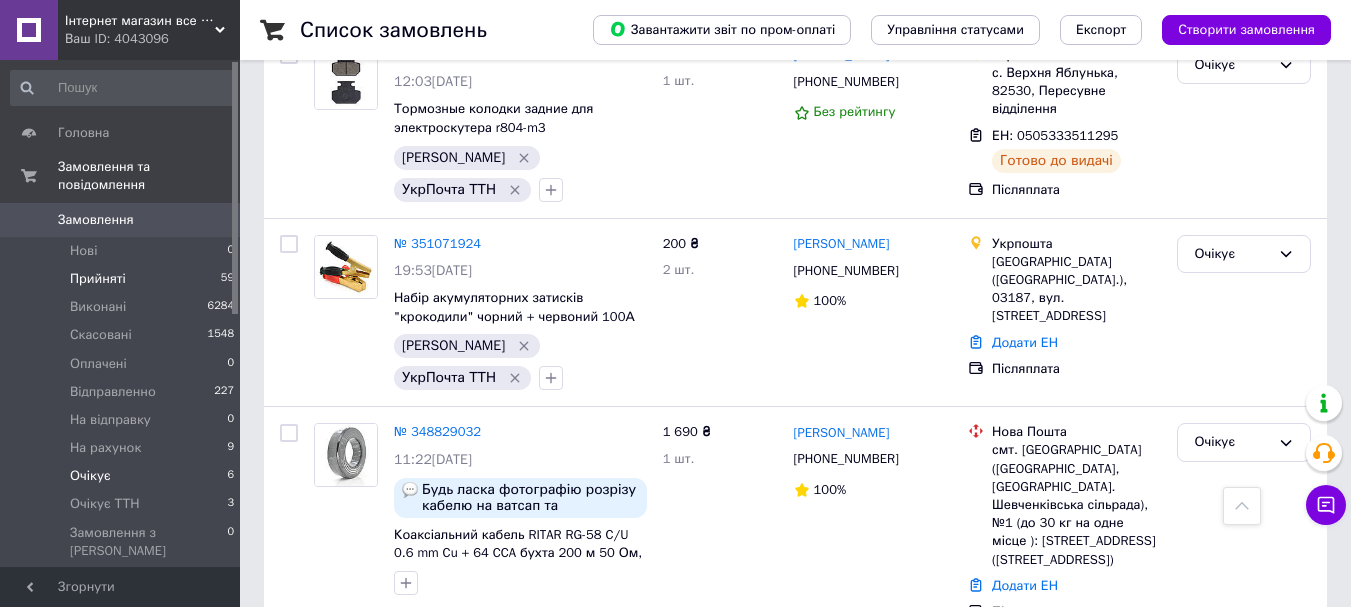 click on "Прийняті 59" at bounding box center (123, 279) 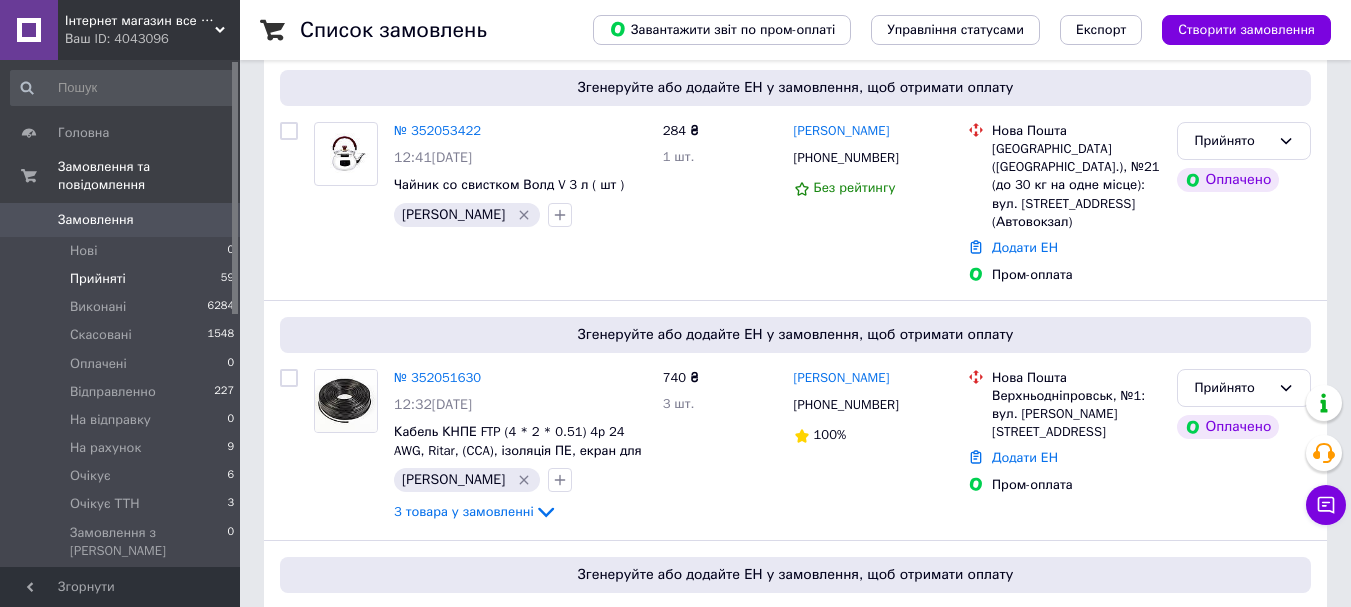 scroll, scrollTop: 0, scrollLeft: 0, axis: both 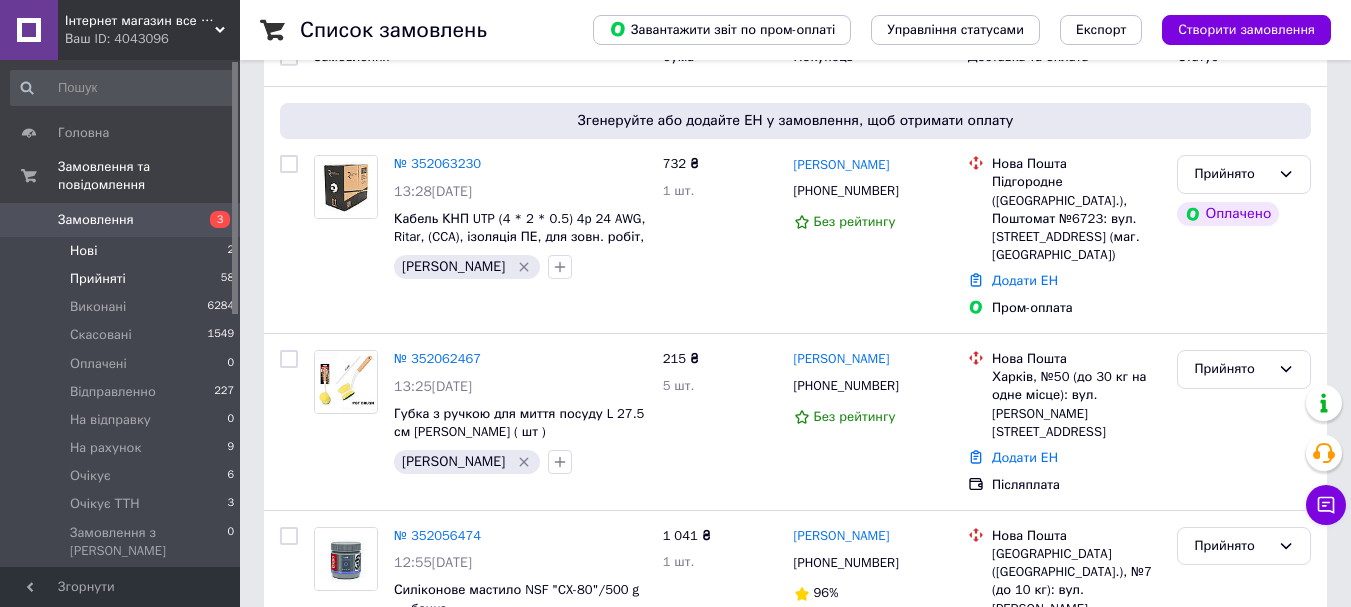 click on "Нові 2" at bounding box center [123, 251] 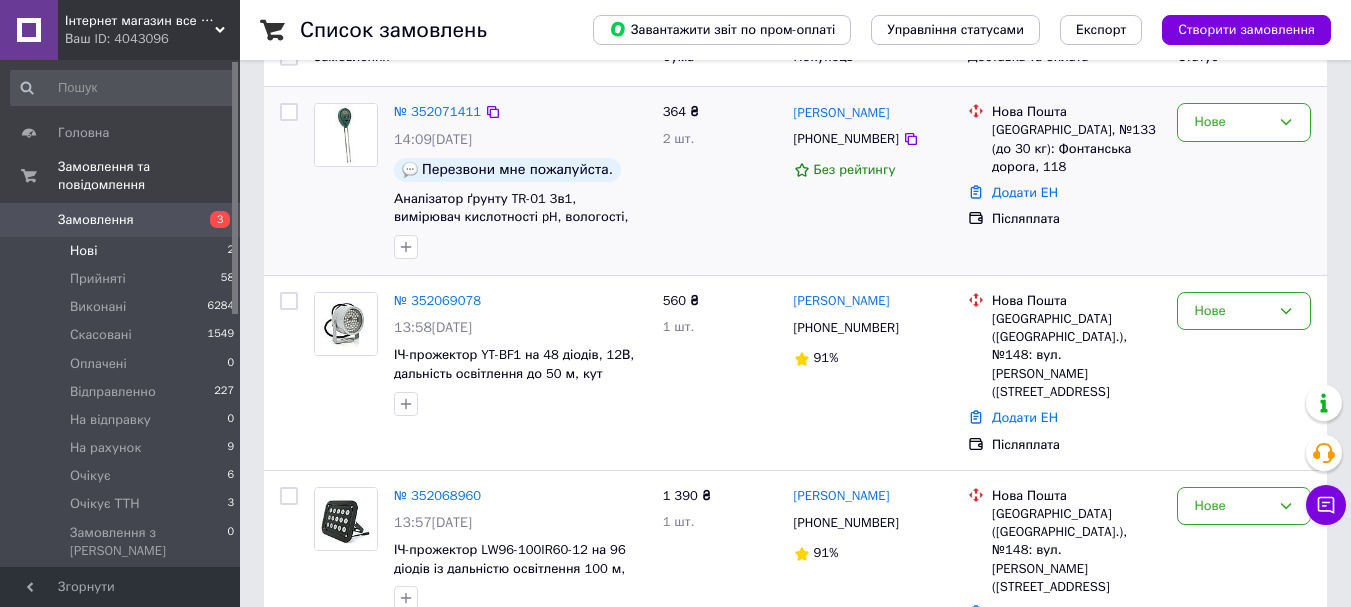 scroll, scrollTop: 0, scrollLeft: 0, axis: both 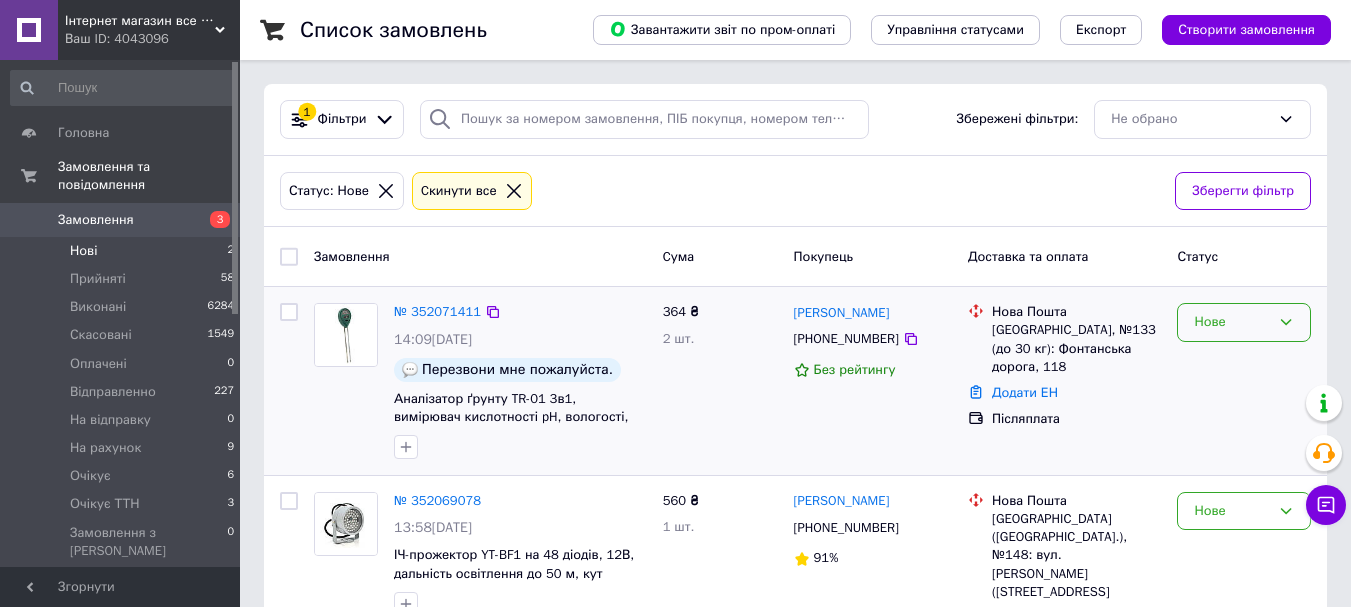 click on "Нове" at bounding box center [1232, 322] 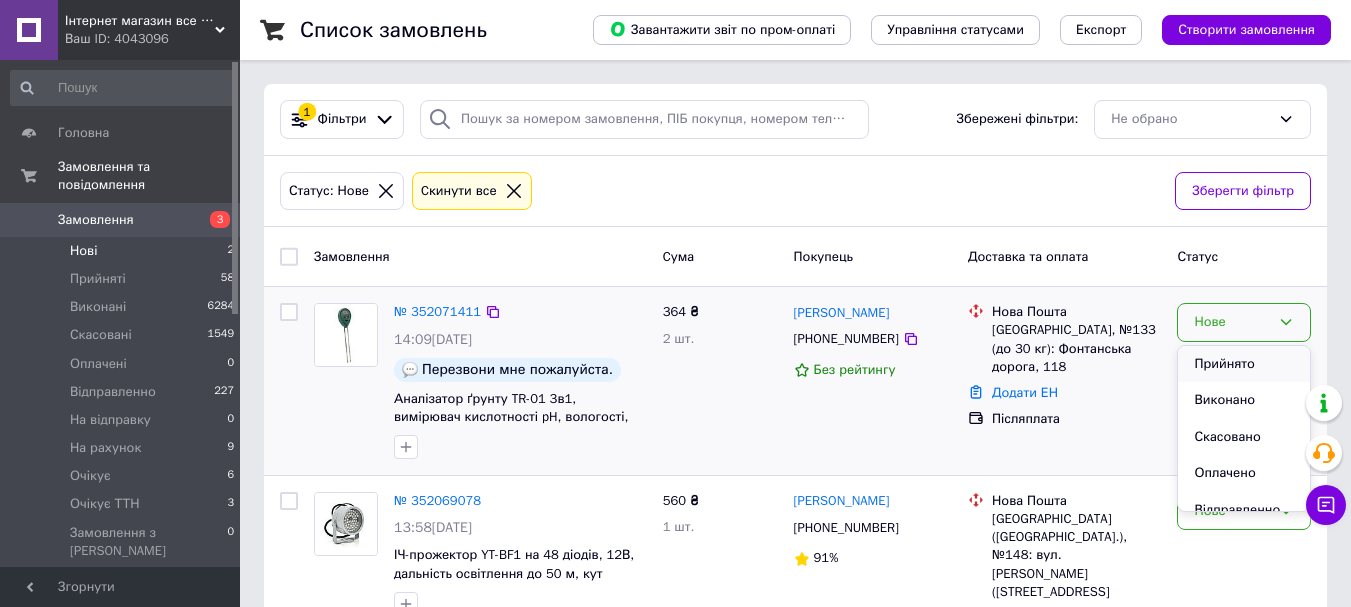 click on "Прийнято" at bounding box center [1244, 364] 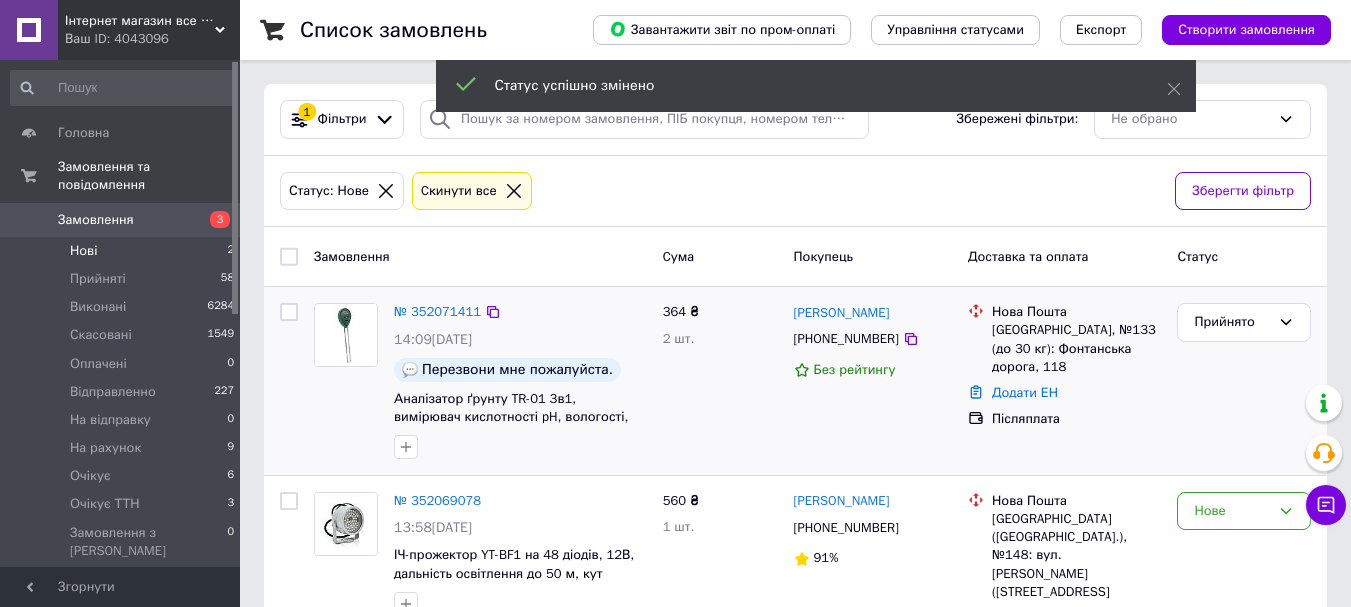 scroll, scrollTop: 100, scrollLeft: 0, axis: vertical 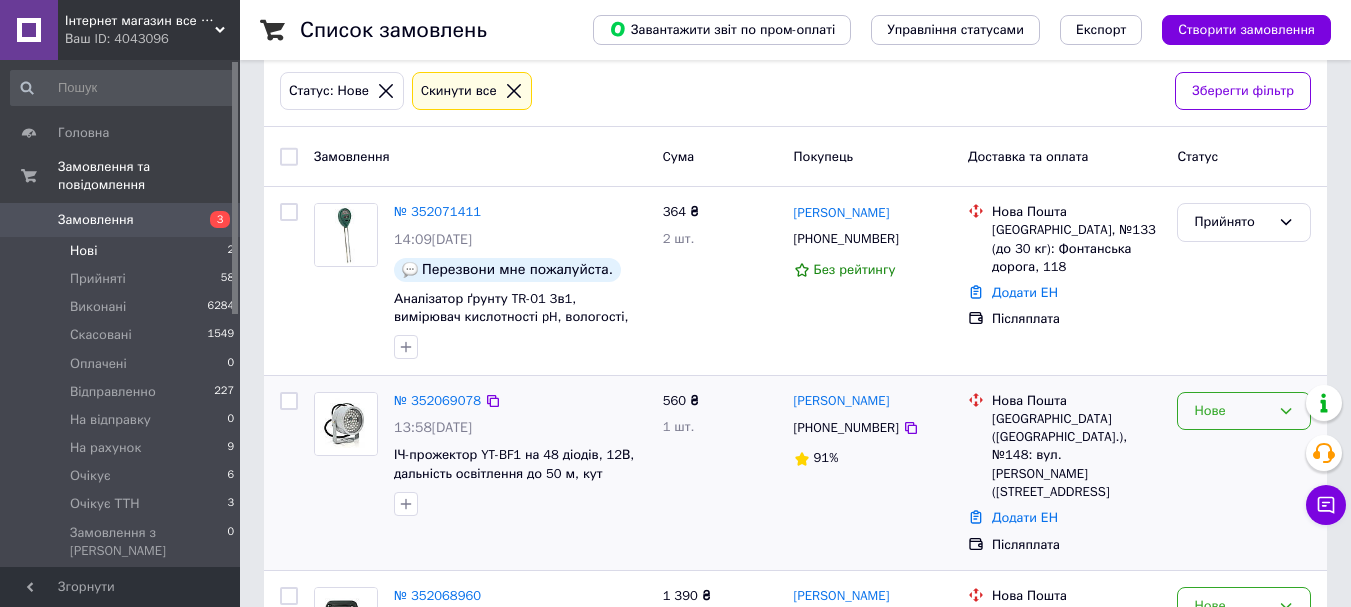 click on "Нове" at bounding box center [1232, 411] 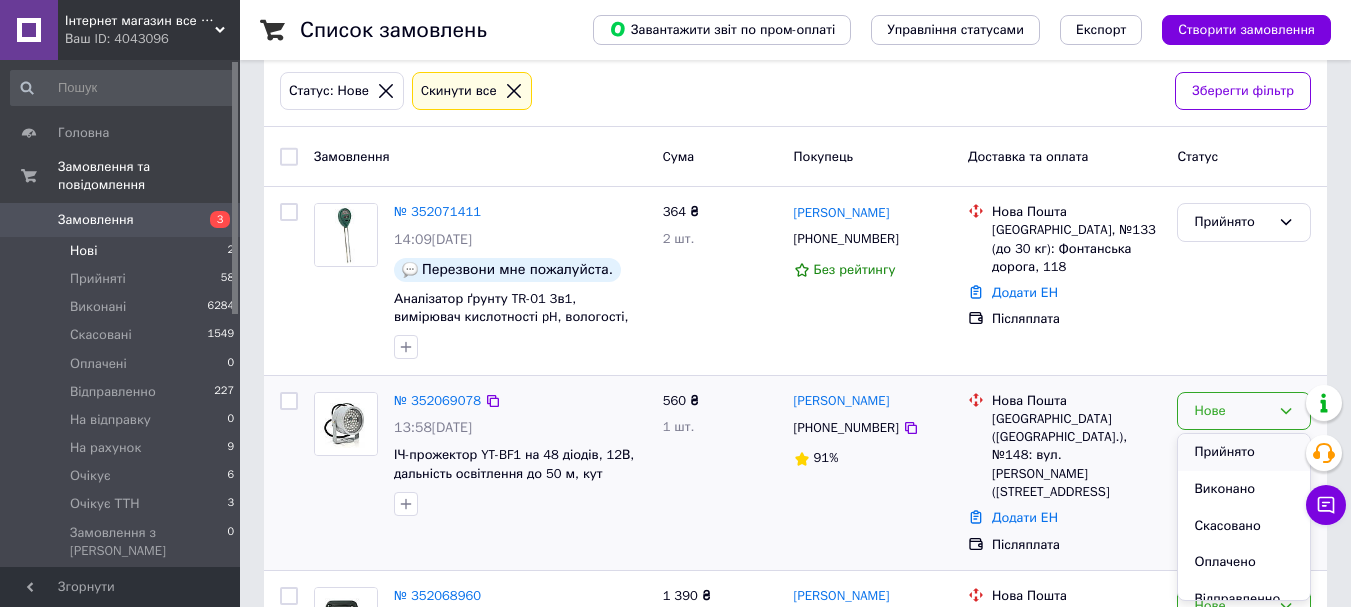 click on "Прийнято" at bounding box center [1244, 452] 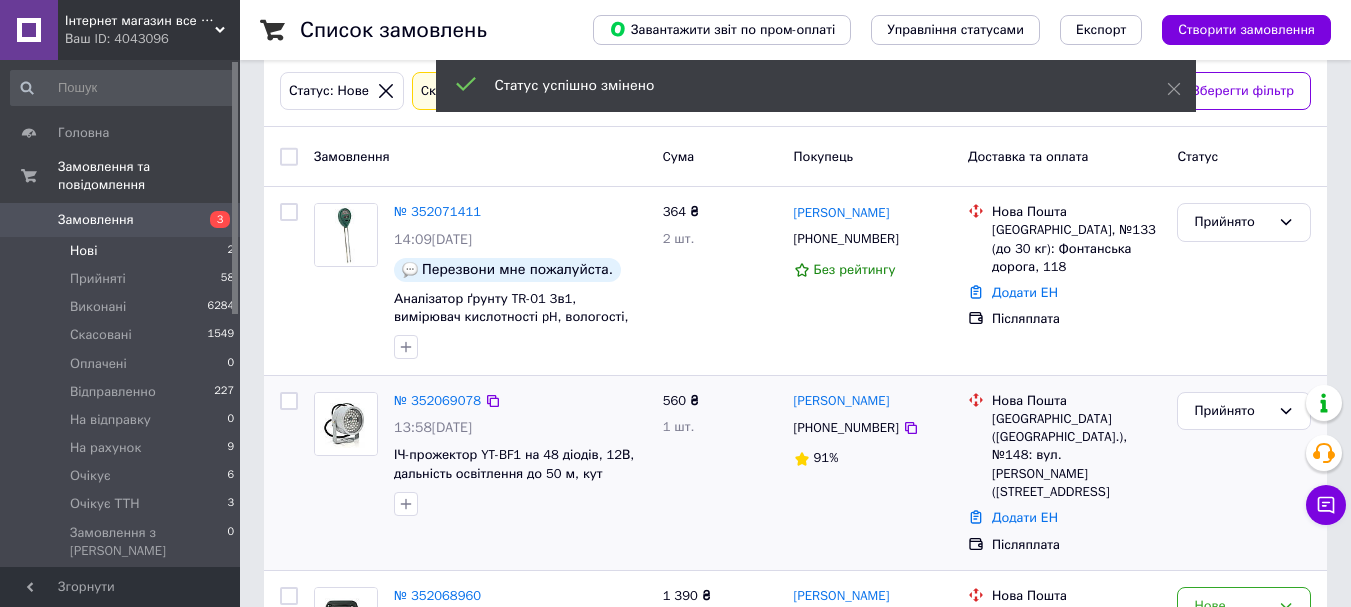 scroll, scrollTop: 245, scrollLeft: 0, axis: vertical 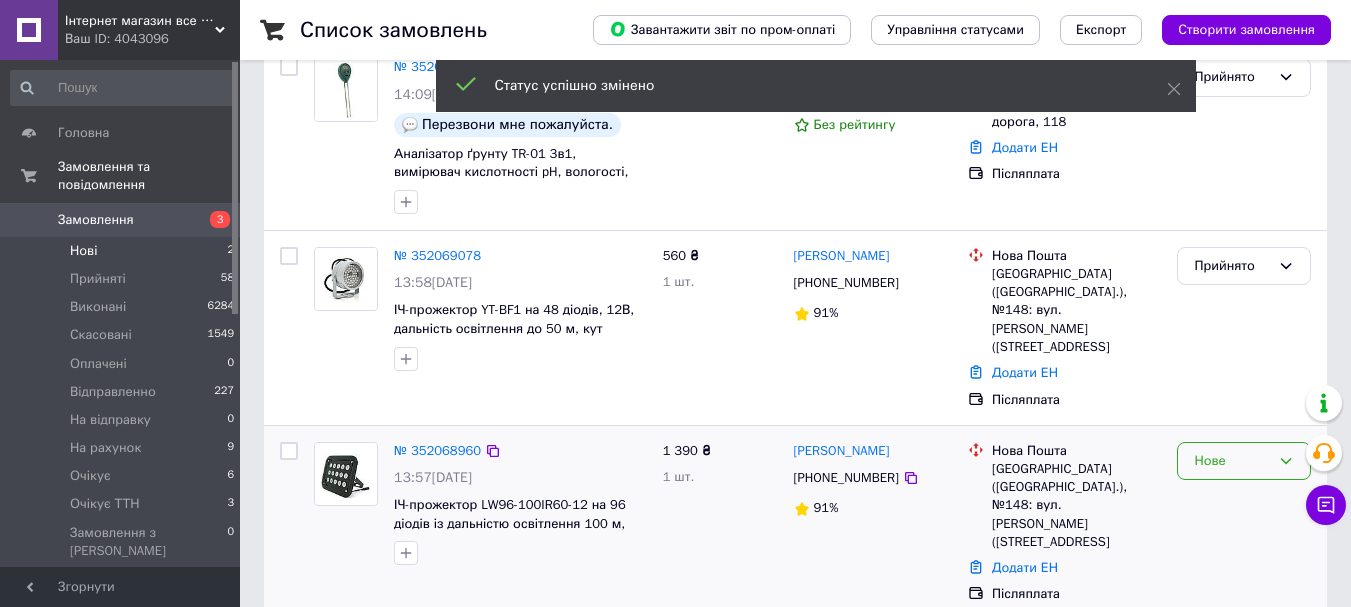 click on "Нове" at bounding box center (1244, 461) 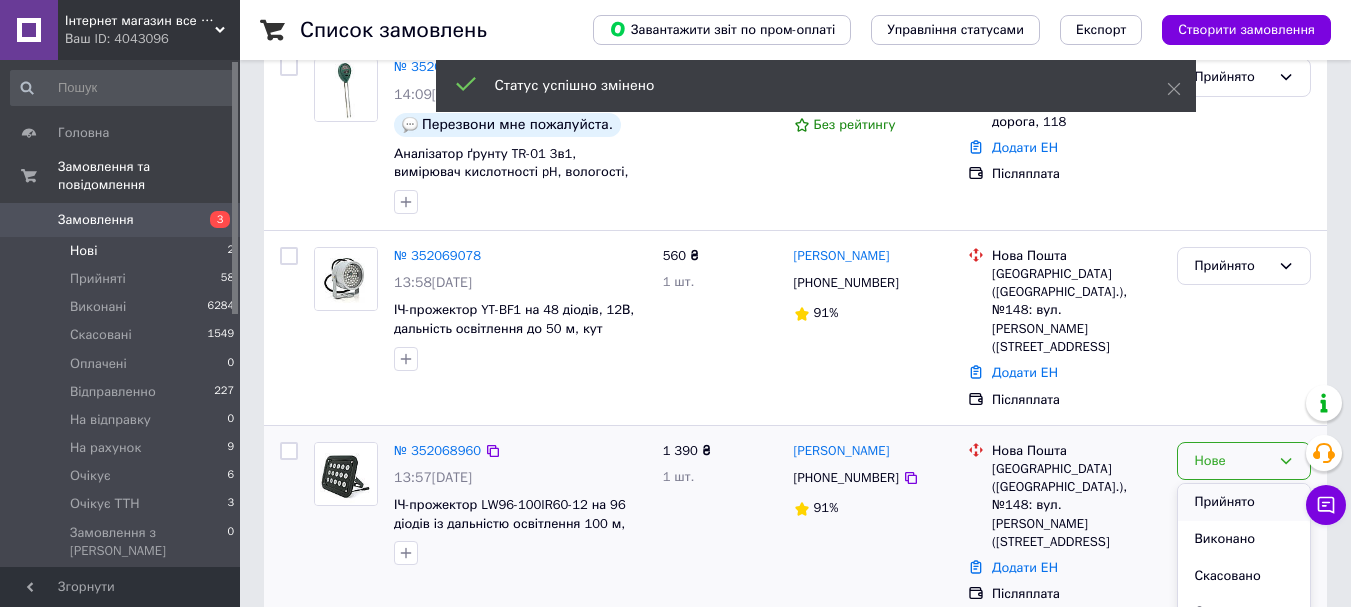 click on "Прийнято" at bounding box center [1244, 502] 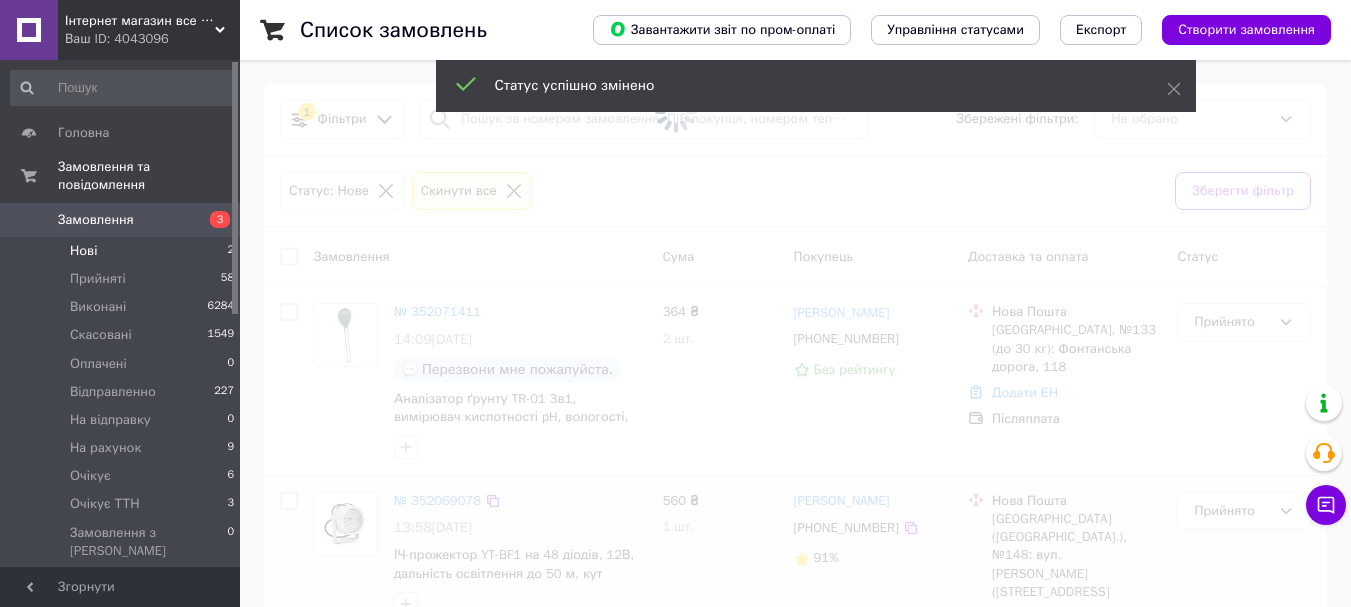 scroll, scrollTop: 200, scrollLeft: 0, axis: vertical 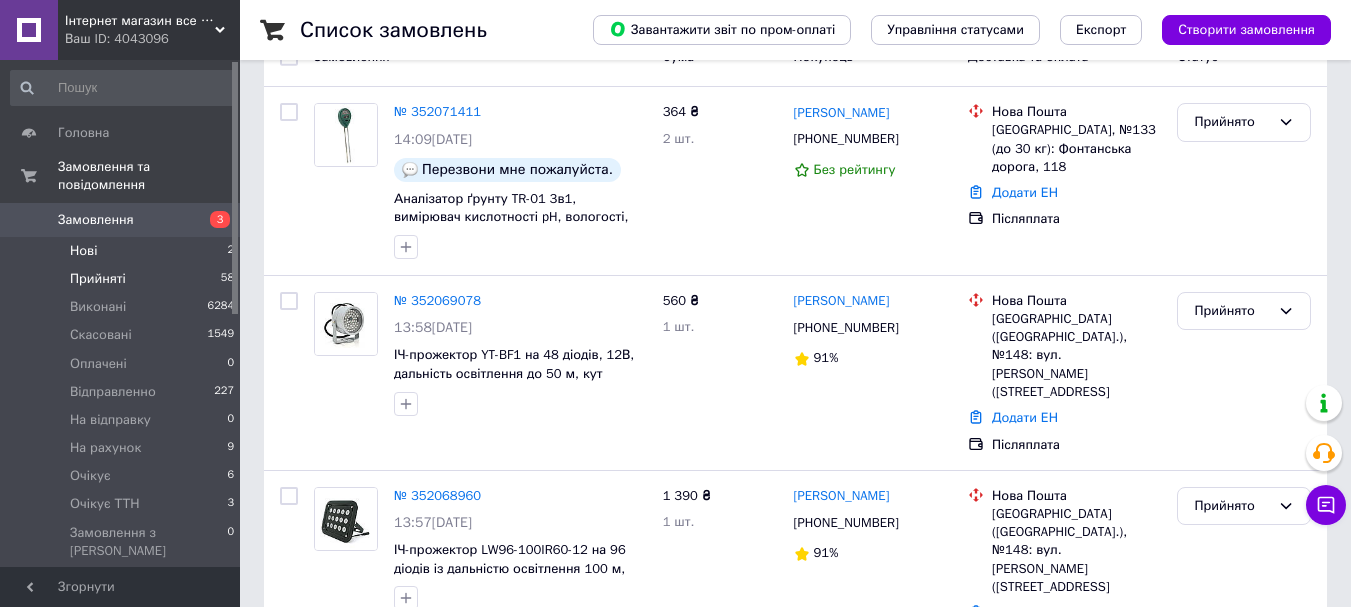click on "Прийняті 58" at bounding box center (123, 279) 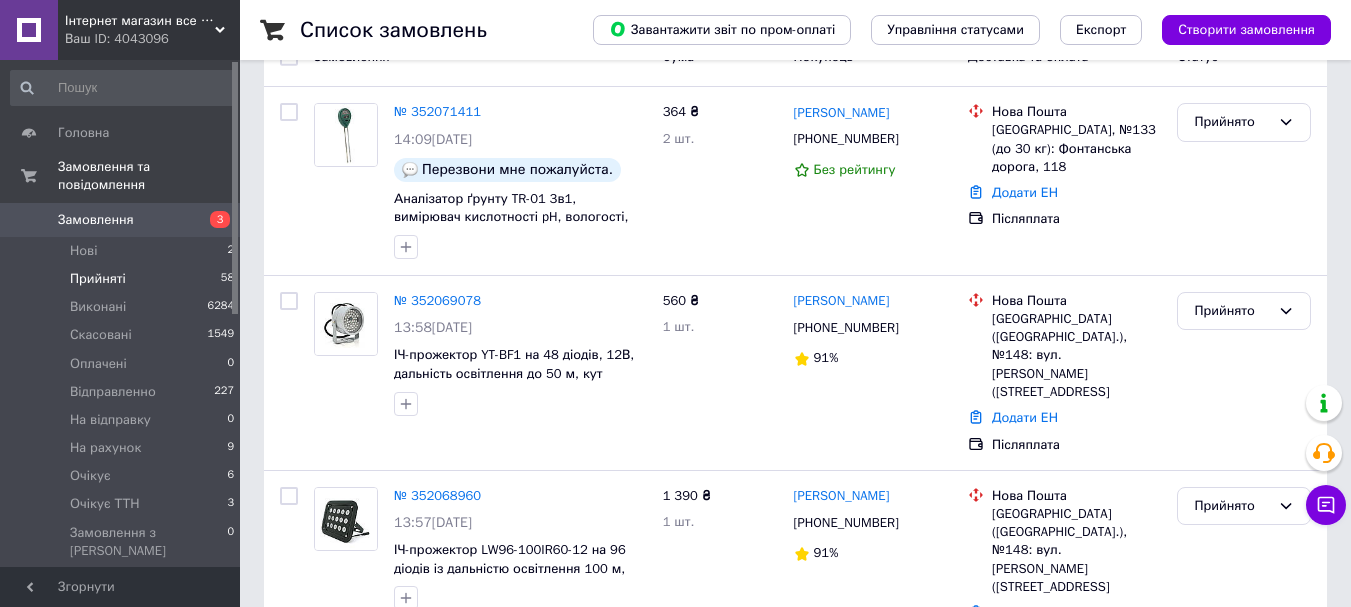 scroll, scrollTop: 0, scrollLeft: 0, axis: both 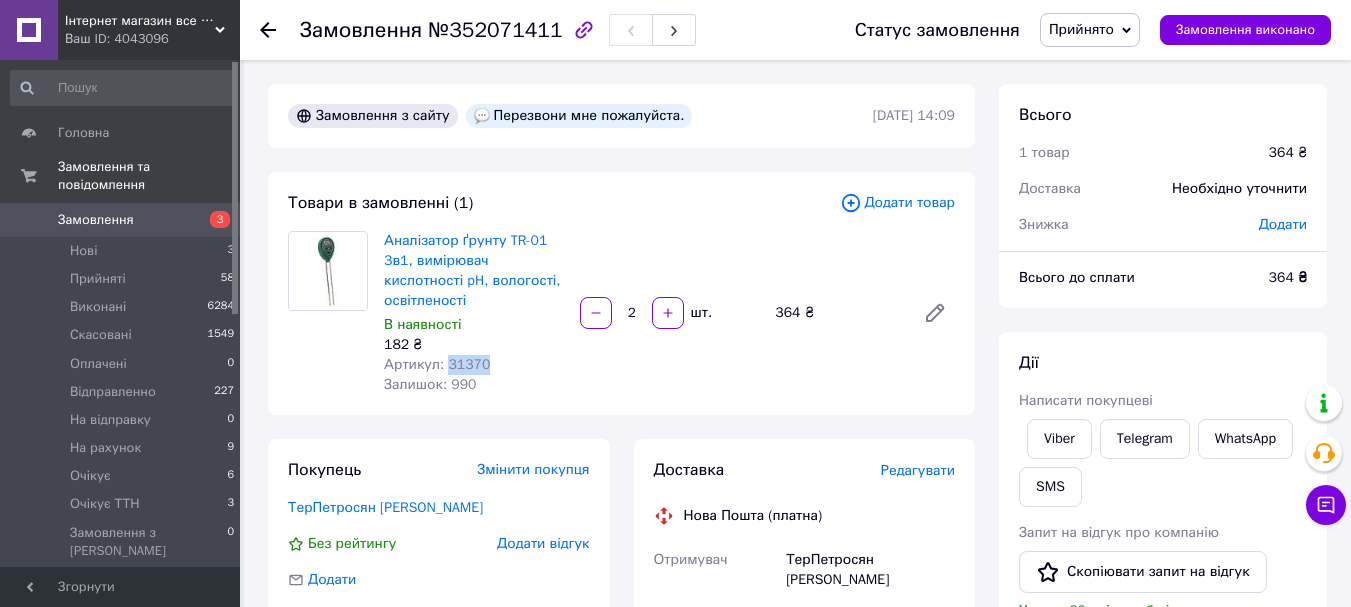 drag, startPoint x: 465, startPoint y: 342, endPoint x: 444, endPoint y: 343, distance: 21.023796 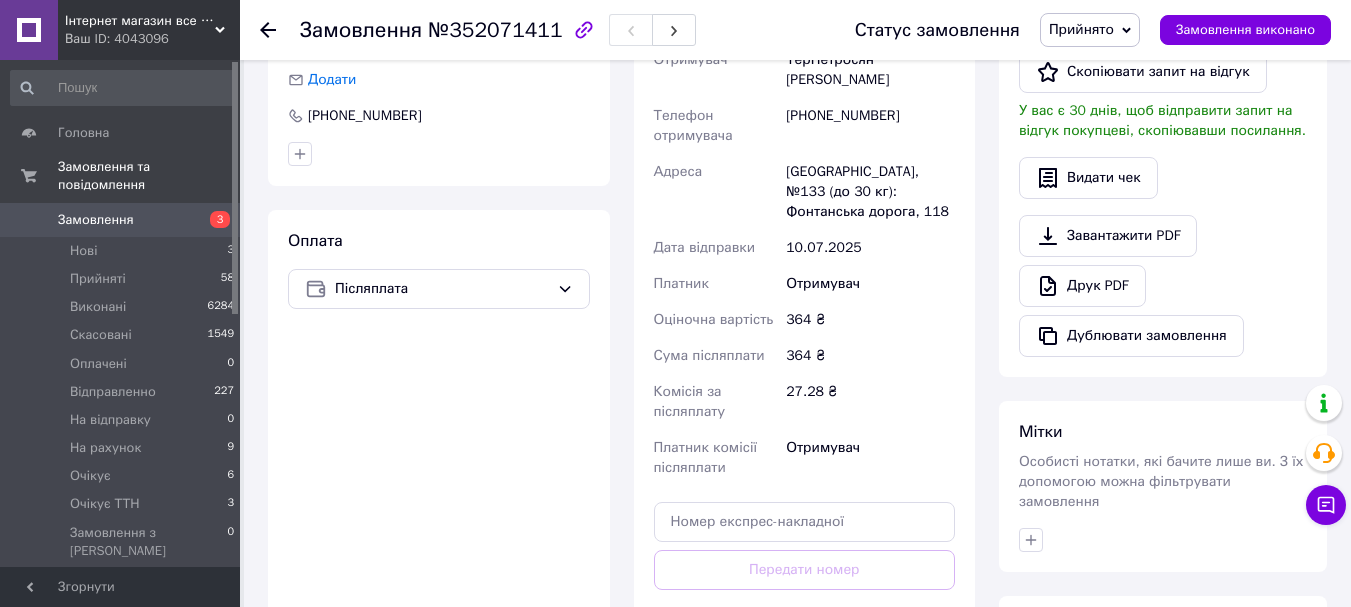 scroll, scrollTop: 0, scrollLeft: 0, axis: both 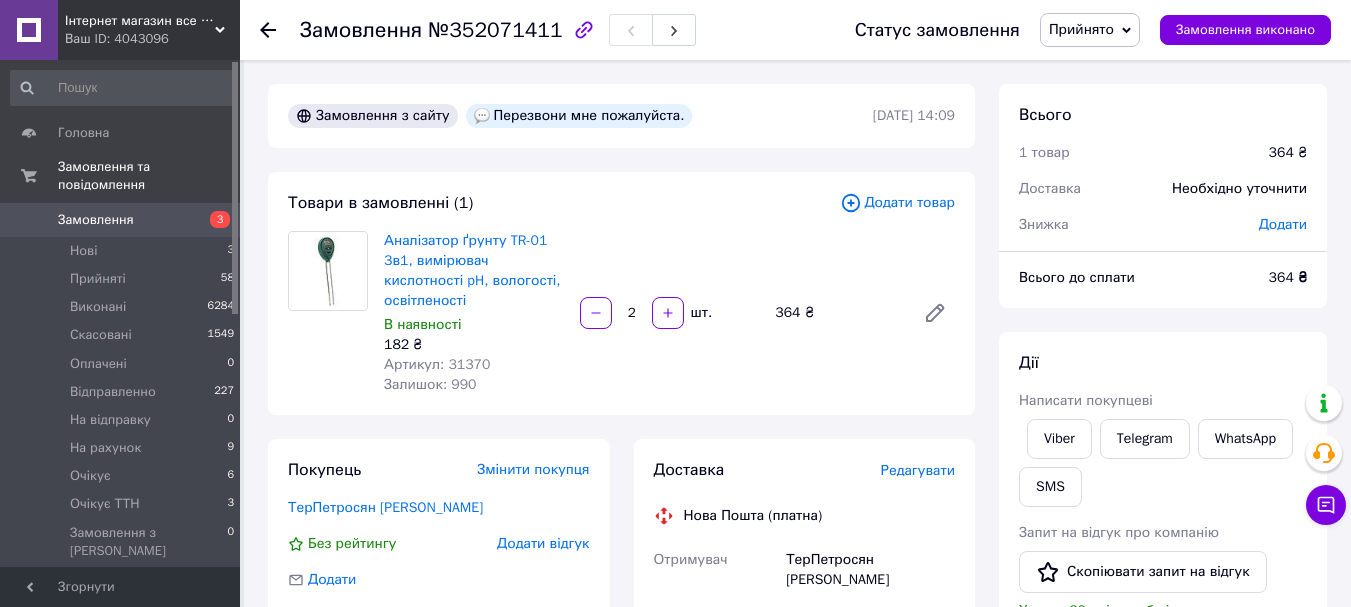 click on "Товари в замовленні (1) Додати товар Аналізатор ґрунту TR-01 3в1, вимірювач кислотності pH, вологості, освітленості В наявності 182 ₴ Артикул: 31370 Залишок: 990 2   шт. 364 ₴" at bounding box center (621, 293) 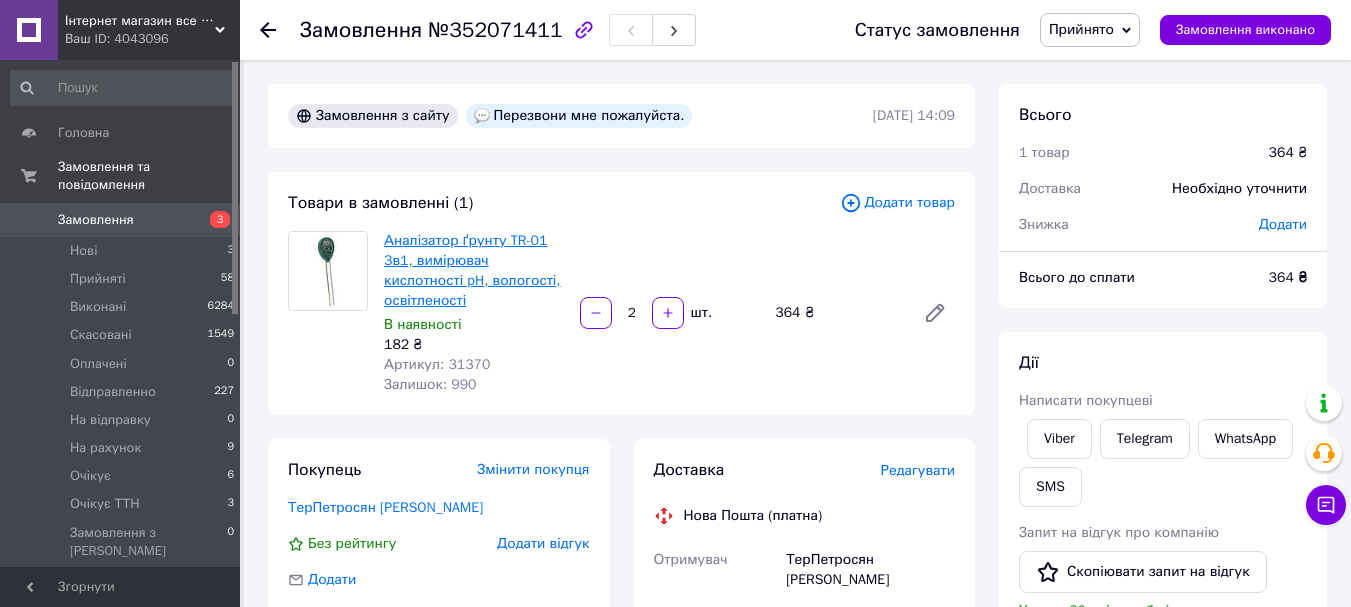 click on "Аналізатор ґрунту TR-01 3в1, вимірювач кислотності pH, вологості, освітленості" at bounding box center (472, 270) 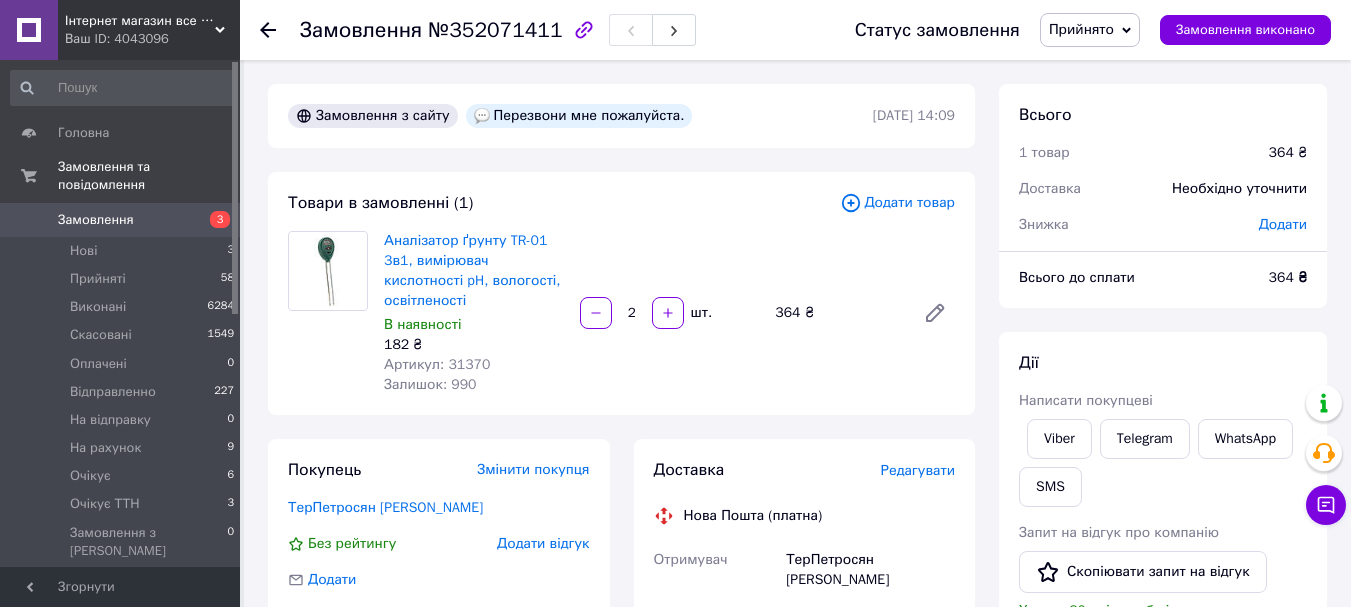 click on "Замовлення з сайту Перезвони мне пожалуйста. [DATE] 14:09" at bounding box center [621, 116] 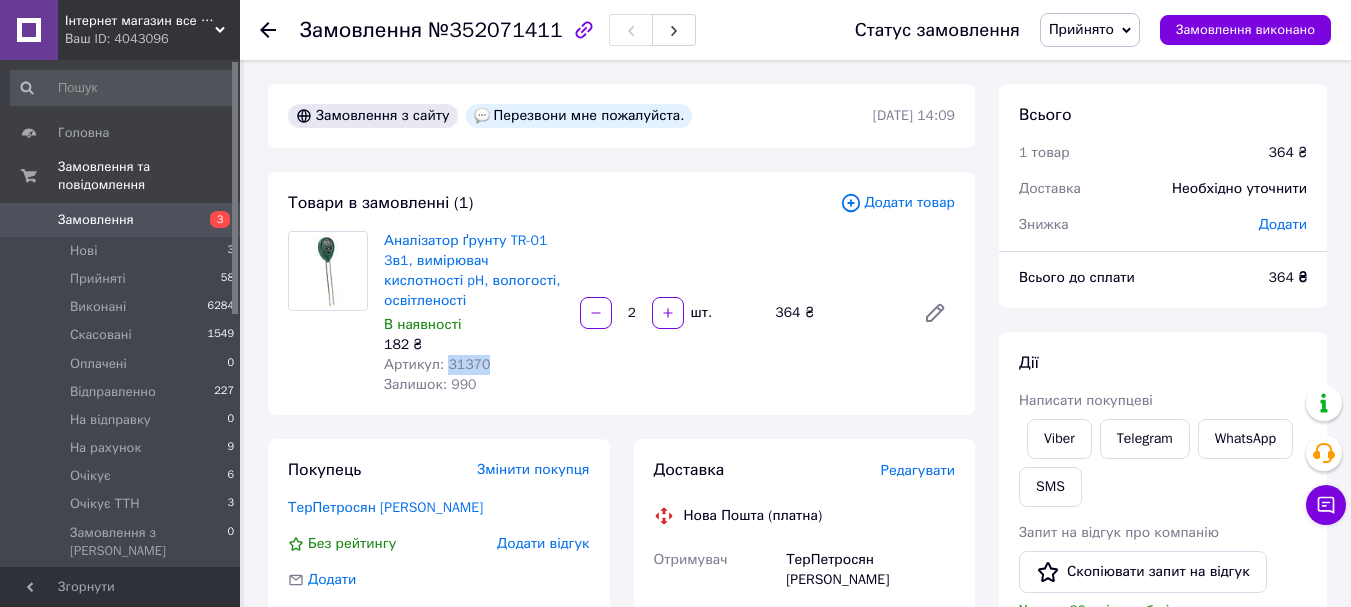 click on "Артикул: 31370" at bounding box center (437, 364) 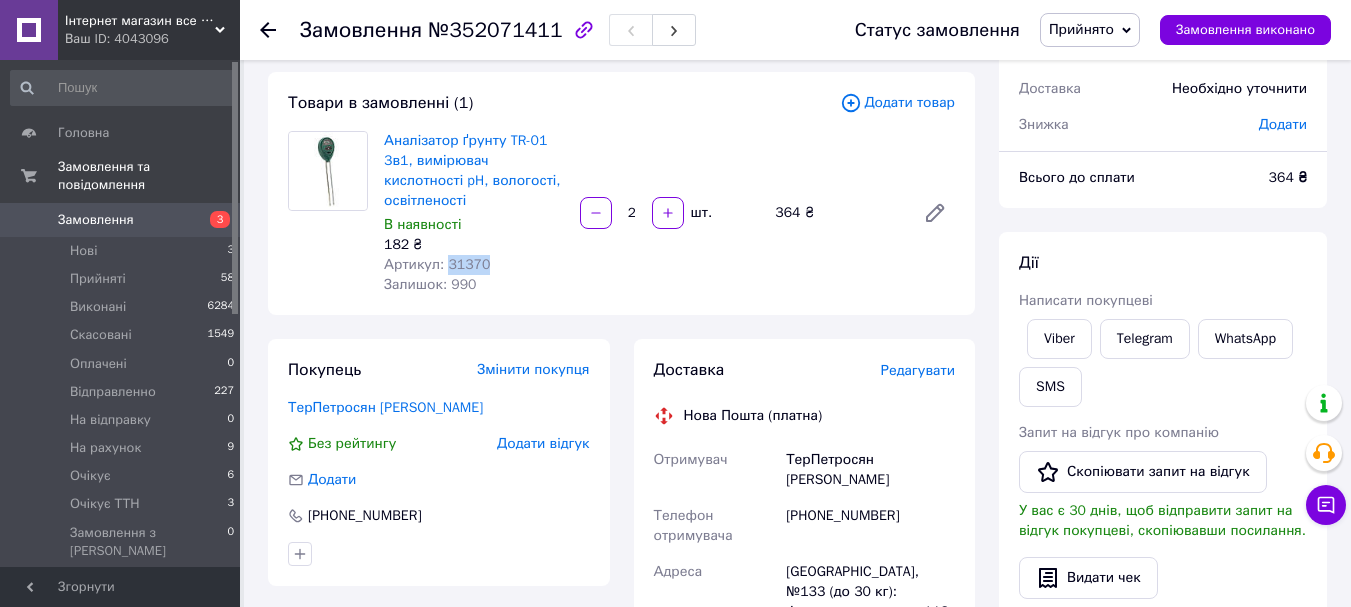 scroll, scrollTop: 500, scrollLeft: 0, axis: vertical 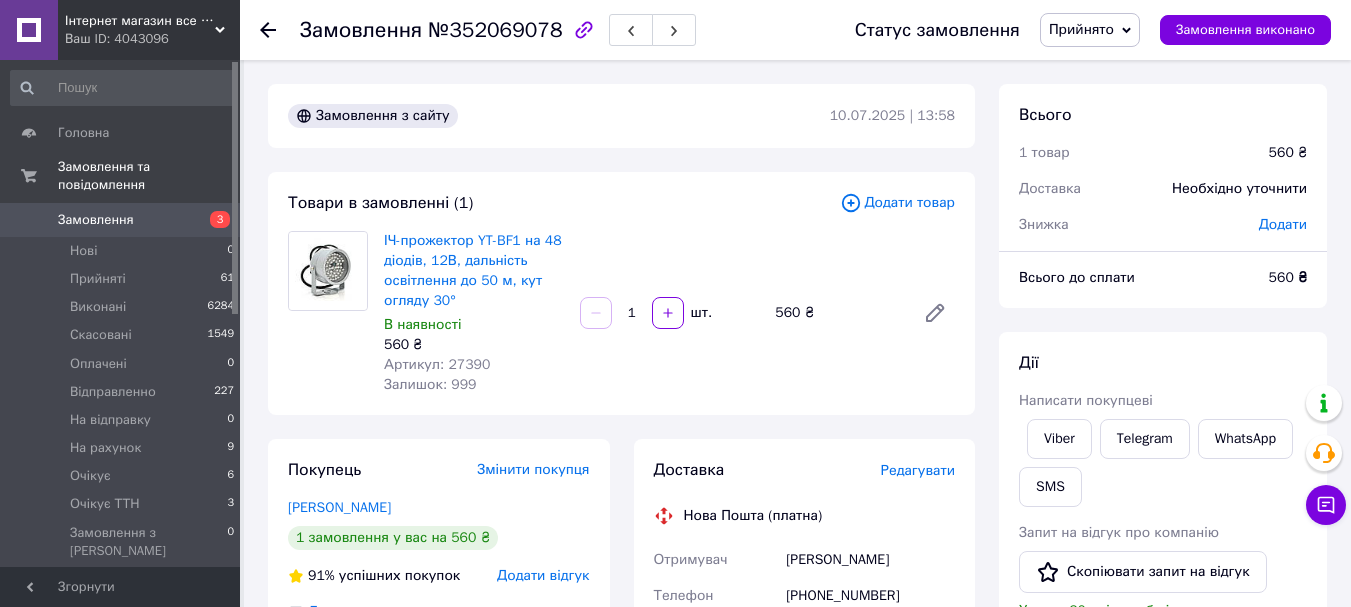 click on "Артикул: 27390" at bounding box center (437, 364) 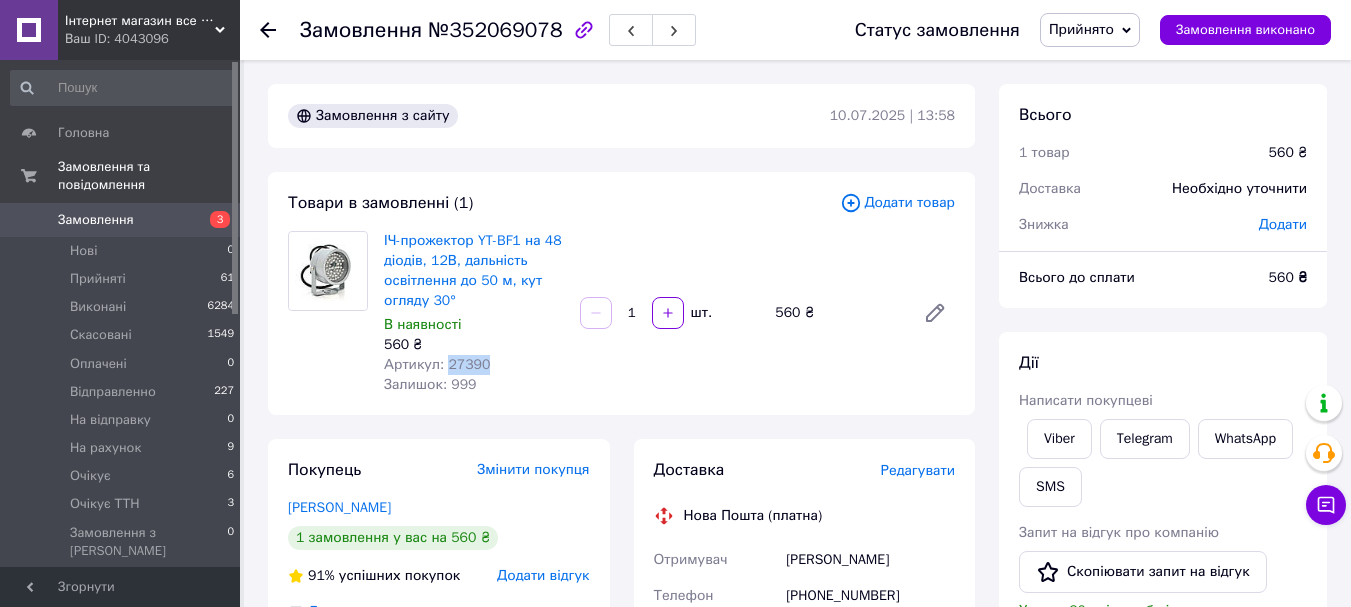 click on "Артикул: 27390" at bounding box center [437, 364] 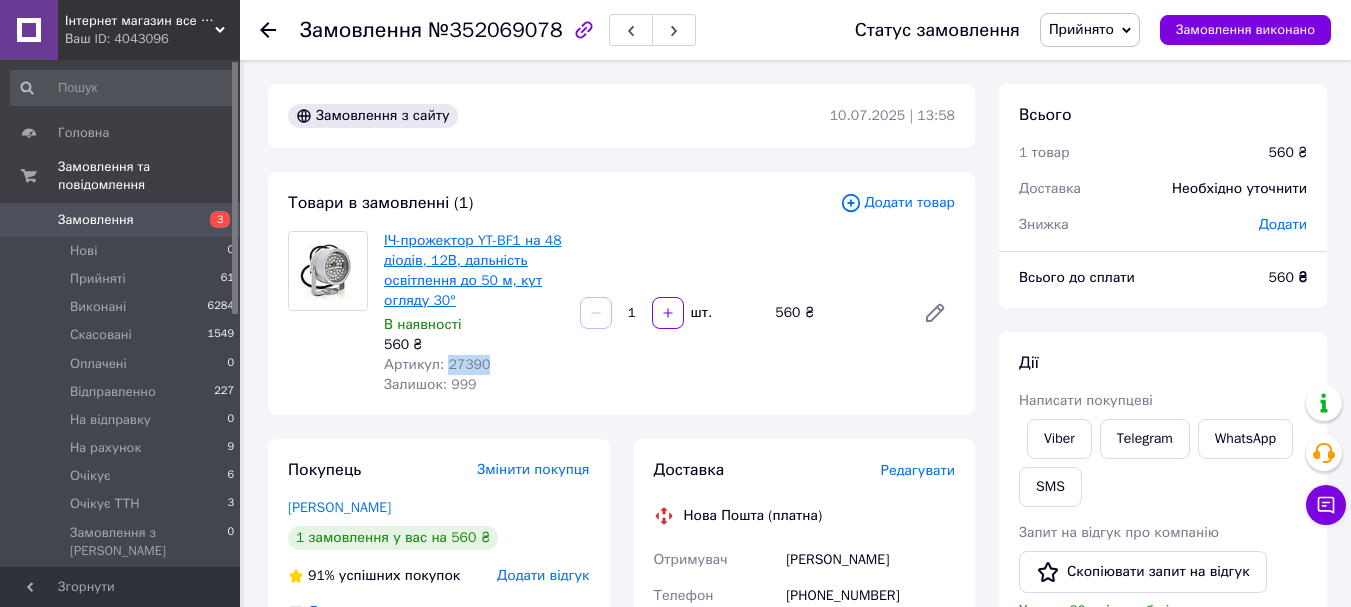 copy on "27390" 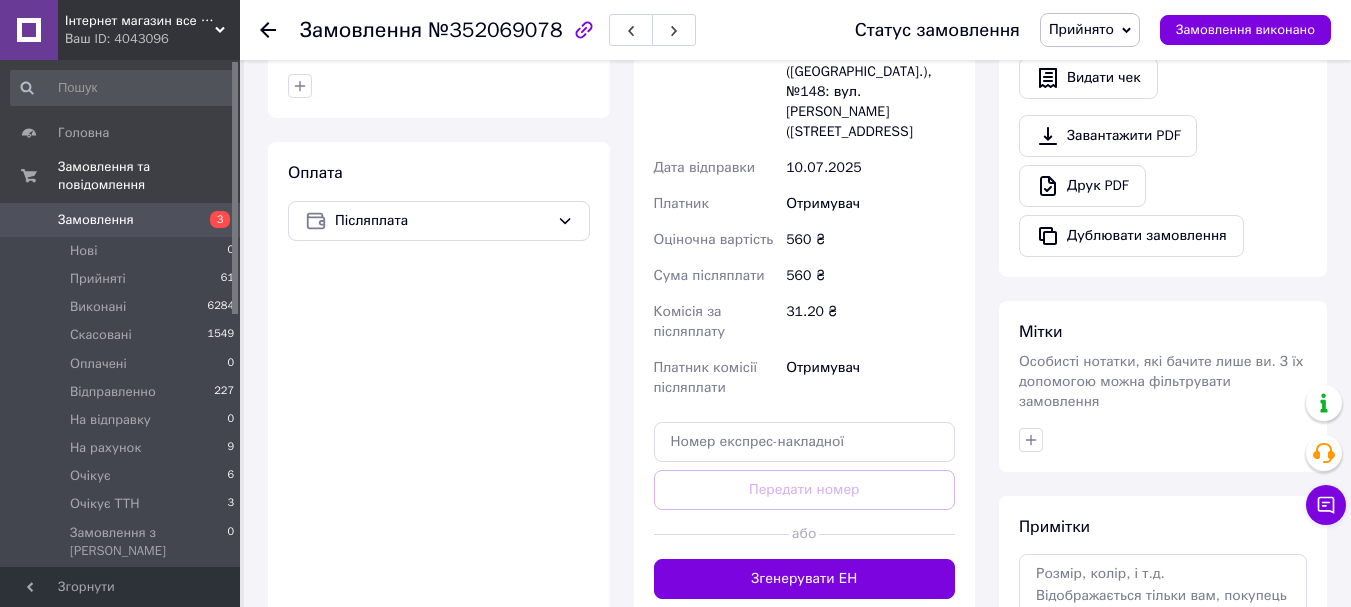 scroll, scrollTop: 800, scrollLeft: 0, axis: vertical 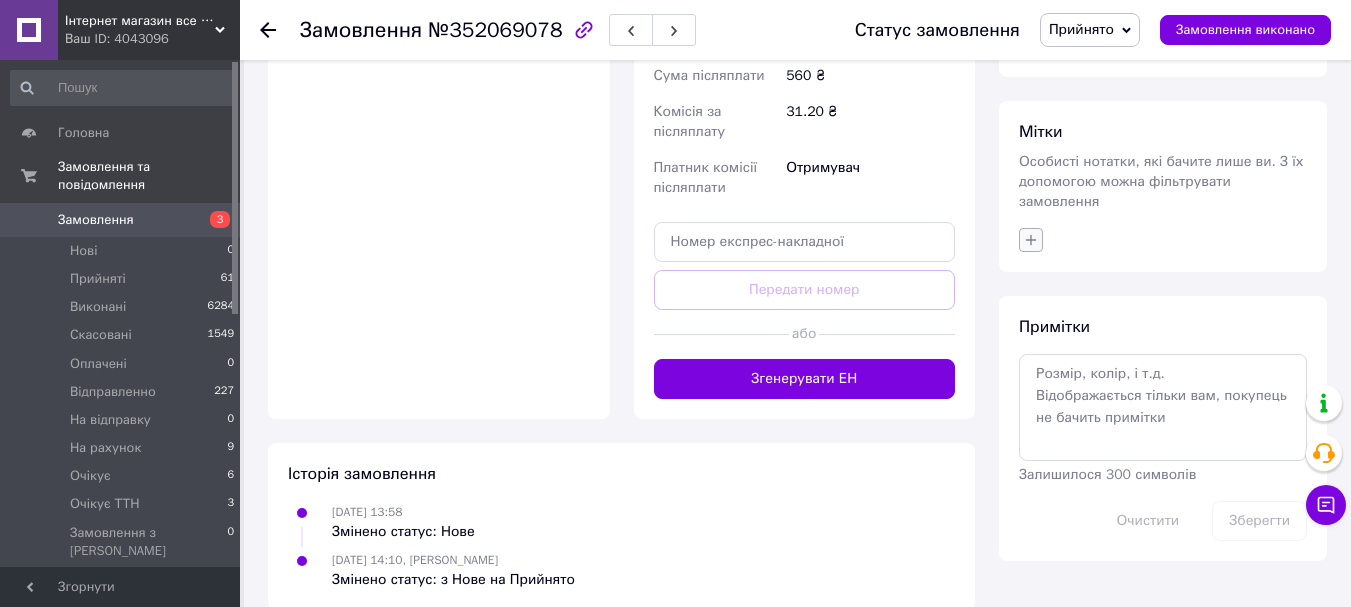 click 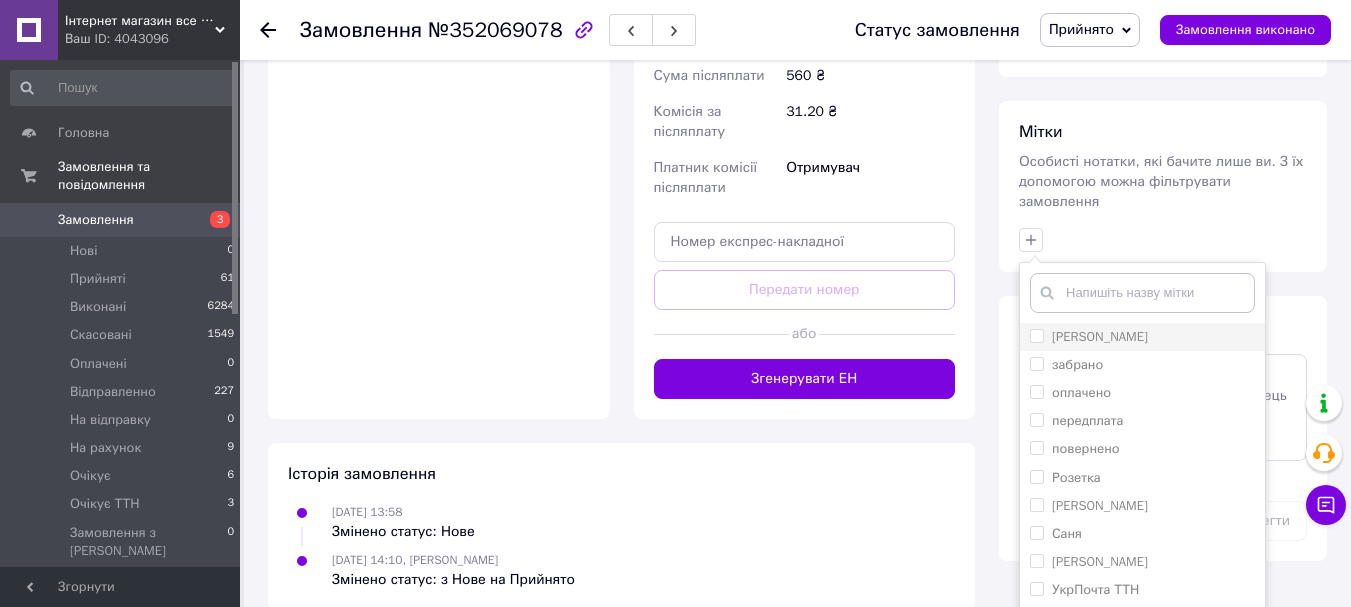 click on "[PERSON_NAME]" at bounding box center [1036, 335] 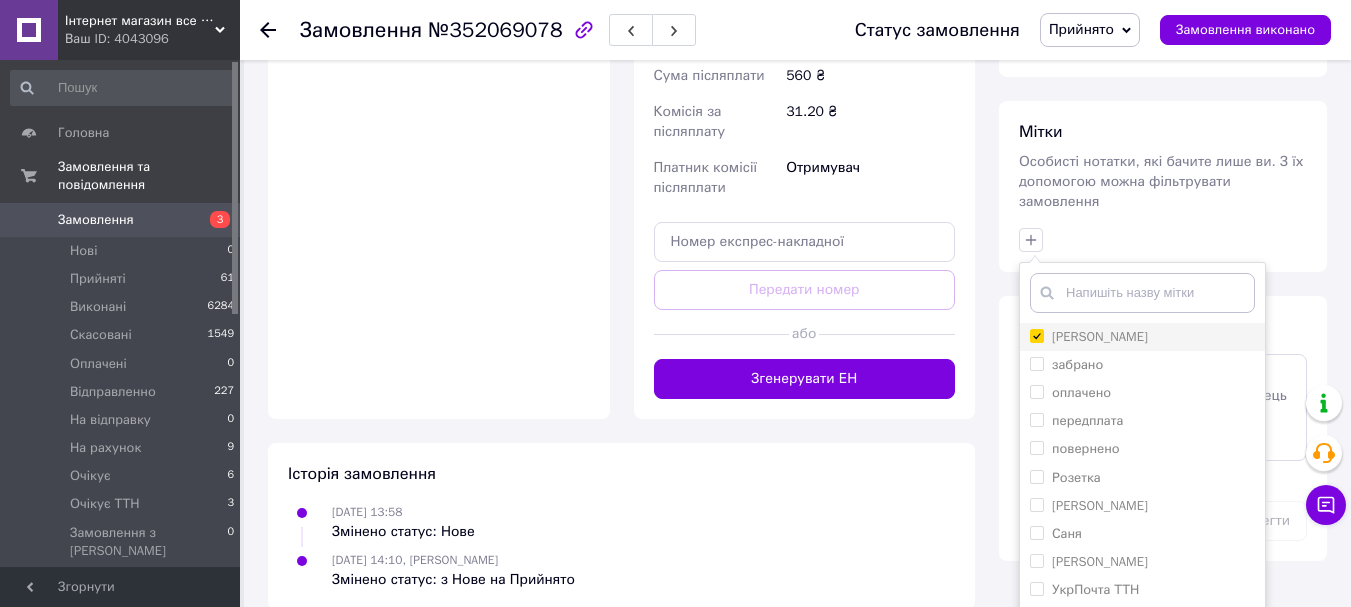 checkbox on "true" 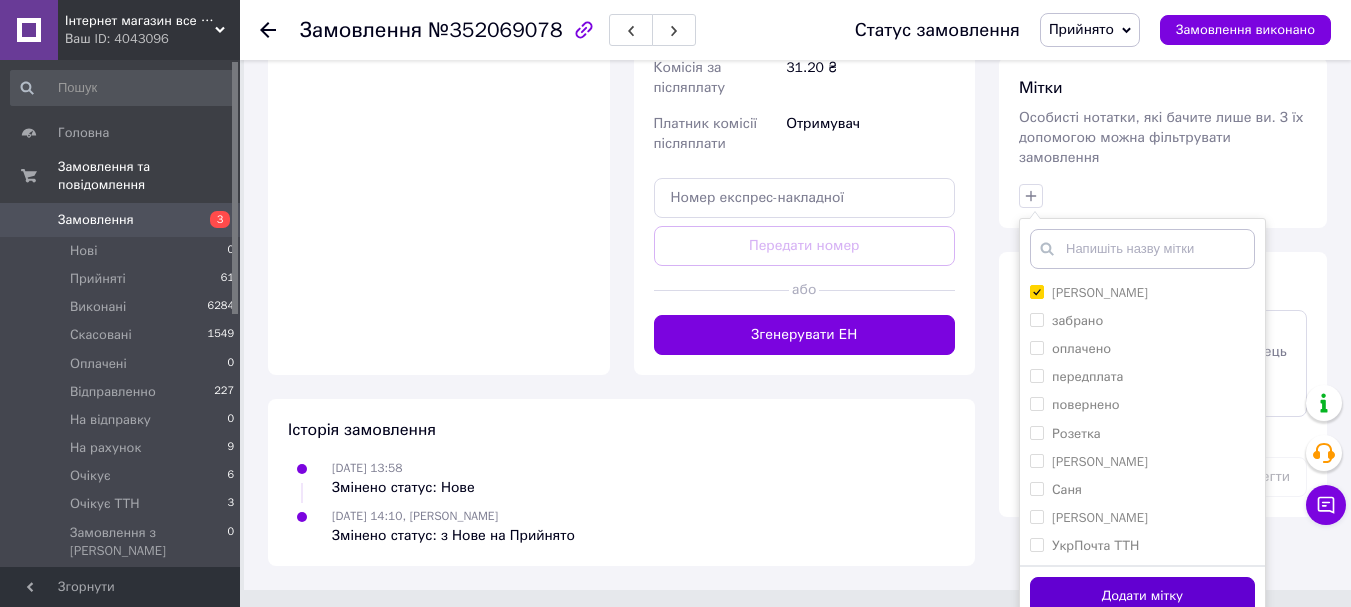 click on "Додати мітку" at bounding box center [1142, 596] 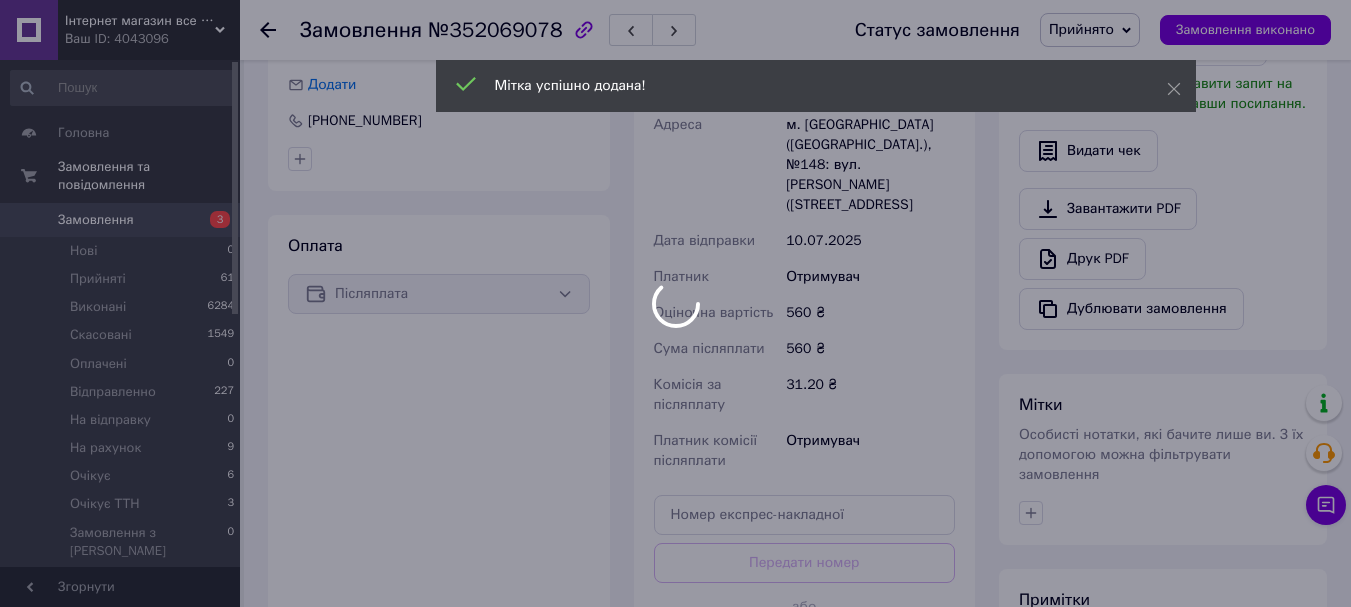 scroll, scrollTop: 427, scrollLeft: 0, axis: vertical 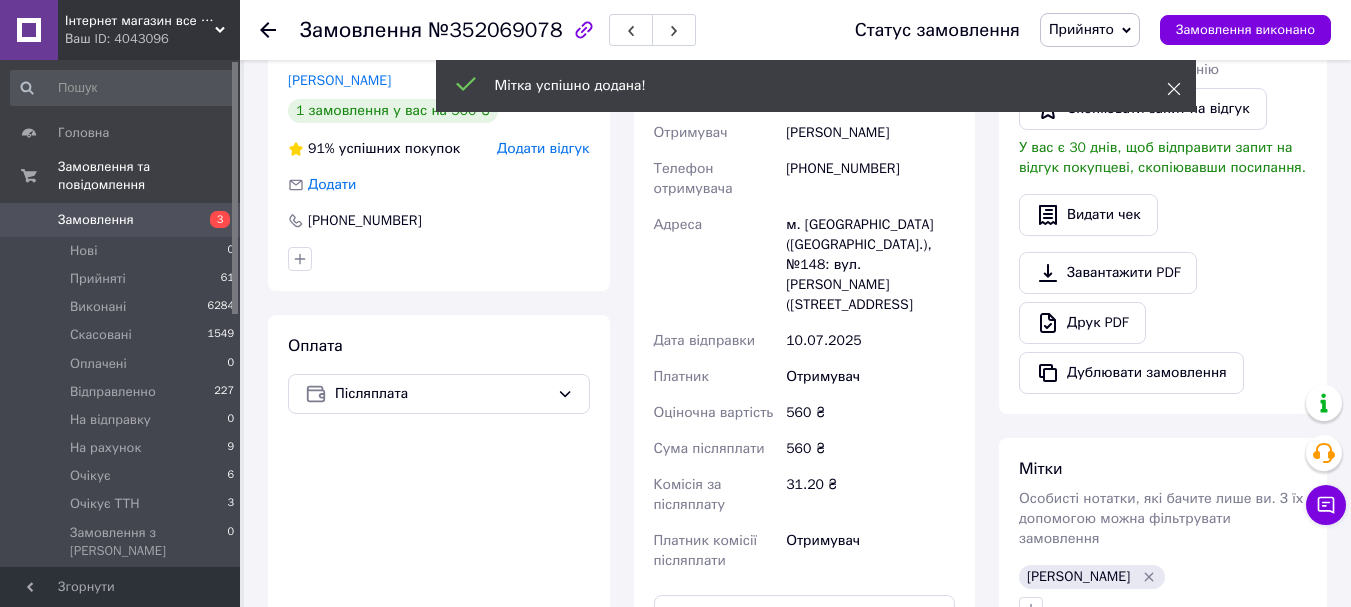 click 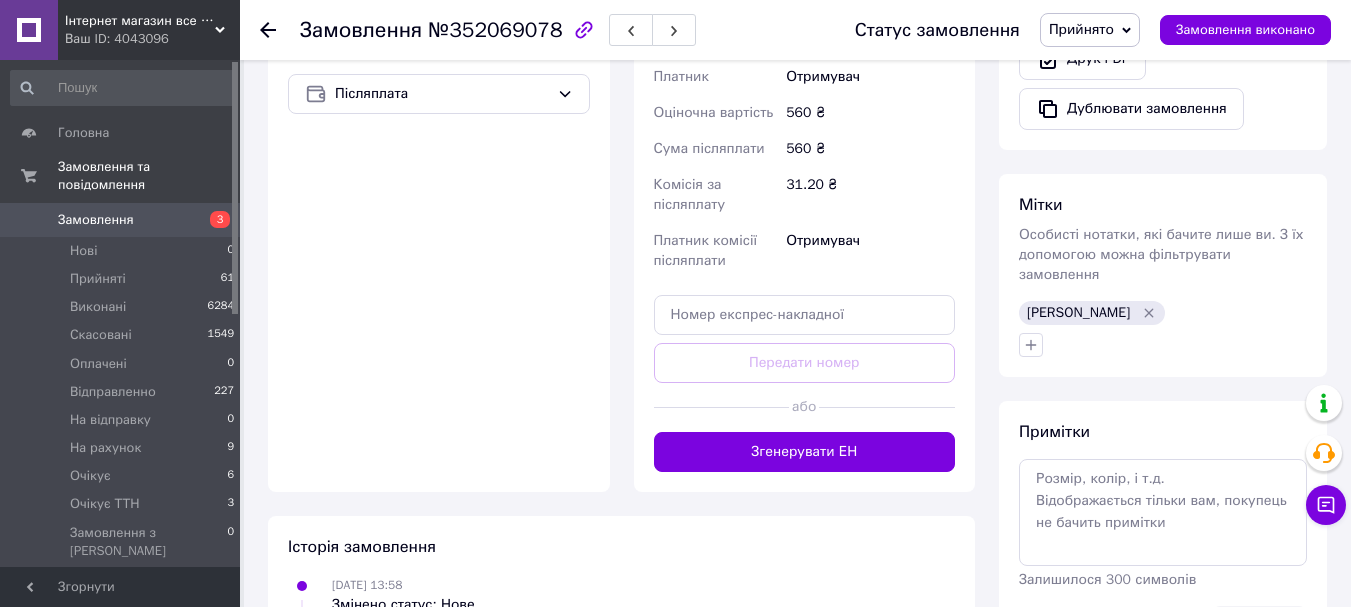 scroll, scrollTop: 327, scrollLeft: 0, axis: vertical 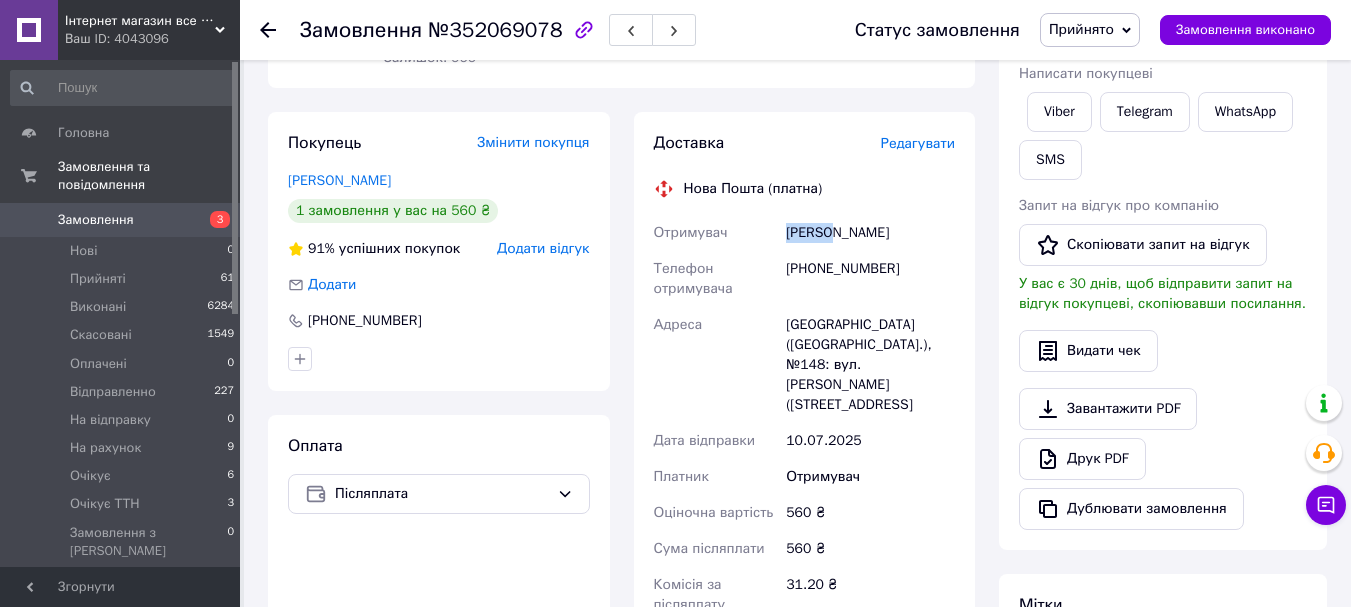 drag, startPoint x: 787, startPoint y: 229, endPoint x: 831, endPoint y: 233, distance: 44.181442 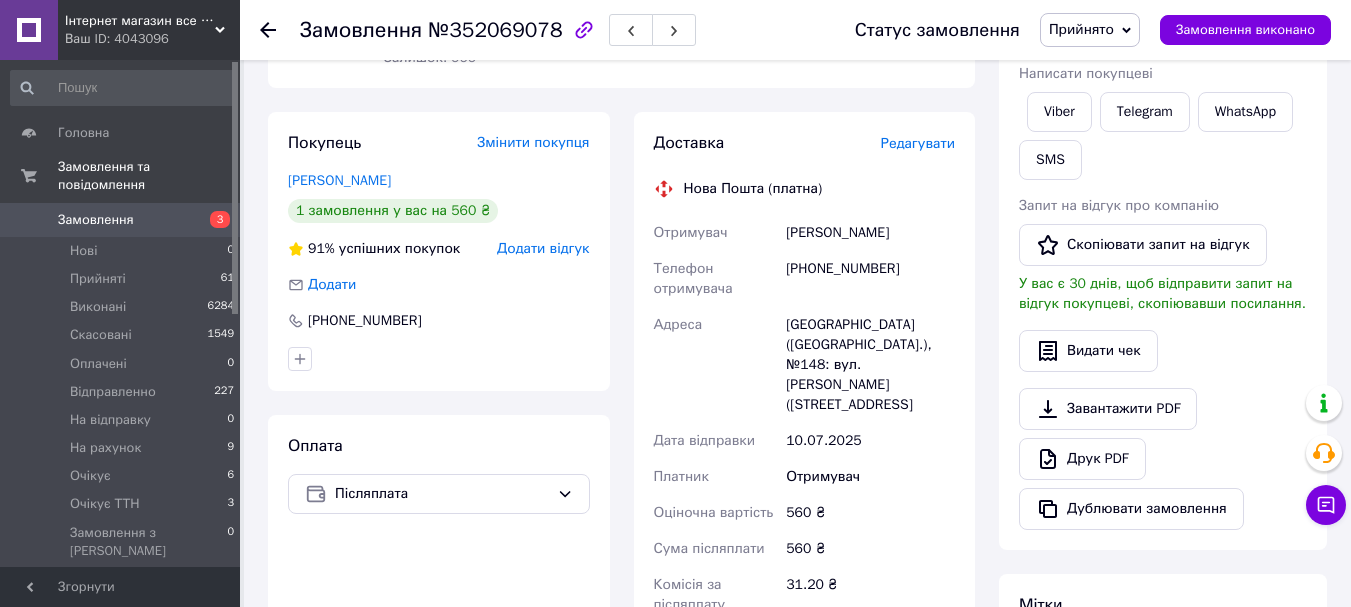 click on "[PERSON_NAME]" at bounding box center (870, 233) 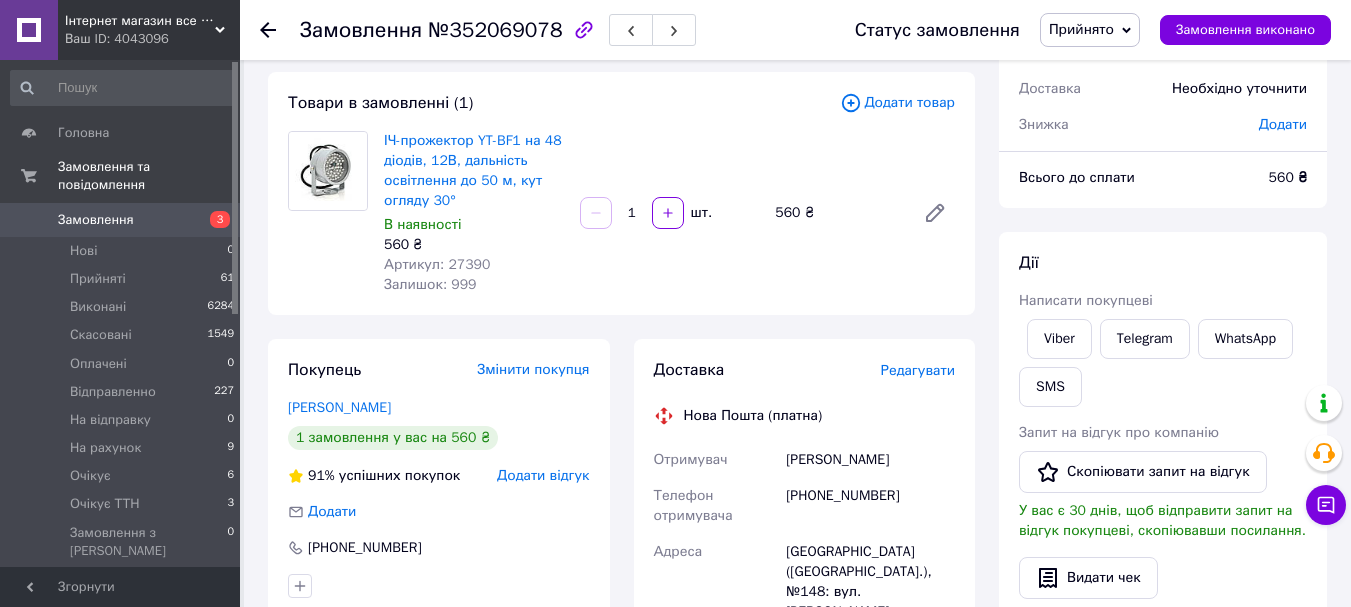 scroll, scrollTop: 0, scrollLeft: 0, axis: both 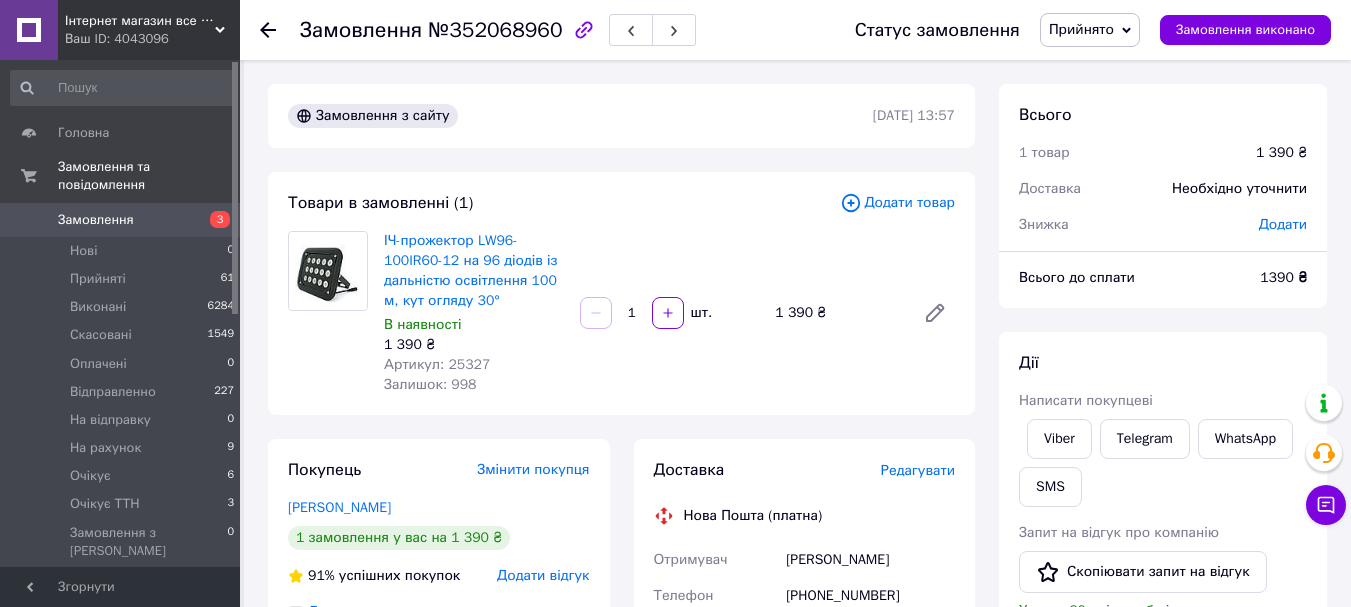 click on "Артикул: 25327" at bounding box center (437, 364) 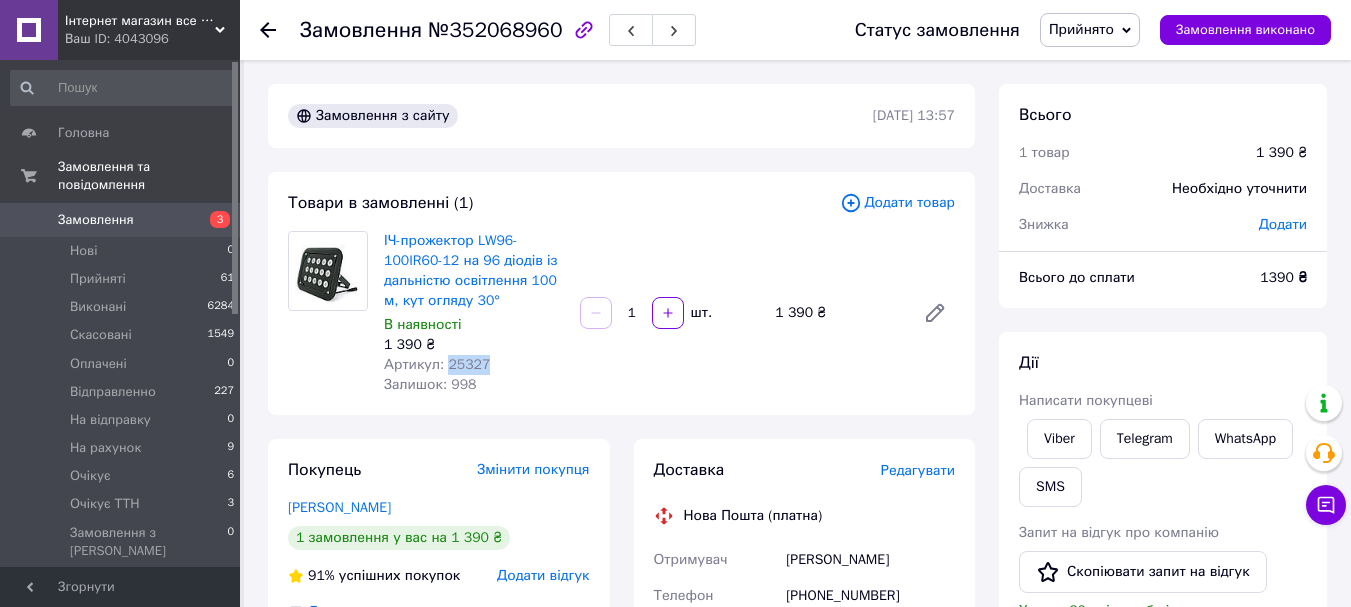 click on "Артикул: 25327" at bounding box center [437, 364] 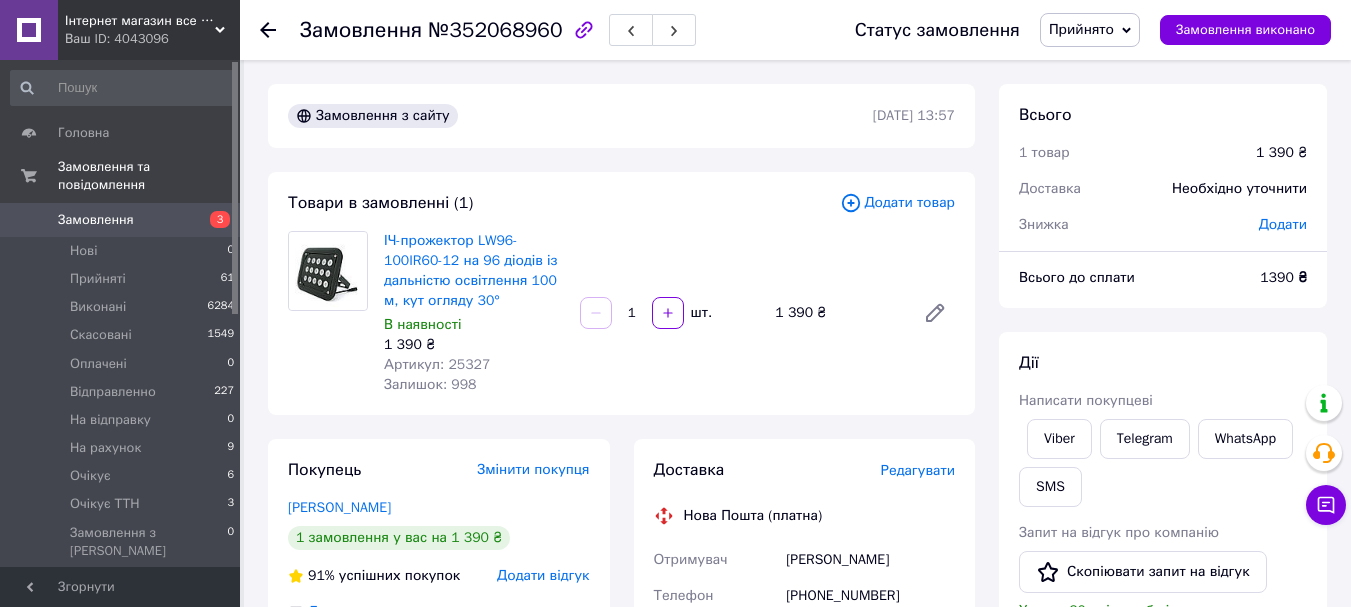 click on "Замовлення з сайту [DATE] 13:57 Товари в замовленні (1) Додати товар ІЧ-прожектор LW96-100IR60-12 на 96 діодів із дальністю освітлення 100 м, кут огляду 30° В наявності 1 390 ₴ Артикул: 25327 Залишок: 998 1   шт. 1 390 ₴ Покупець Змінити покупця [PERSON_NAME] 1 замовлення у вас на 1 390 ₴ 91%   успішних покупок Додати відгук Додати [PHONE_NUMBER] Оплата Післяплата Доставка Редагувати Нова Пошта (платна) Отримувач [PERSON_NAME] Телефон отримувача [PHONE_NUMBER] [GEOGRAPHIC_DATA] м. [GEOGRAPHIC_DATA] ([GEOGRAPHIC_DATA].), №148: вул. [PERSON_NAME] (ран. [STREET_ADDRESS] Дата відправки [DATE] Платник 1390" at bounding box center [621, 747] 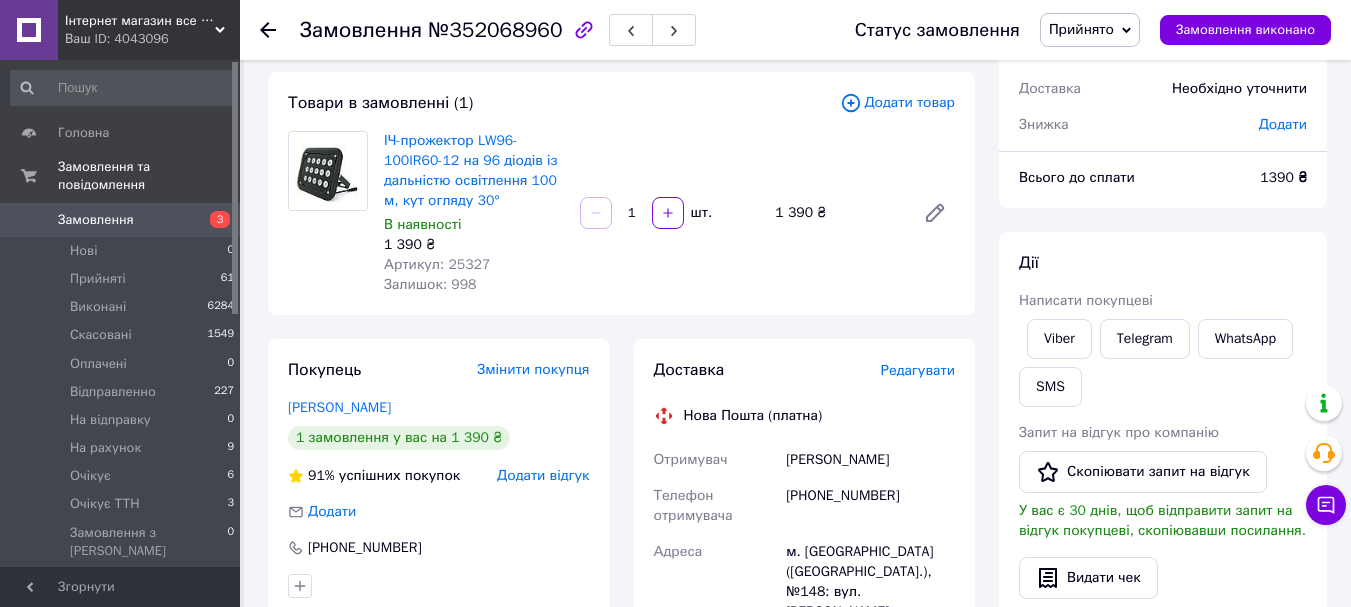 scroll, scrollTop: 700, scrollLeft: 0, axis: vertical 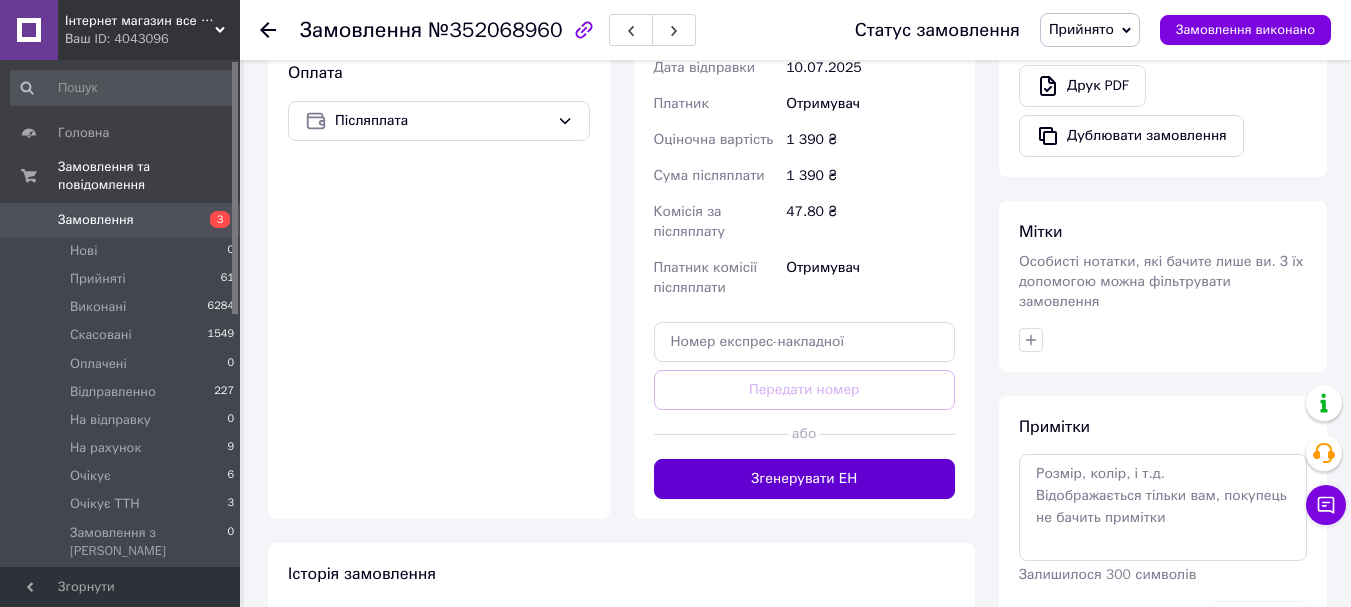 click on "Згенерувати ЕН" at bounding box center [805, 479] 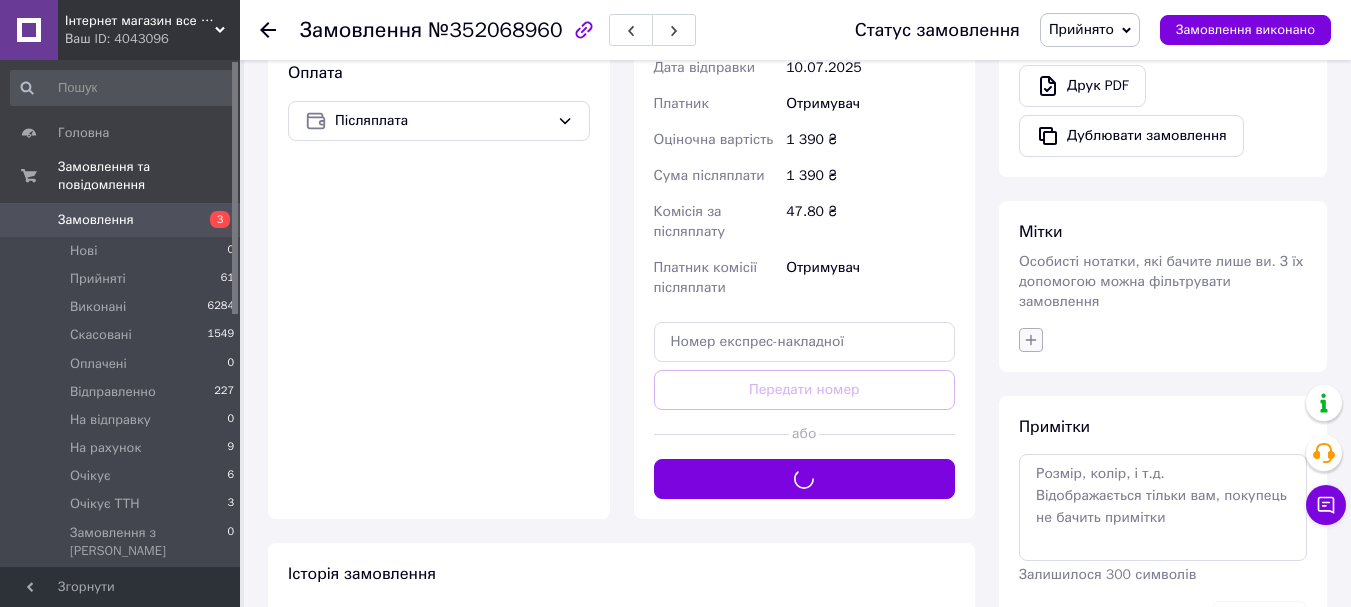 click at bounding box center [1031, 340] 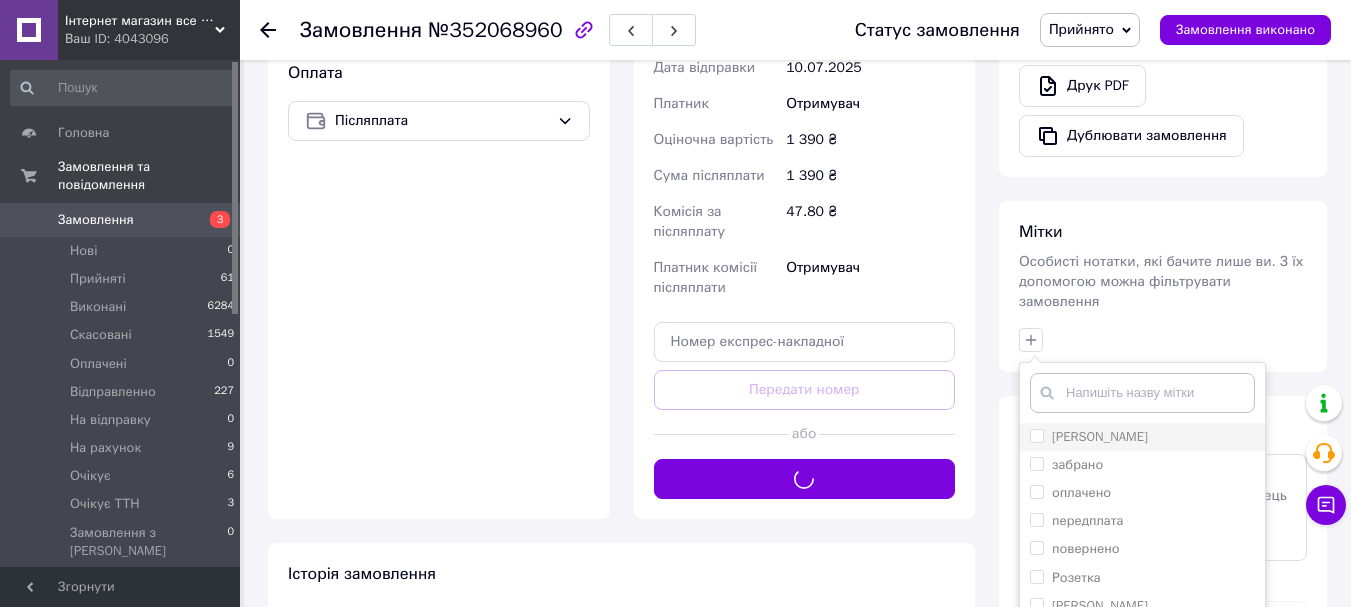 click on "[PERSON_NAME]" at bounding box center [1036, 435] 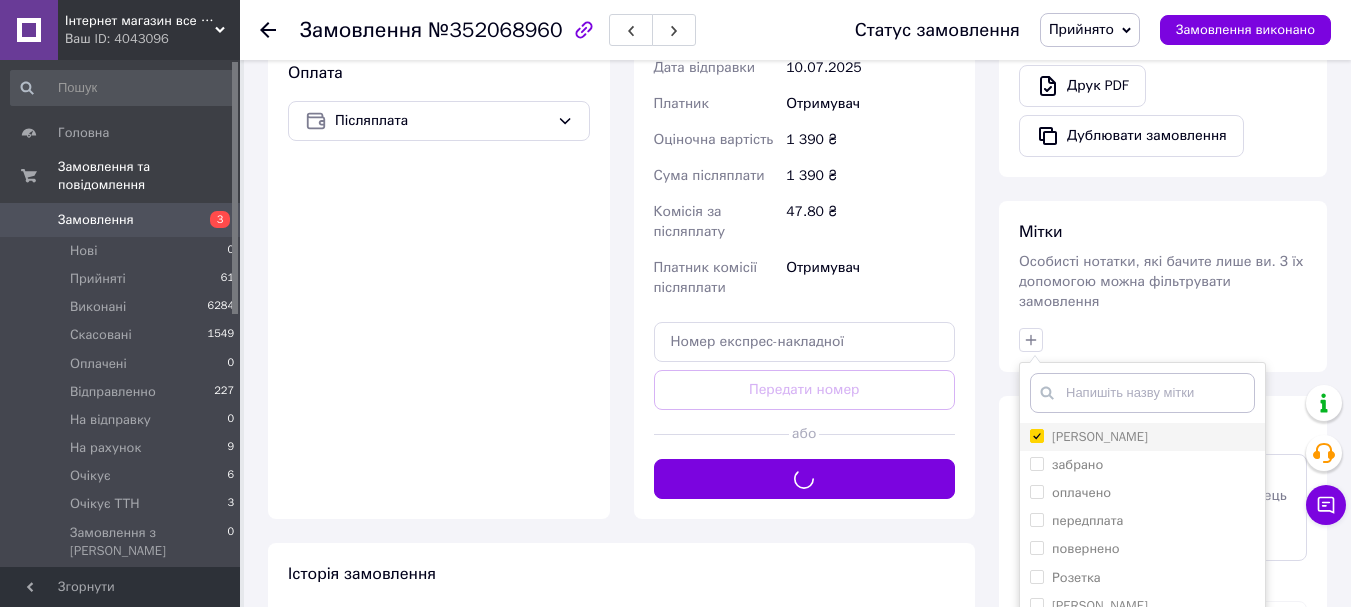 checkbox on "true" 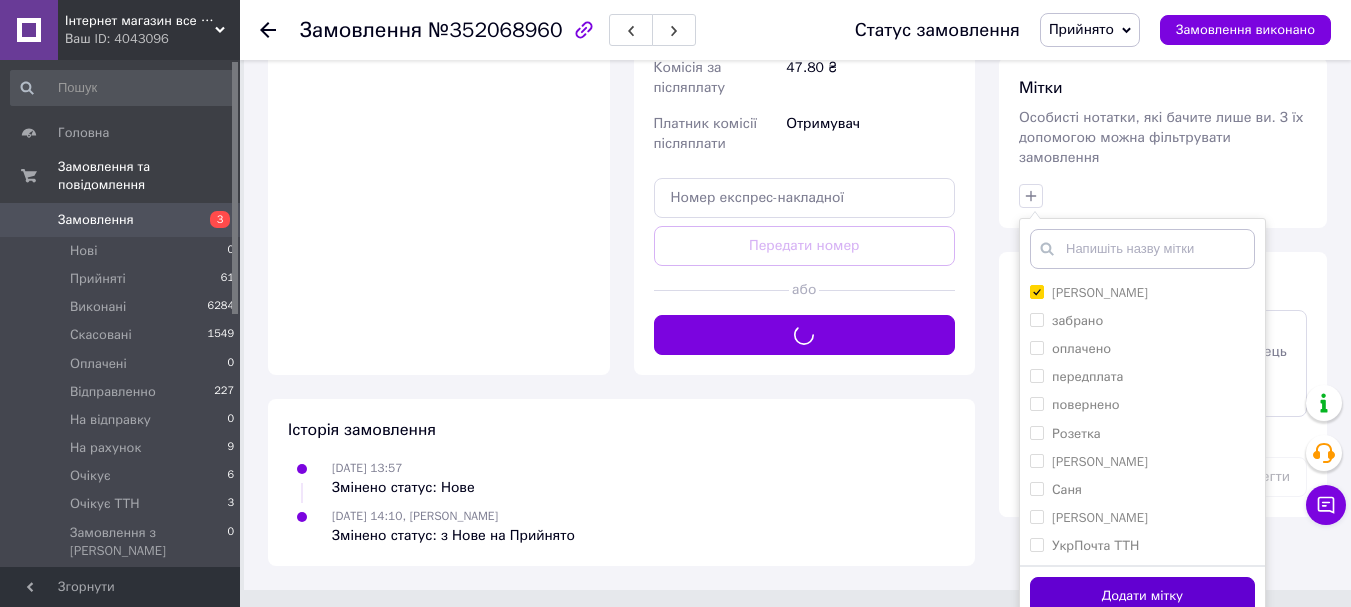 click on "Додати мітку" at bounding box center [1142, 596] 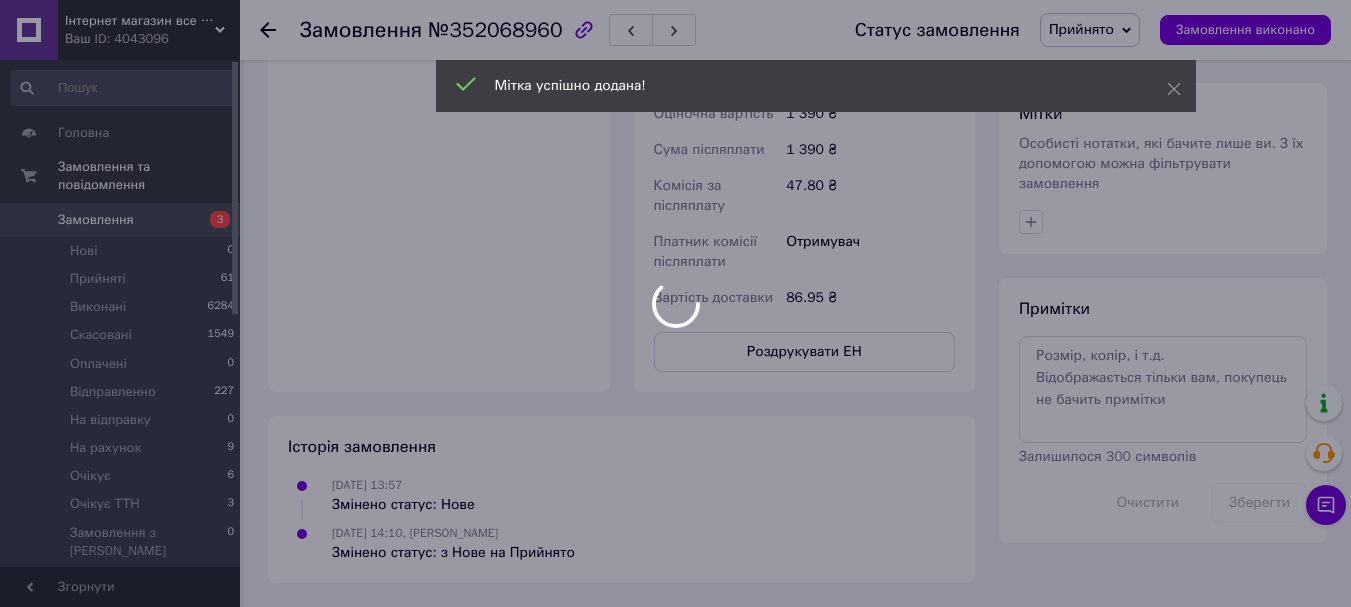 scroll, scrollTop: 844, scrollLeft: 0, axis: vertical 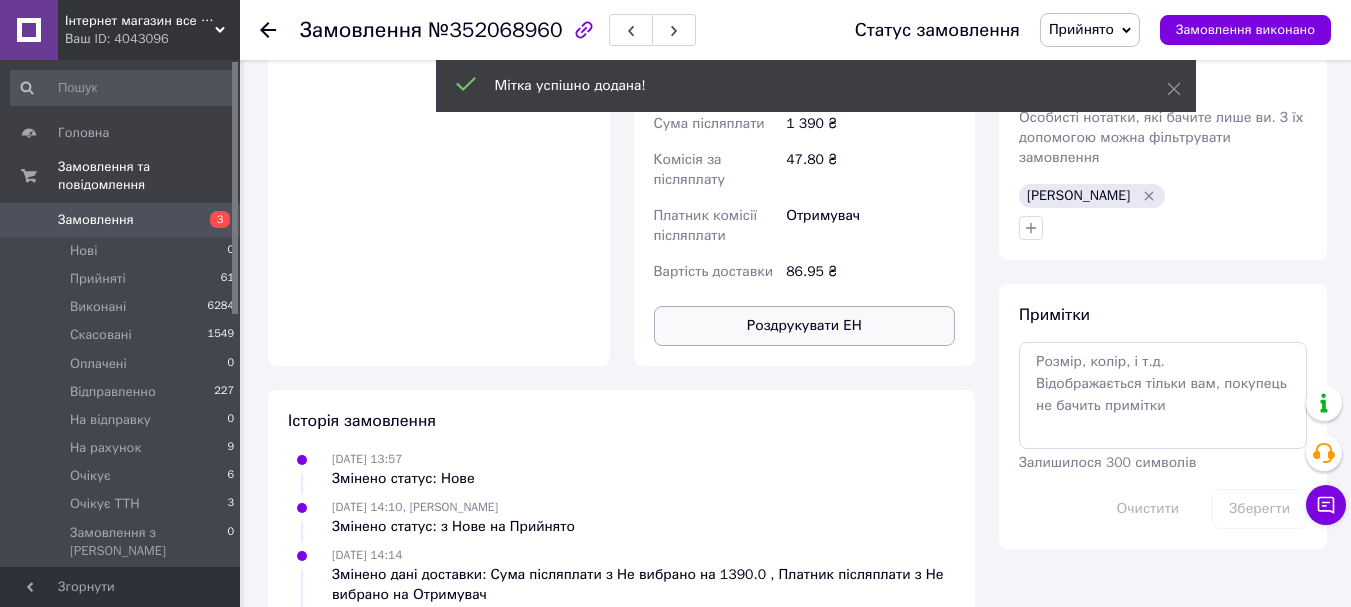 click on "Роздрукувати ЕН" at bounding box center (805, 326) 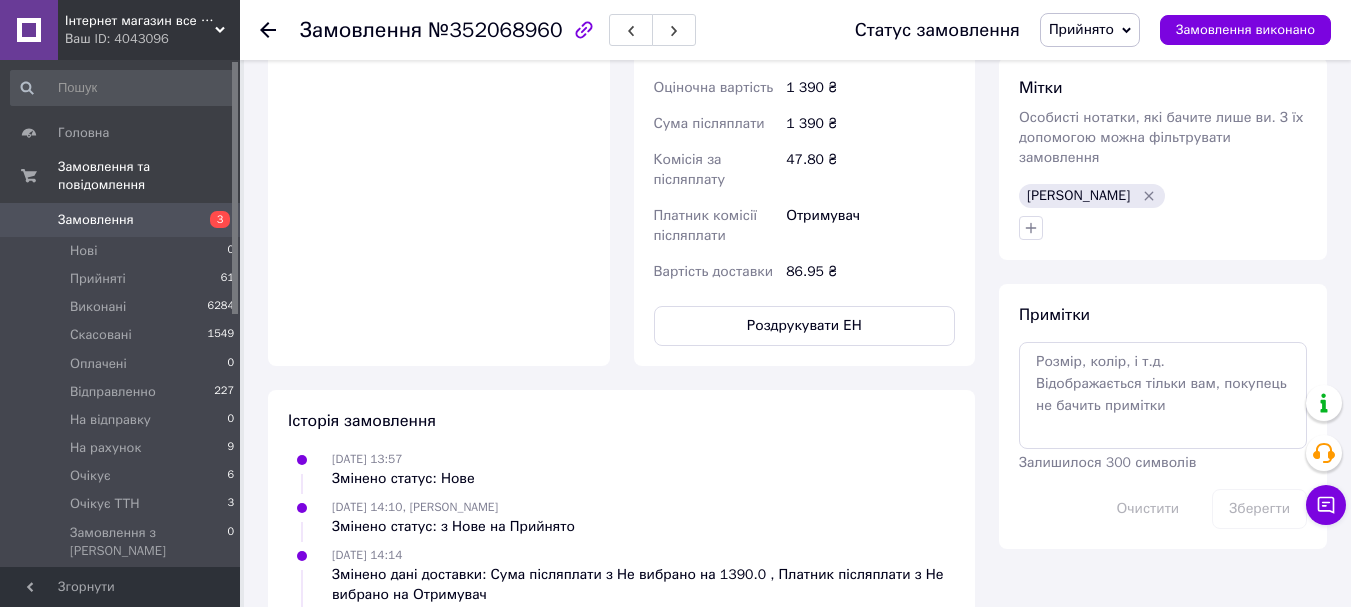 click on "Прийнято" at bounding box center [1081, 29] 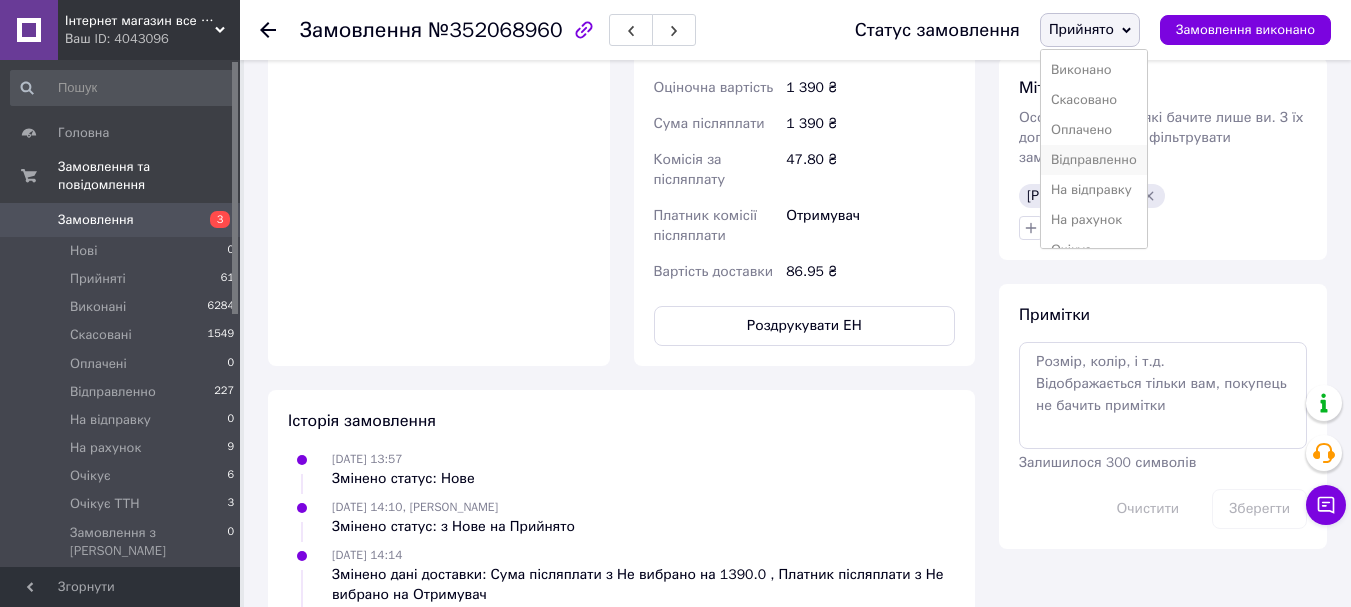 click on "Відправленно" at bounding box center (1094, 160) 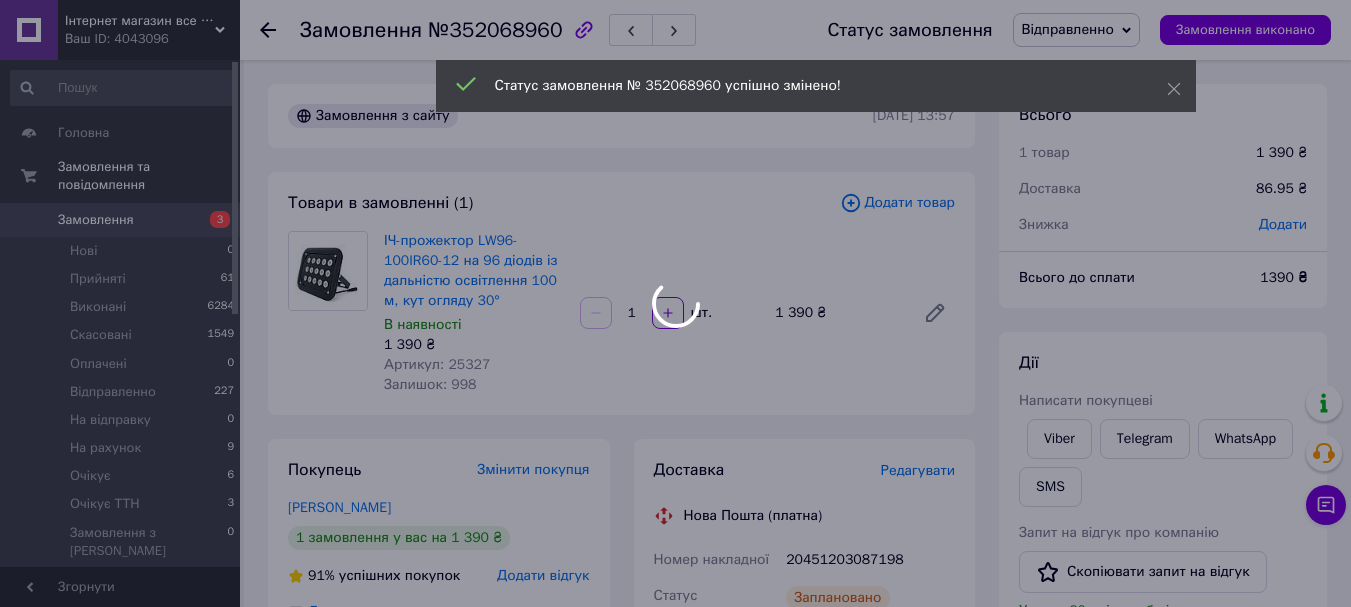 scroll, scrollTop: 100, scrollLeft: 0, axis: vertical 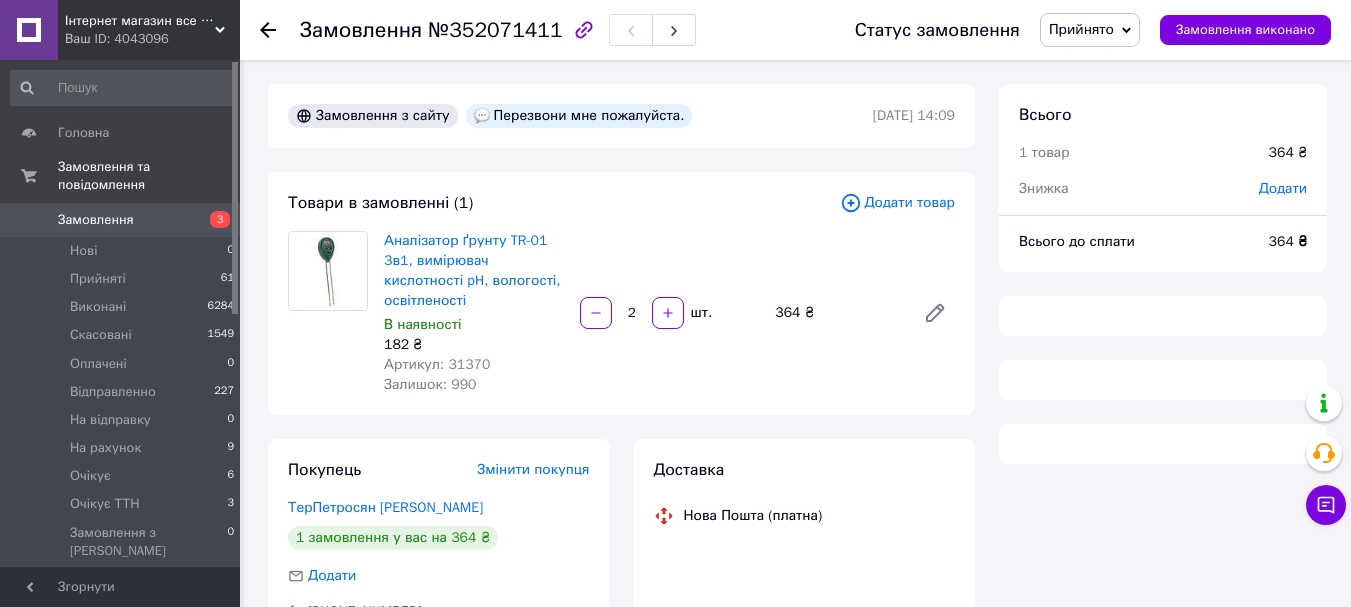 click on "Артикул: 31370" at bounding box center (437, 364) 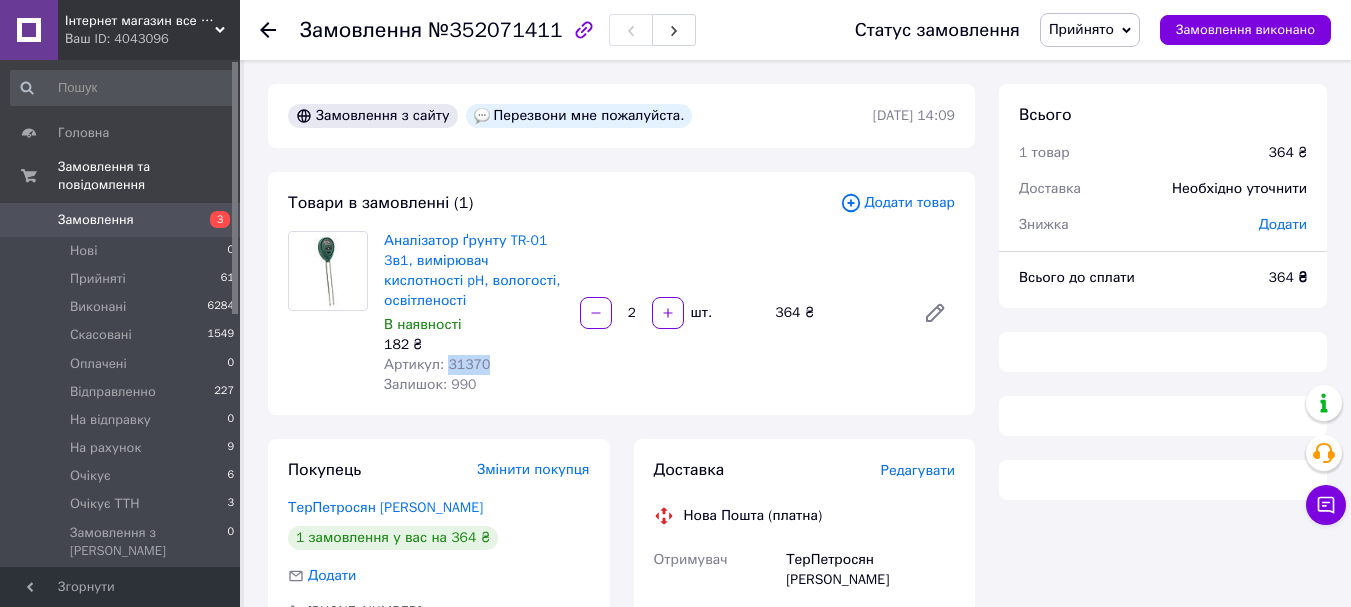 click on "Артикул: 31370" at bounding box center [437, 364] 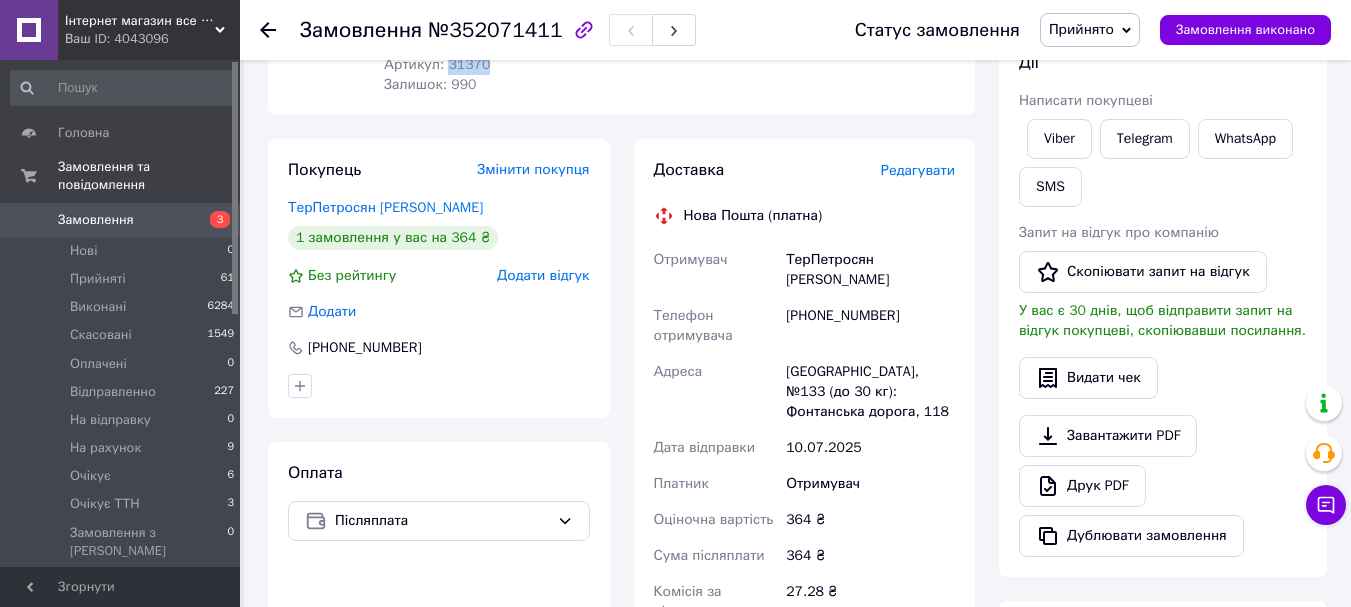 scroll, scrollTop: 700, scrollLeft: 0, axis: vertical 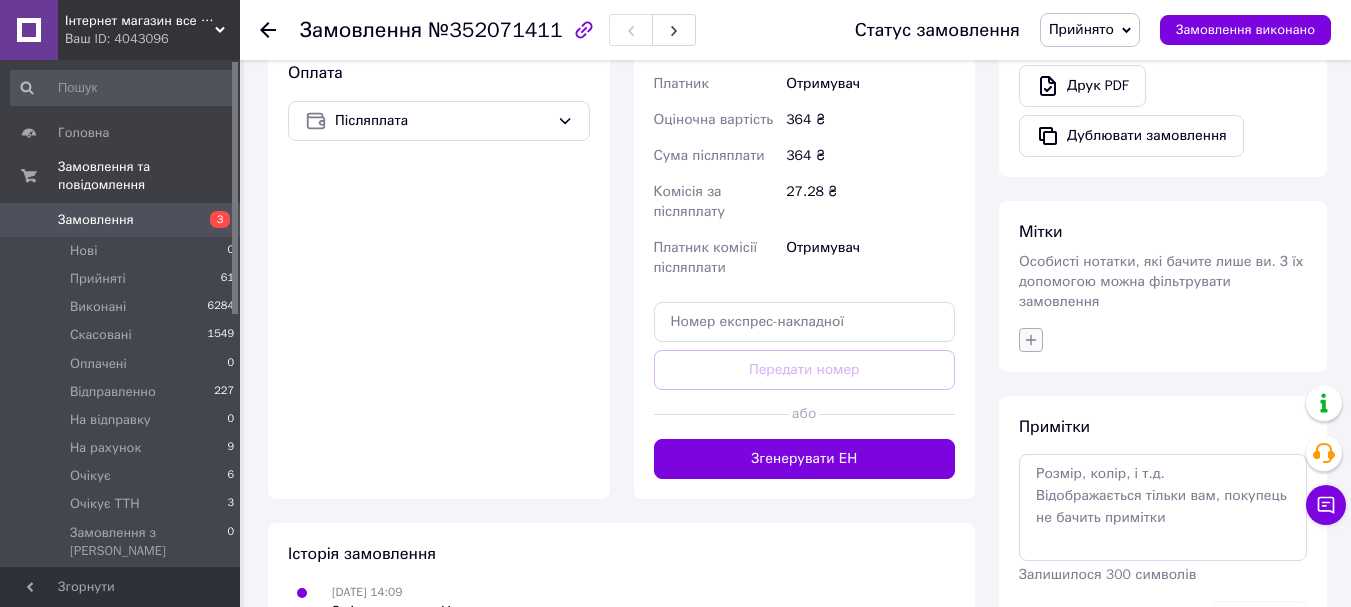 click 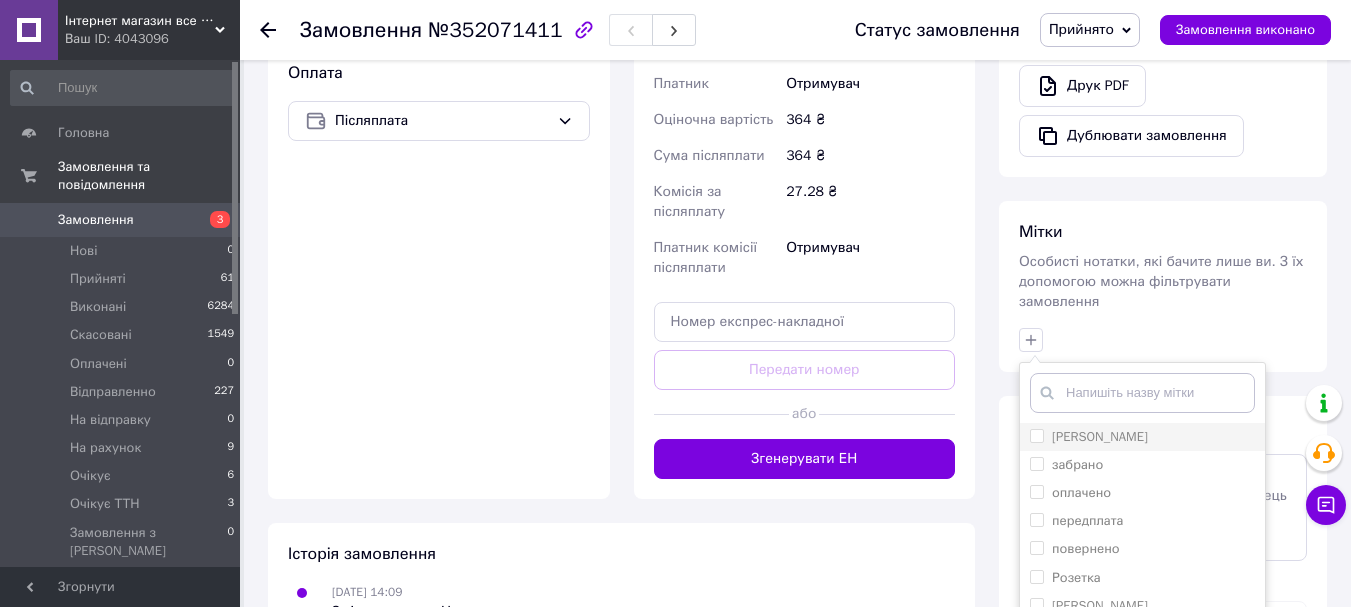 click on "[PERSON_NAME]" at bounding box center [1142, 437] 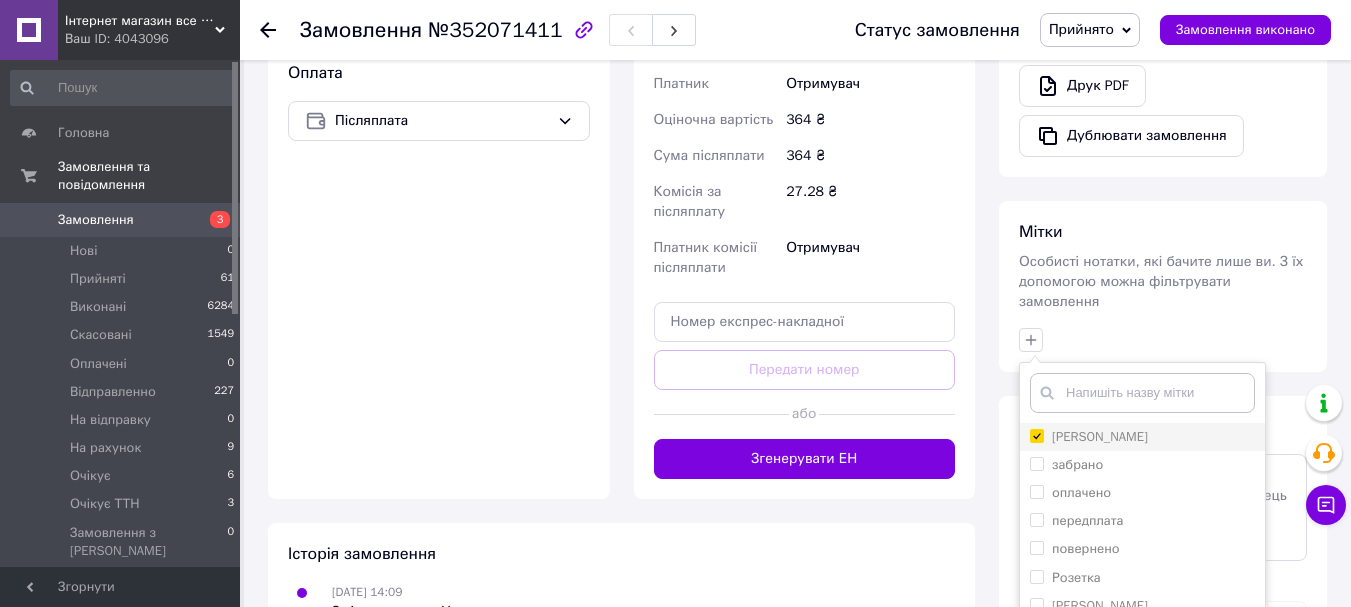 checkbox on "true" 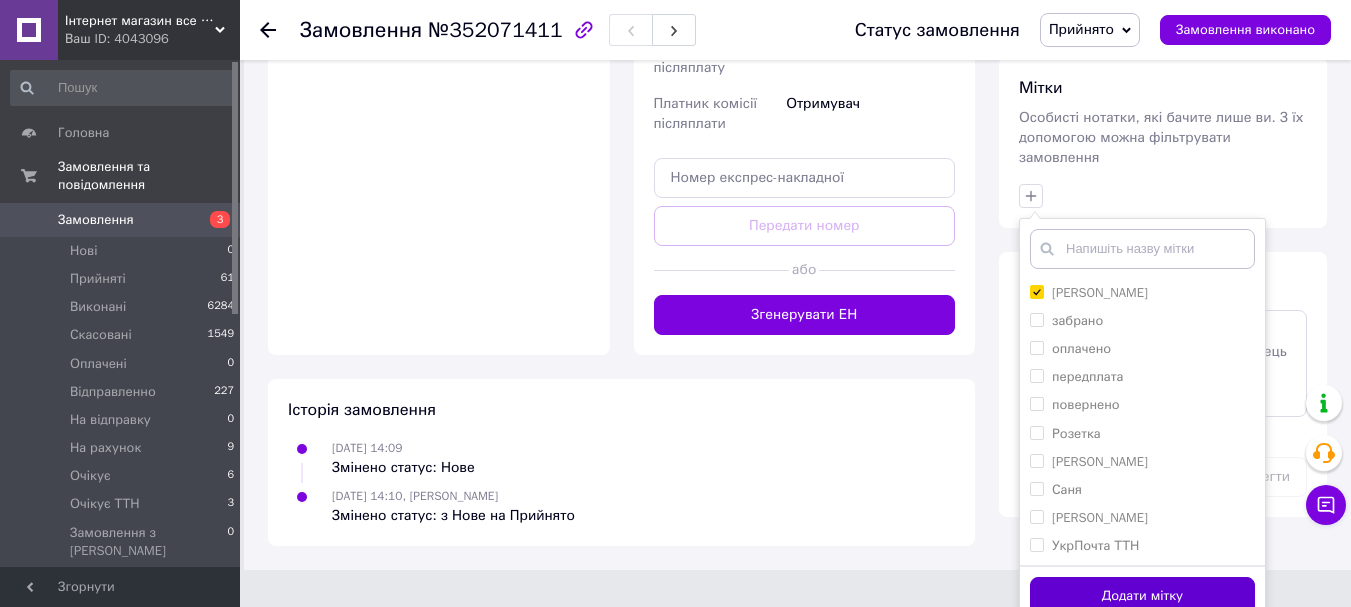click on "Додати мітку" at bounding box center (1142, 596) 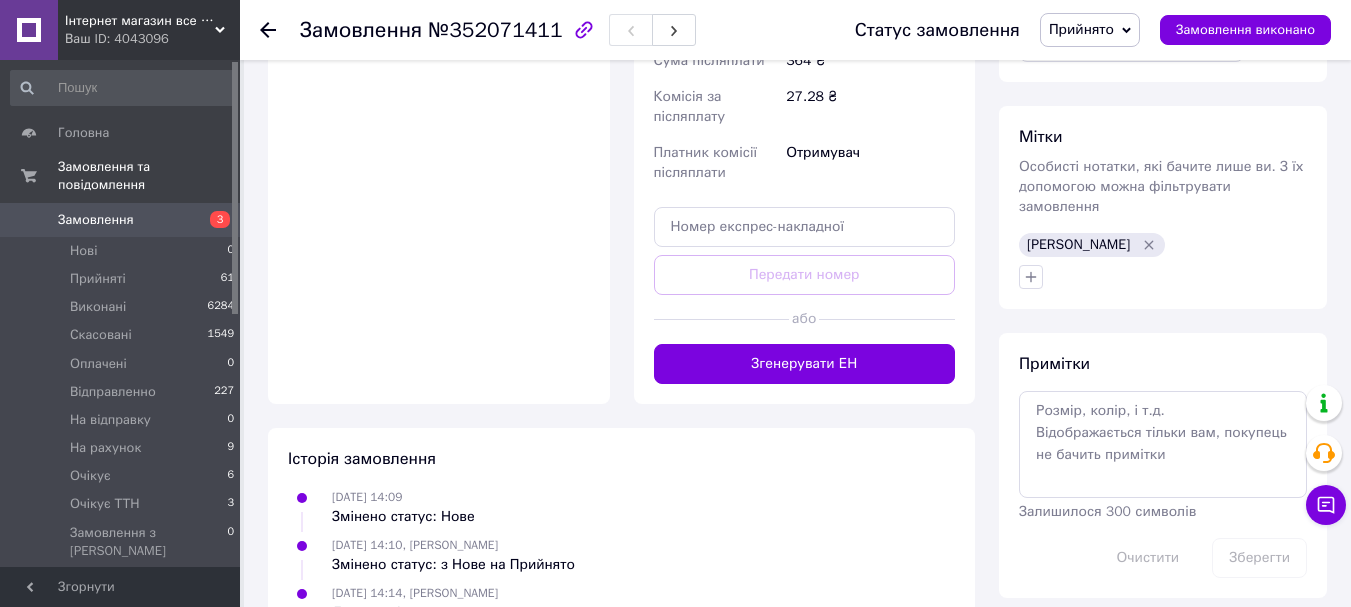scroll, scrollTop: 395, scrollLeft: 0, axis: vertical 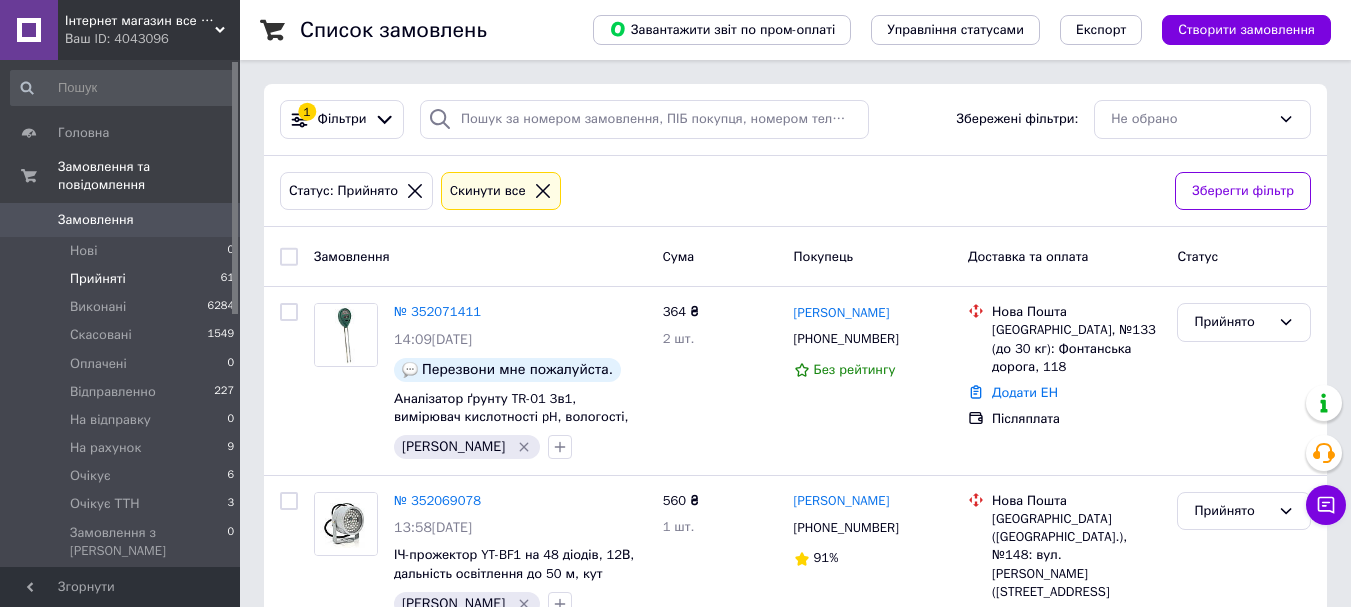 drag, startPoint x: 934, startPoint y: 159, endPoint x: 942, endPoint y: 142, distance: 18.788294 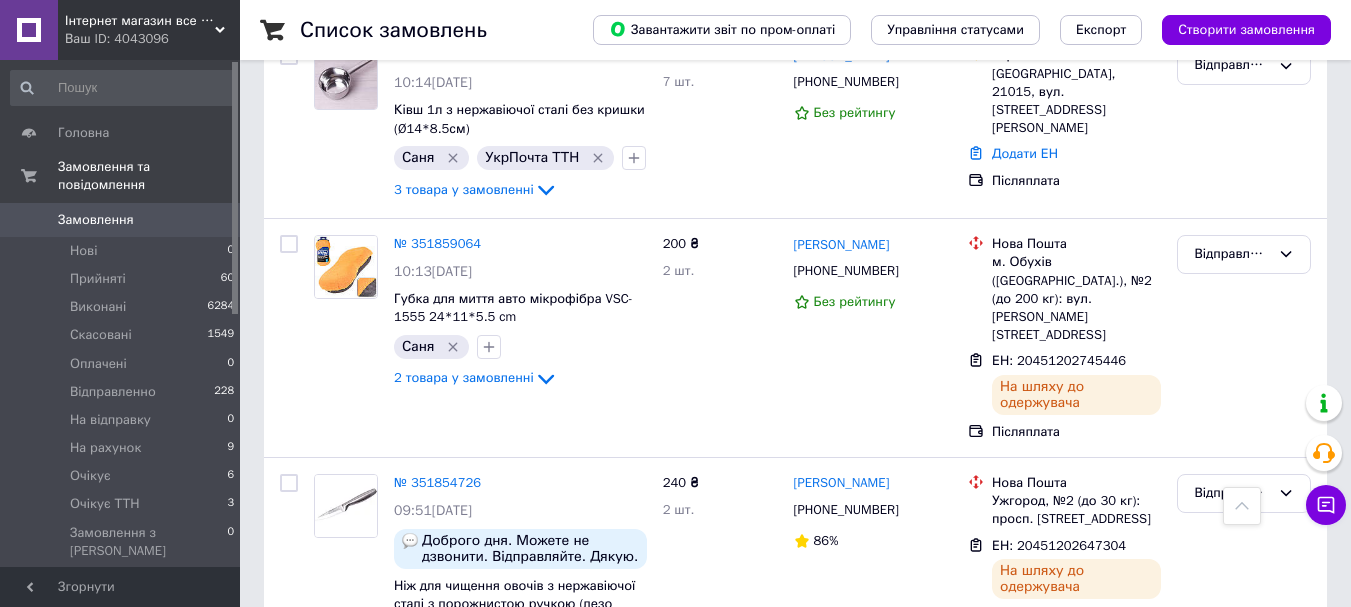 scroll, scrollTop: 18096, scrollLeft: 0, axis: vertical 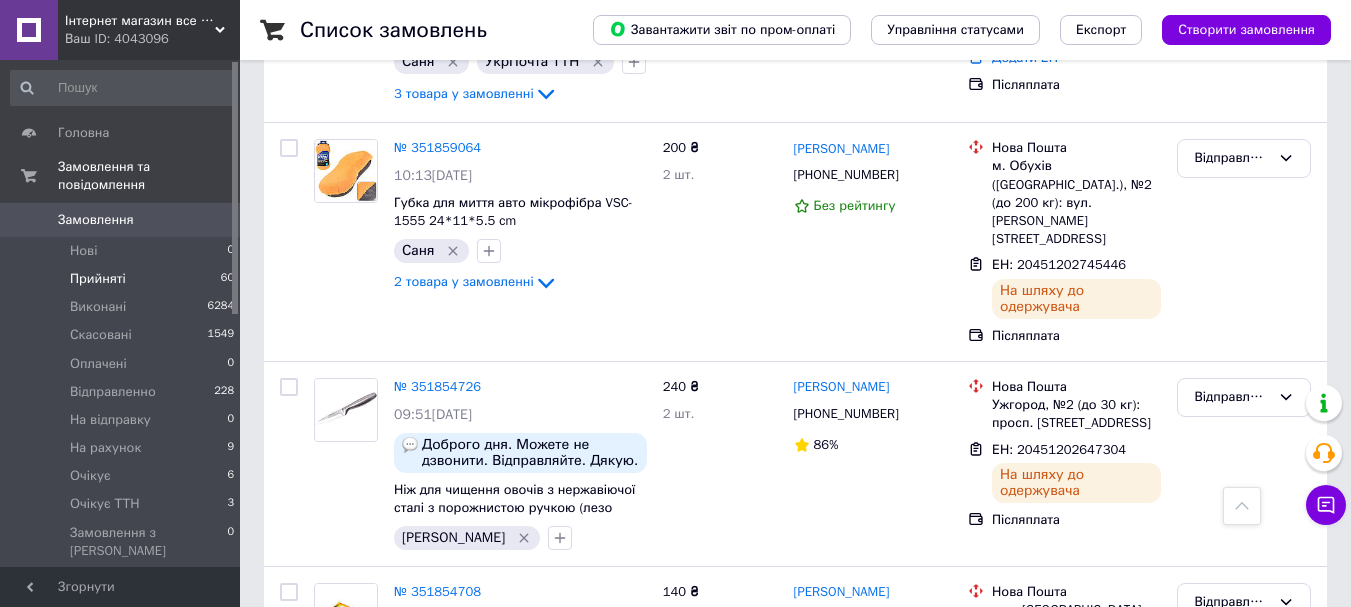 click on "Прийняті 60" at bounding box center [123, 279] 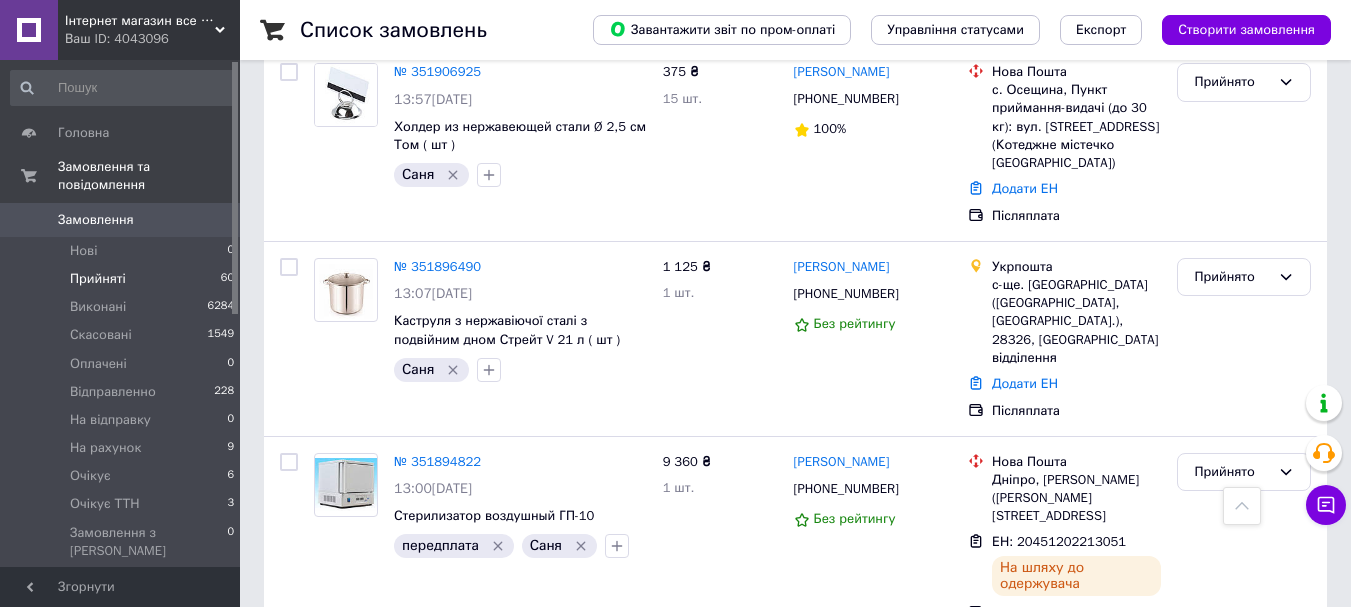 scroll, scrollTop: 10100, scrollLeft: 0, axis: vertical 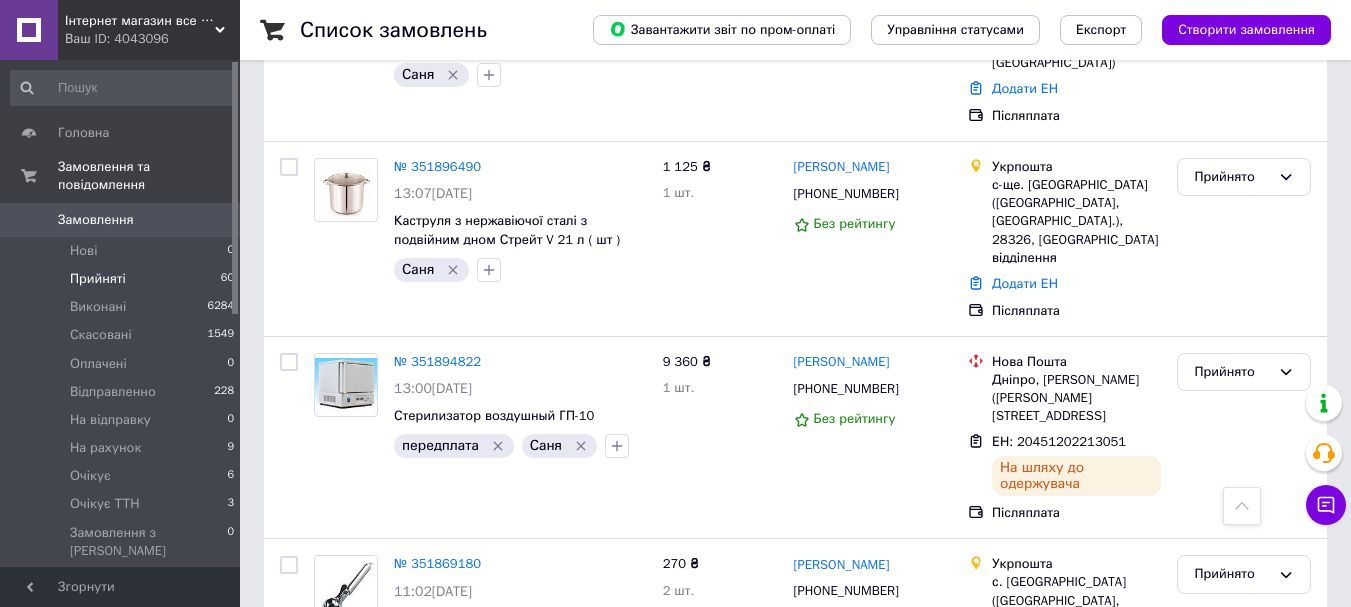 click on "№ 351759326" at bounding box center (437, 963) 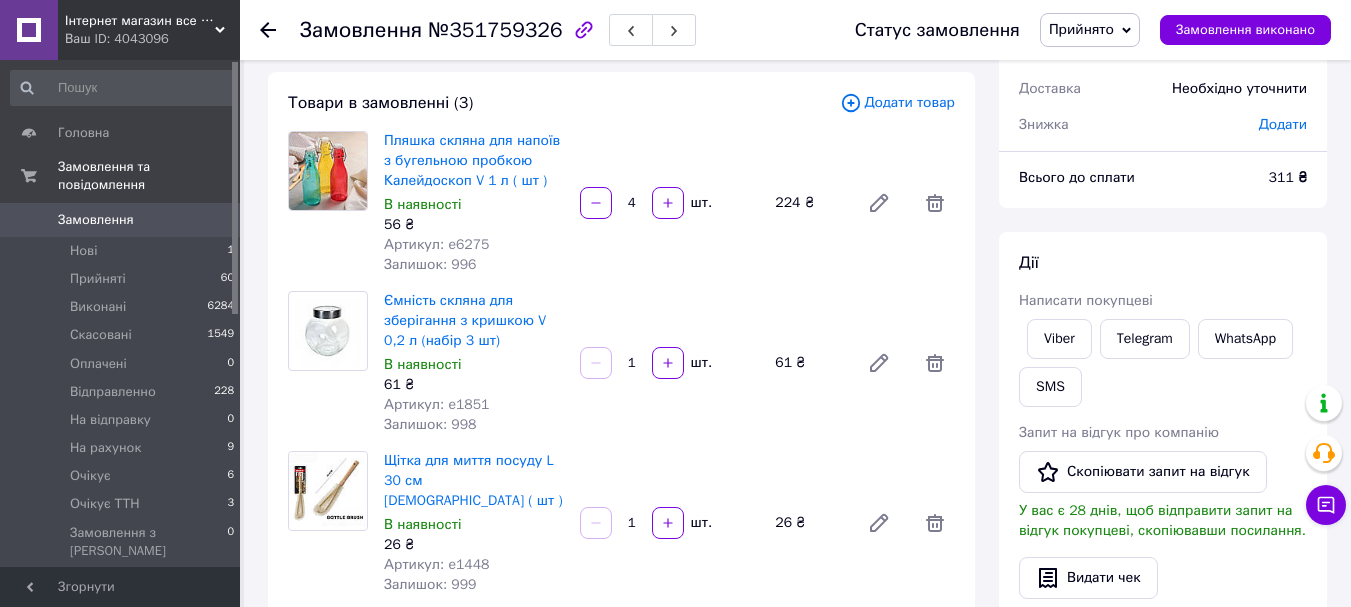 scroll, scrollTop: 0, scrollLeft: 0, axis: both 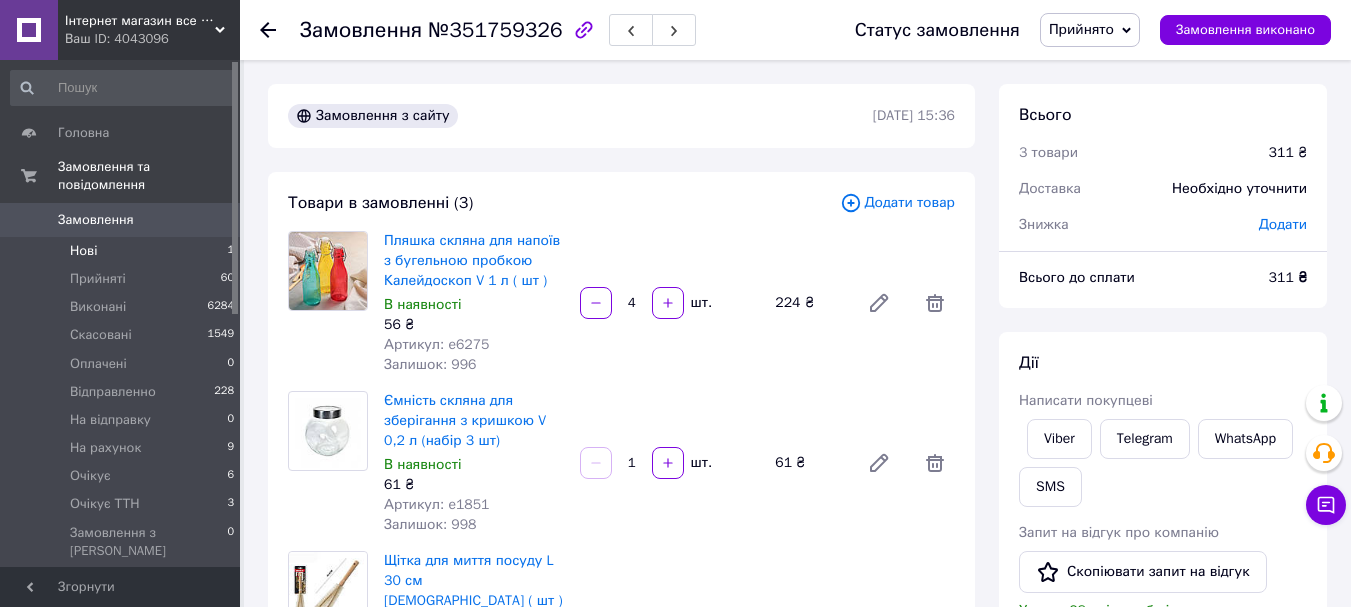 click on "Нові 1" at bounding box center [123, 251] 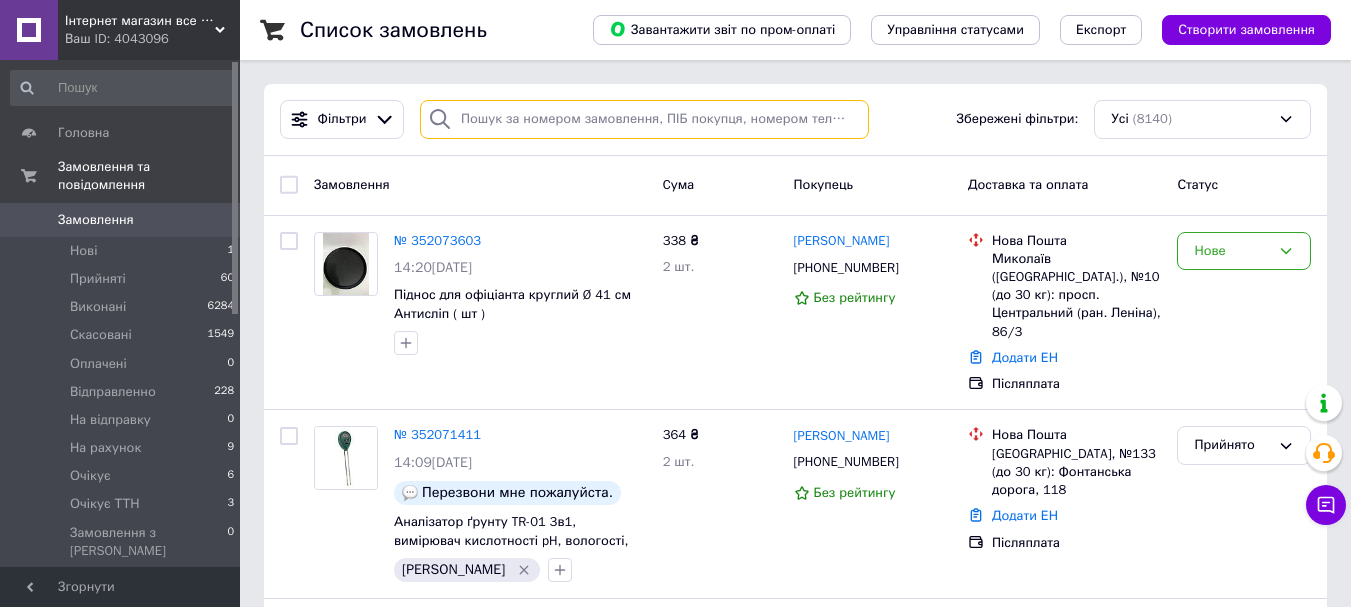 click at bounding box center (644, 119) 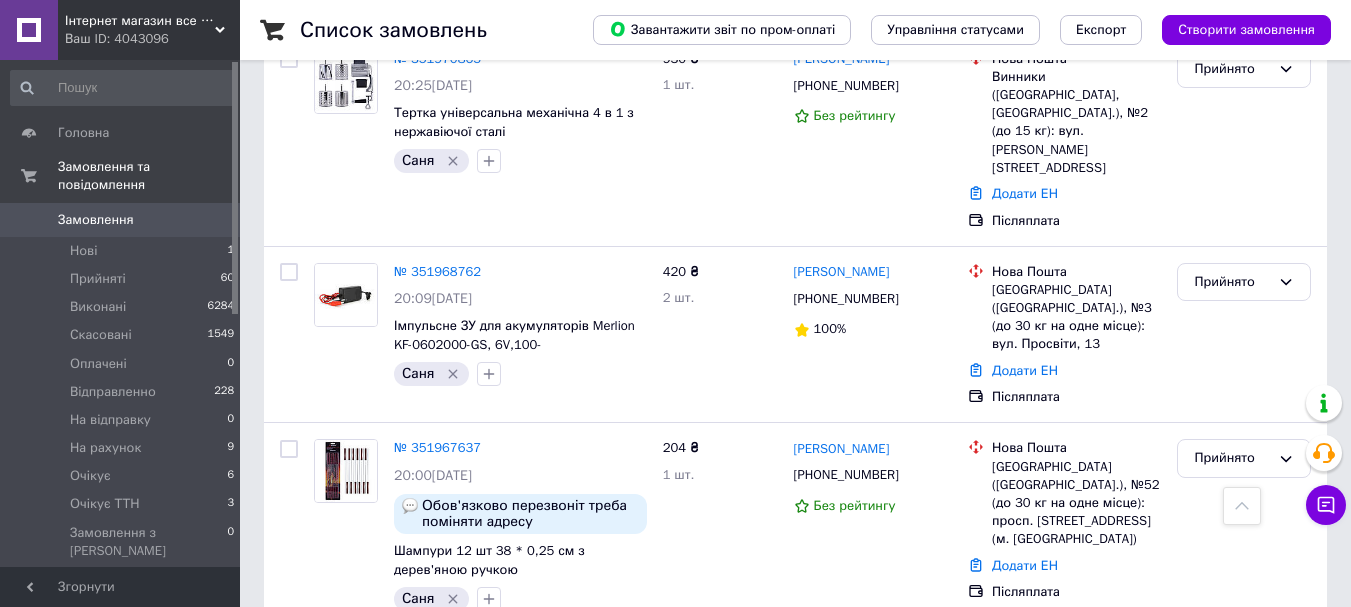 scroll, scrollTop: 9700, scrollLeft: 0, axis: vertical 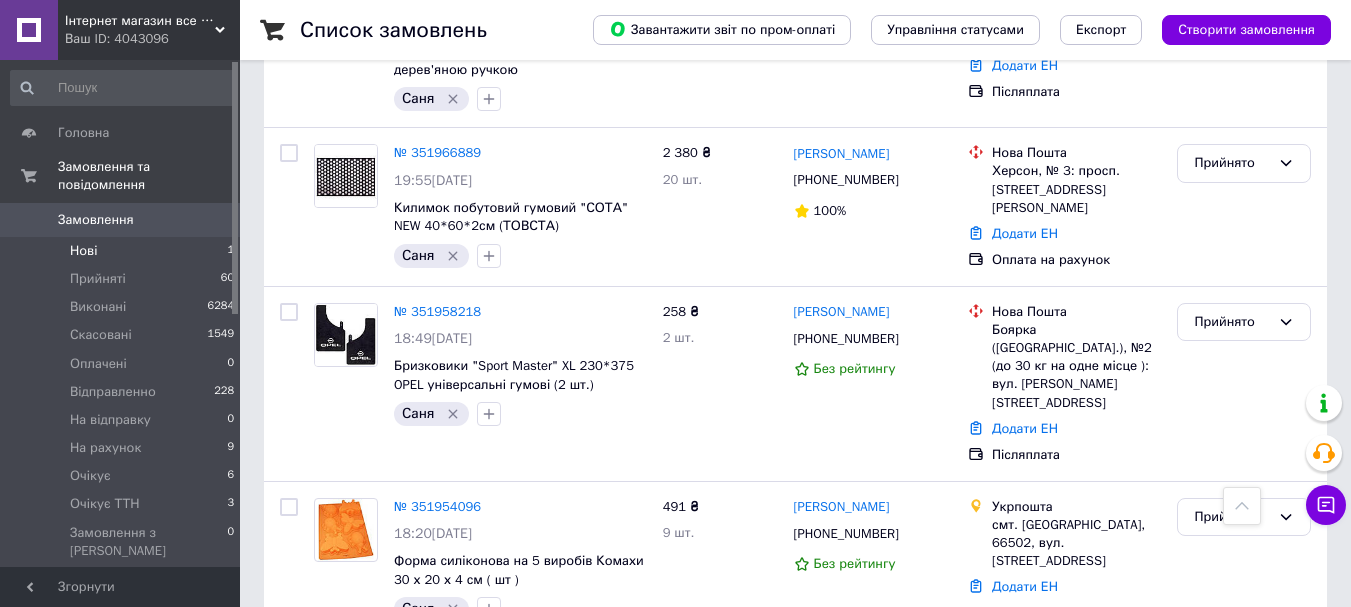 click on "Нові 1" at bounding box center [123, 251] 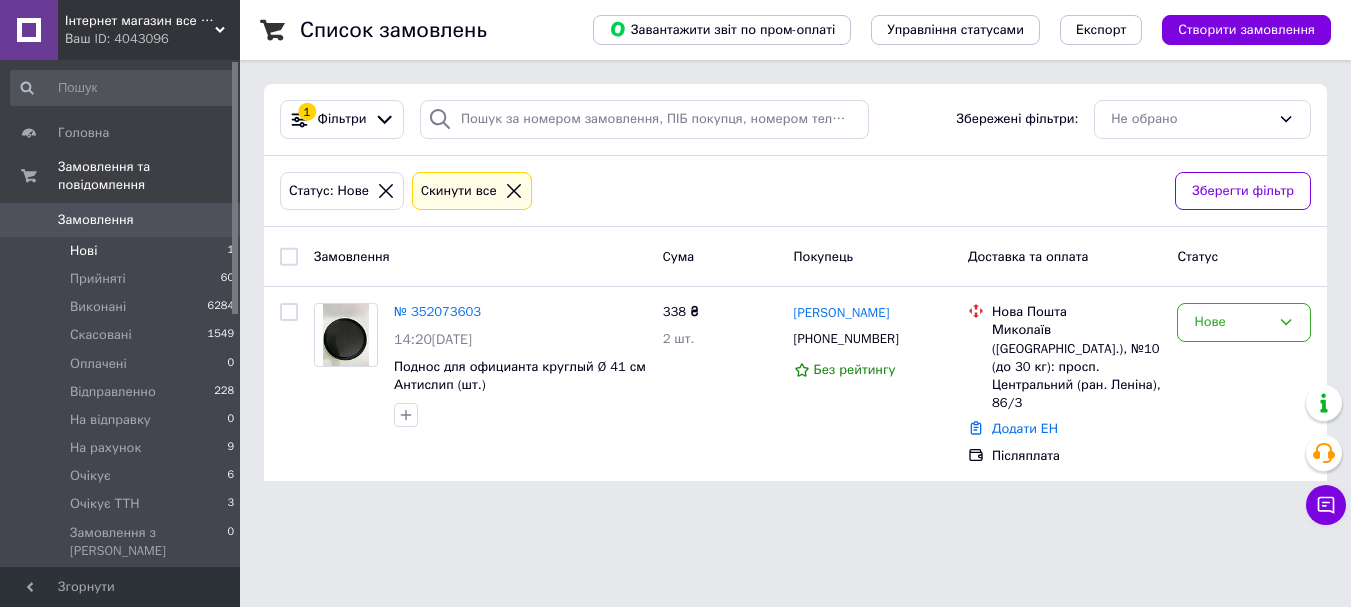 scroll, scrollTop: 0, scrollLeft: 0, axis: both 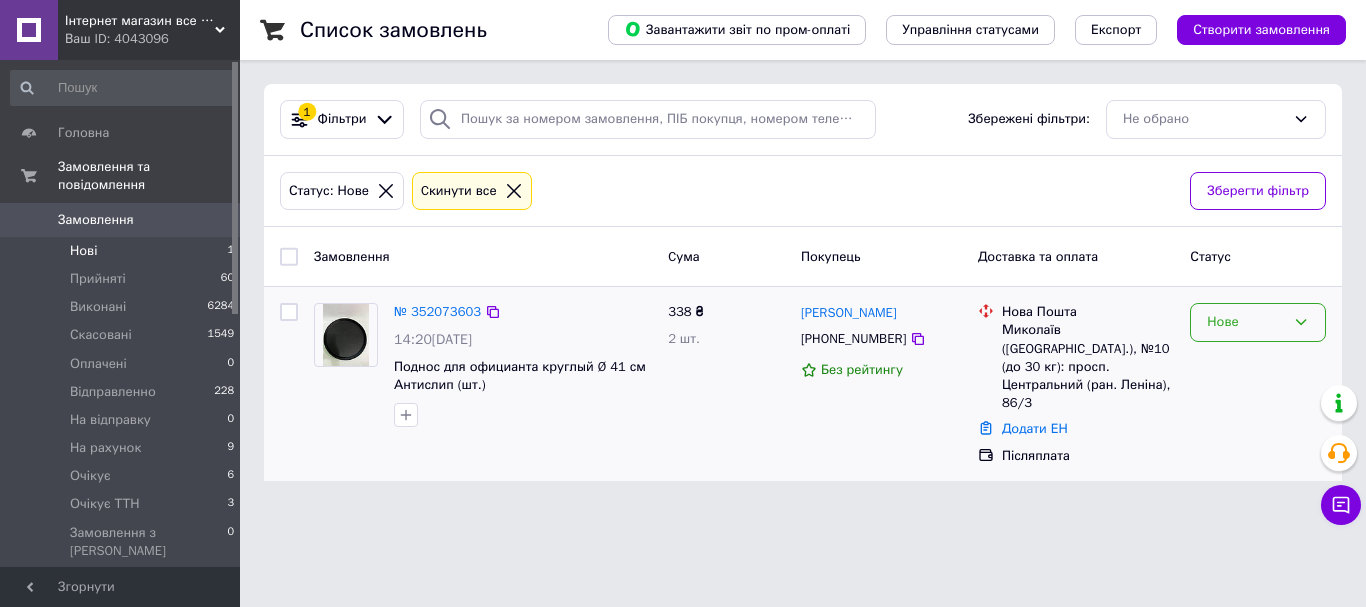 click on "Нове" at bounding box center (1246, 322) 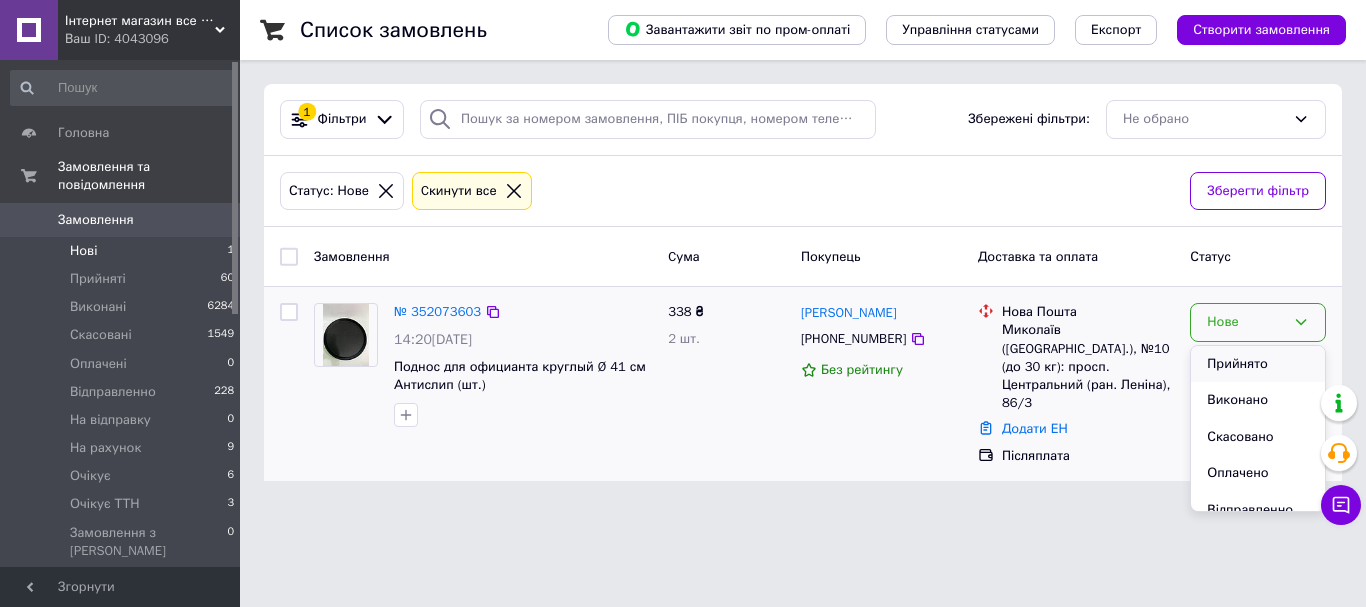 click on "Прийнято" at bounding box center (1258, 364) 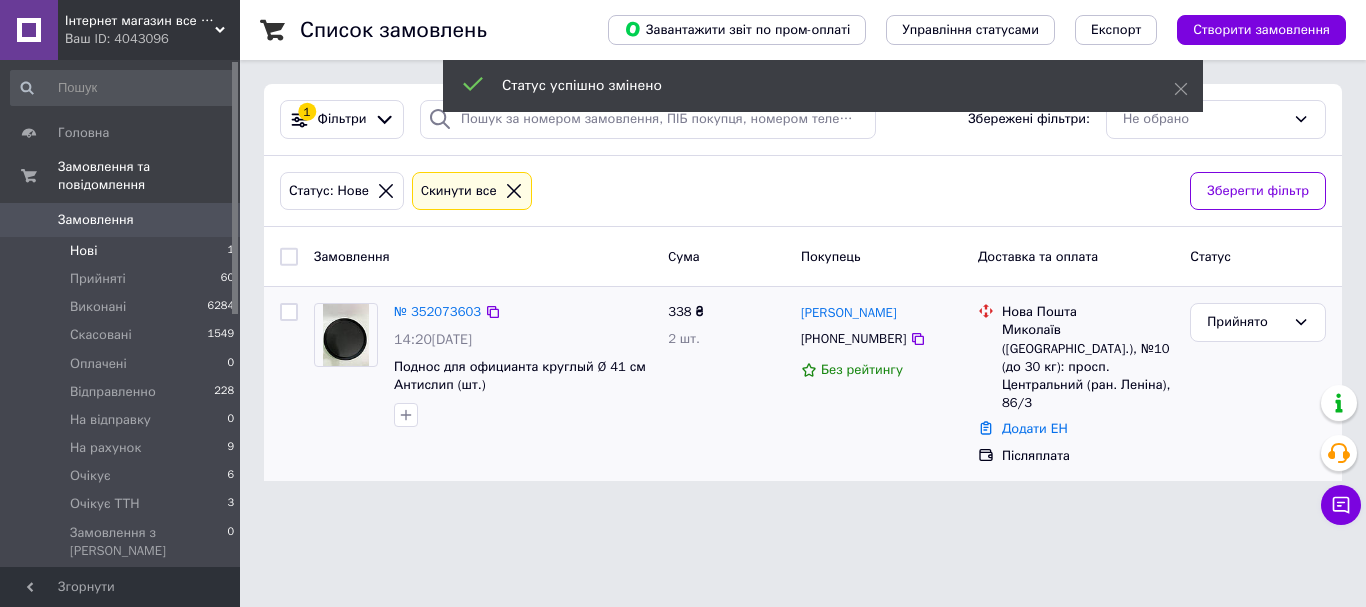 click on "№ 352073603" at bounding box center [437, 311] 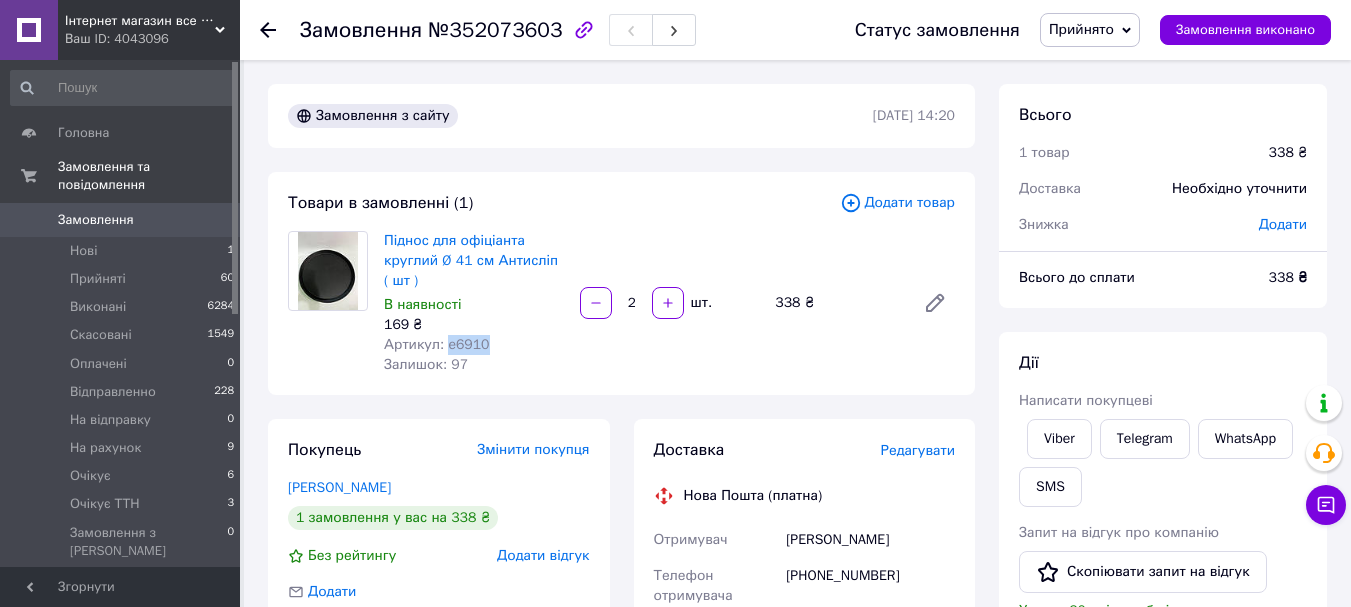 drag, startPoint x: 482, startPoint y: 348, endPoint x: 442, endPoint y: 346, distance: 40.04997 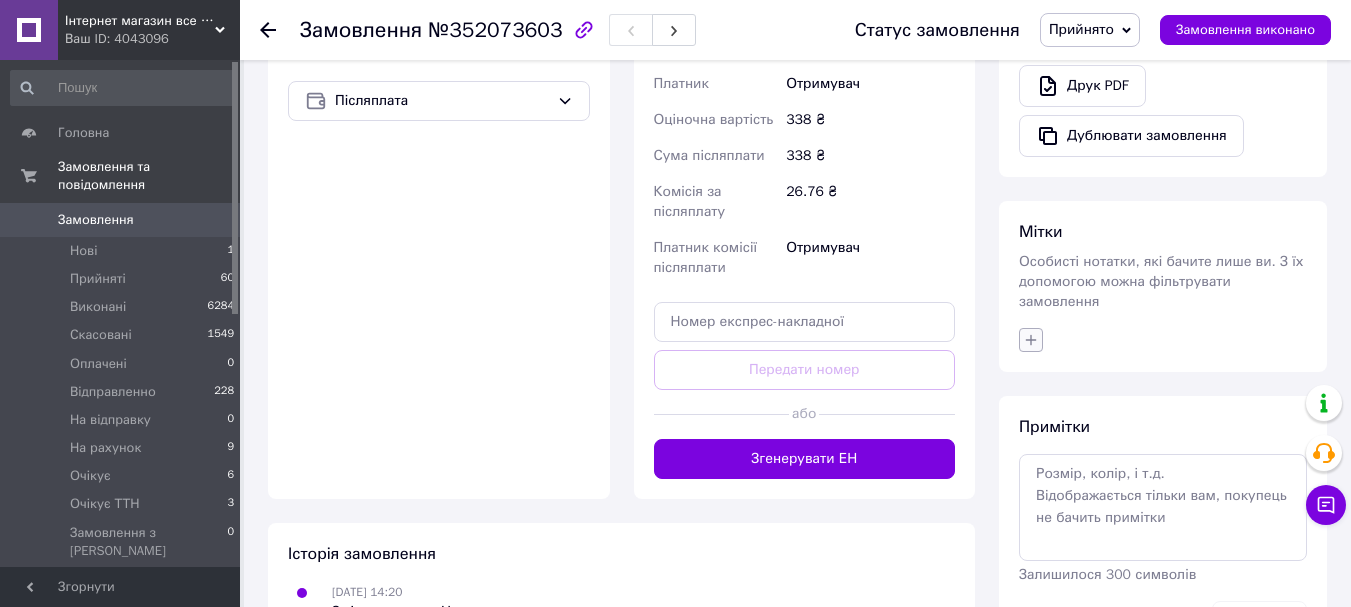 click 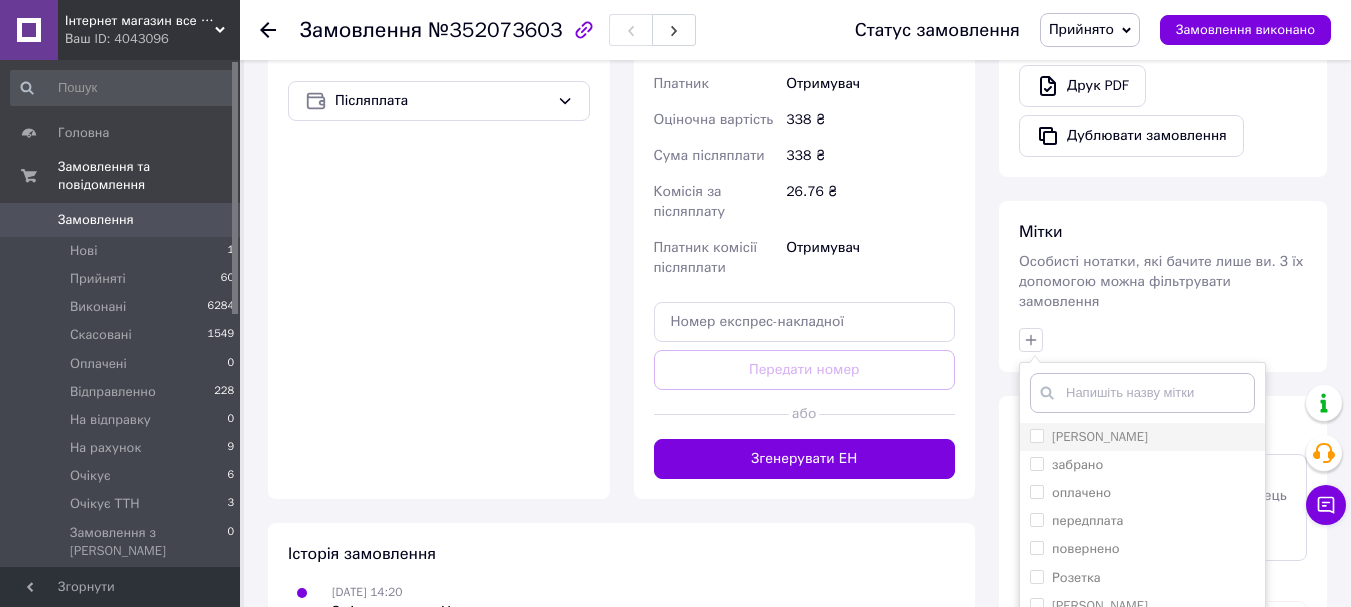 click on "[PERSON_NAME]" at bounding box center (1142, 437) 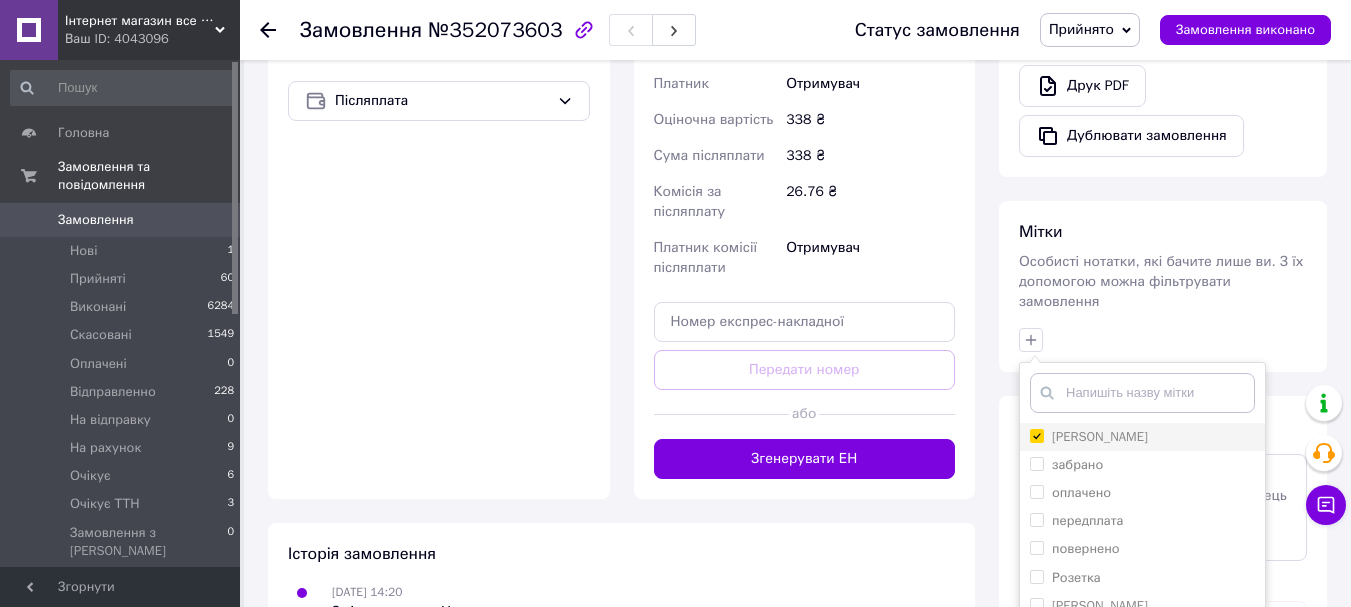 checkbox on "true" 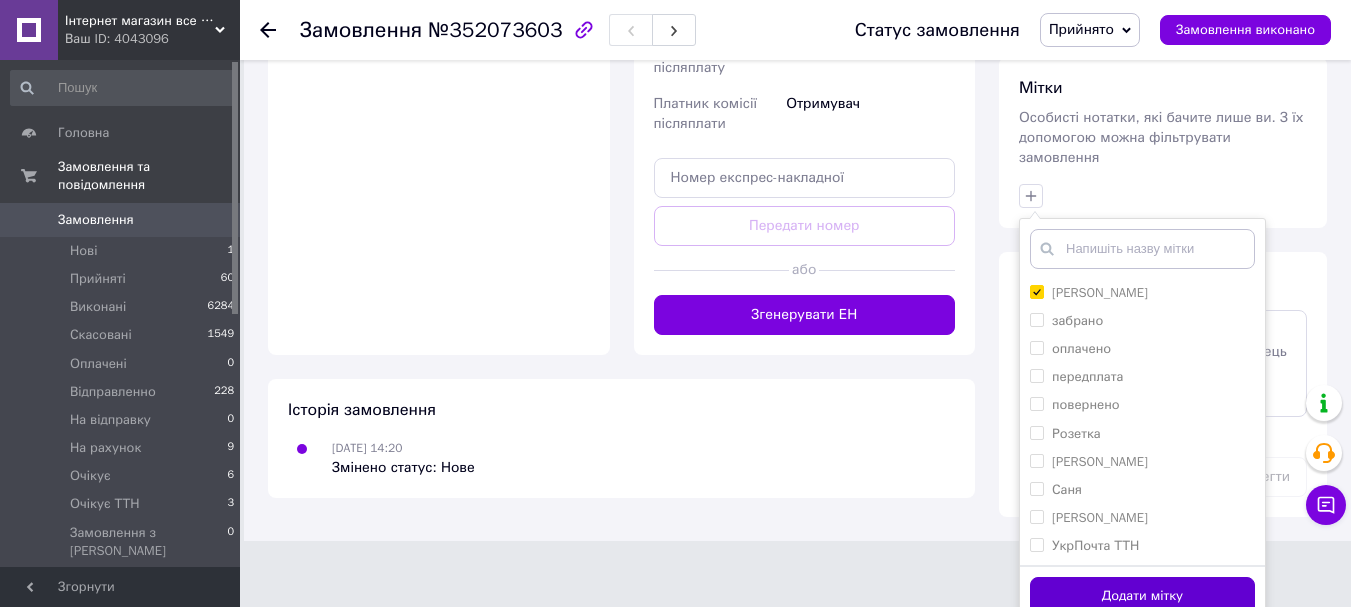 click on "Додати мітку" at bounding box center (1142, 596) 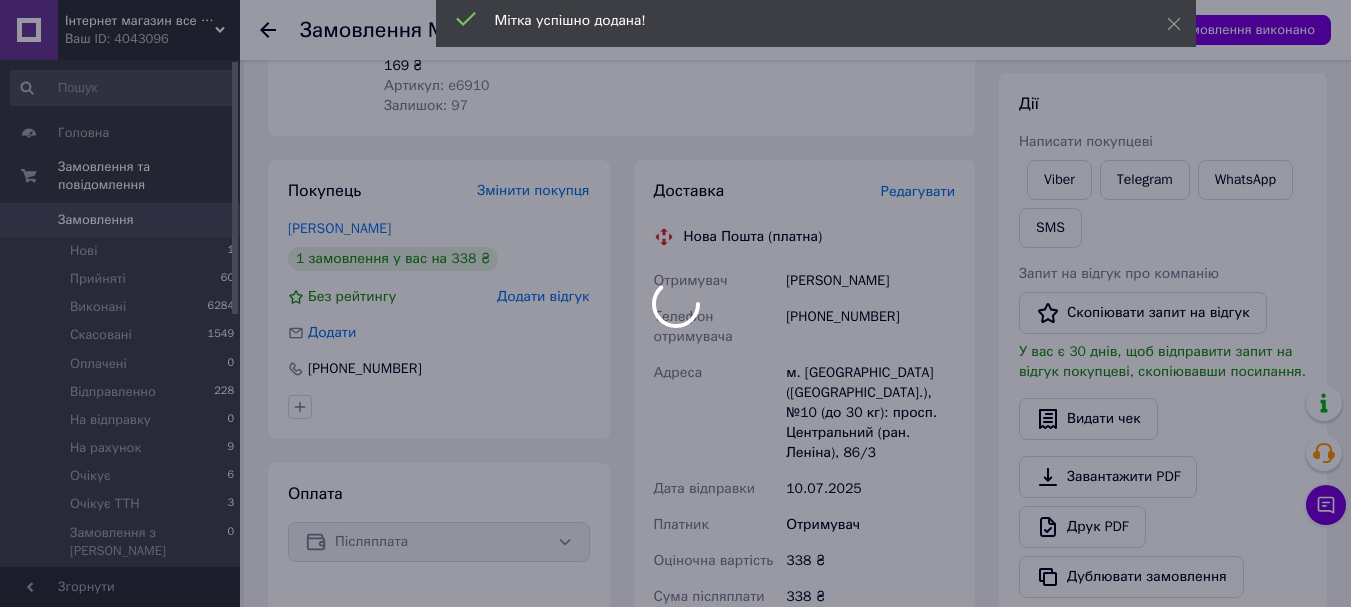 scroll, scrollTop: 0, scrollLeft: 0, axis: both 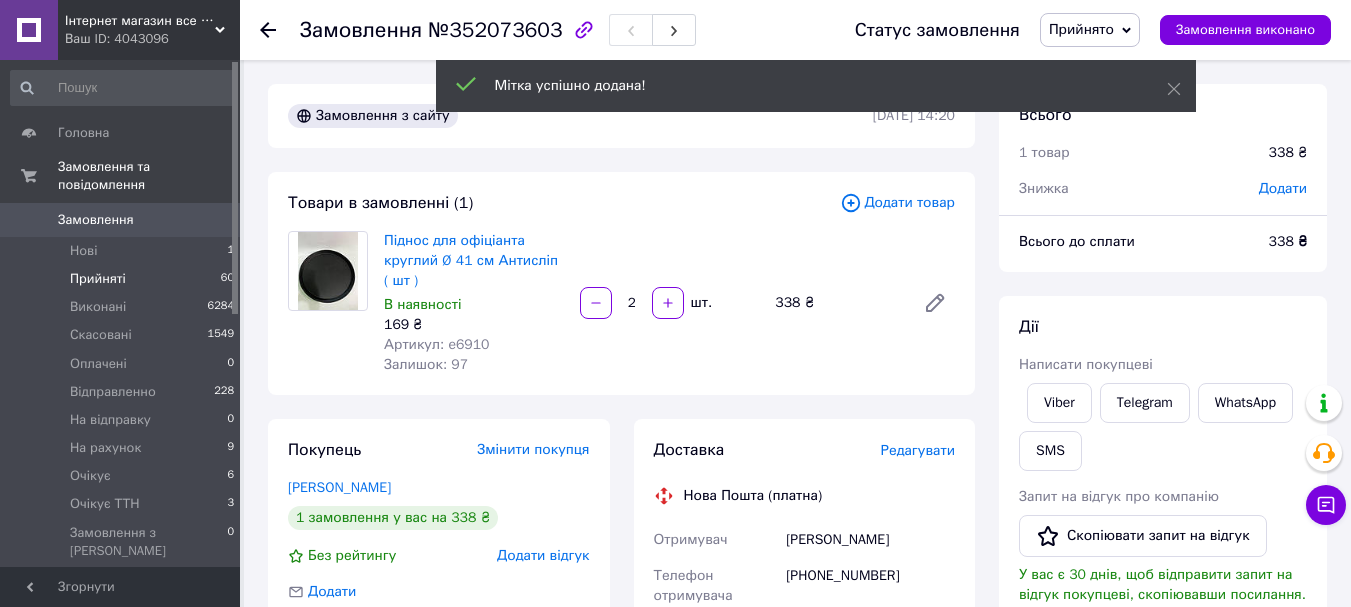 click on "Прийняті 60" at bounding box center (123, 279) 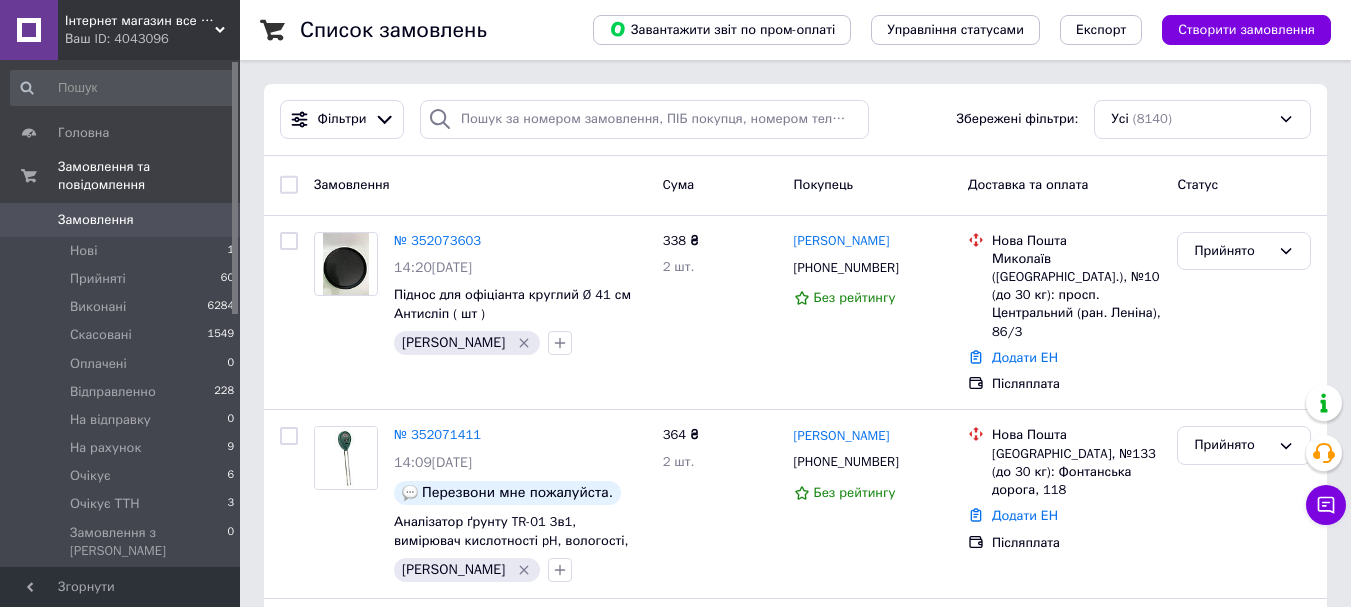 click on "Прийняті" at bounding box center (98, 279) 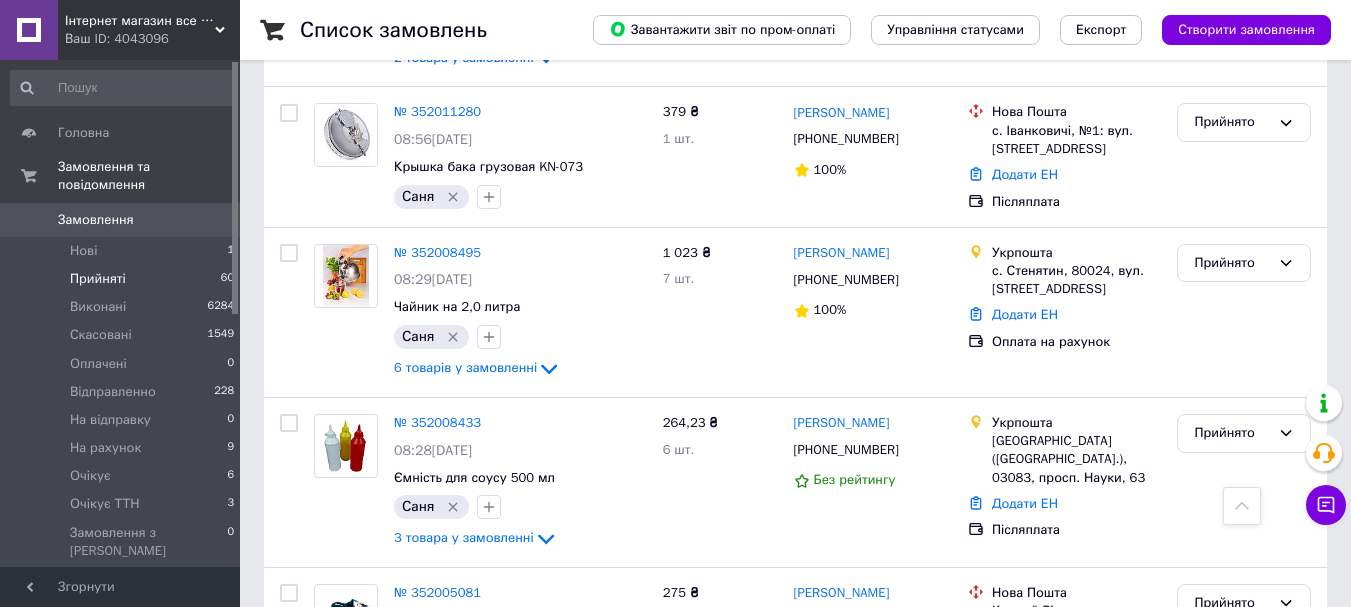 scroll, scrollTop: 5500, scrollLeft: 0, axis: vertical 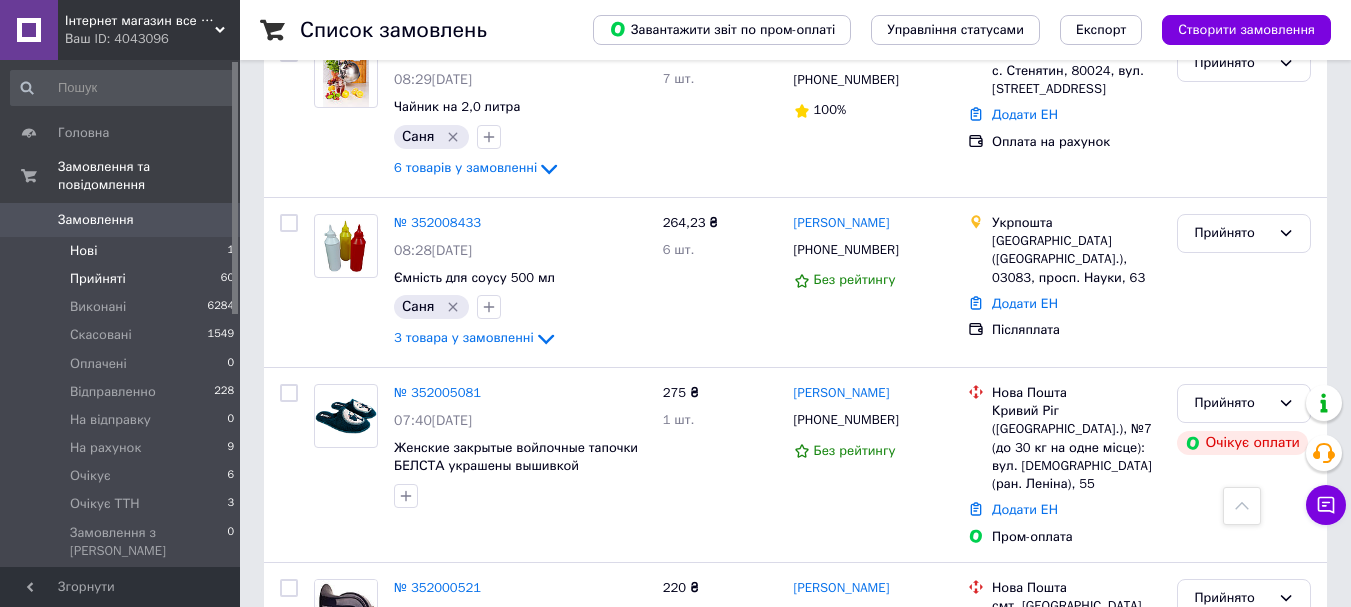 click on "Нові 1" at bounding box center [123, 251] 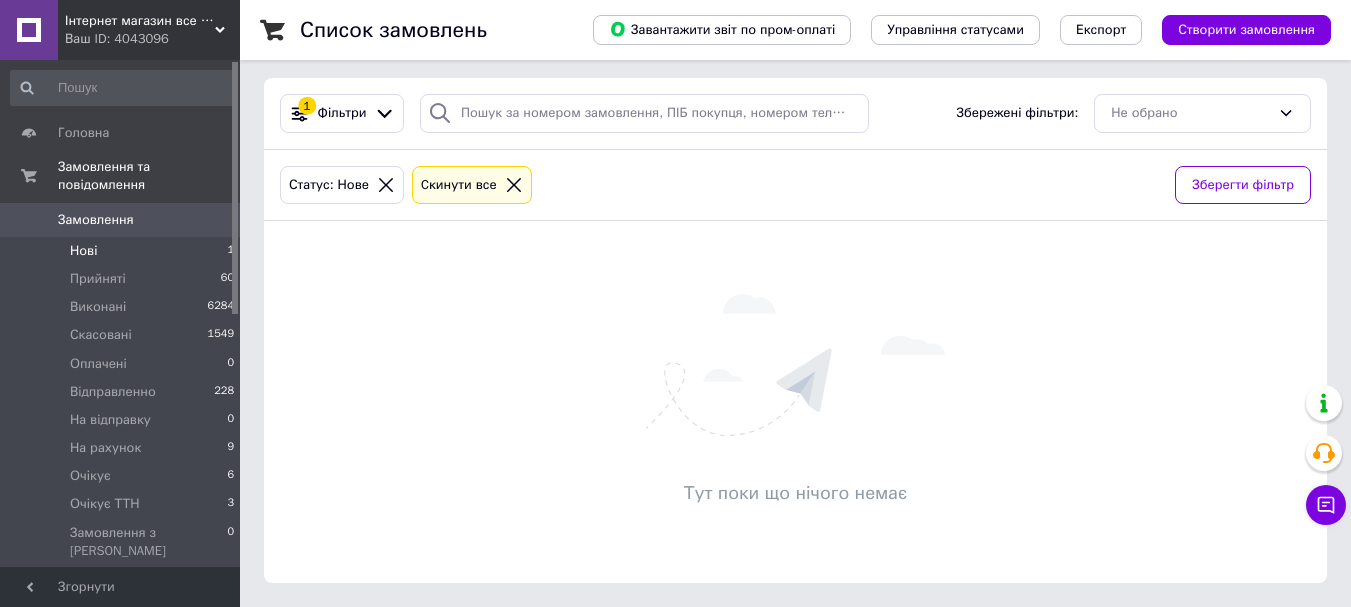 scroll, scrollTop: 0, scrollLeft: 0, axis: both 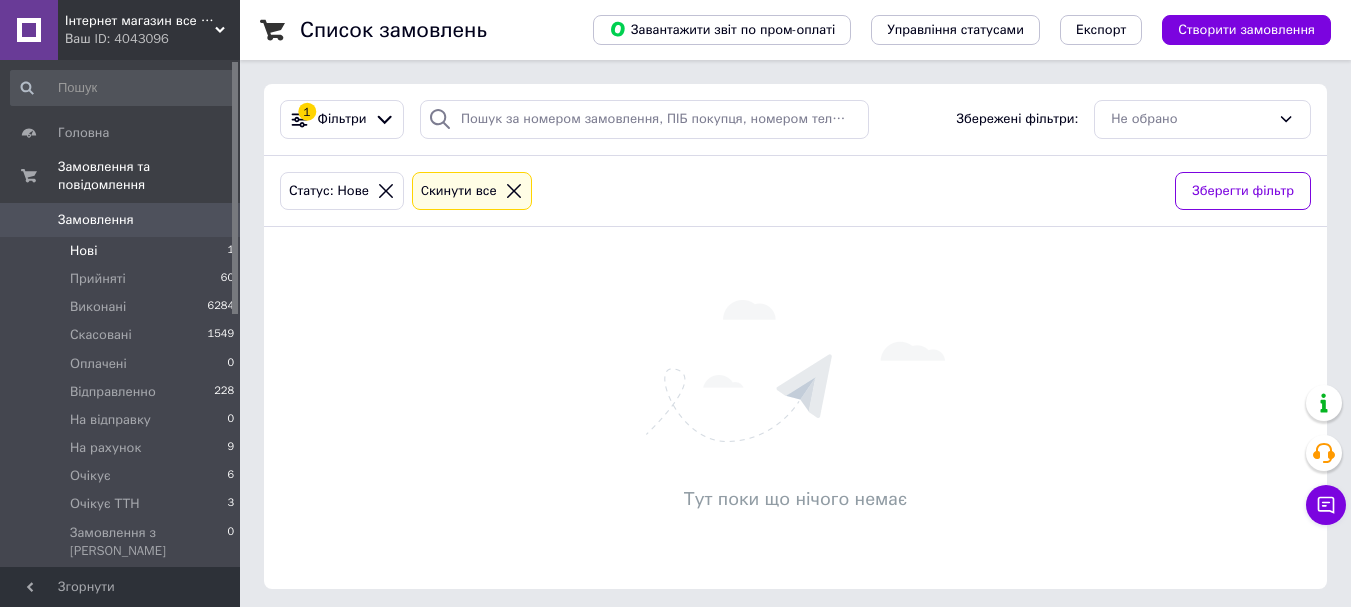 click 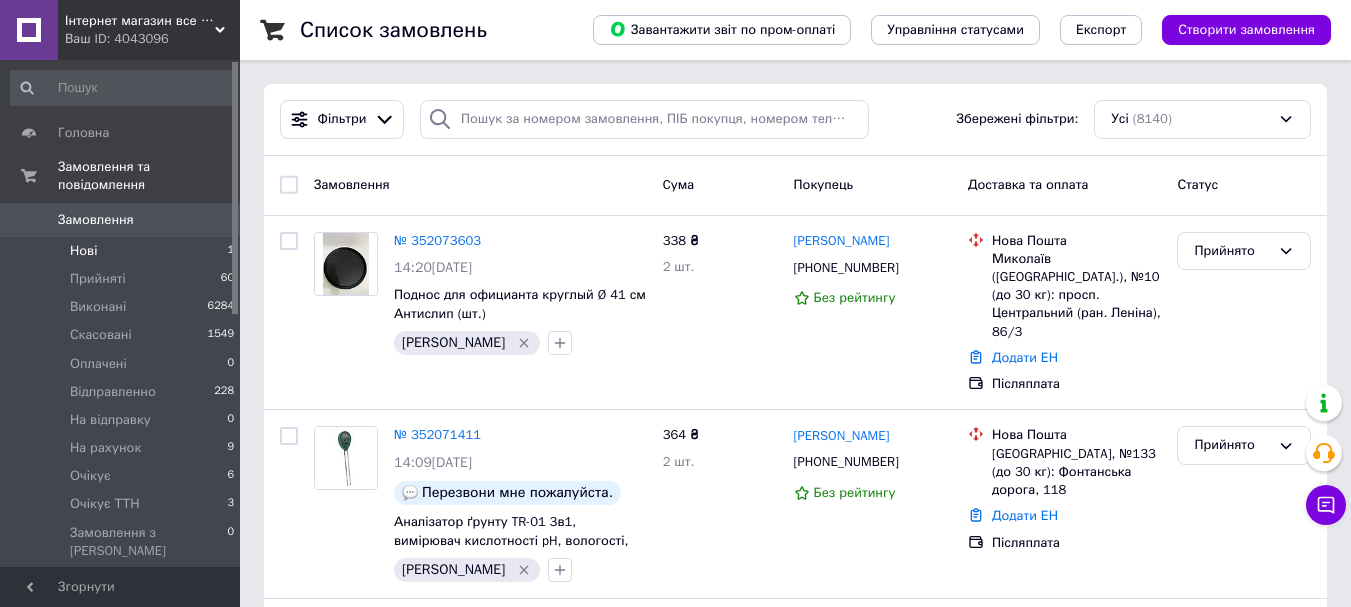 click on "Нові 1" at bounding box center (123, 251) 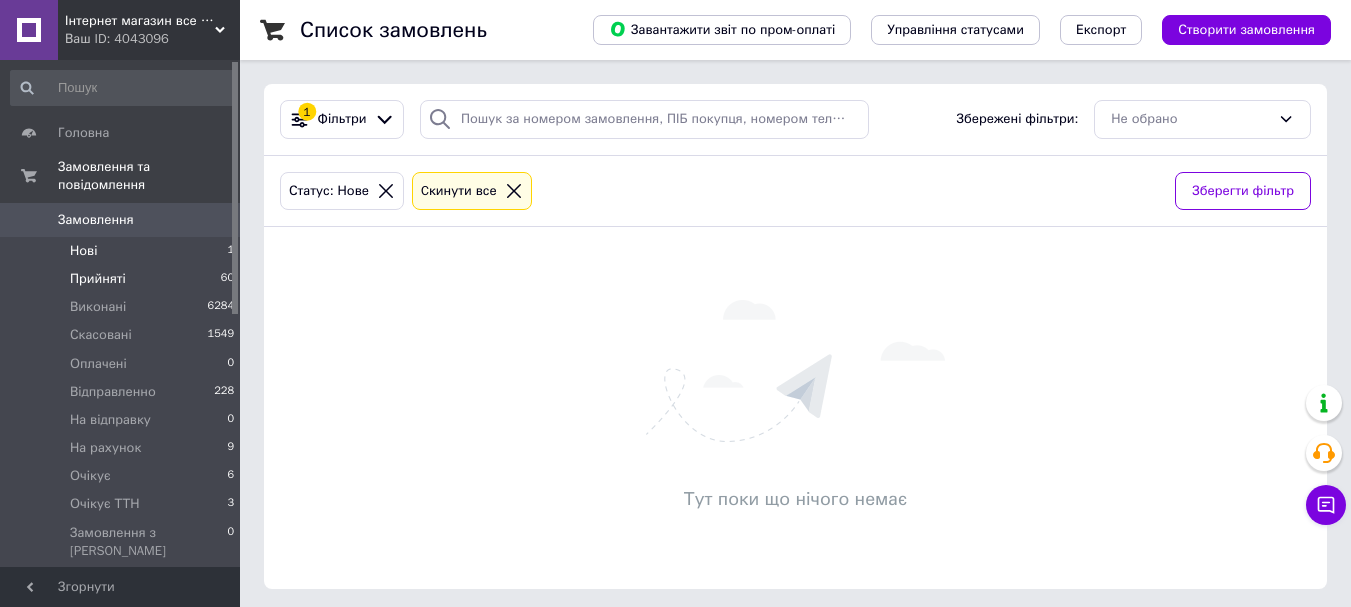 click on "Прийняті 60" at bounding box center [123, 279] 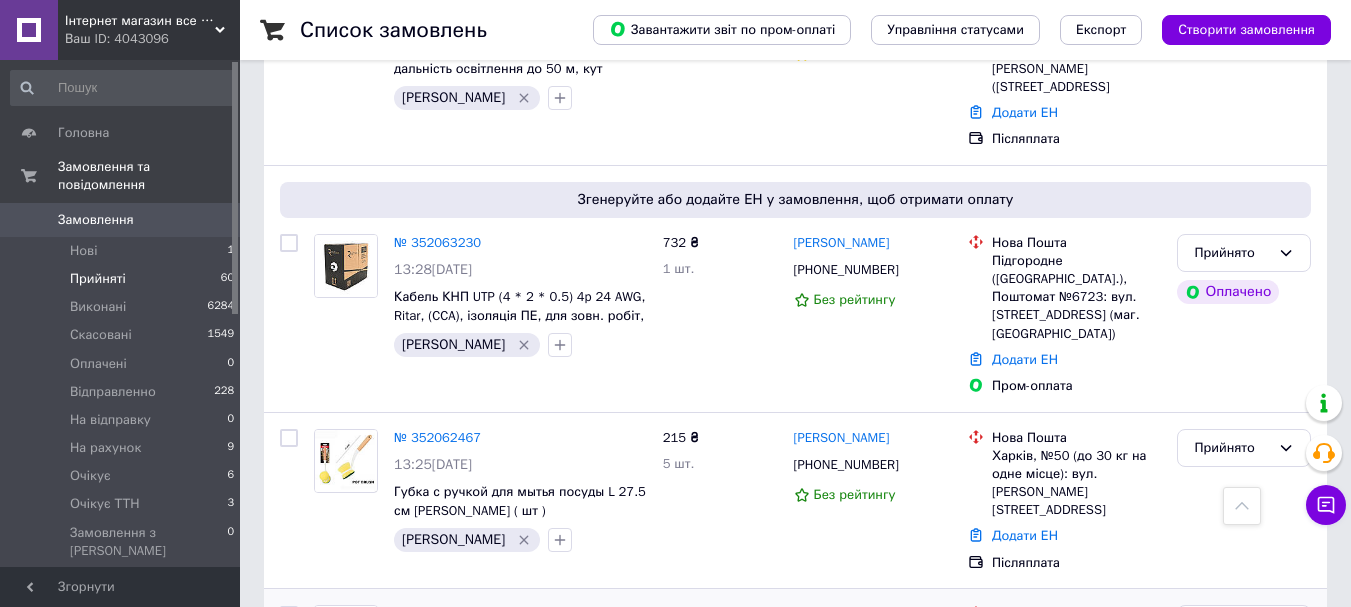 scroll, scrollTop: 1000, scrollLeft: 0, axis: vertical 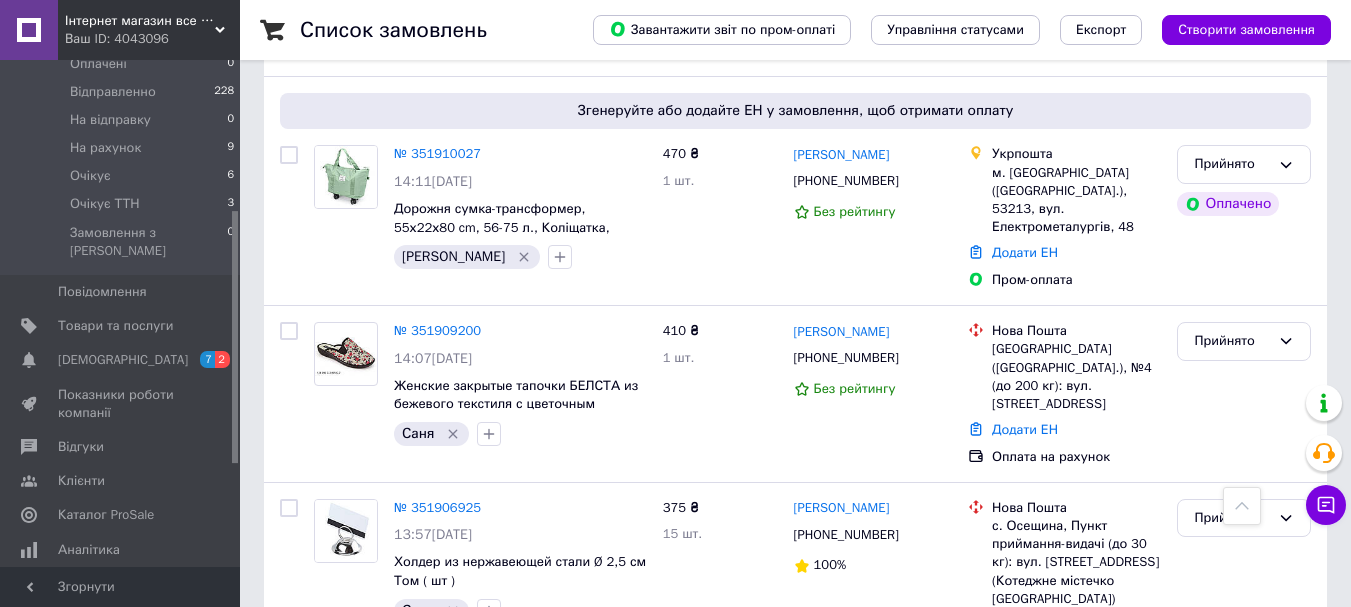 click on "Прийнято" at bounding box center (1244, 908) 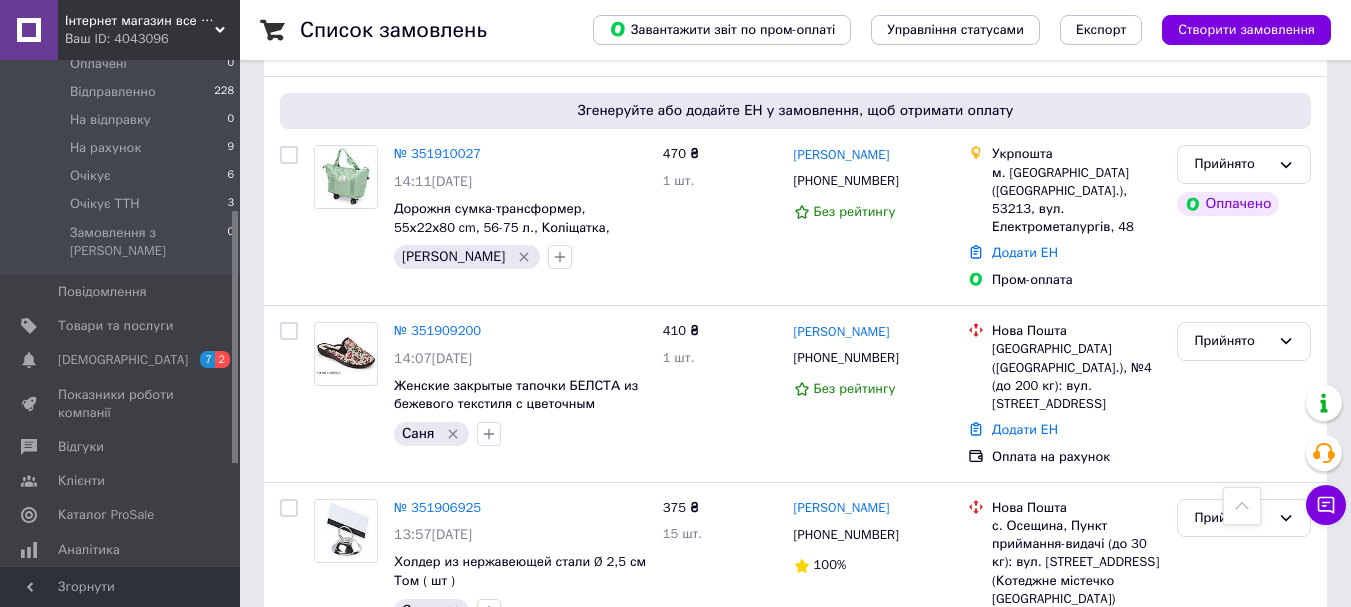 click on "Відправленно" at bounding box center (1244, 1059) 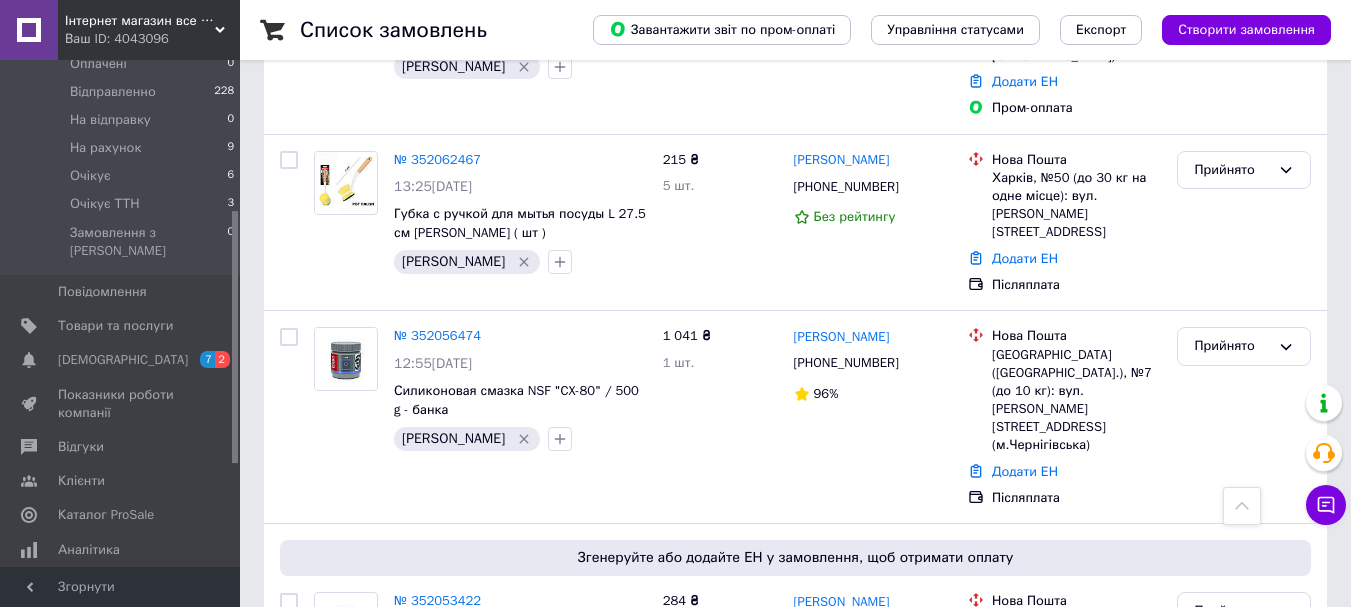 scroll, scrollTop: 483, scrollLeft: 0, axis: vertical 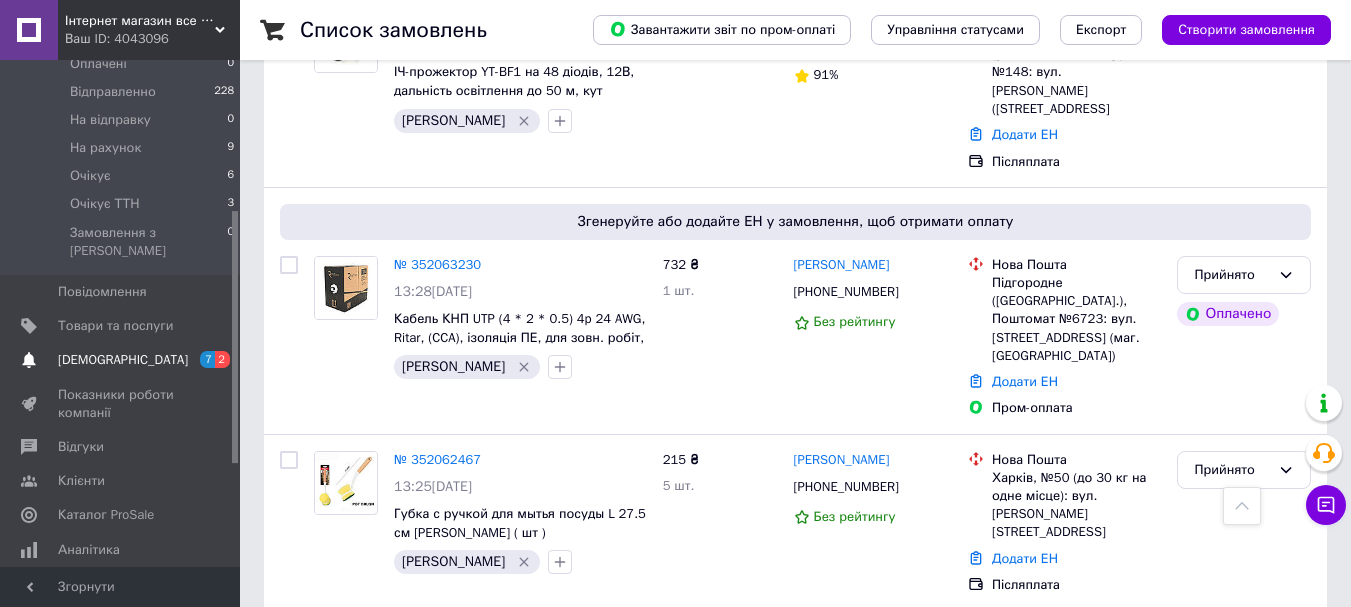 click on "[DEMOGRAPHIC_DATA]" at bounding box center (121, 360) 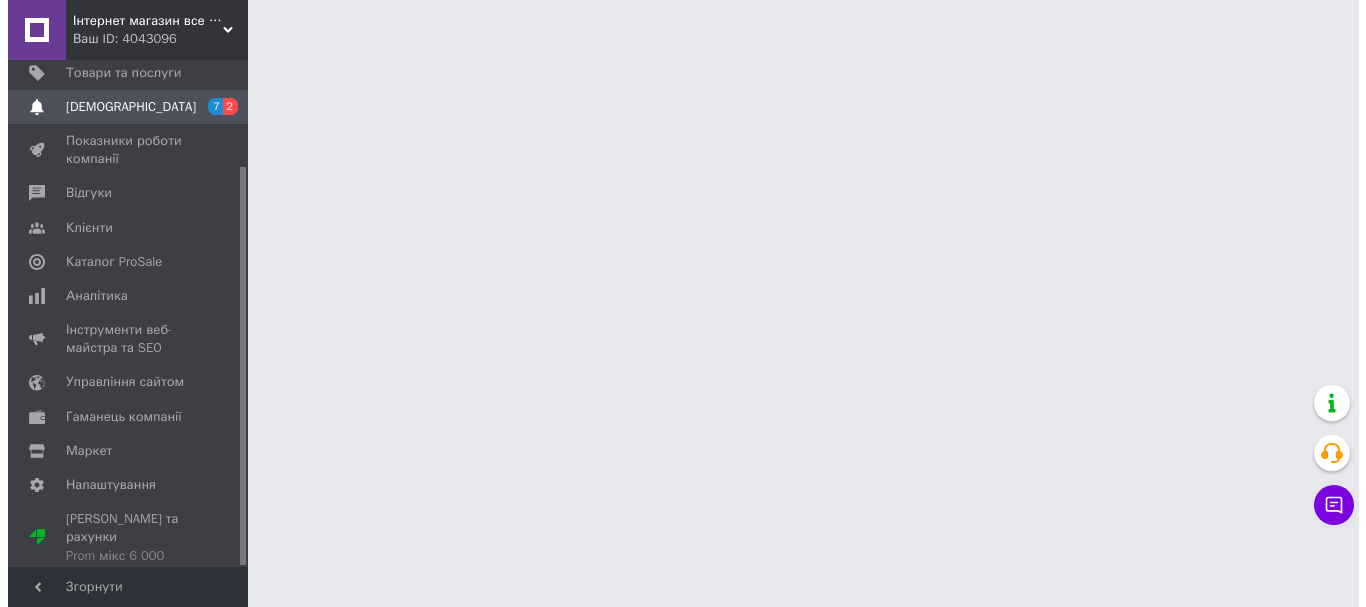 scroll, scrollTop: 0, scrollLeft: 0, axis: both 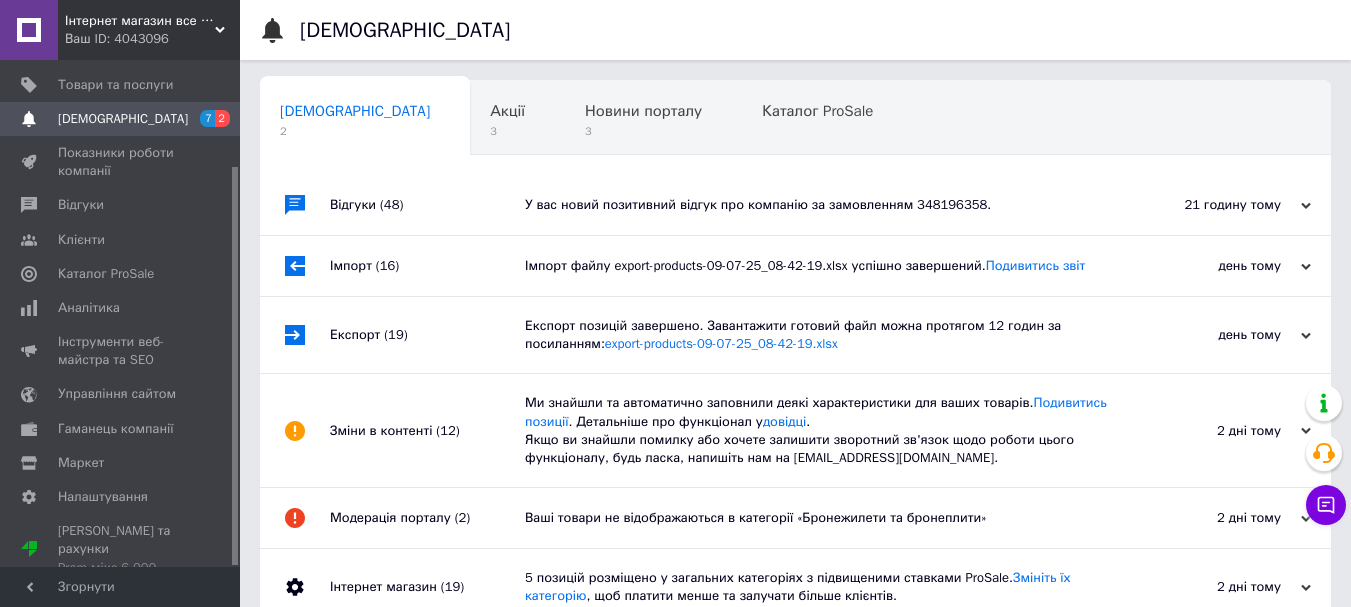 click on "Відгуки   (48)" at bounding box center (427, 205) 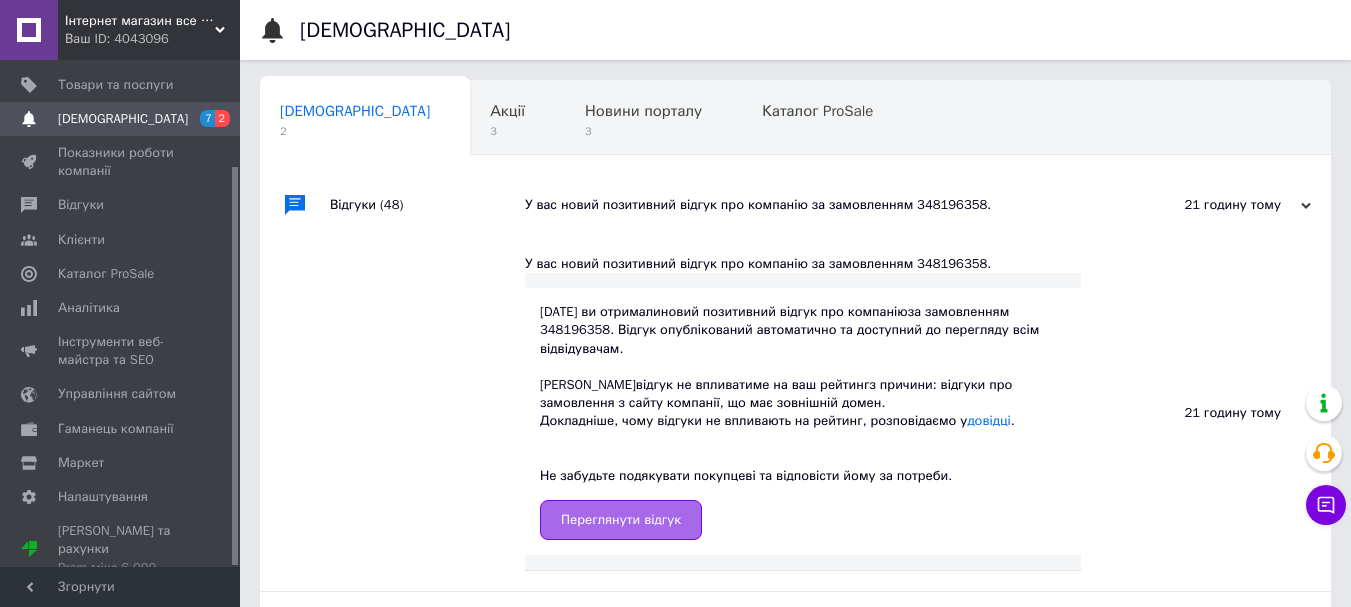 click on "Переглянути відгук" at bounding box center (621, 520) 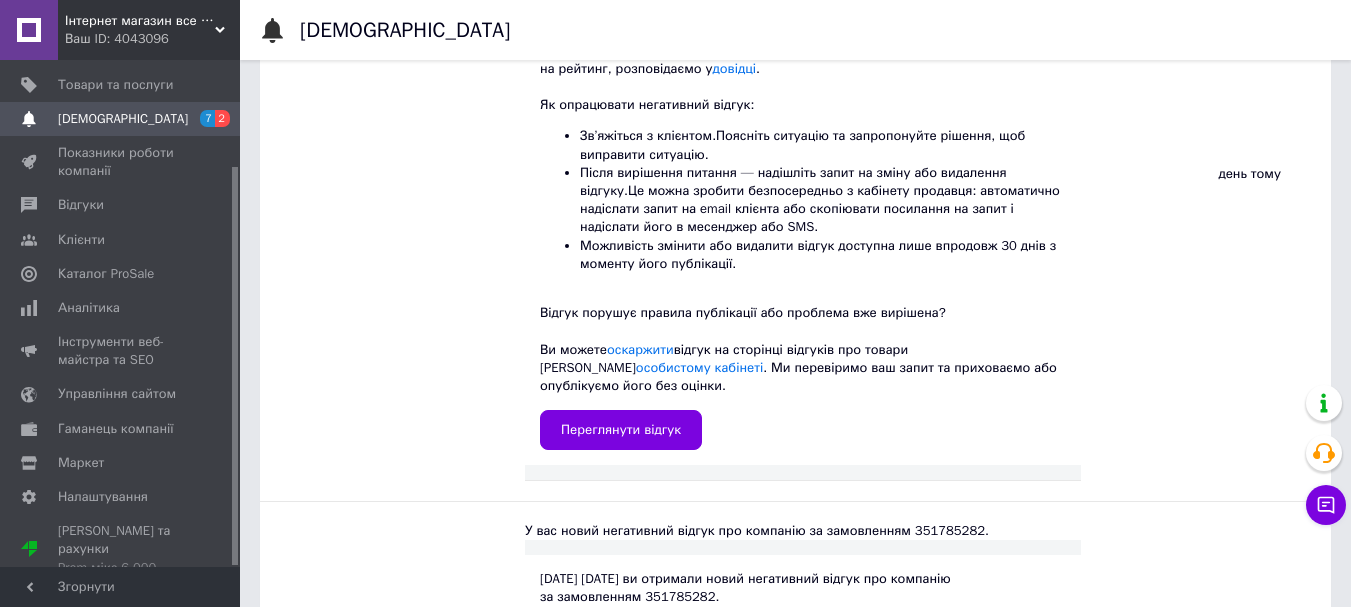scroll, scrollTop: 4600, scrollLeft: 0, axis: vertical 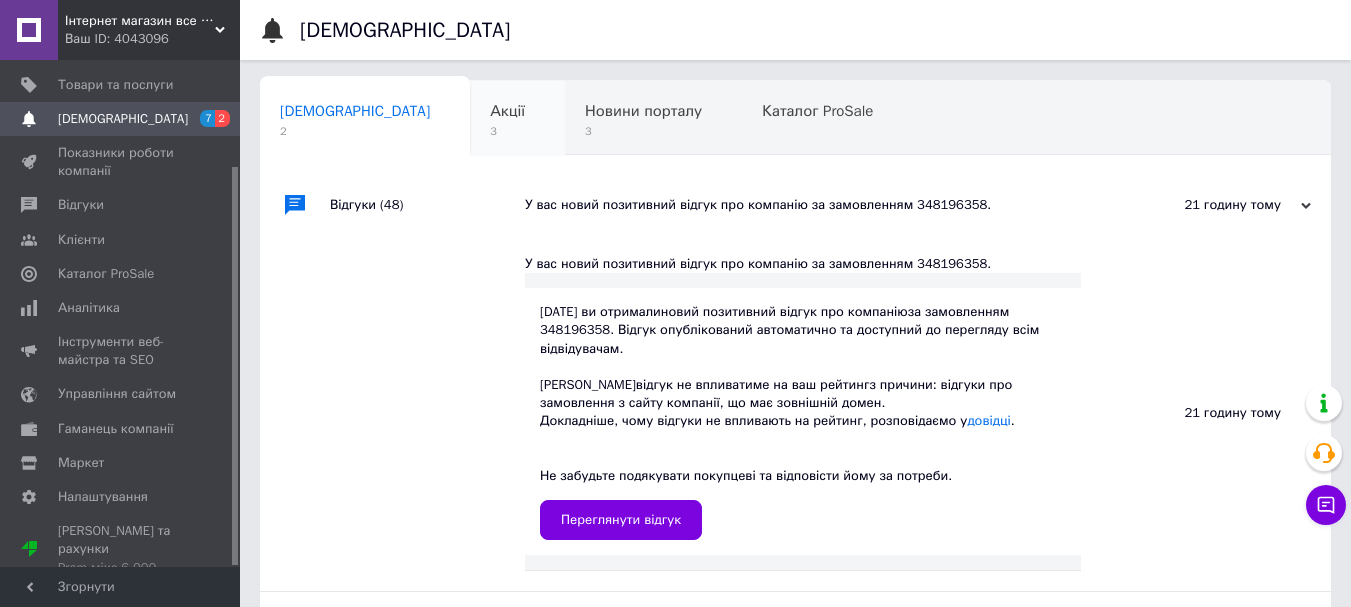 click on "Акції 3" at bounding box center [517, 119] 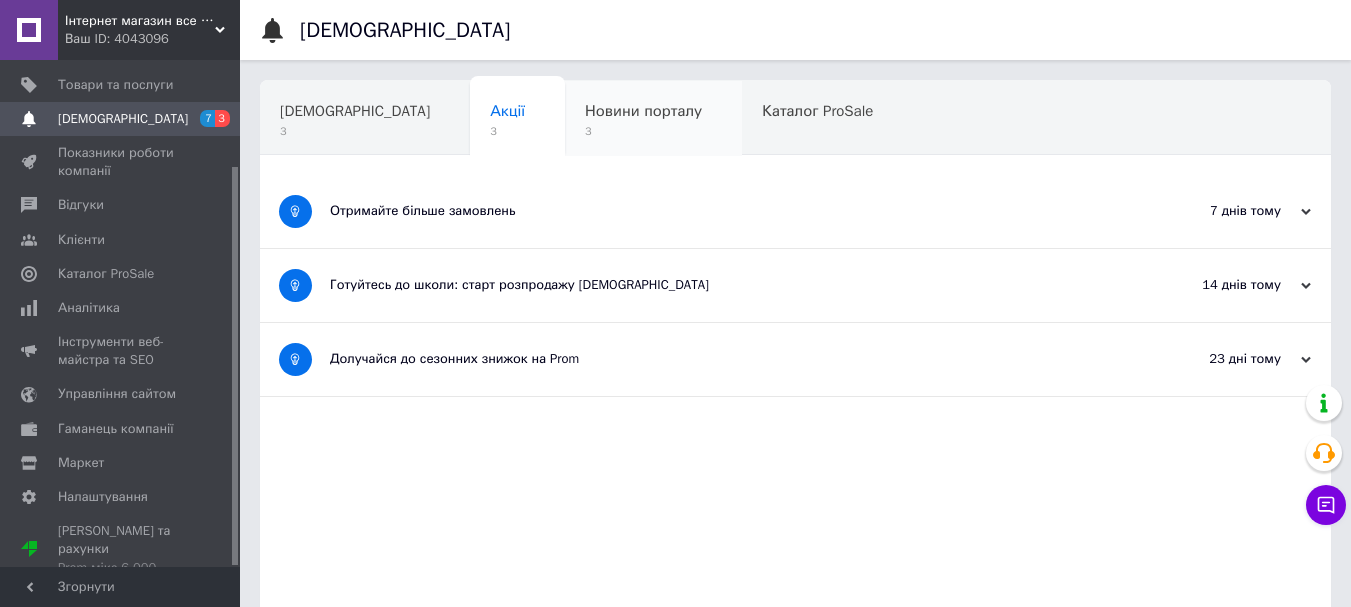 click on "Новини порталу" at bounding box center [643, 111] 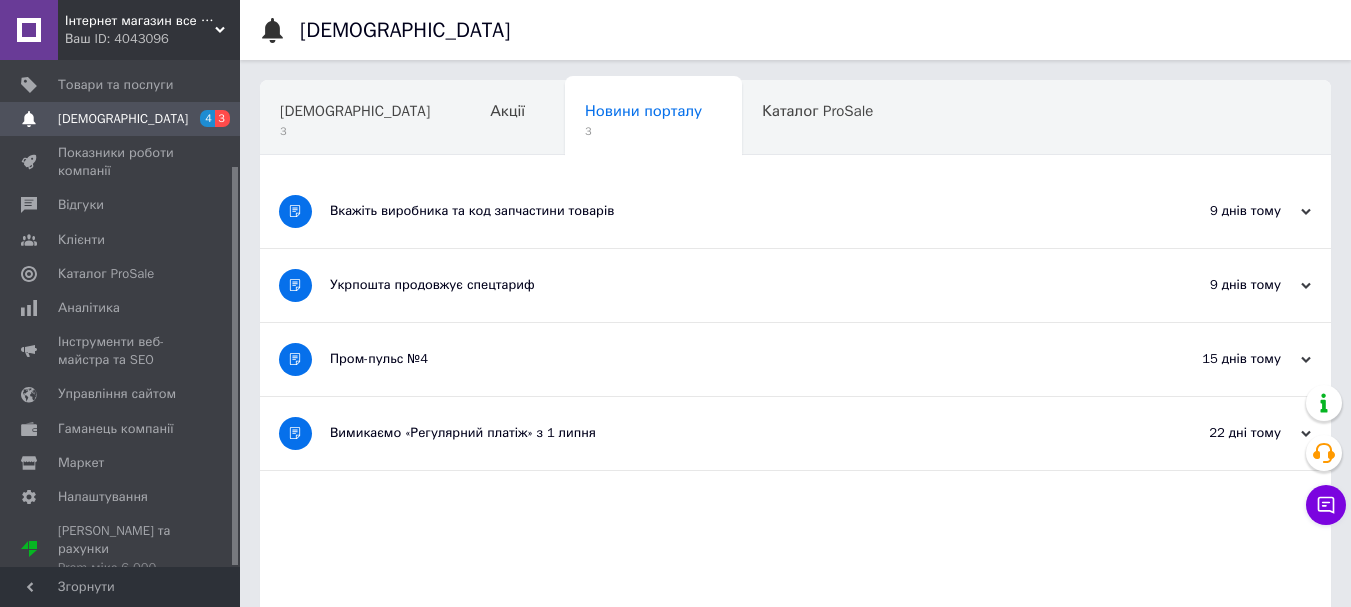 click on "1" at bounding box center [351, 207] 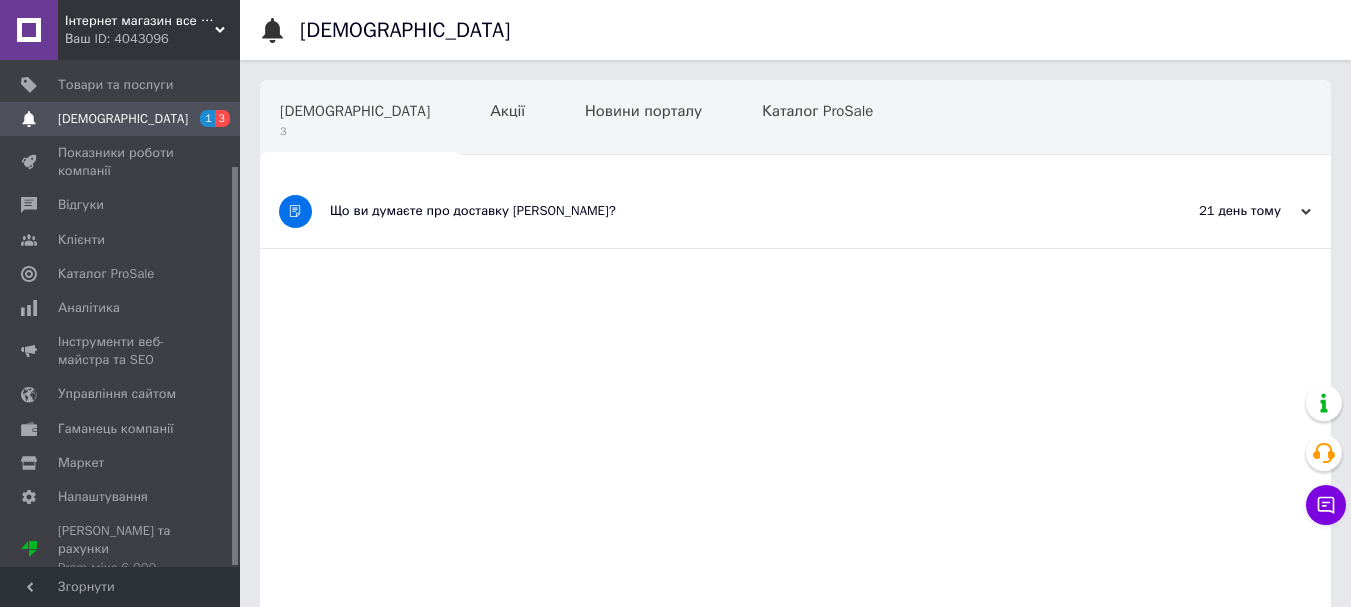 click on "[DEMOGRAPHIC_DATA]" at bounding box center [121, 119] 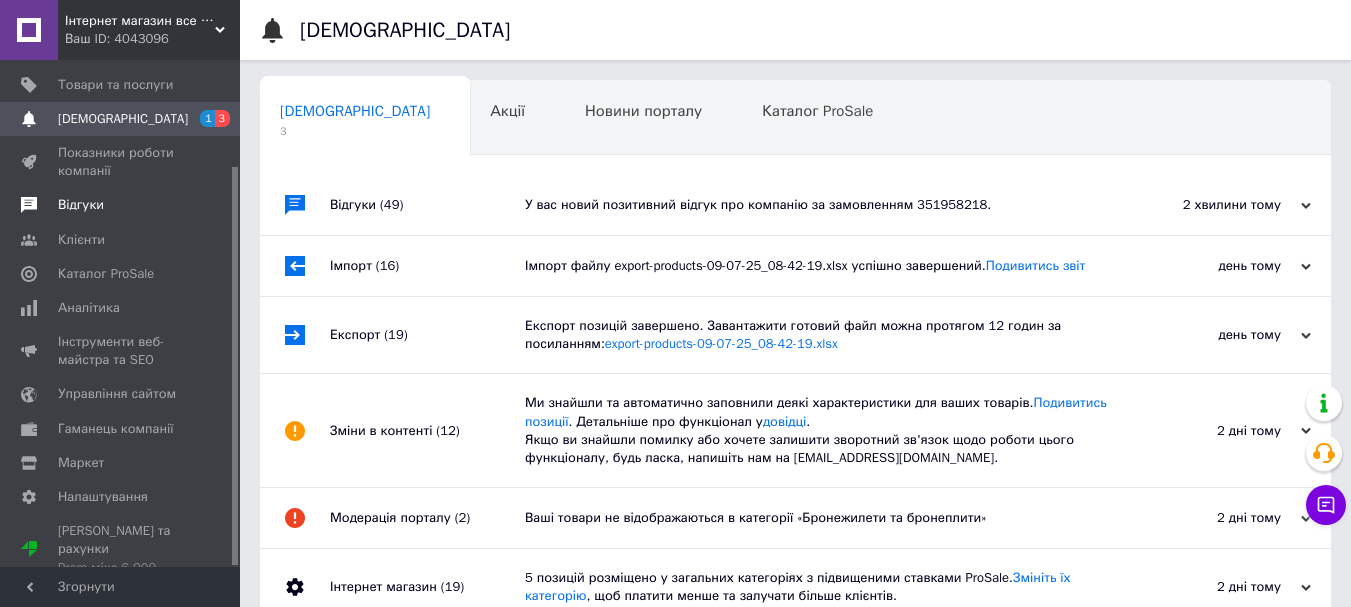 click on "Відгуки" at bounding box center [121, 205] 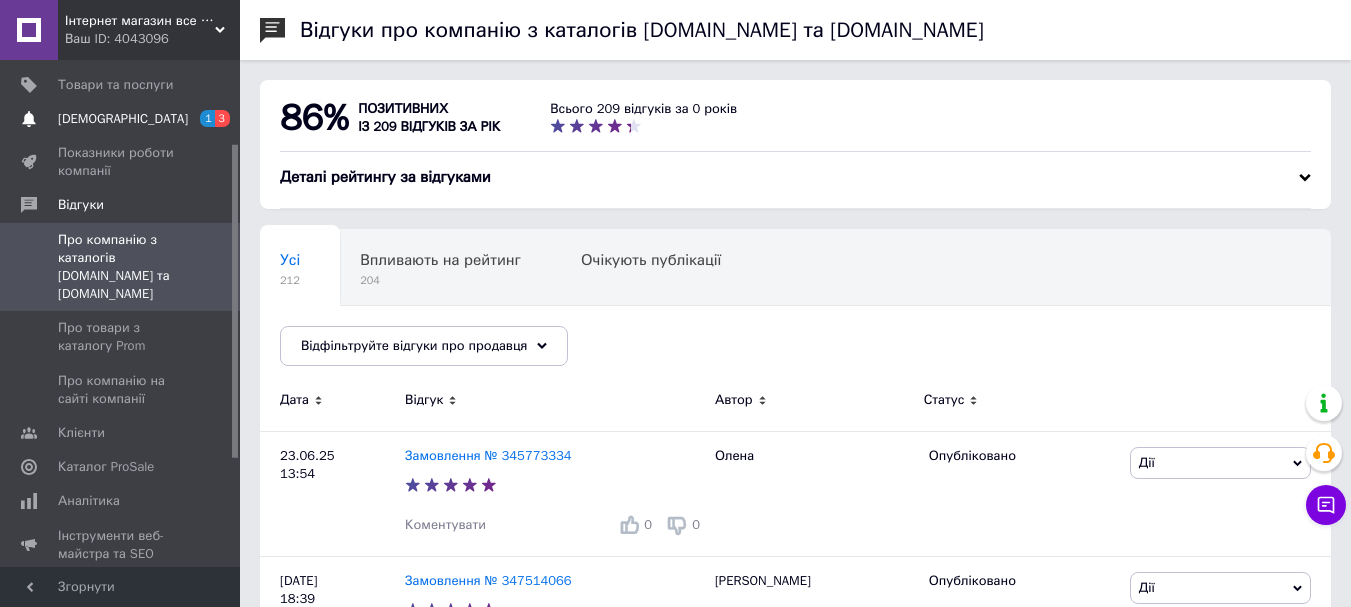 click on "[DEMOGRAPHIC_DATA]" at bounding box center (121, 119) 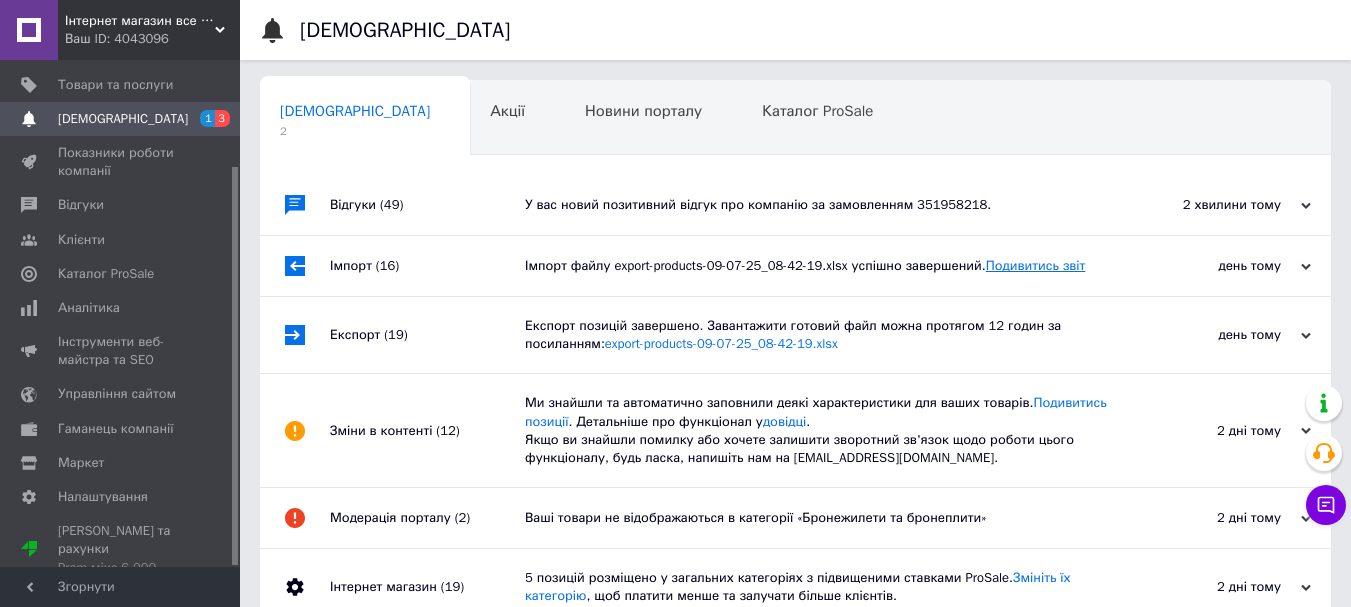 click on "Подивитись звіт" at bounding box center (1036, 265) 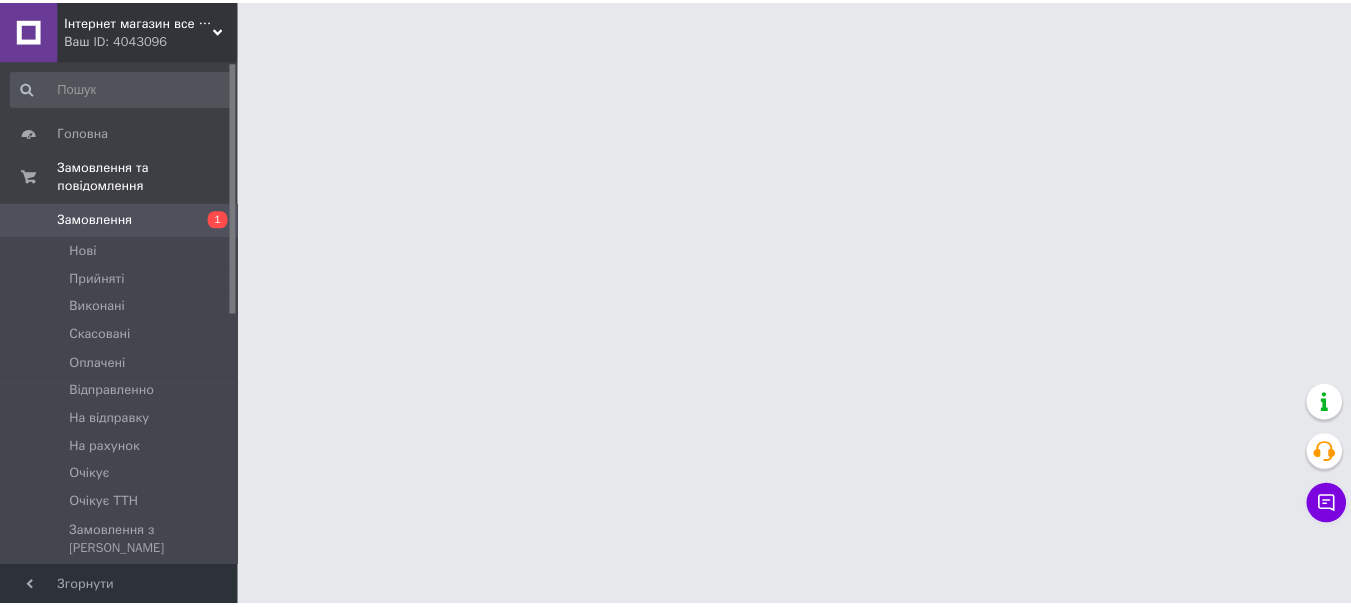 scroll, scrollTop: 0, scrollLeft: 0, axis: both 